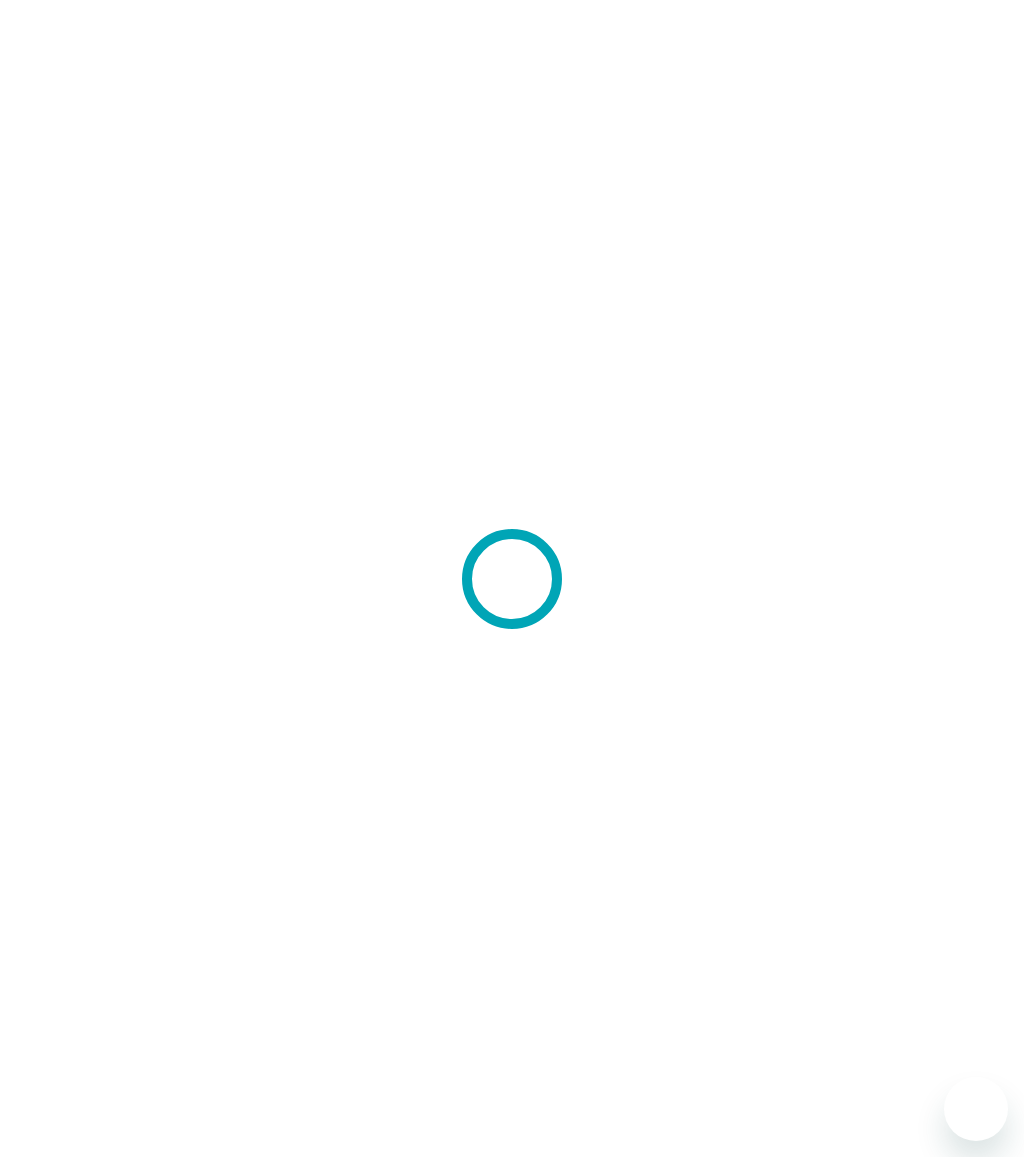 scroll, scrollTop: 0, scrollLeft: 0, axis: both 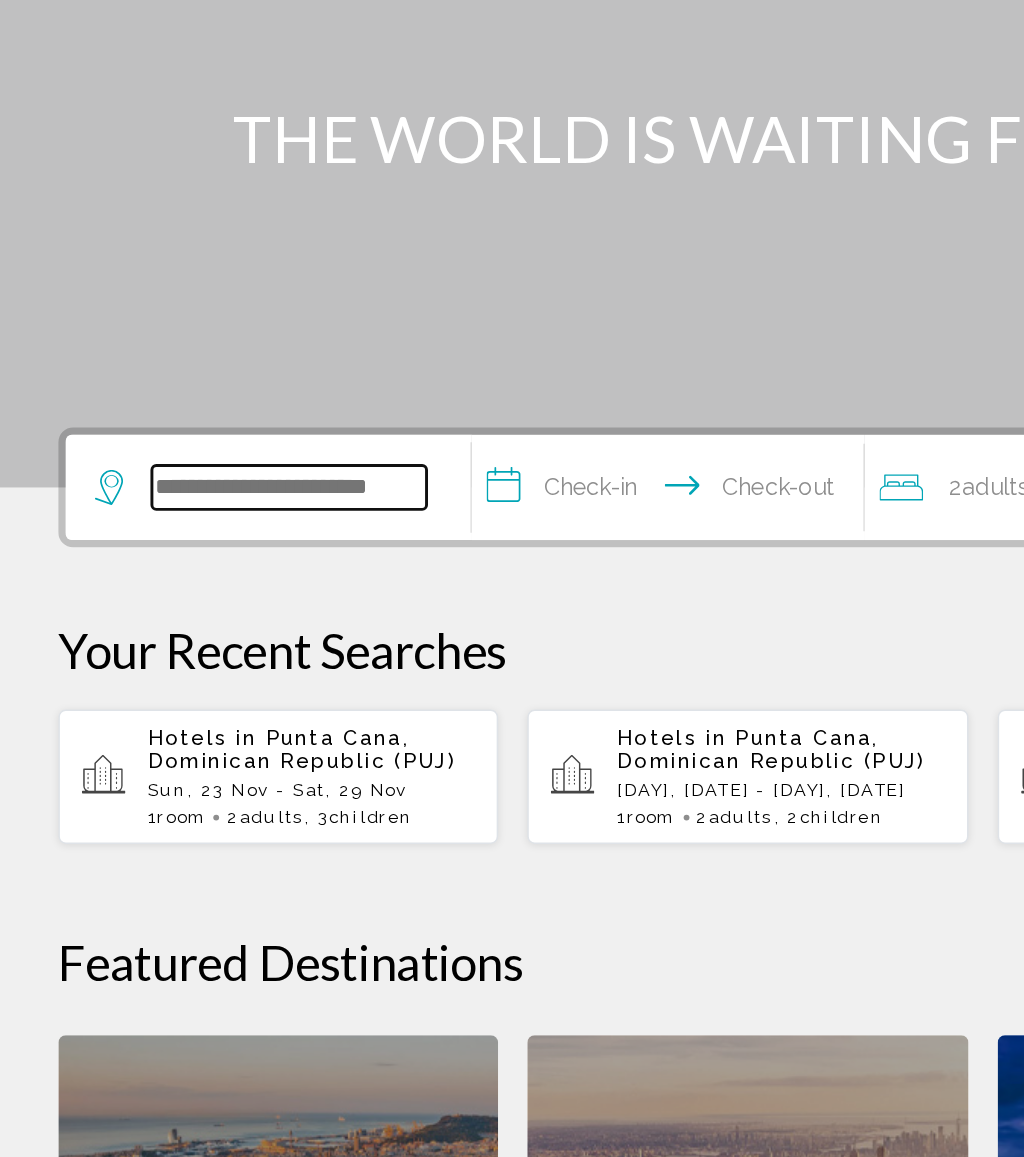 click at bounding box center (198, 600) 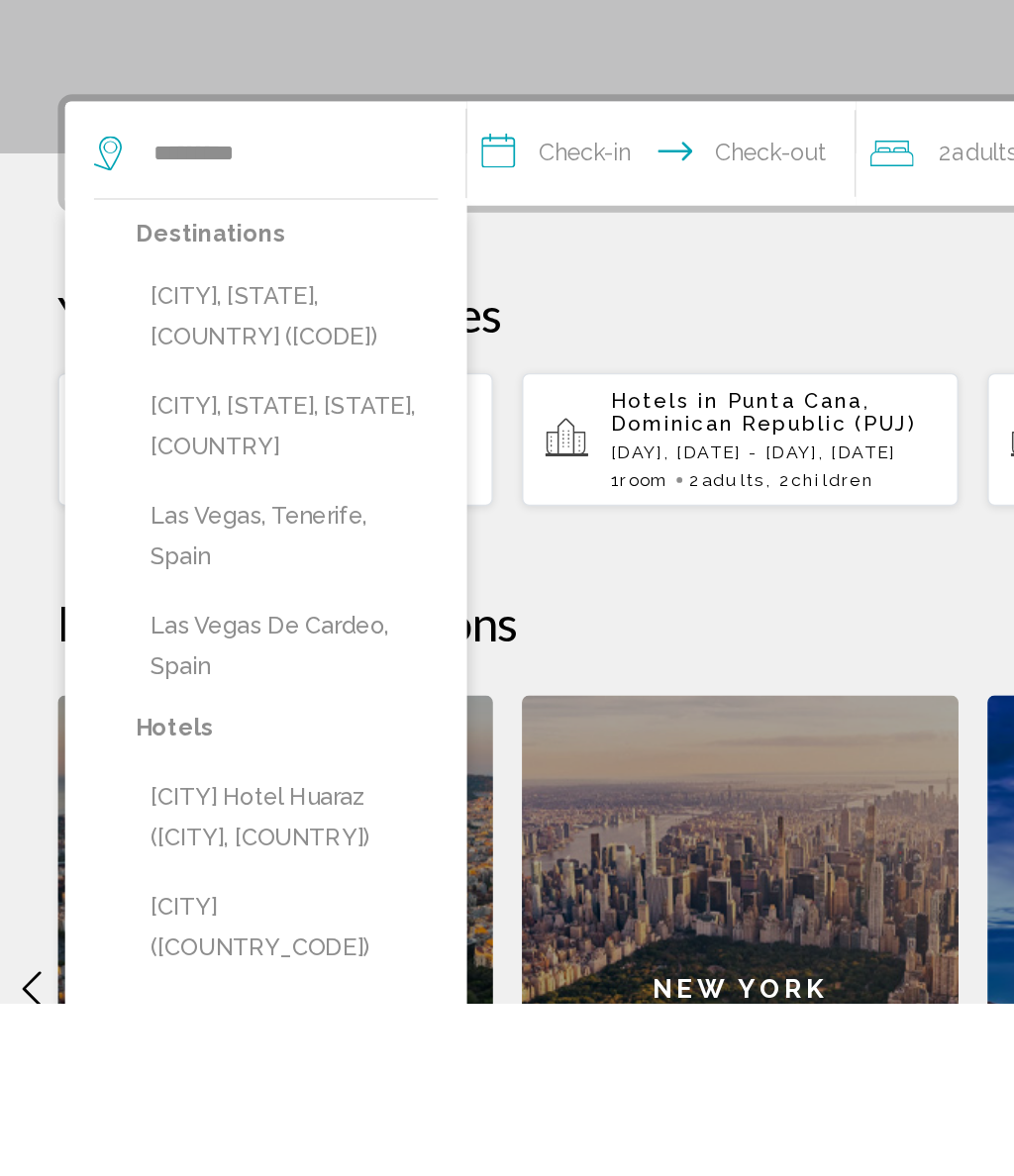 click on "[CITY], [STATE], [COUNTRY] ([CODE])" at bounding box center (196, 706) 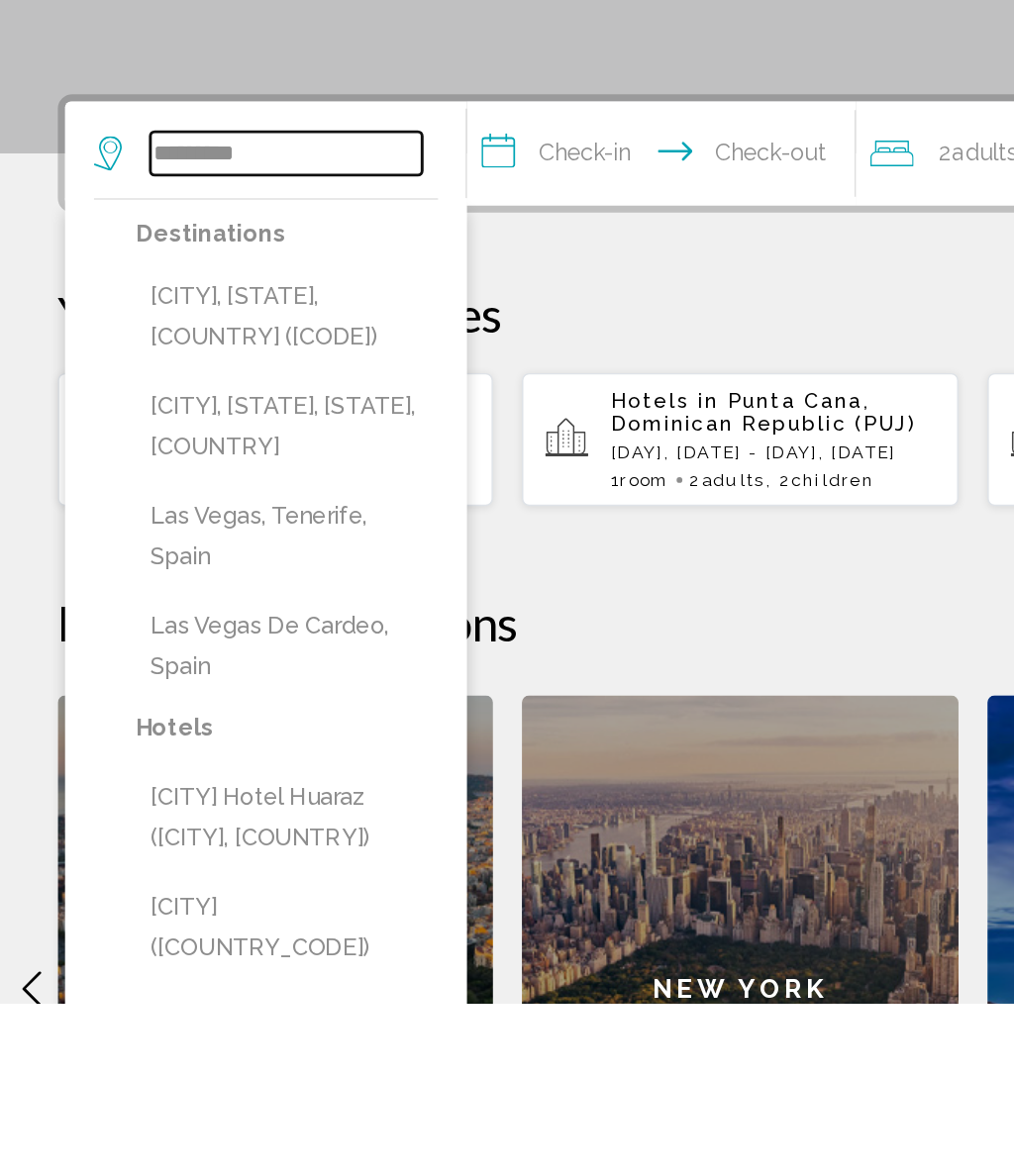 type on "**********" 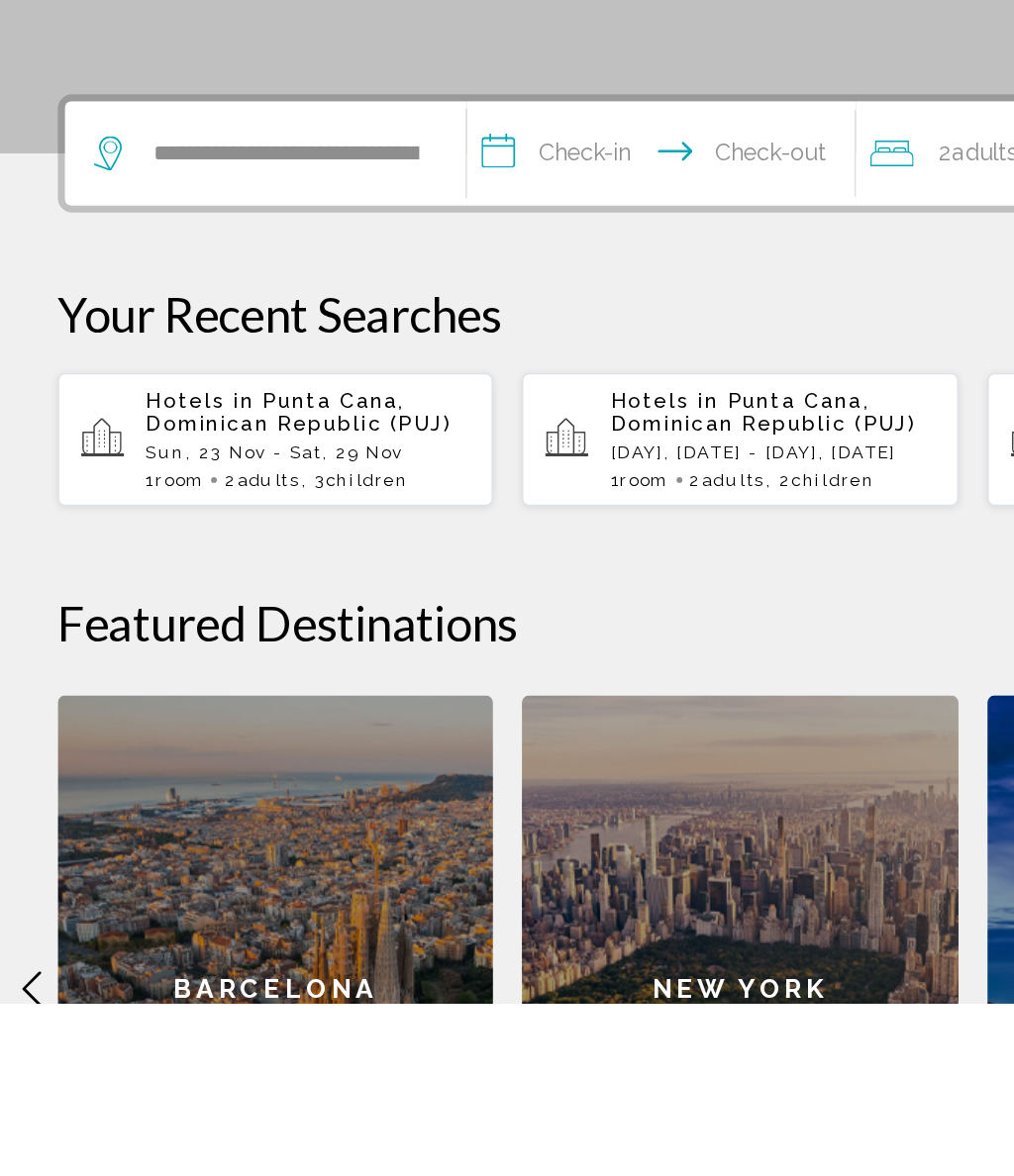 click on "**********" at bounding box center [456, 597] 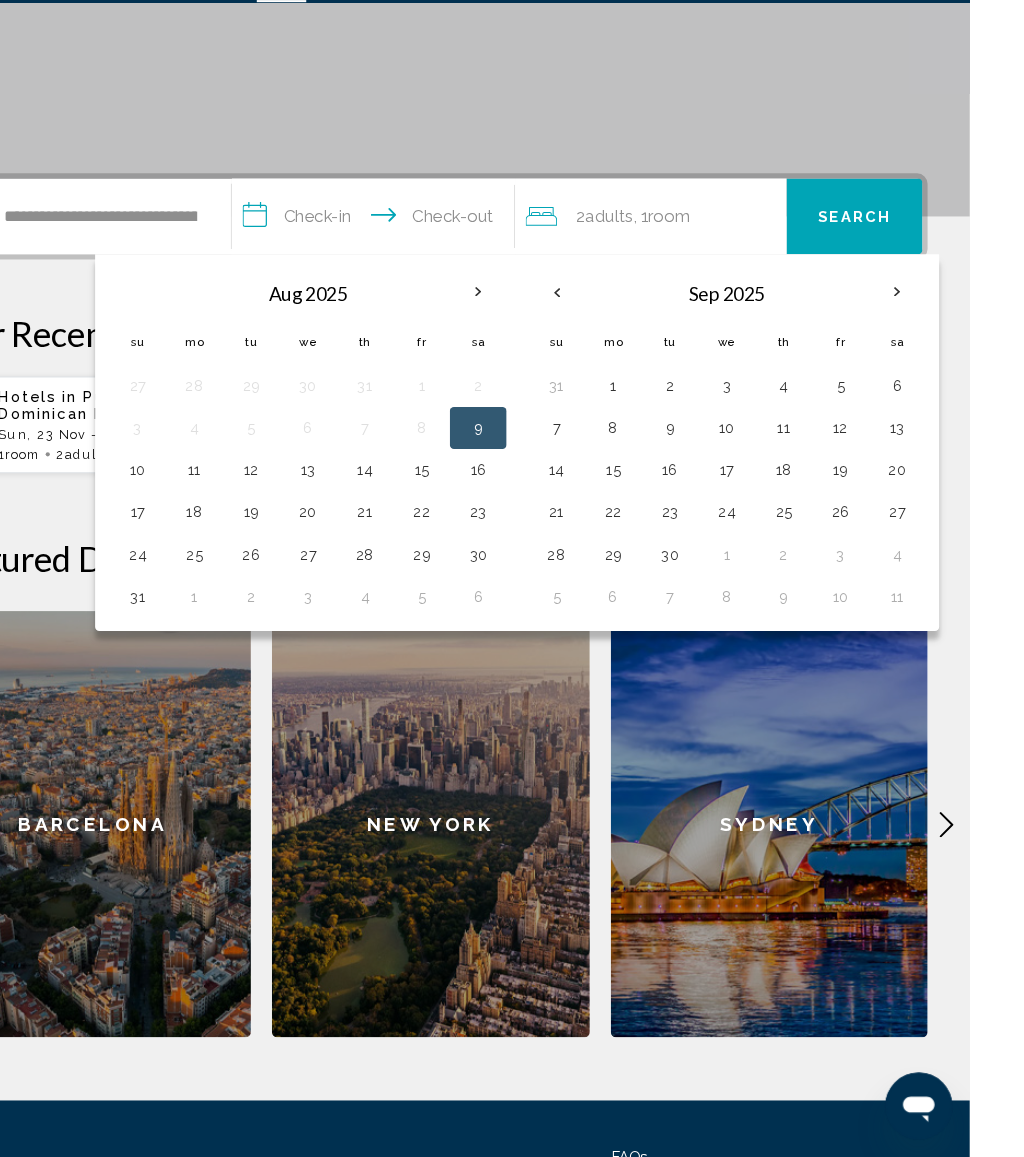 scroll, scrollTop: 336, scrollLeft: 0, axis: vertical 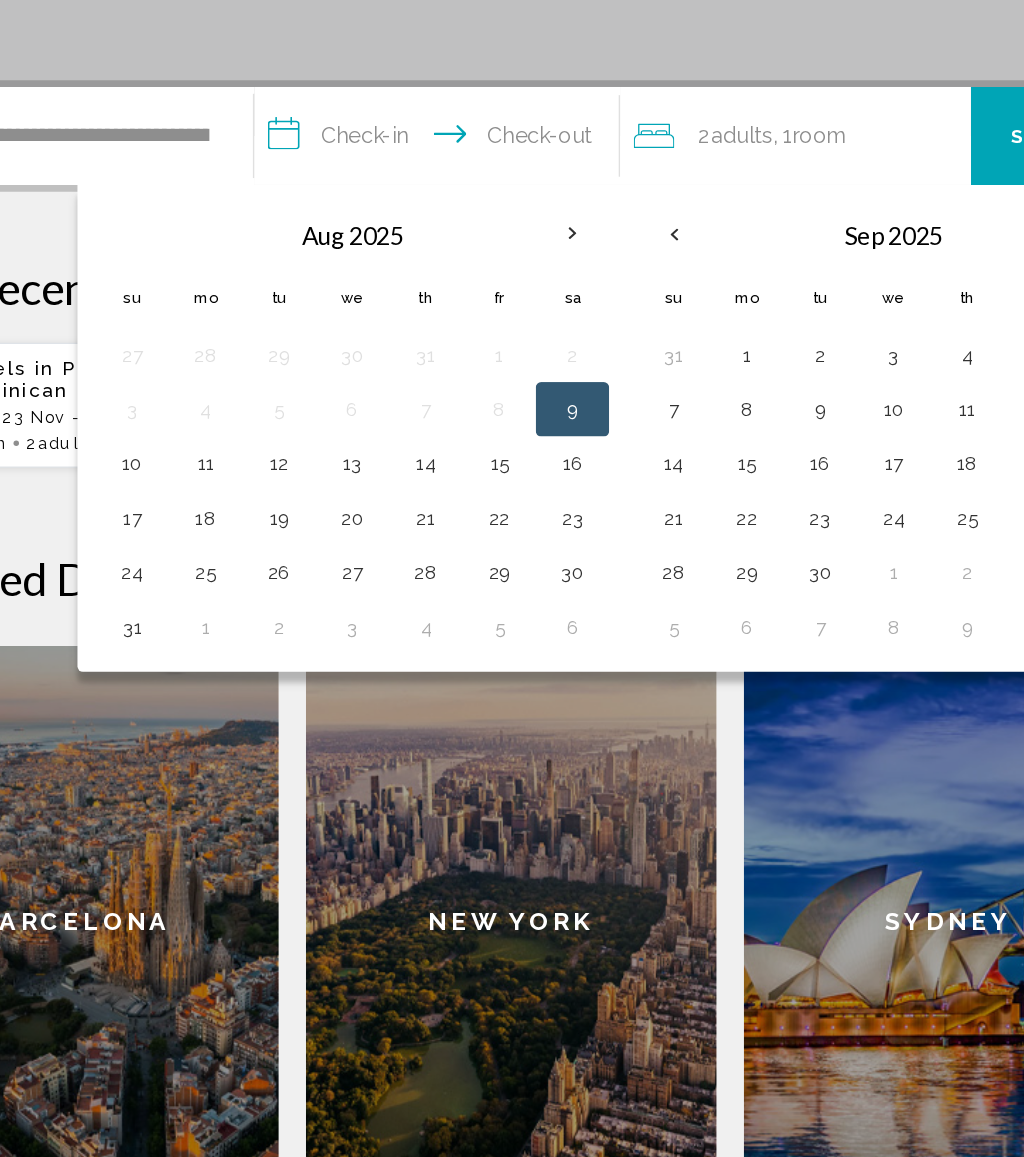 click on "29" at bounding box center (503, 585) 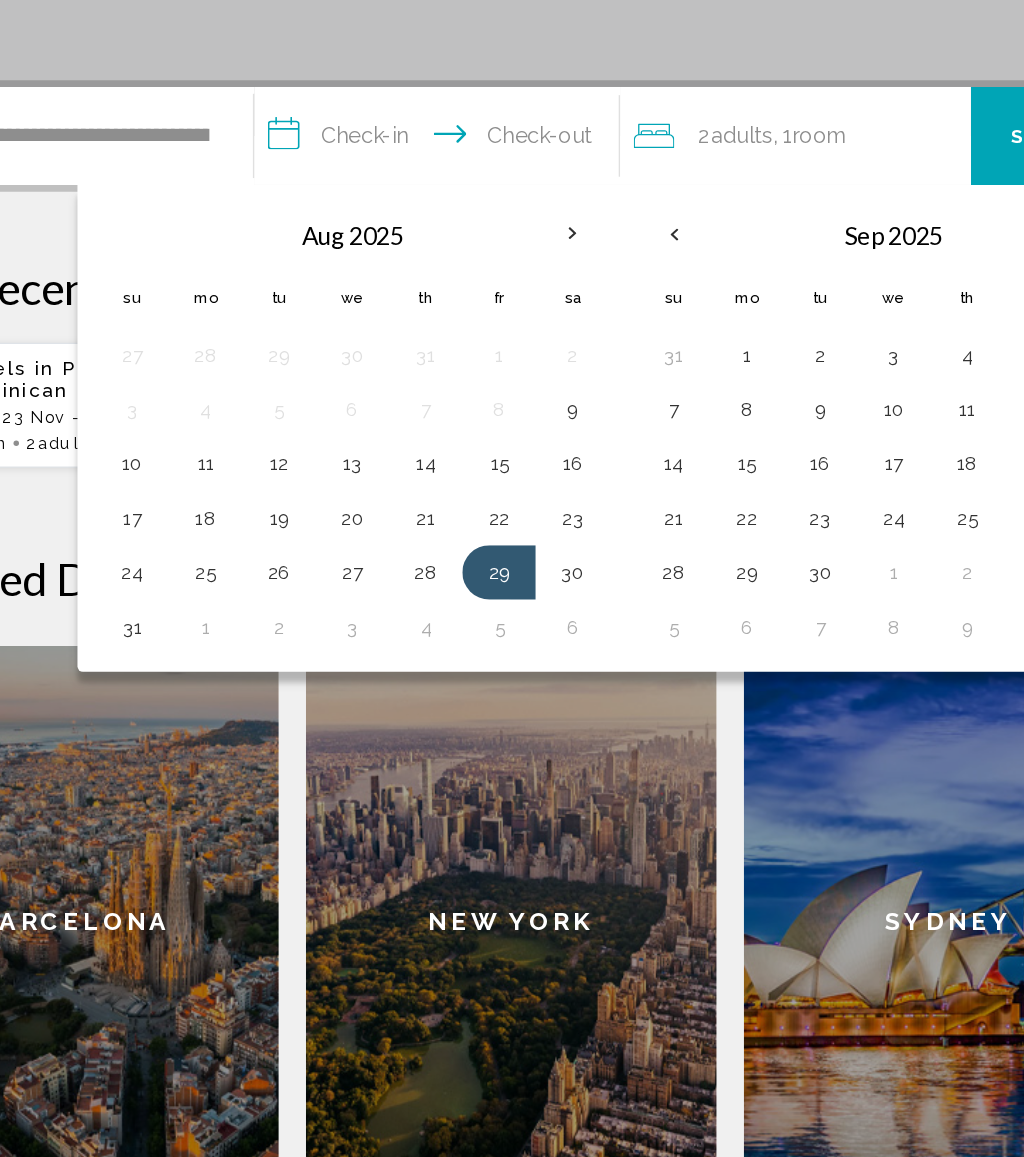 click on "1" at bounding box center [287, 625] 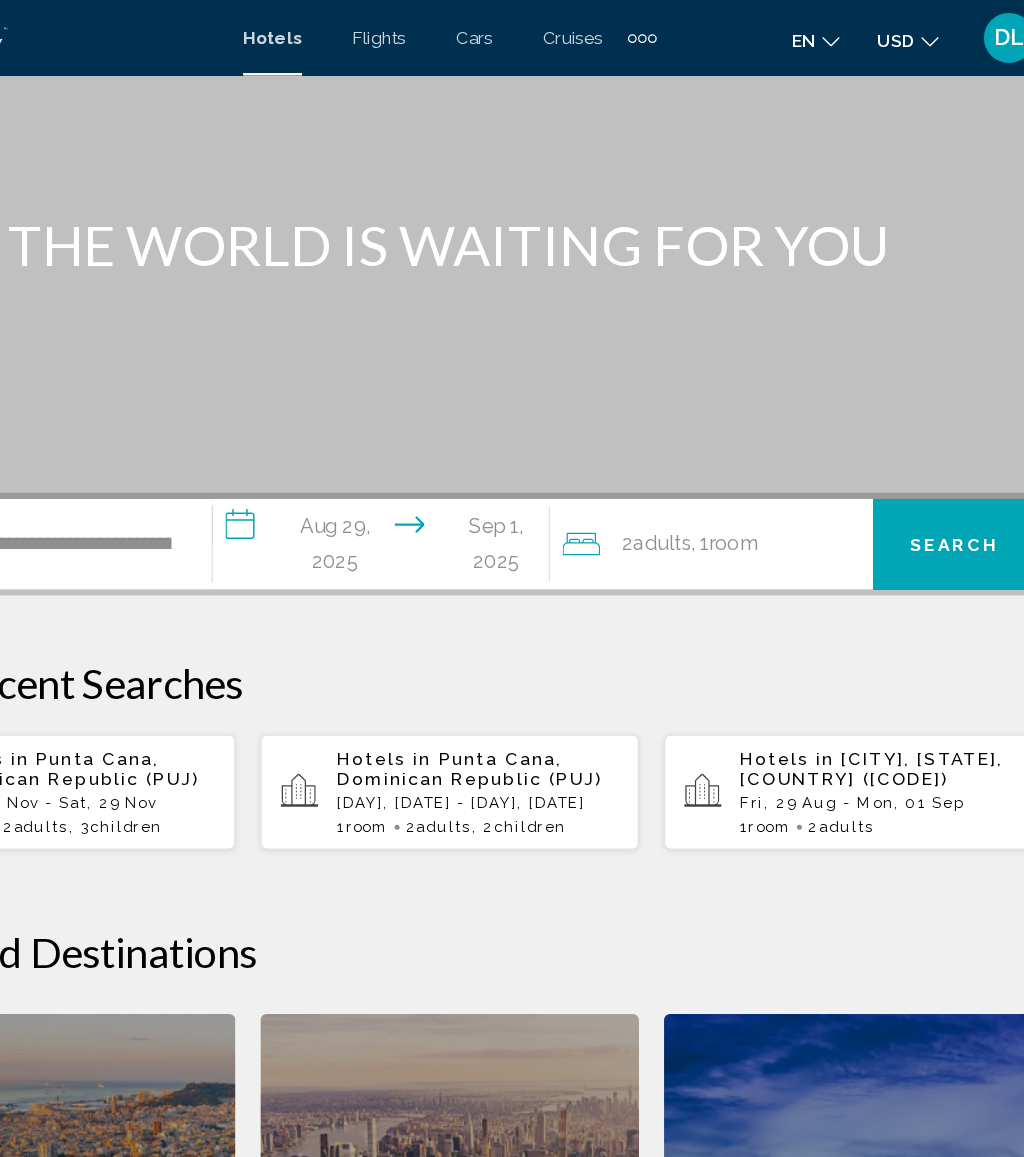scroll, scrollTop: 166, scrollLeft: 0, axis: vertical 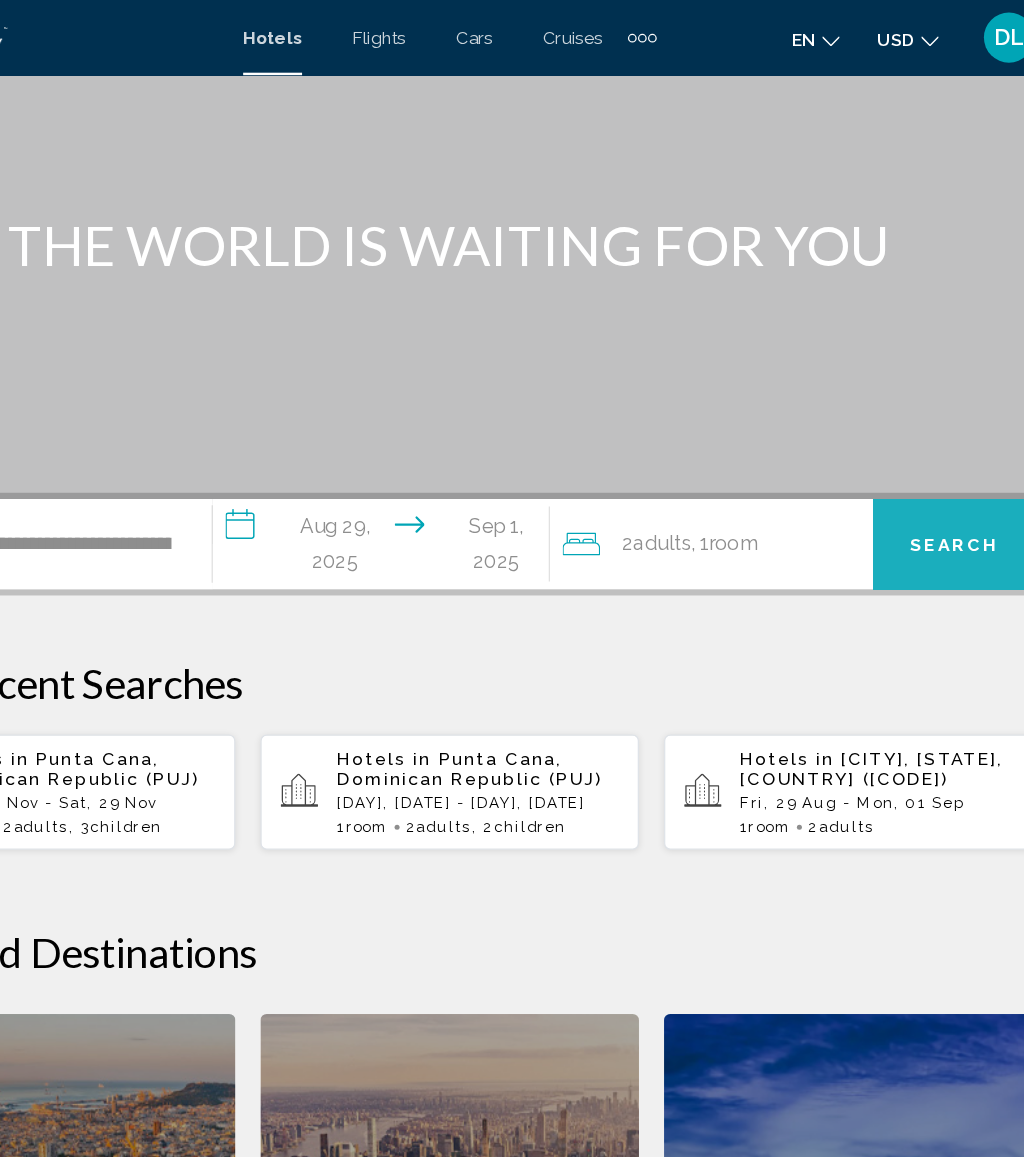click on "Search" at bounding box center (915, 435) 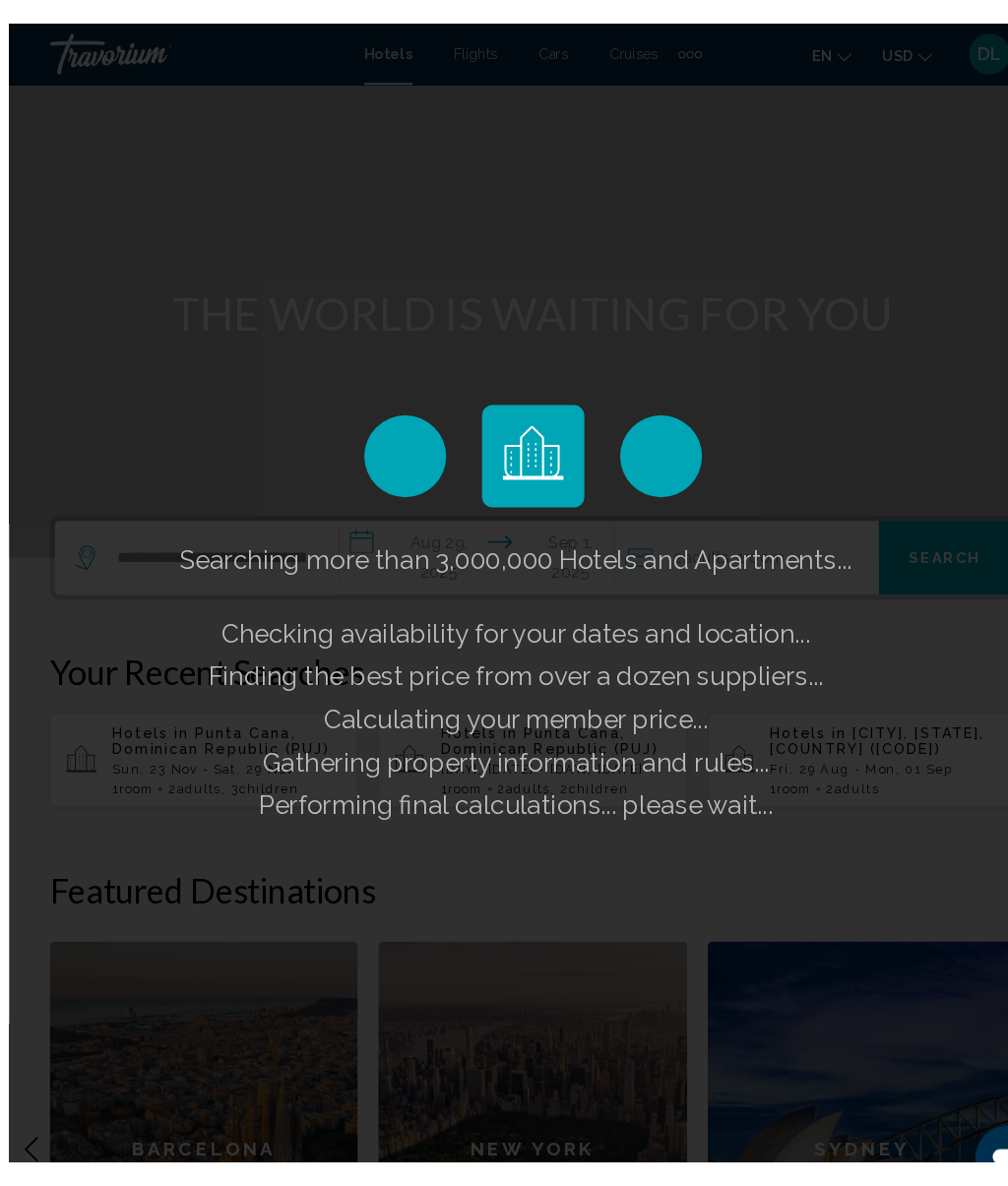 scroll, scrollTop: 66, scrollLeft: 0, axis: vertical 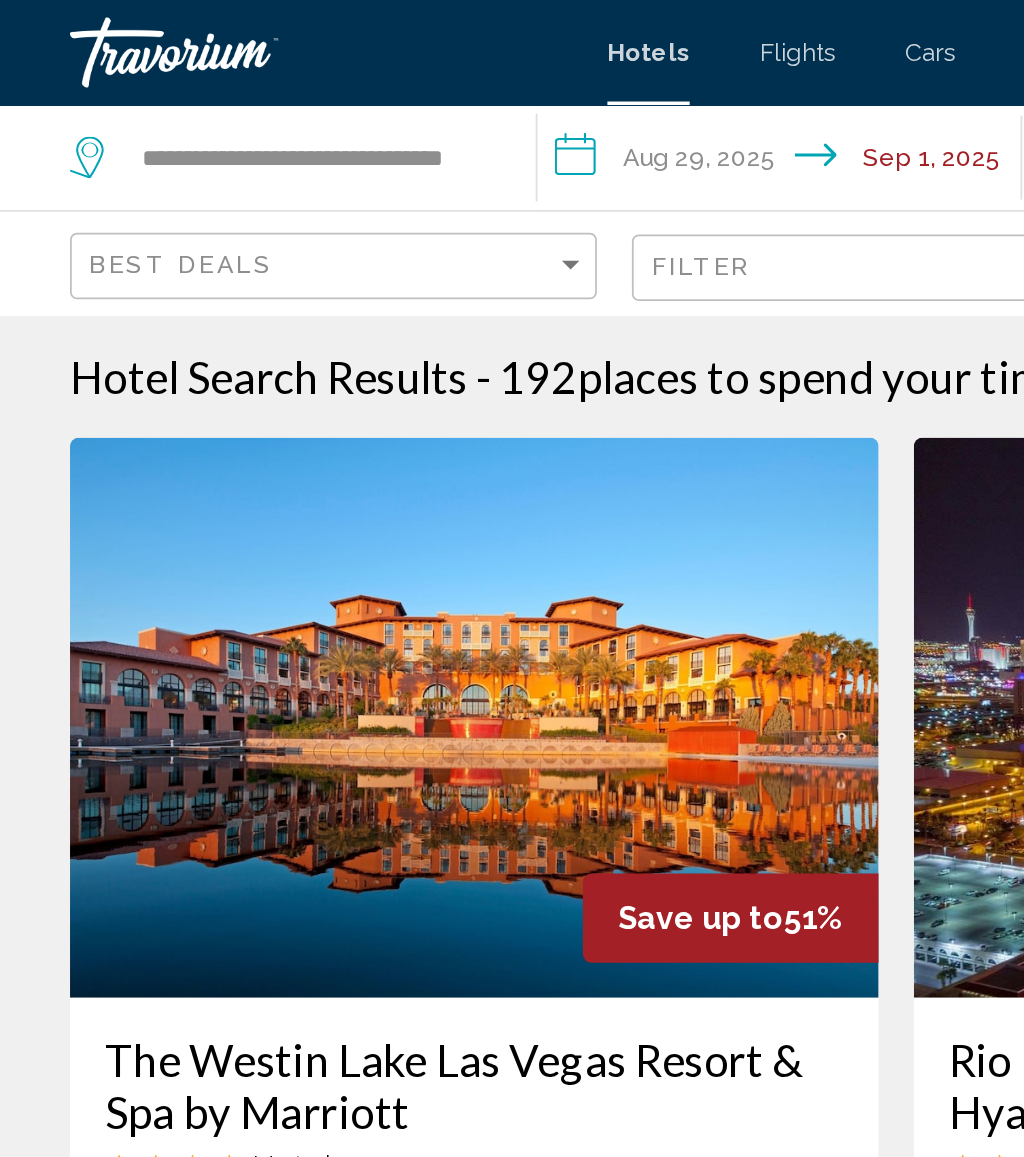 click on "**********" 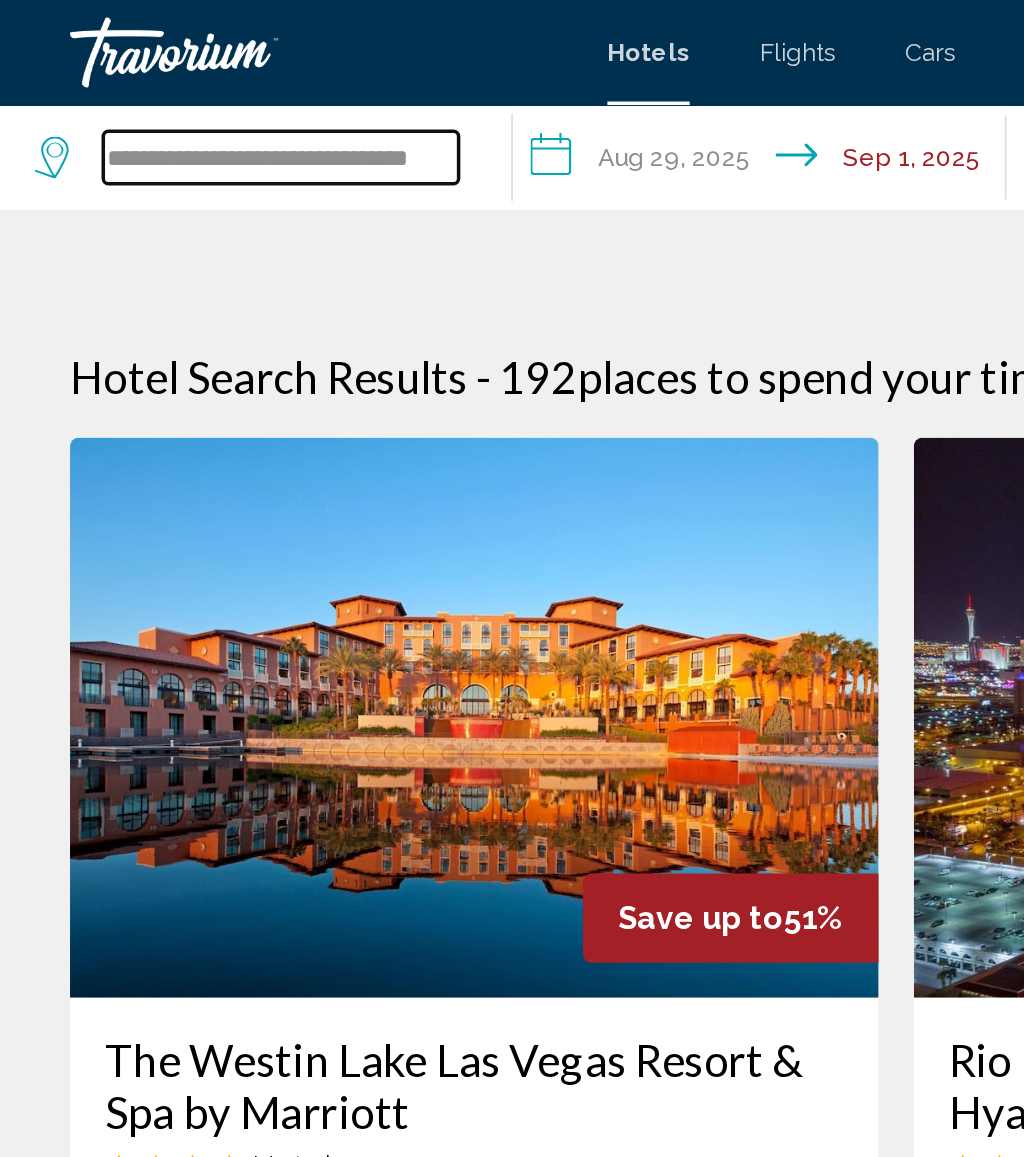 click on "**********" at bounding box center [160, 90] 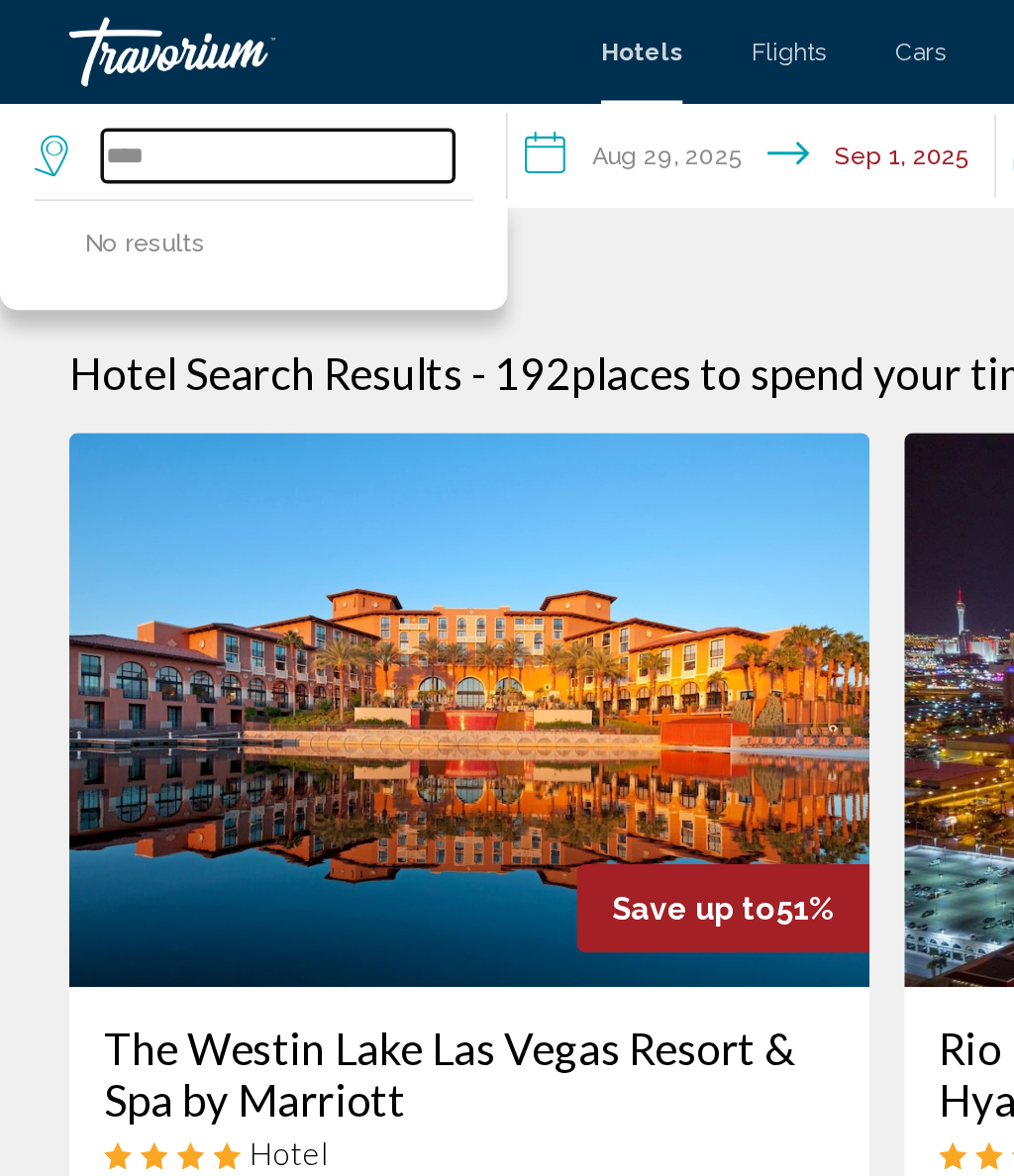 click on "****" at bounding box center [158, 89] 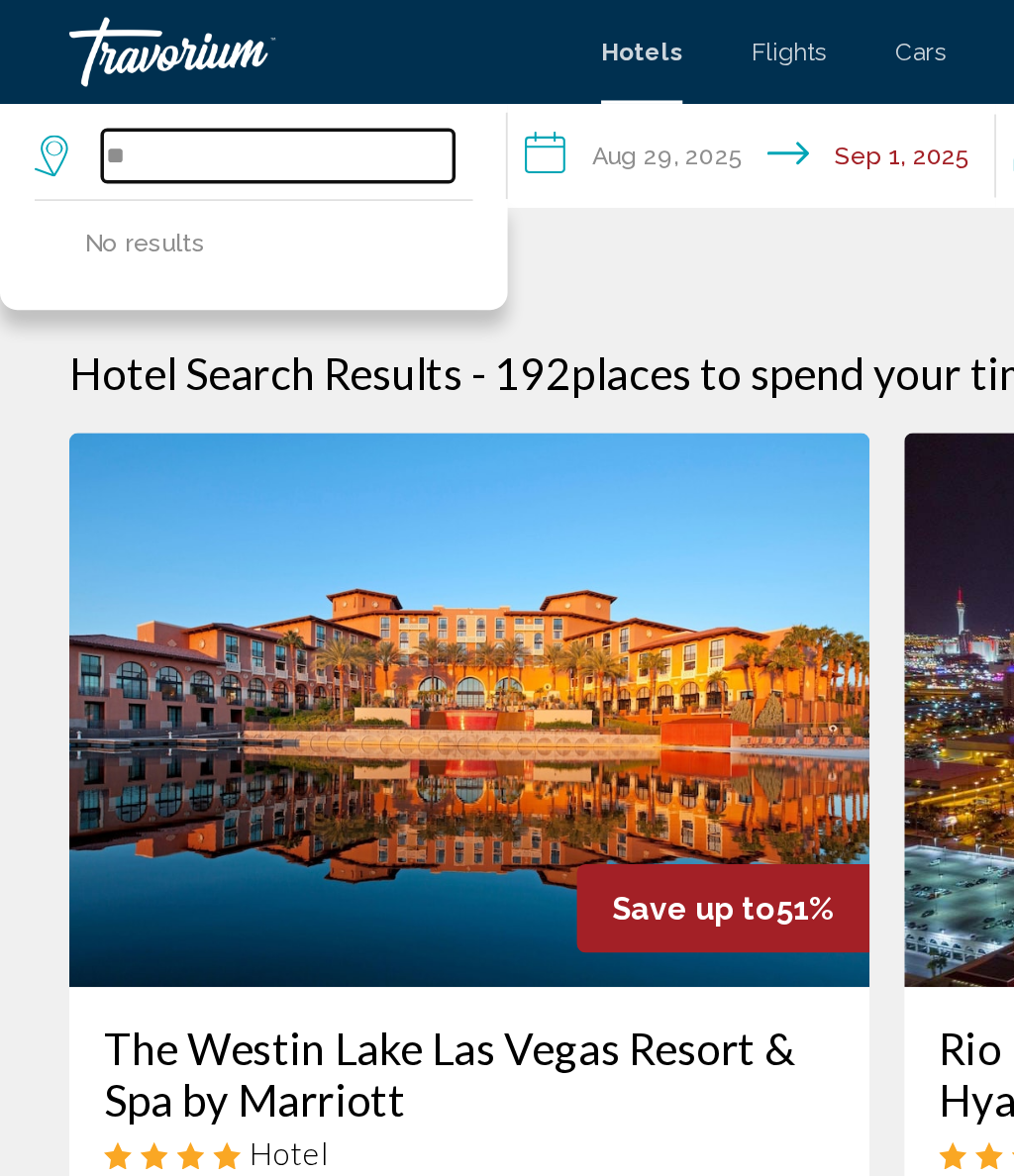type on "*" 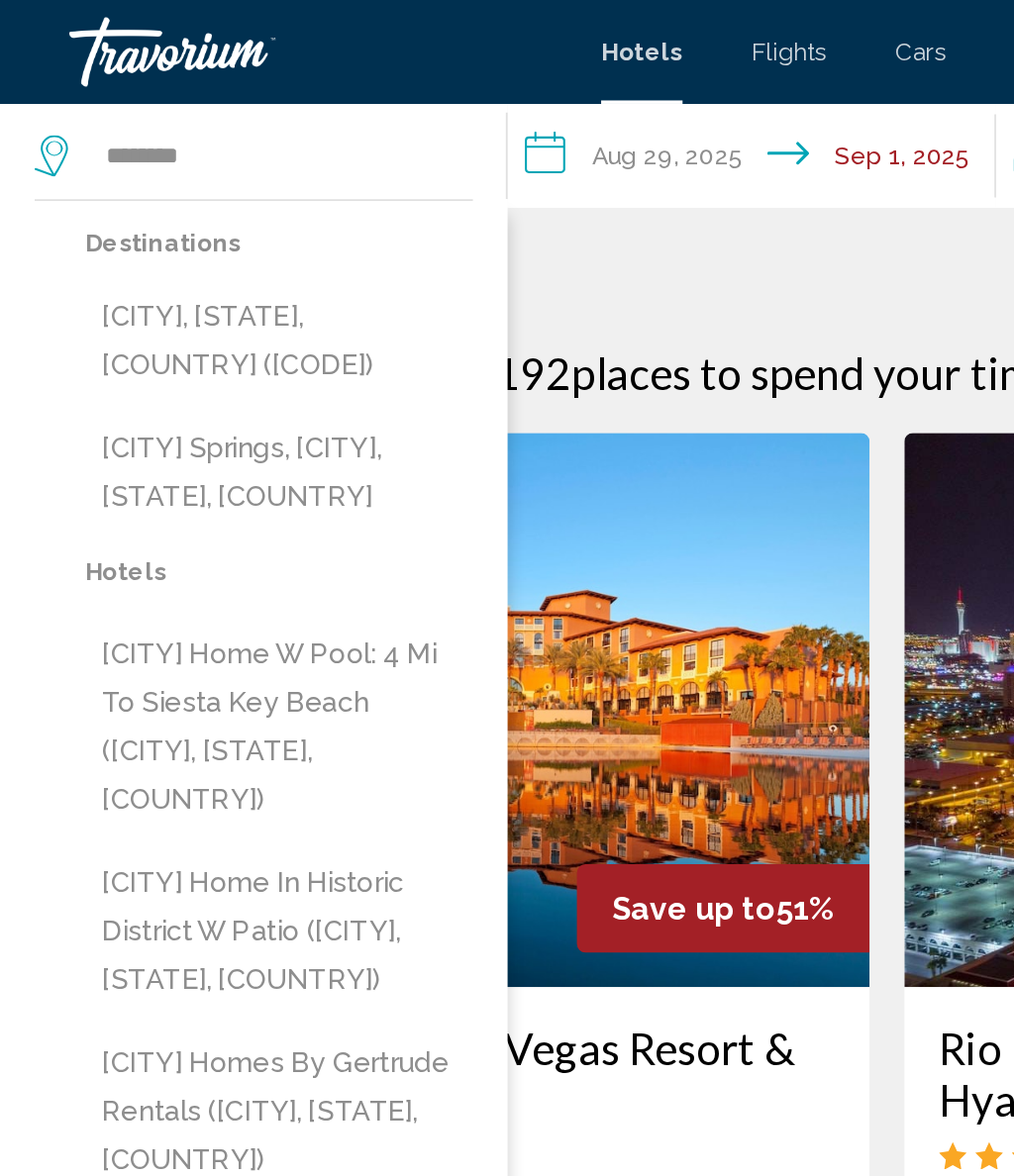 click on "[CITY], [STATE], [COUNTRY] ([CODE])" at bounding box center (159, 195) 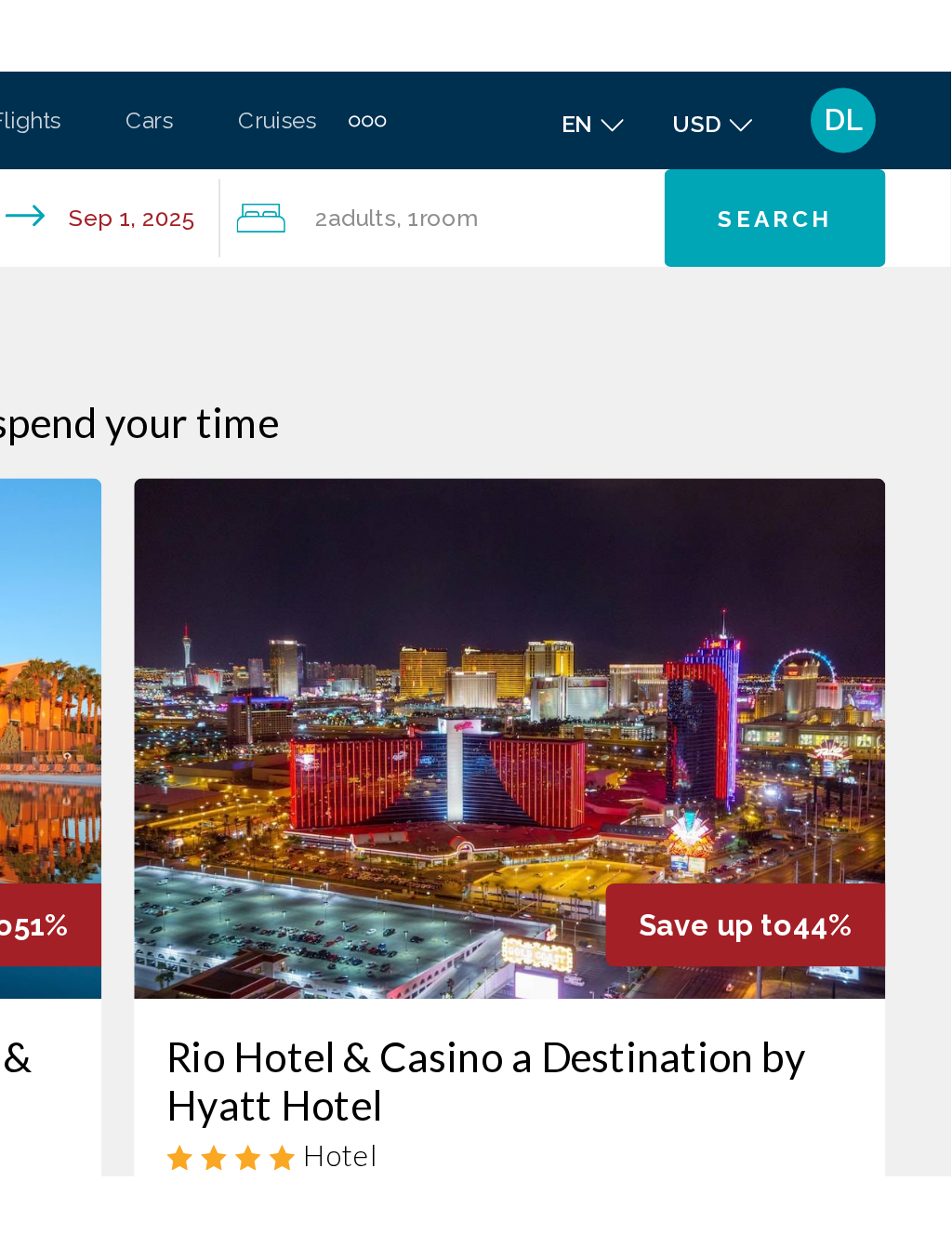 scroll, scrollTop: 0, scrollLeft: 0, axis: both 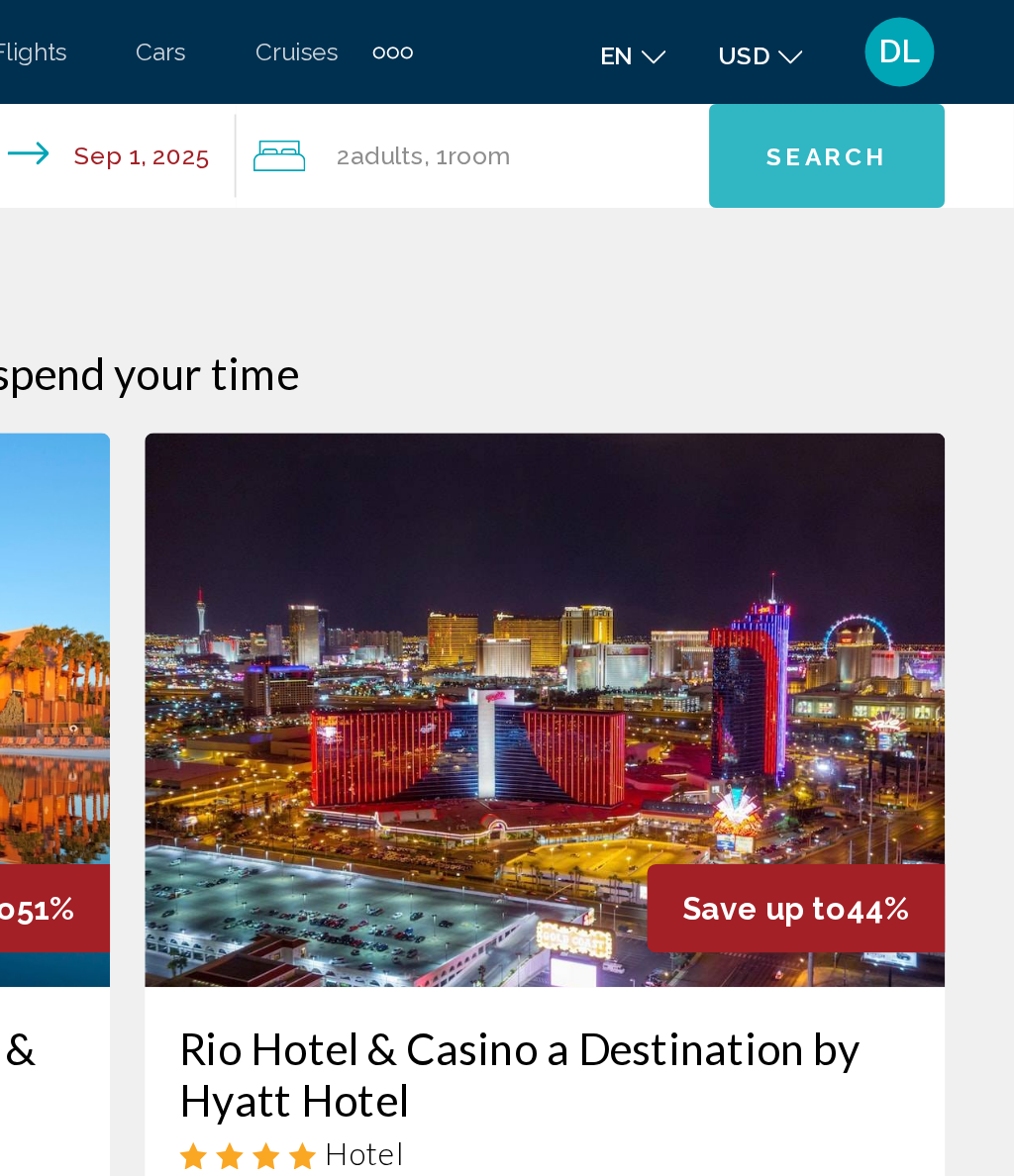 click on "Search" 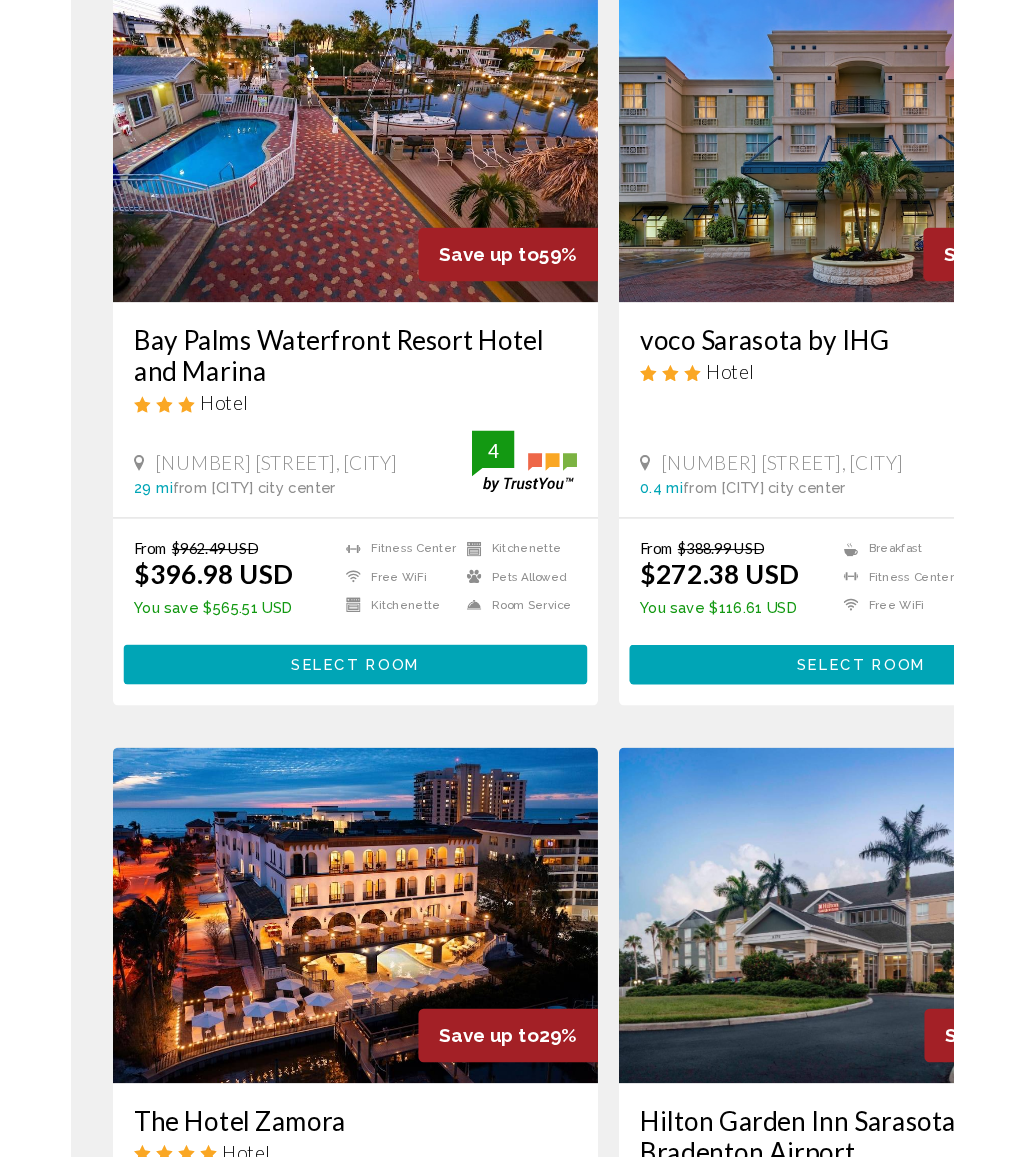 scroll, scrollTop: 219, scrollLeft: 0, axis: vertical 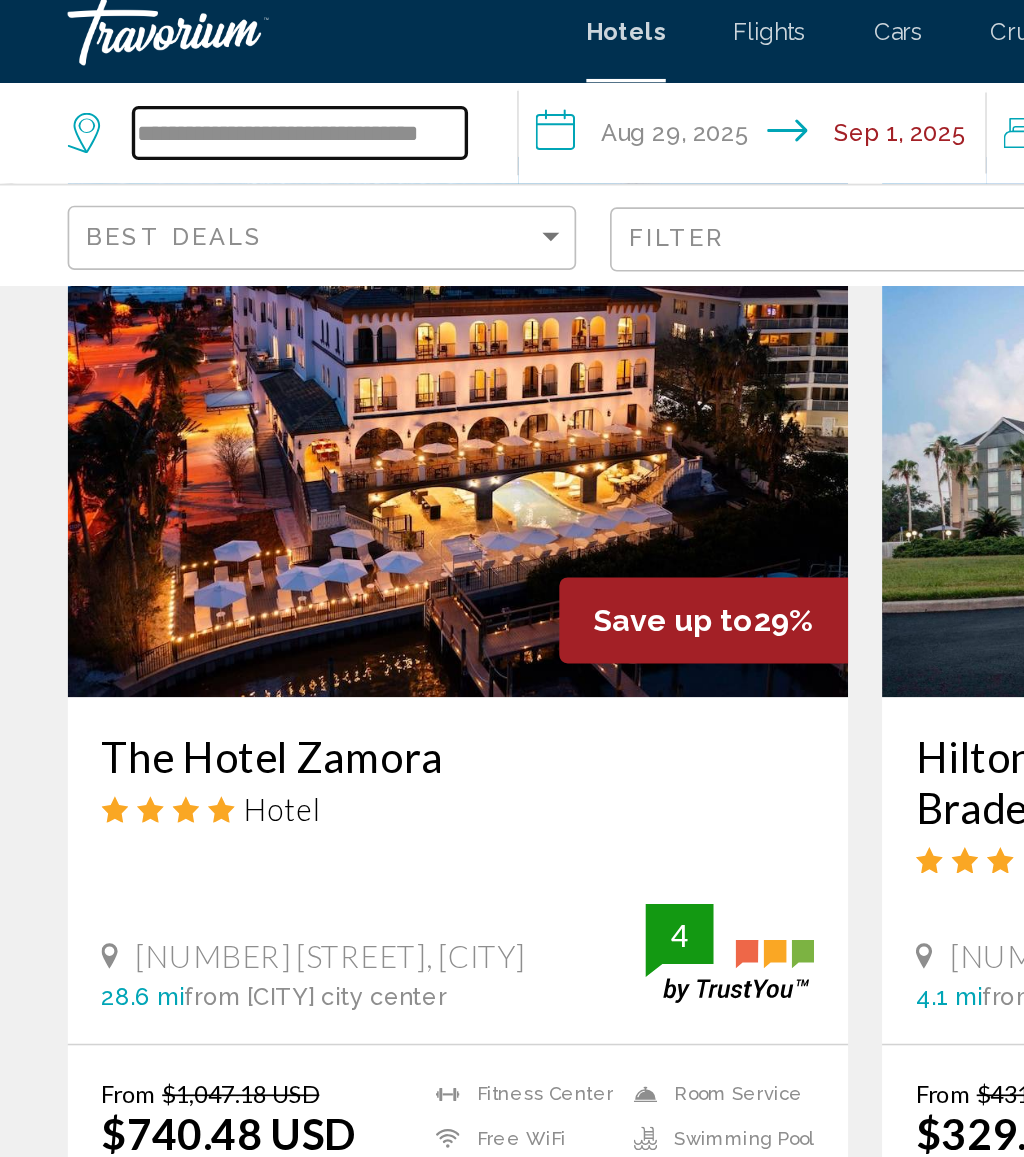 click on "**********" at bounding box center (177, 90) 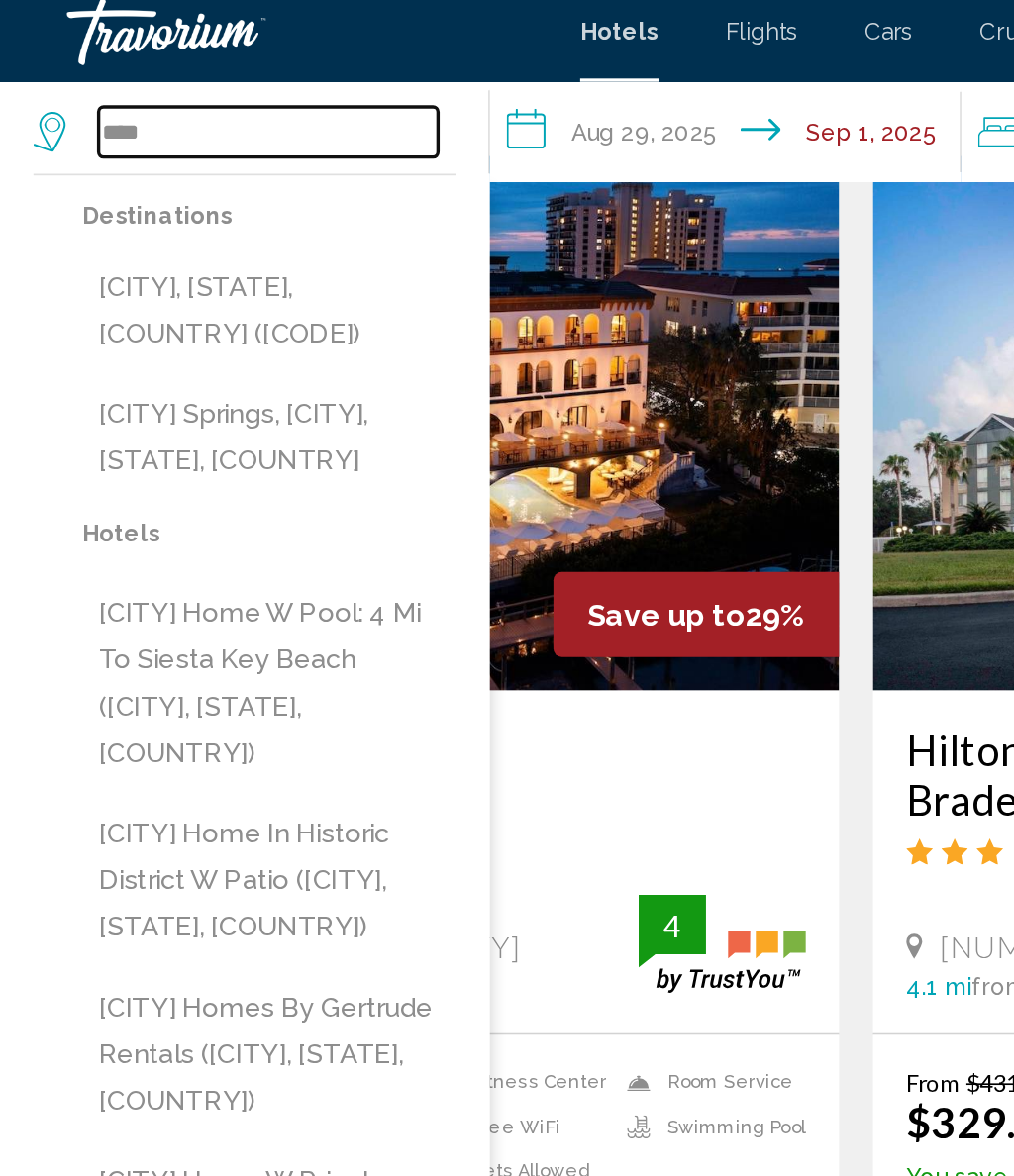 click on "****" at bounding box center (158, 89) 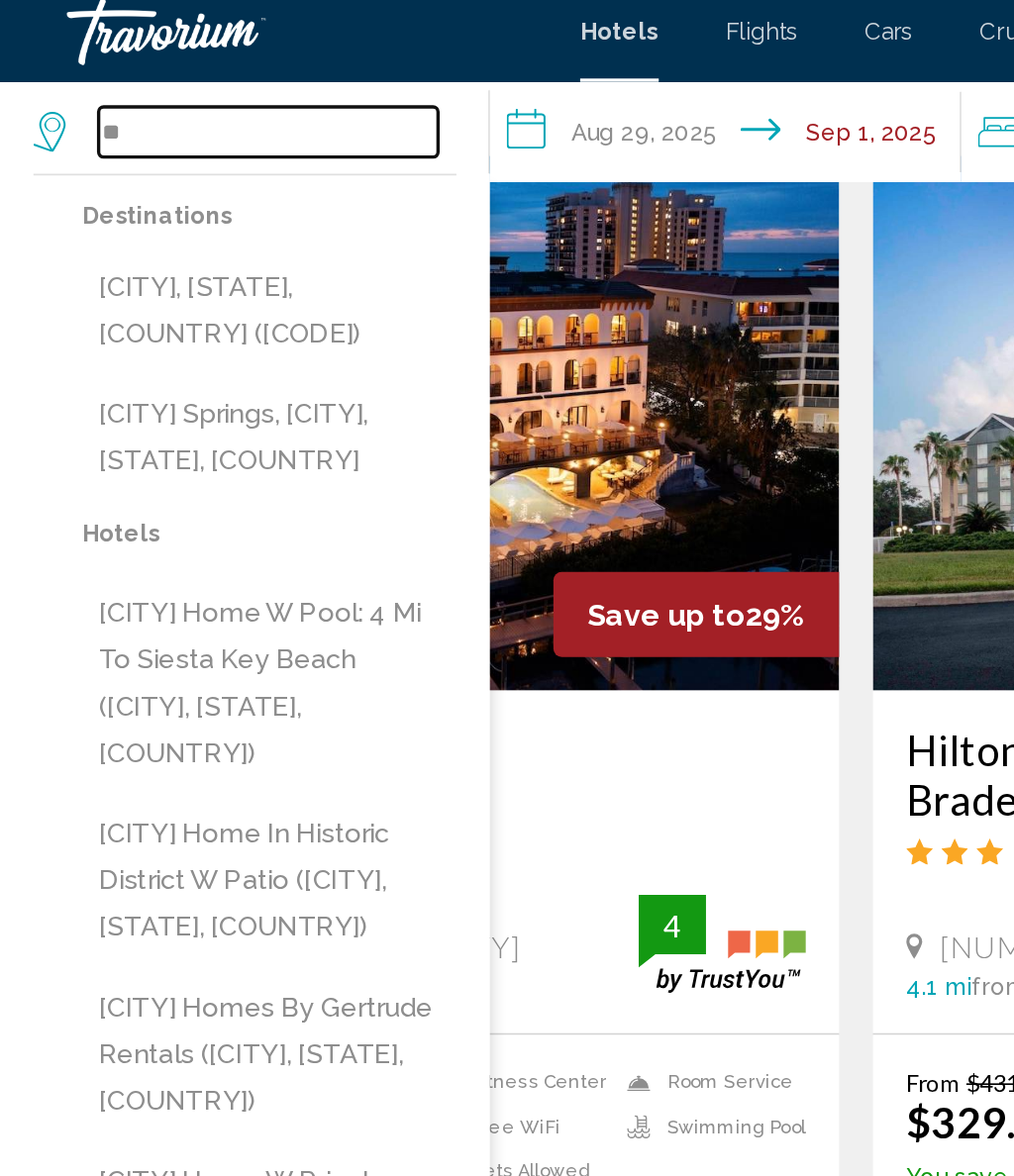 type on "*" 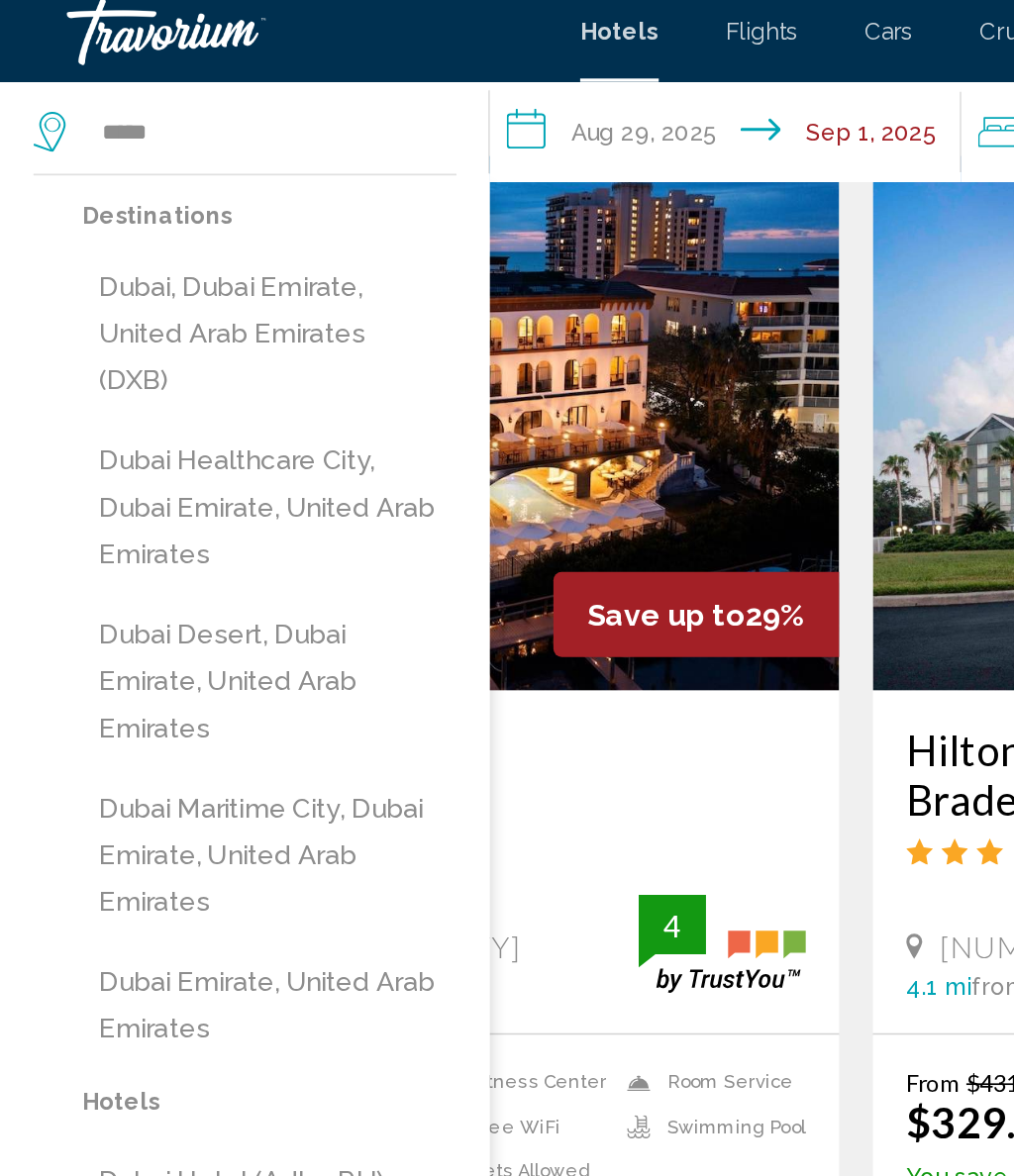 click on "Dubai, Dubai Emirate, United Arab Emirates (DXB)" at bounding box center [159, 209] 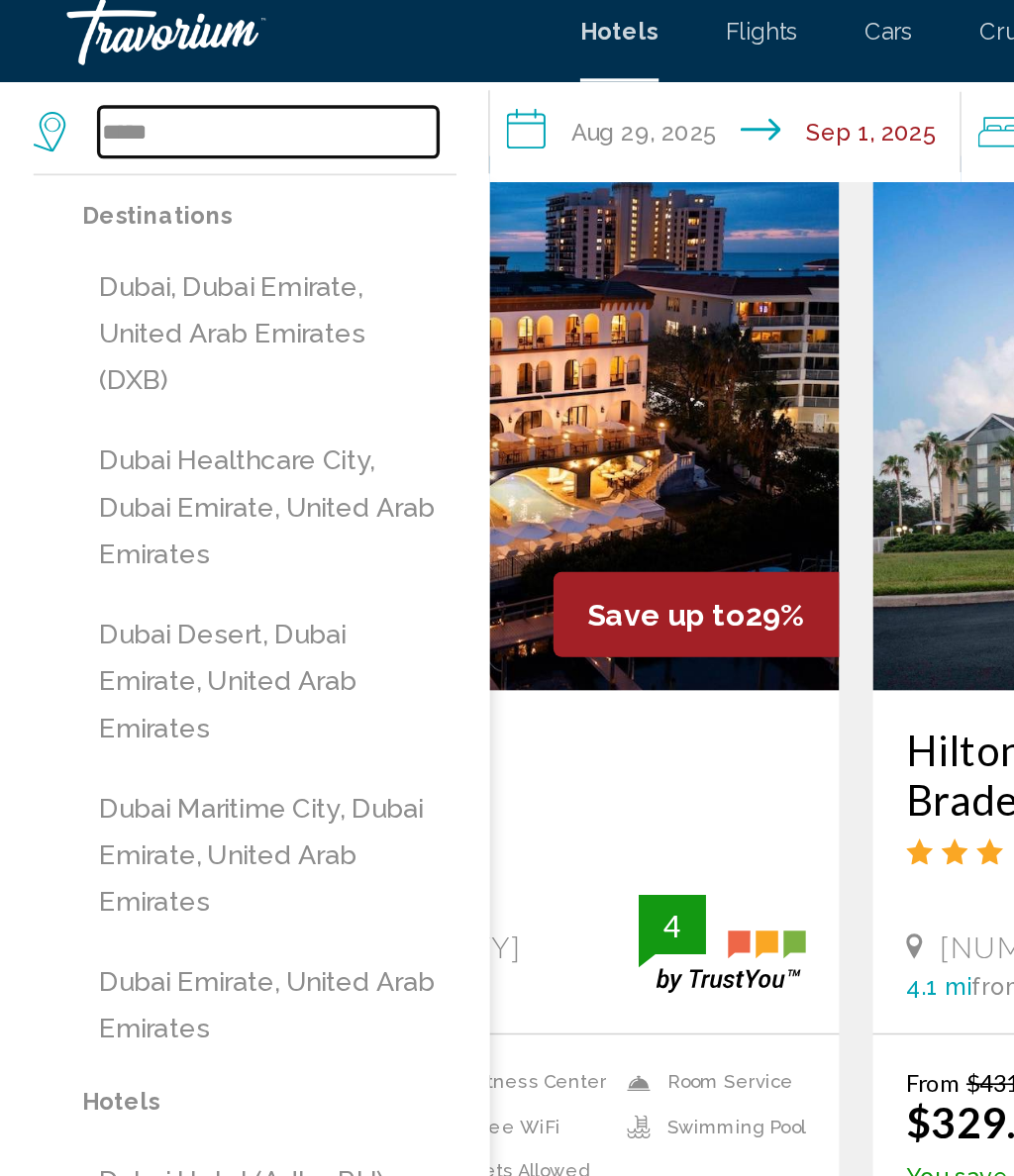 type on "**********" 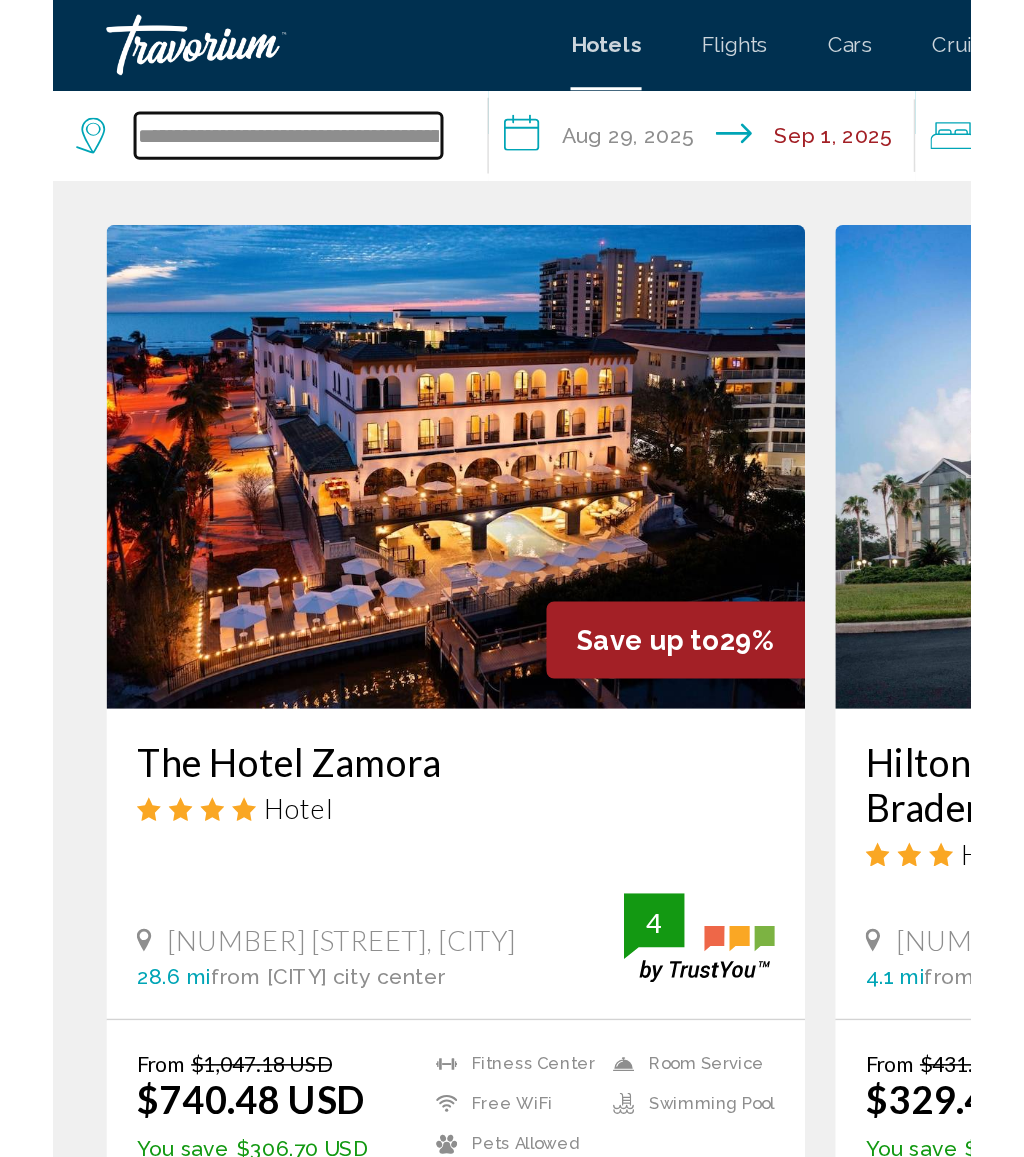 scroll, scrollTop: 774, scrollLeft: 0, axis: vertical 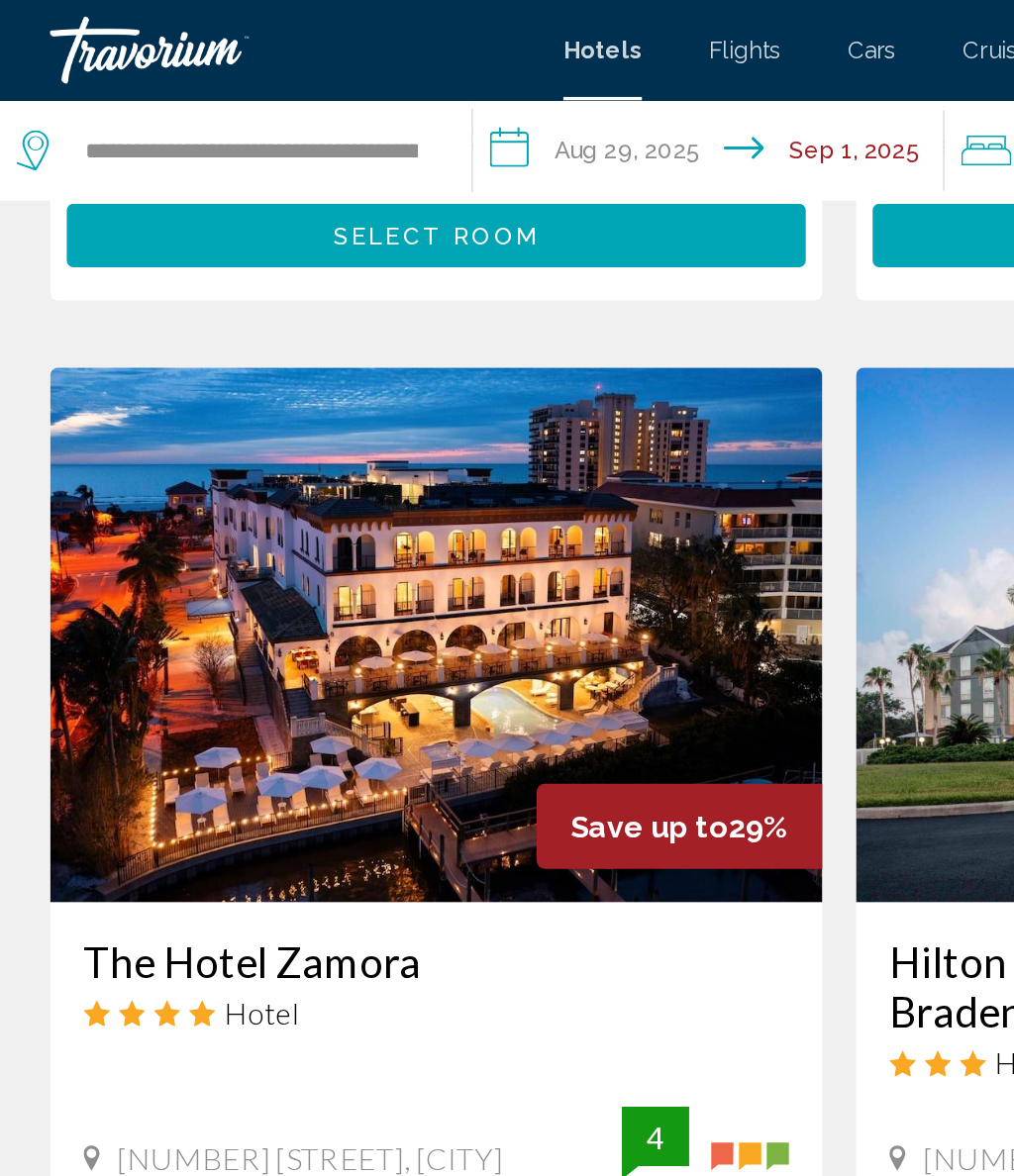 click on "**********" at bounding box center [434, 92] 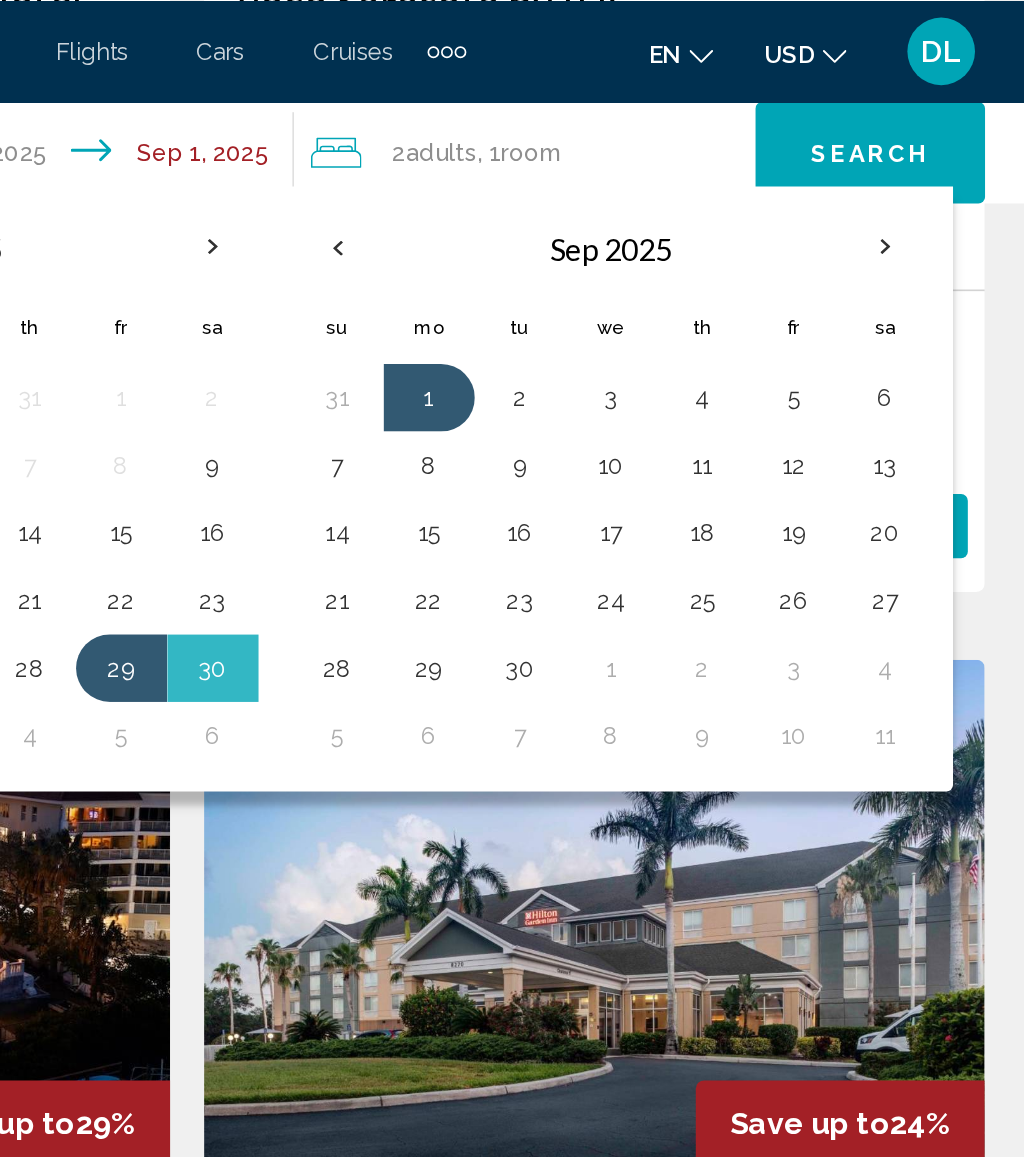 scroll, scrollTop: 595, scrollLeft: 0, axis: vertical 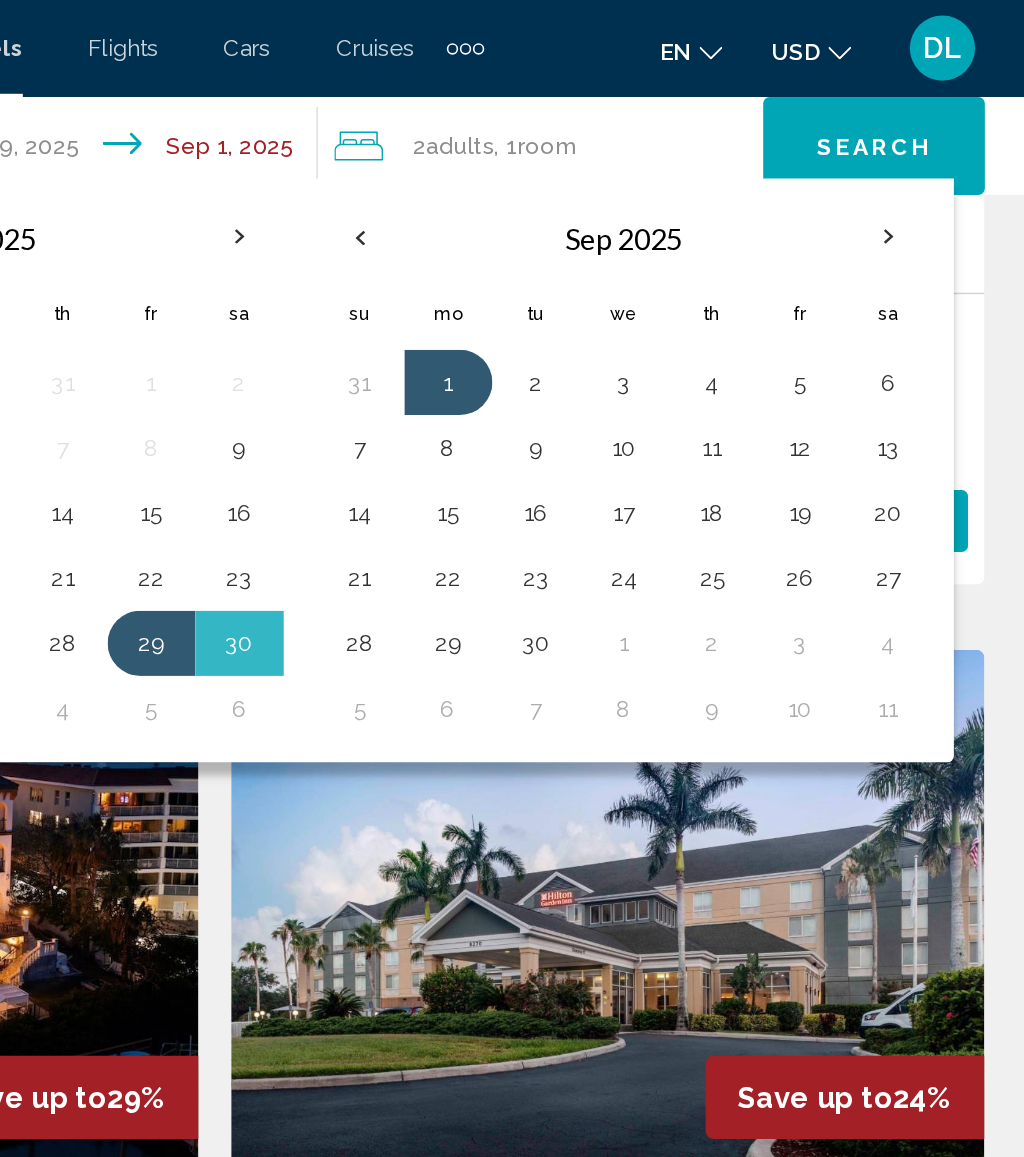 click on "25" at bounding box center [817, 355] 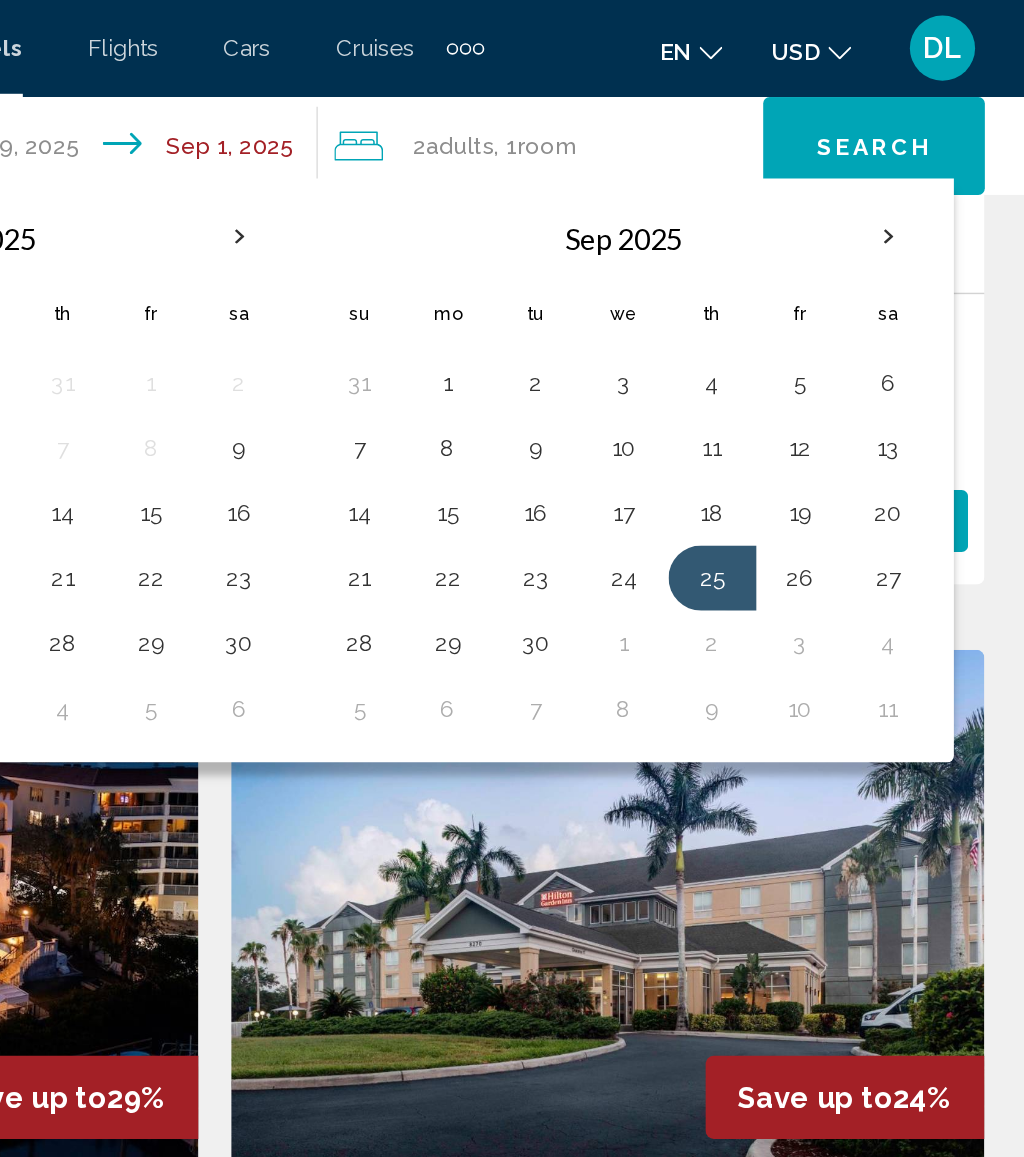 click on "2" at bounding box center [817, 395] 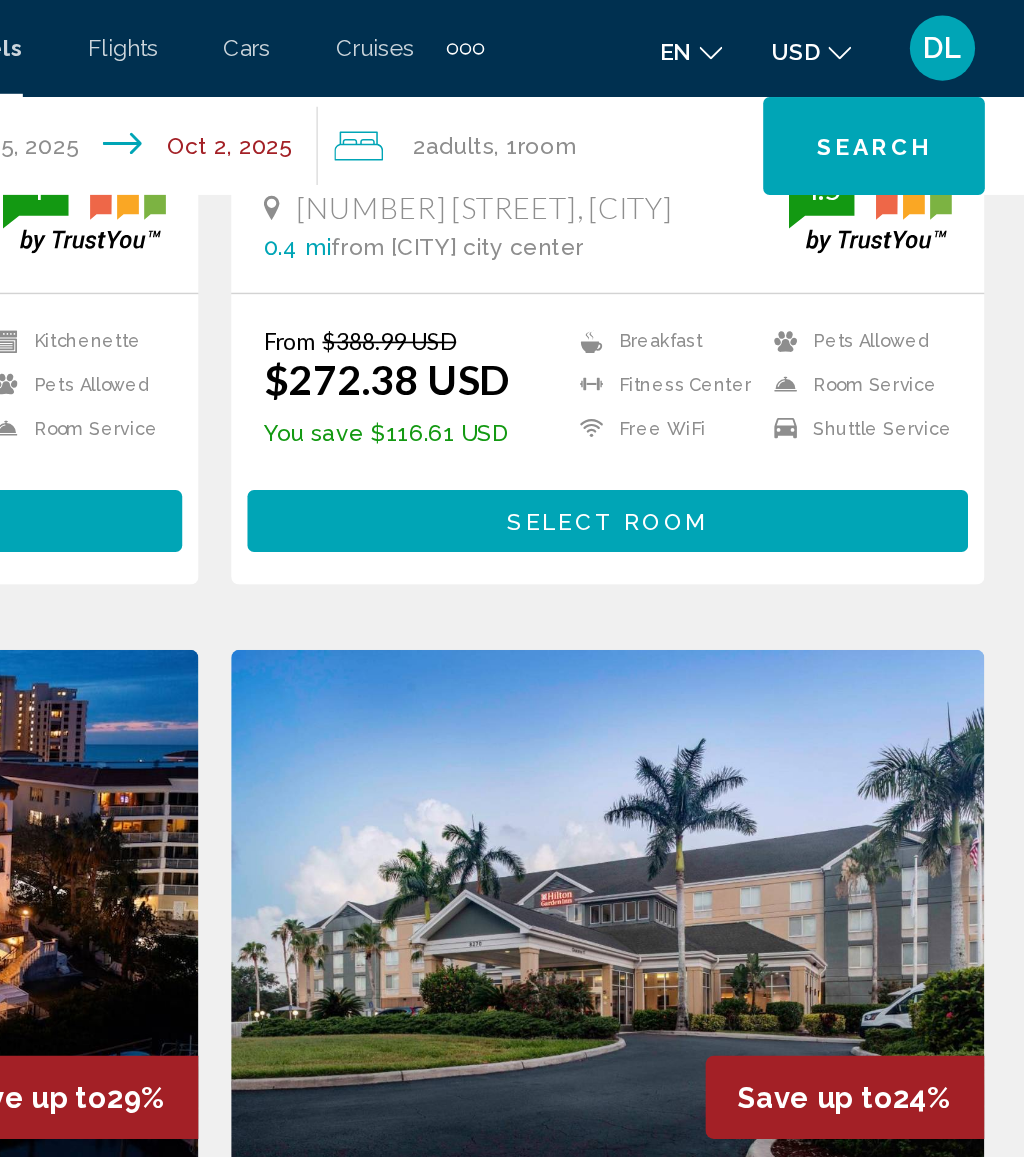 click on "Search" 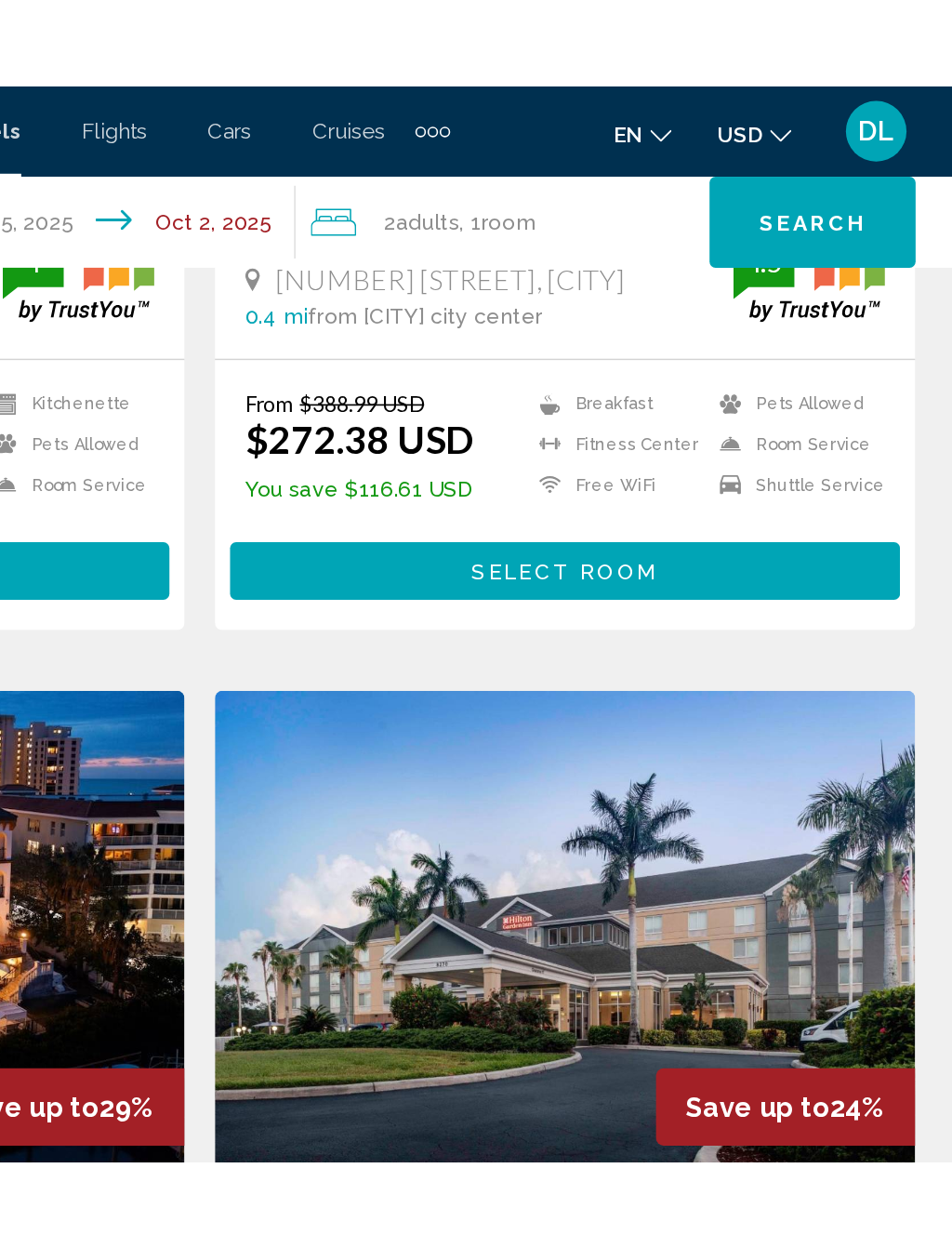 scroll, scrollTop: 0, scrollLeft: 0, axis: both 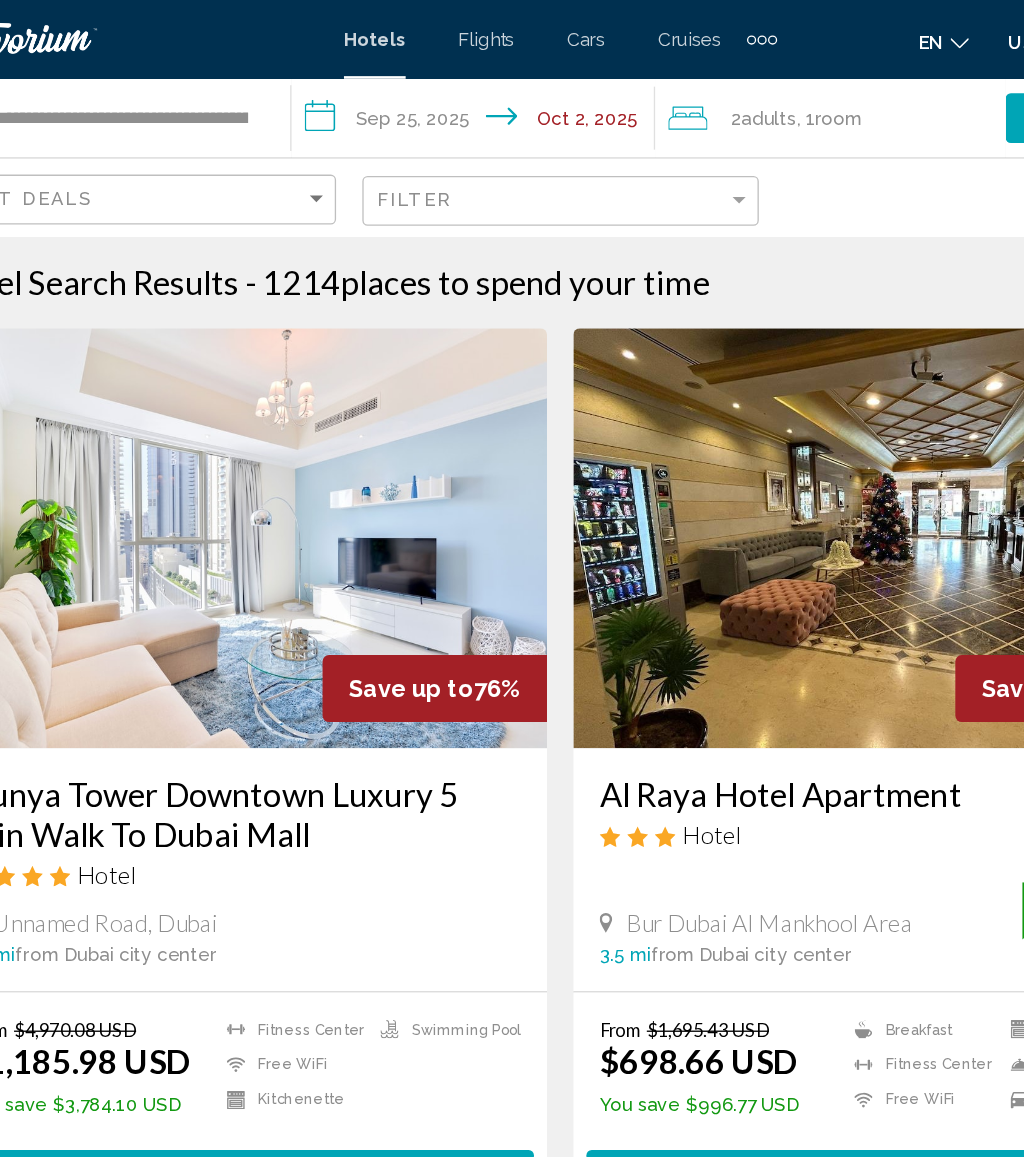 click on "**********" at bounding box center (449, 93) 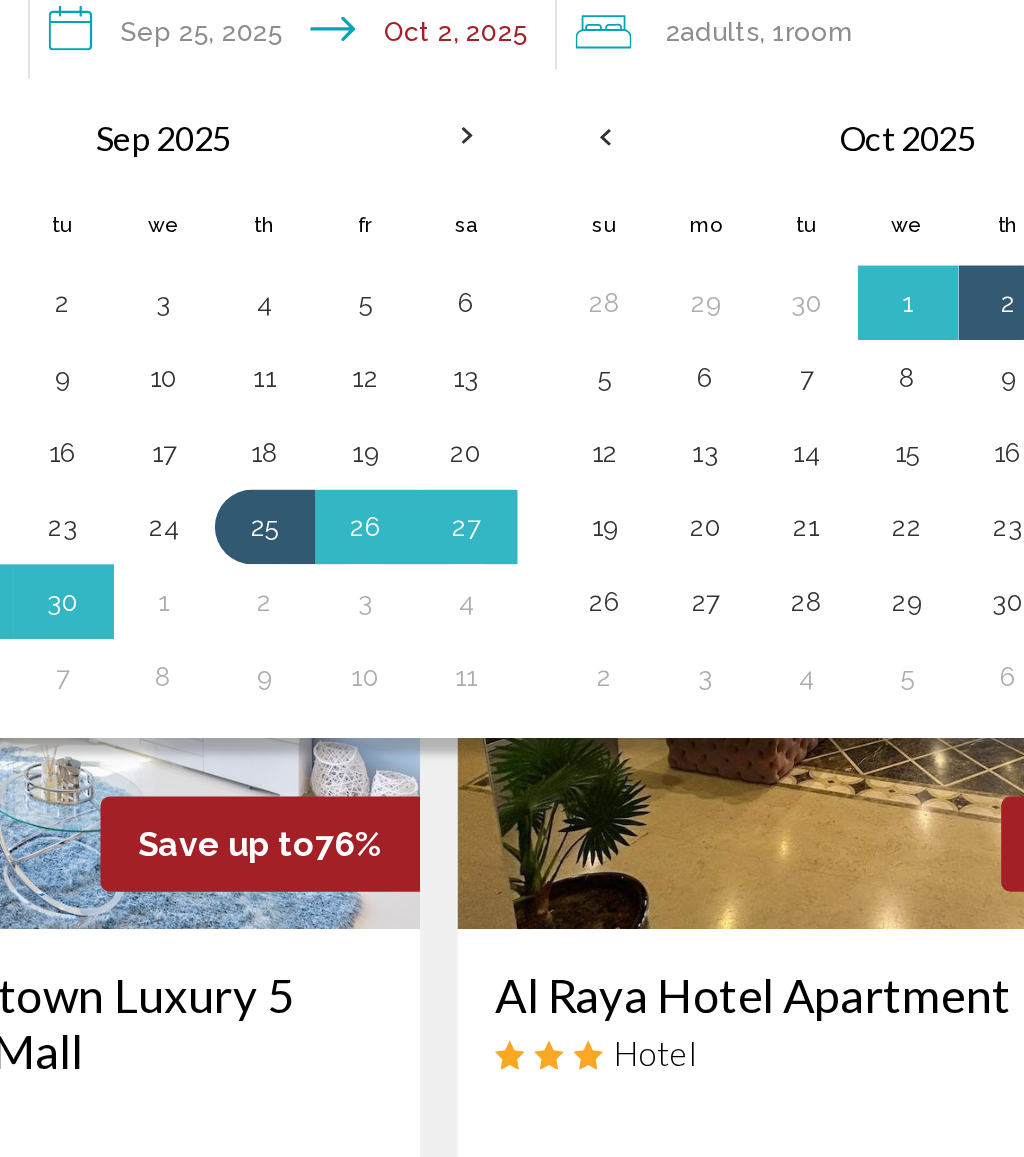 click on "3" at bounding box center [473, 395] 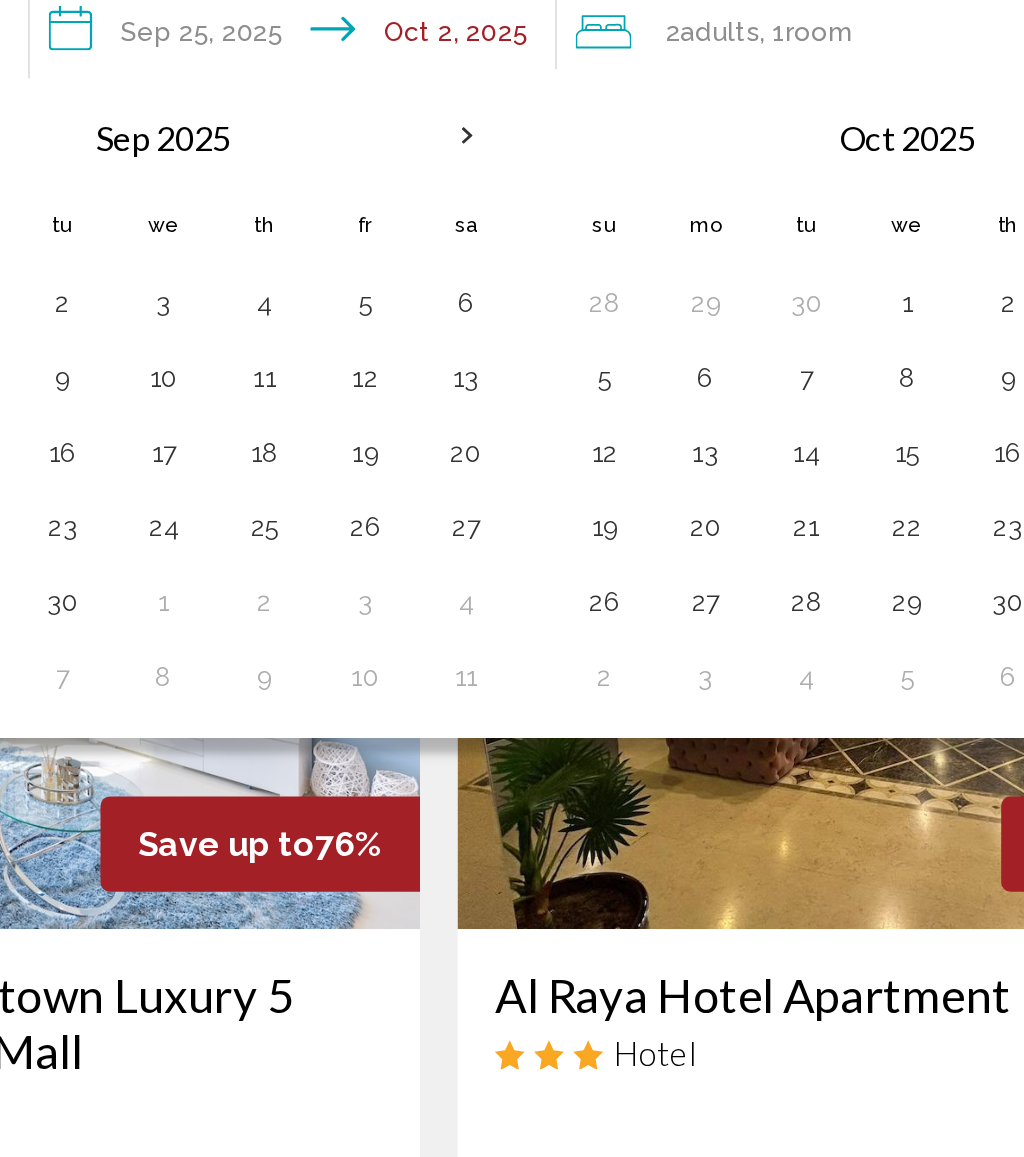 click on "10" at bounding box center [473, 435] 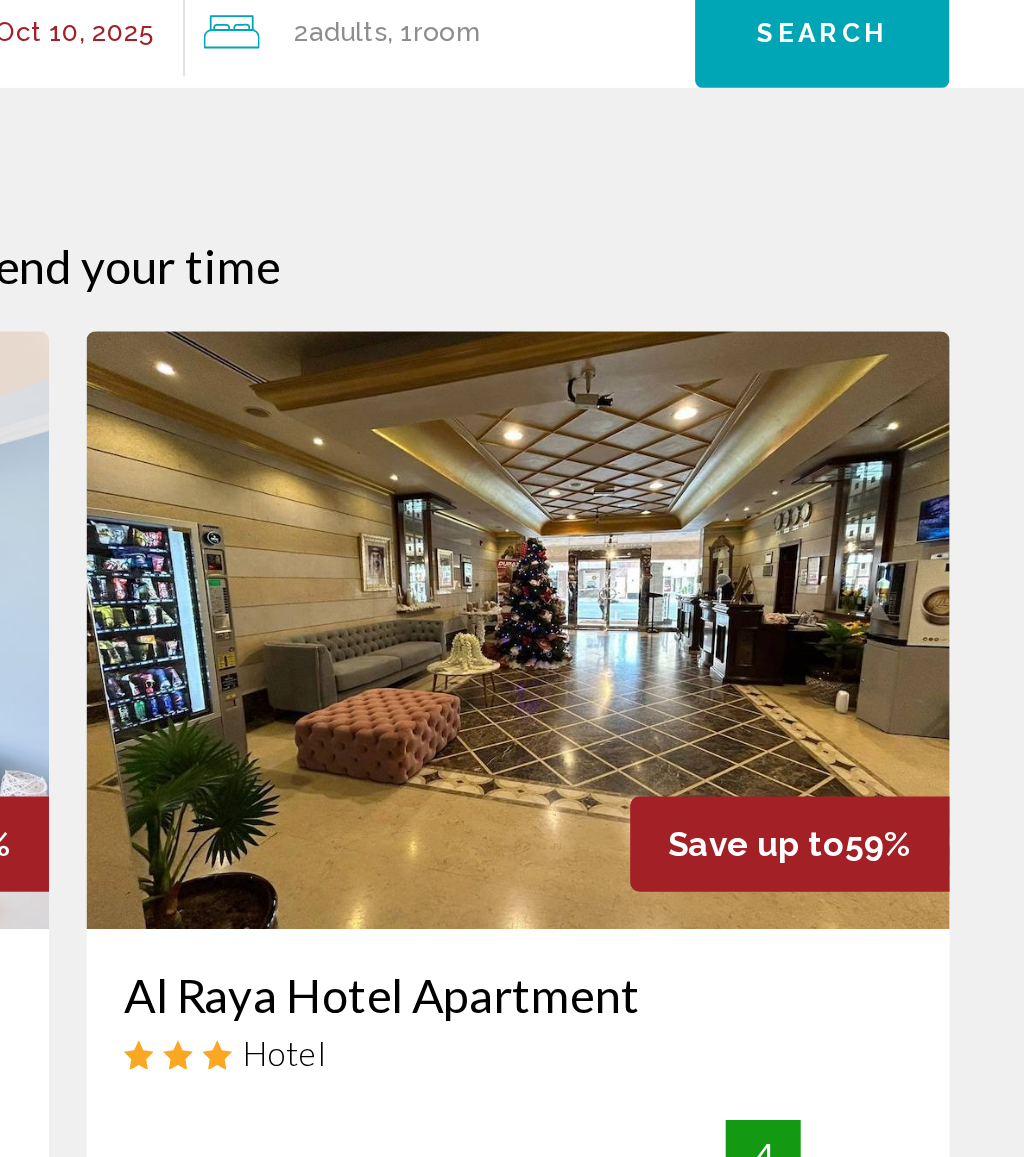 click on "Search" 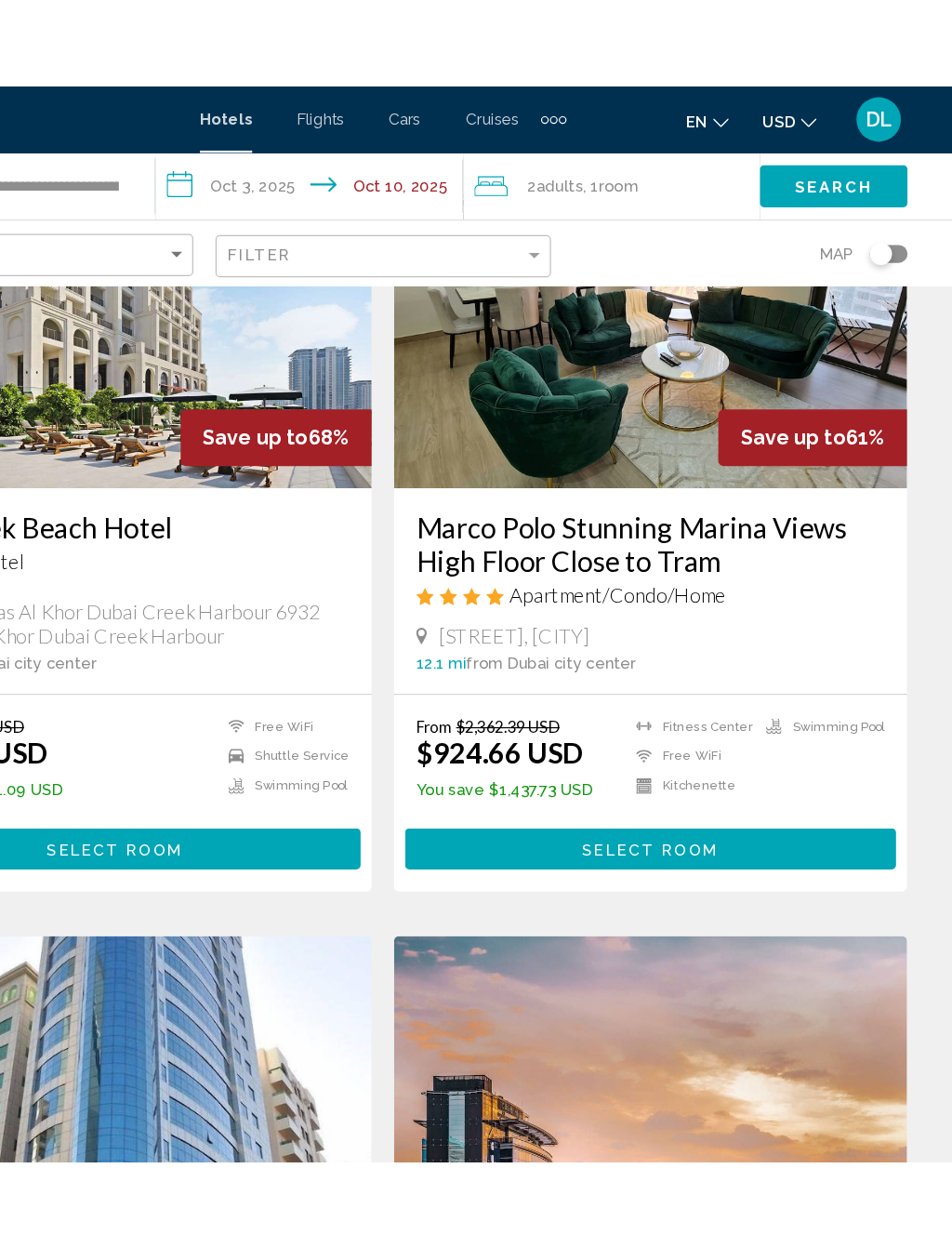 scroll, scrollTop: 0, scrollLeft: 0, axis: both 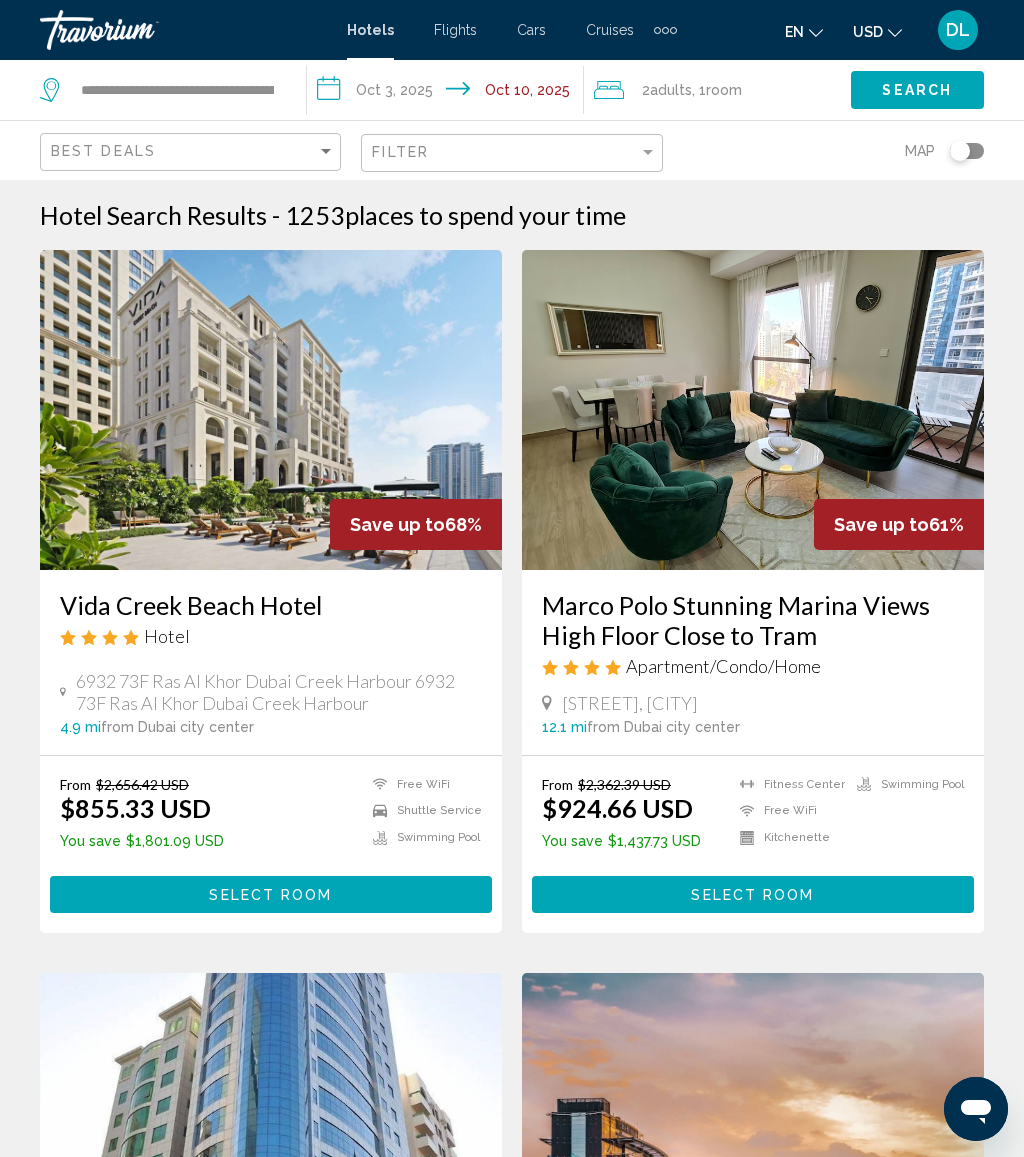 click on "**********" at bounding box center (449, 93) 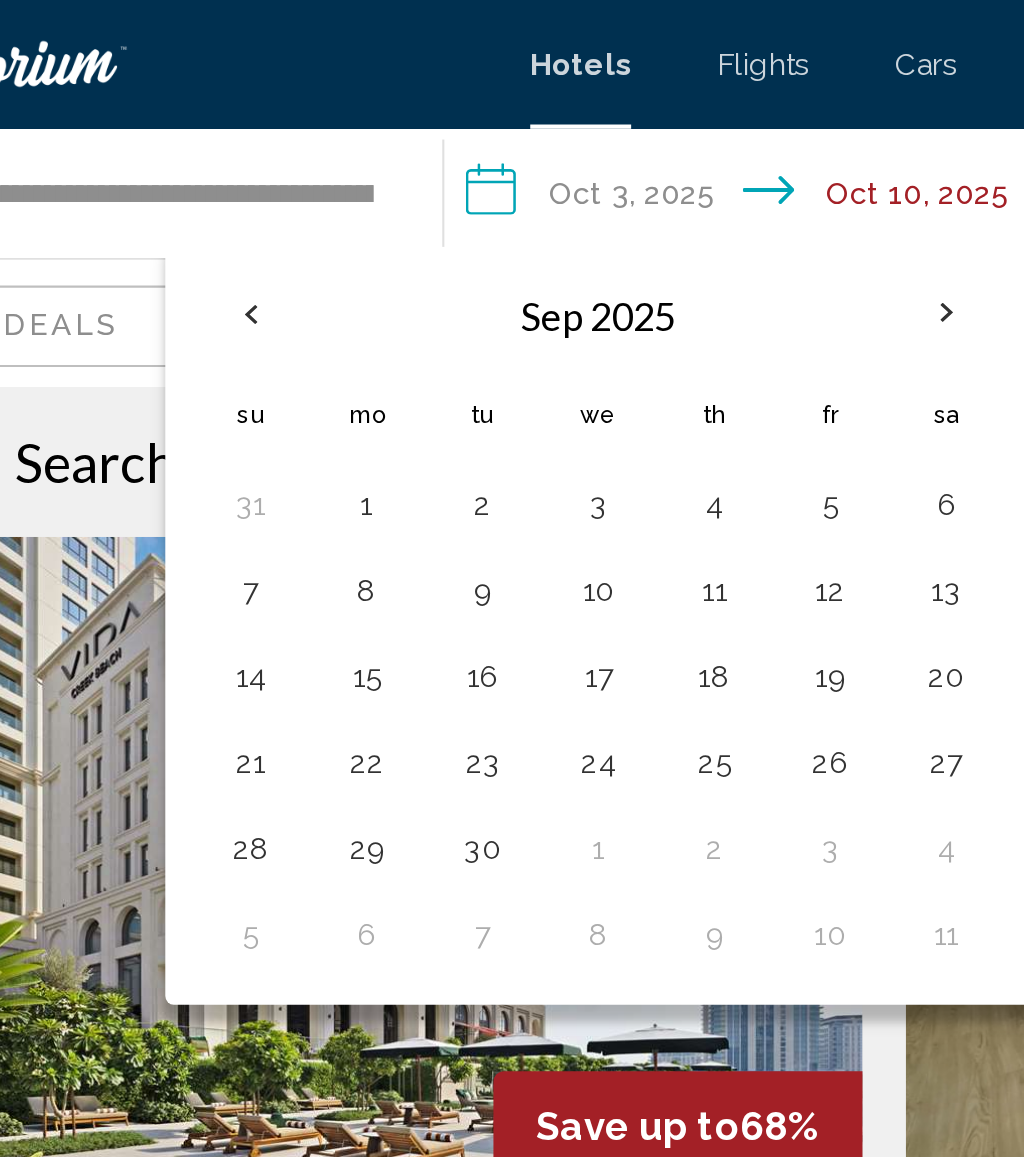 click on "1" at bounding box center (271, 235) 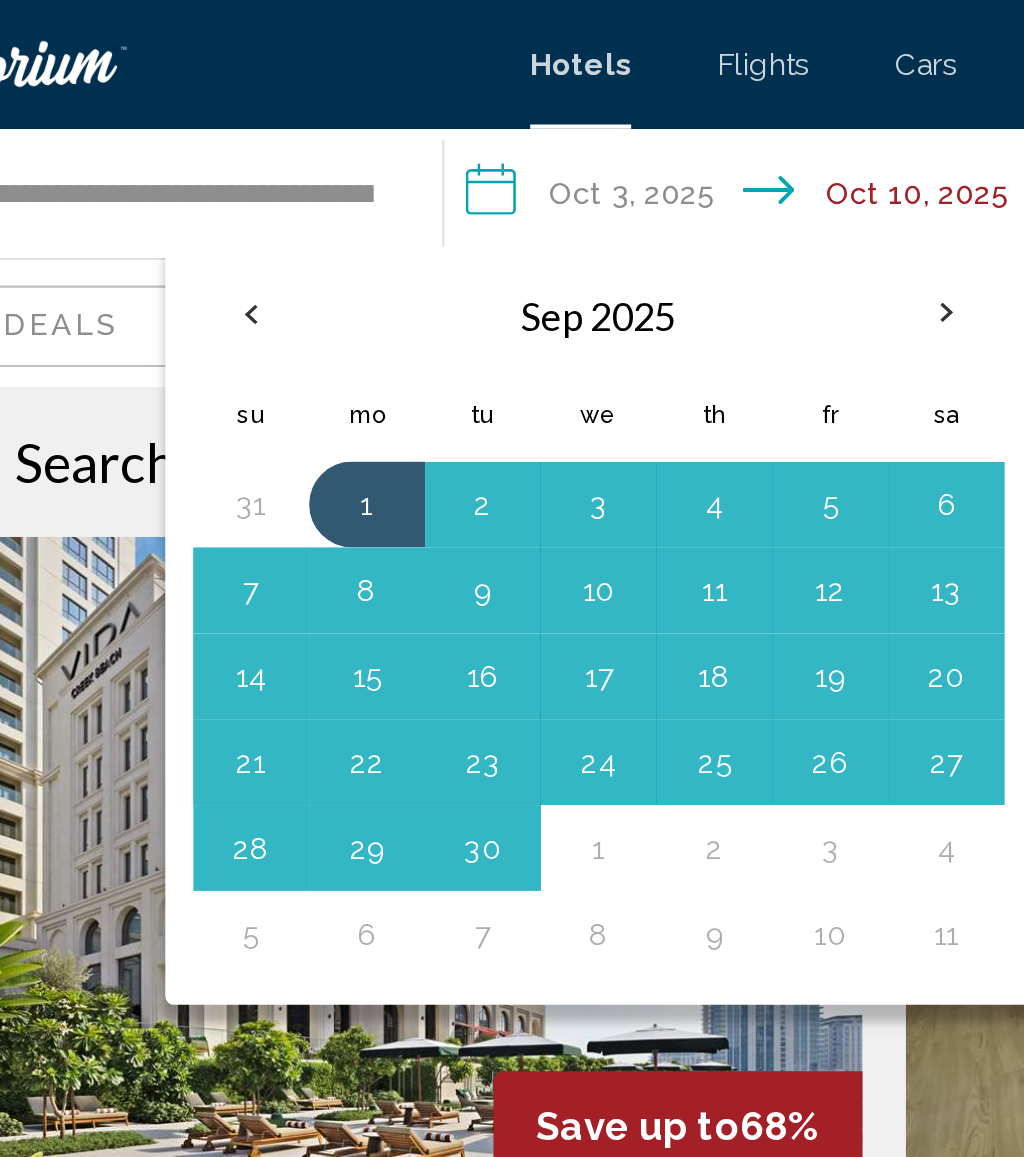 click on "6" at bounding box center [541, 235] 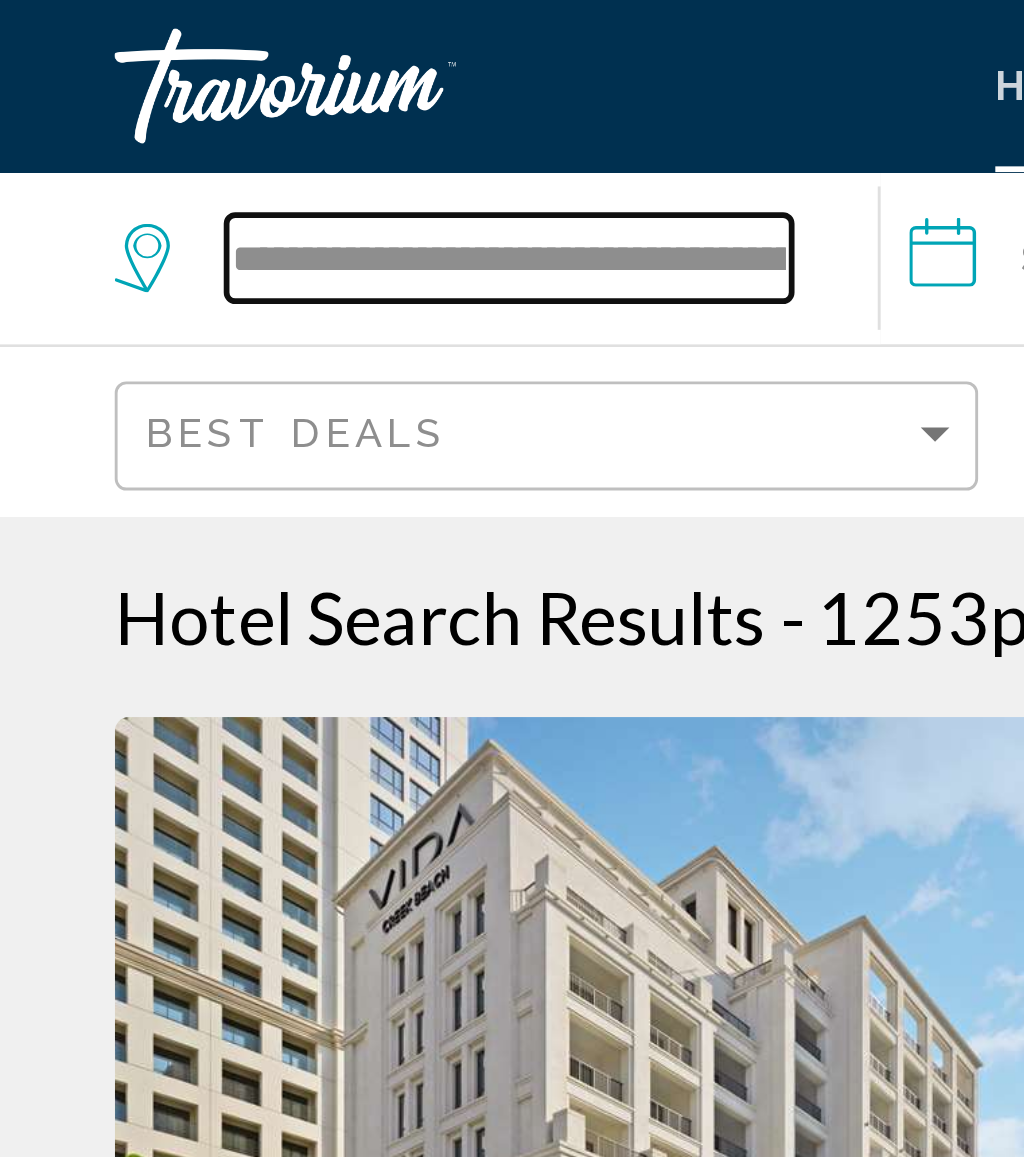 click on "**********" at bounding box center [177, 90] 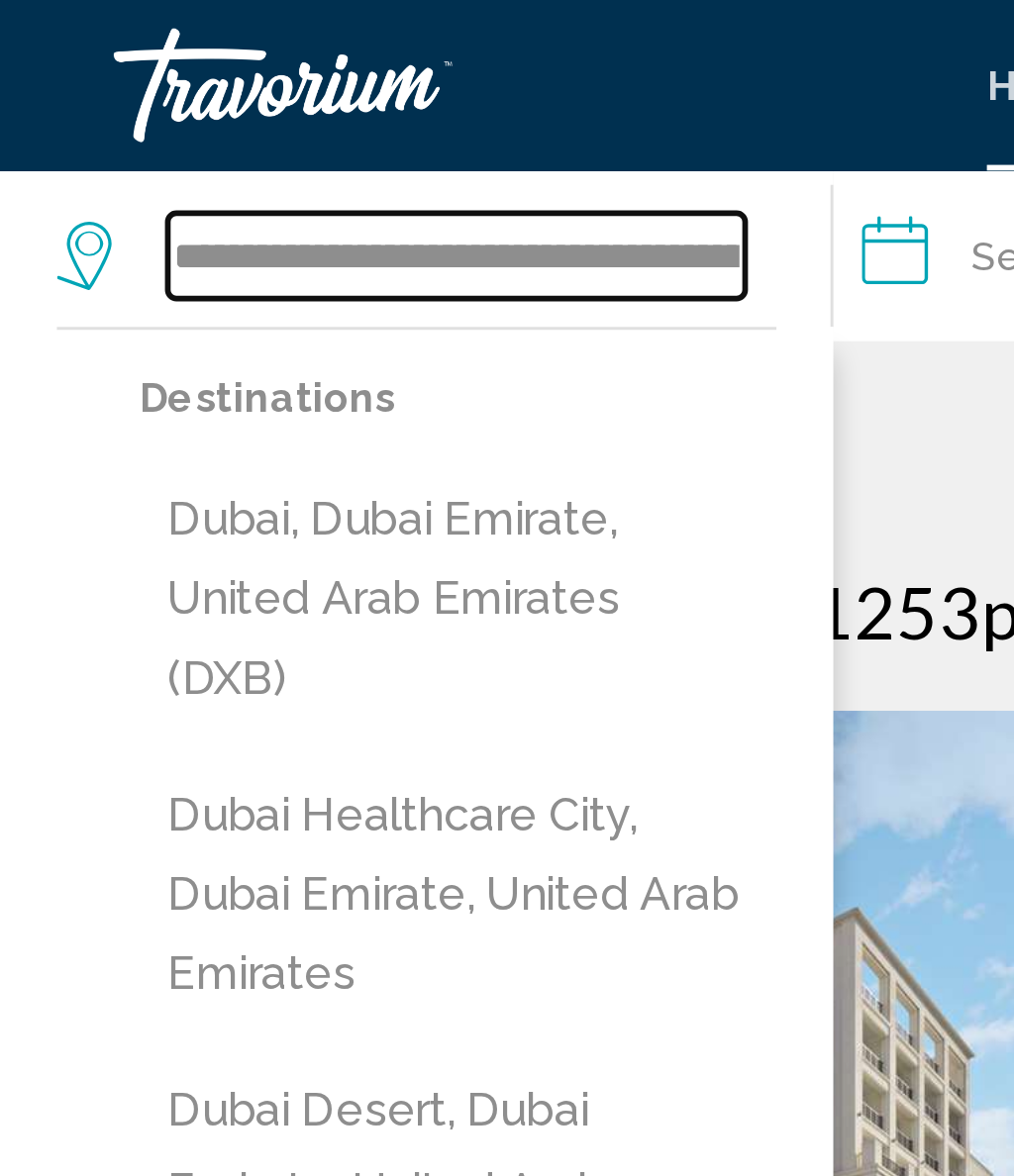 click on "**********" at bounding box center (158, 89) 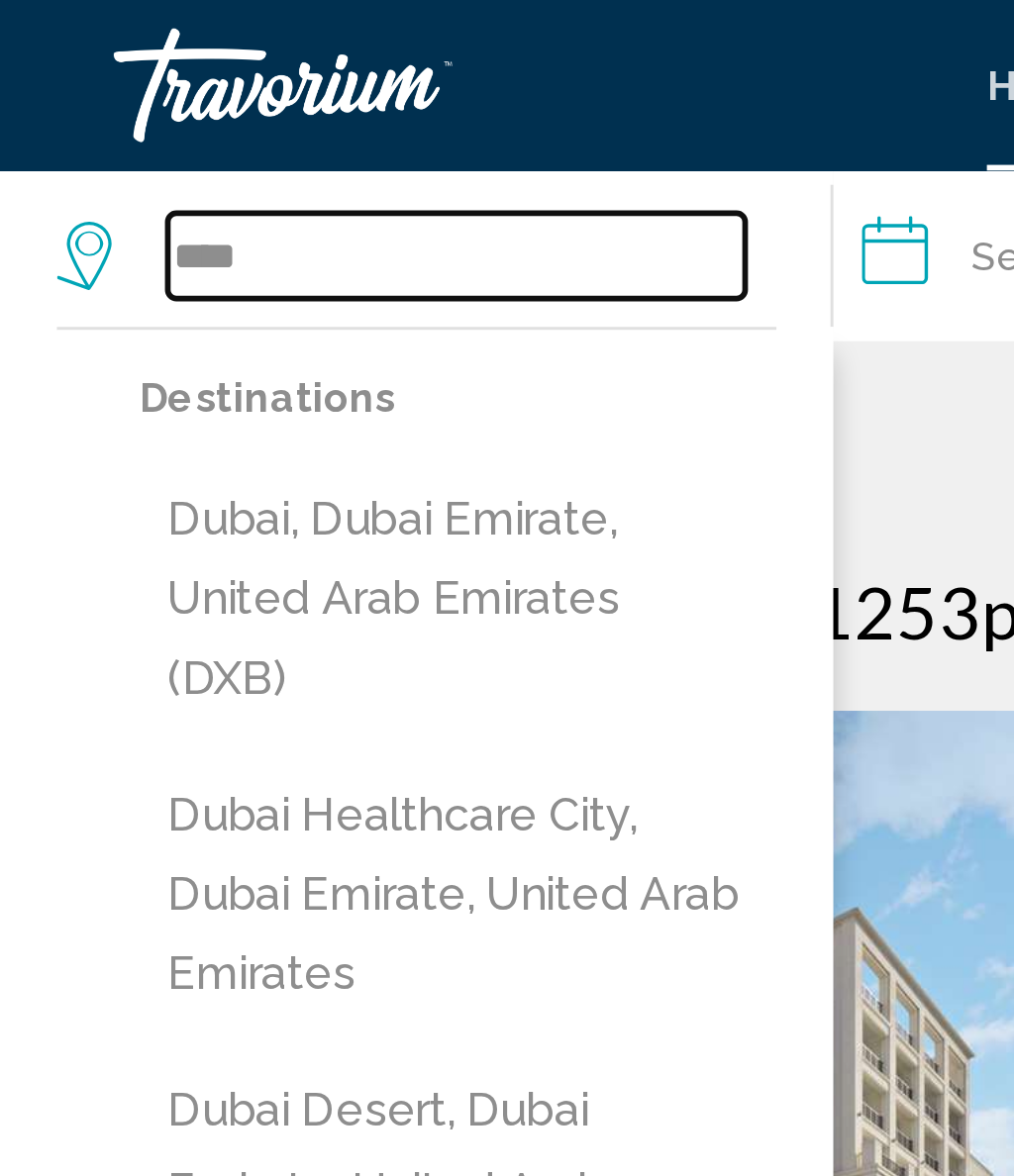 click on "****" at bounding box center [158, 89] 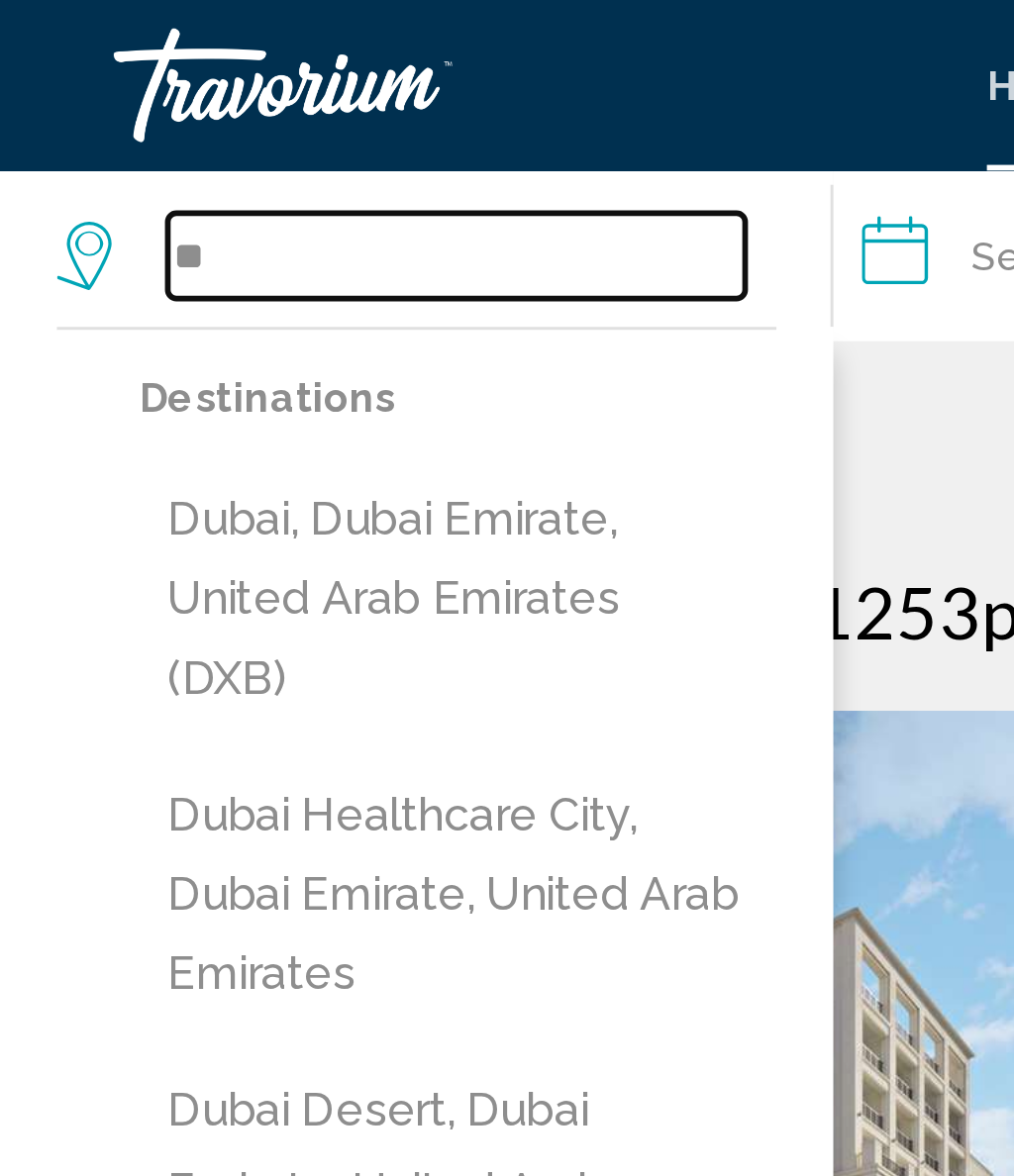 type on "*" 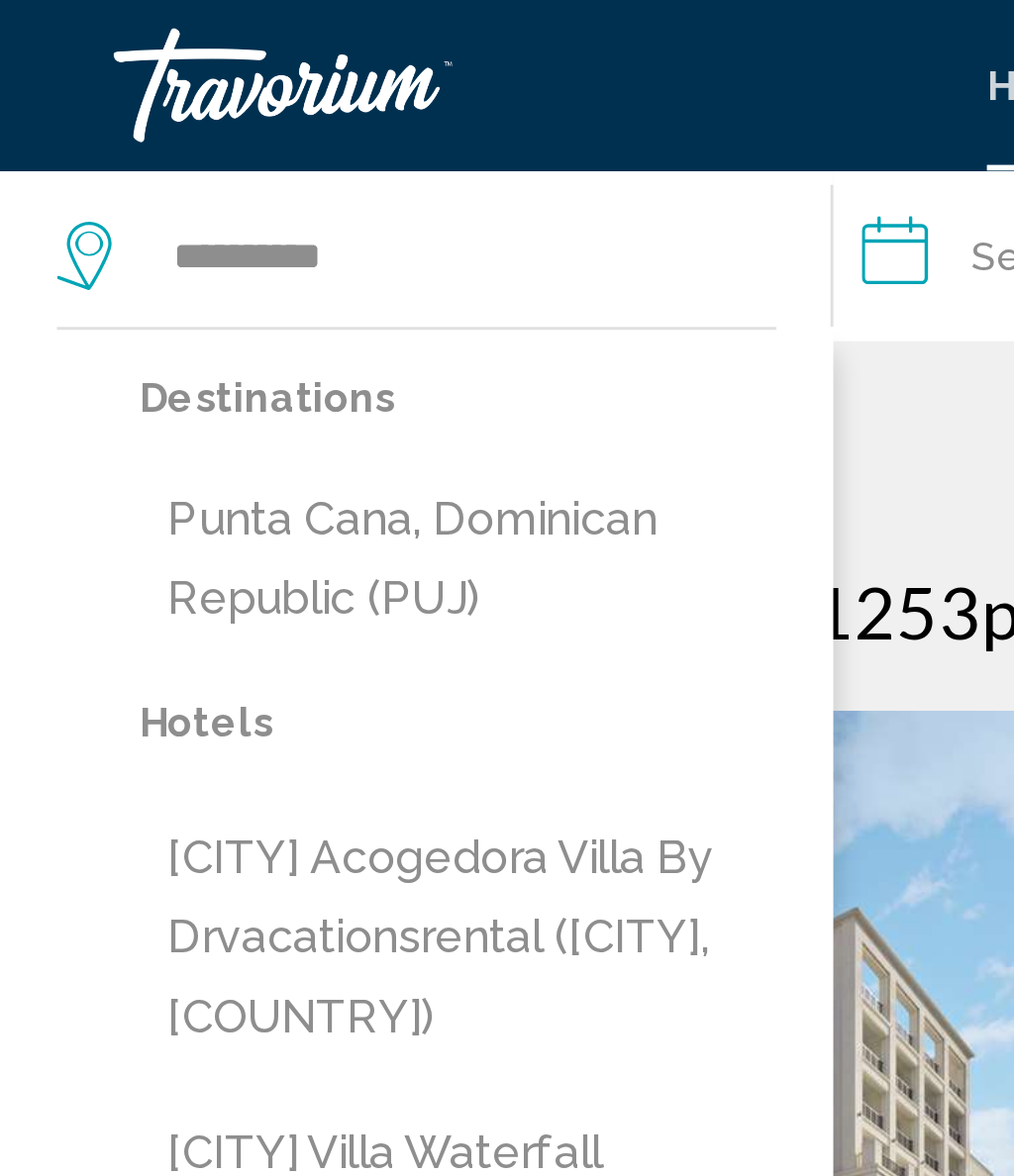 click on "Punta Cana, Dominican Republic (PUJ)" at bounding box center [159, 195] 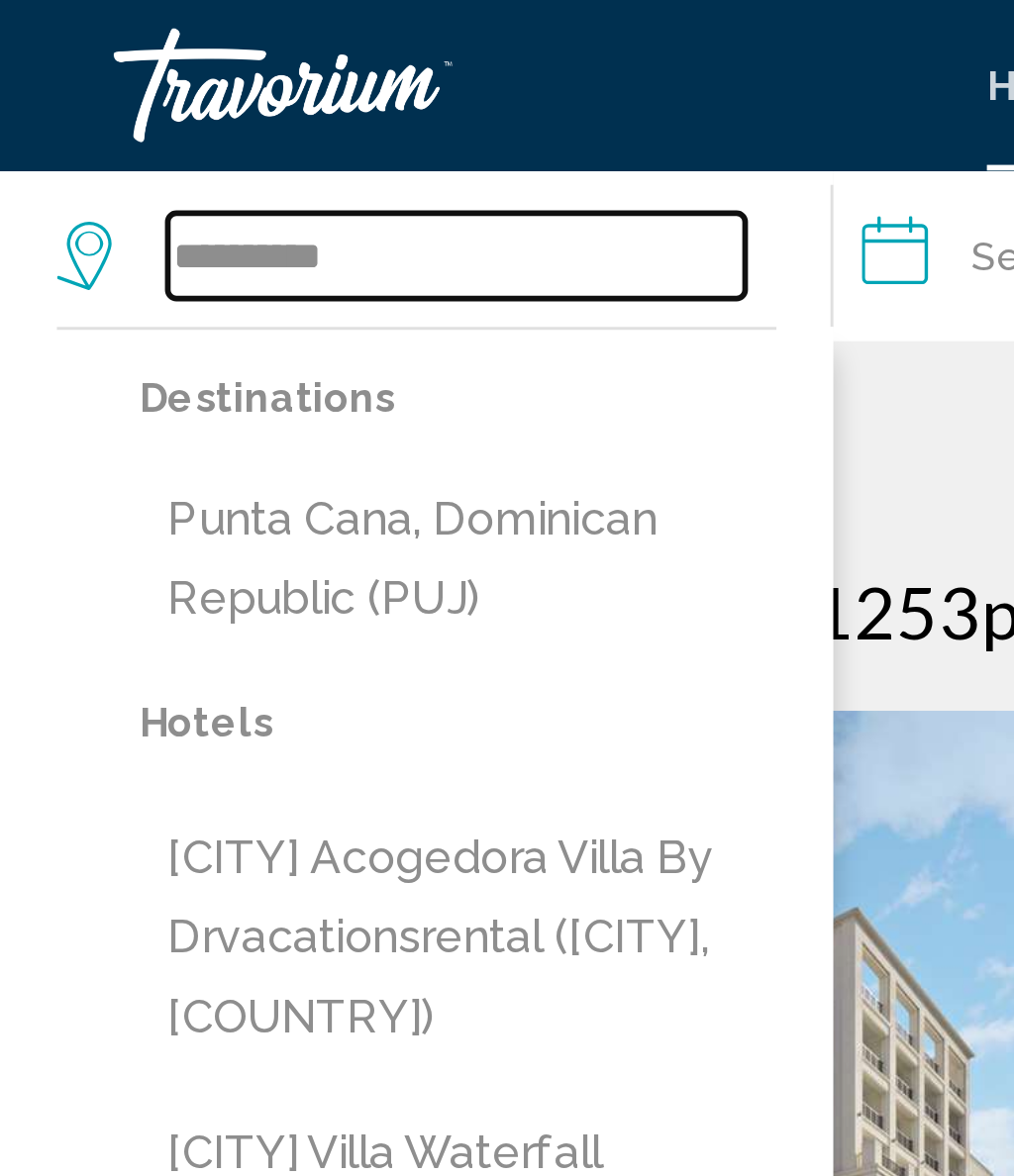 type on "**********" 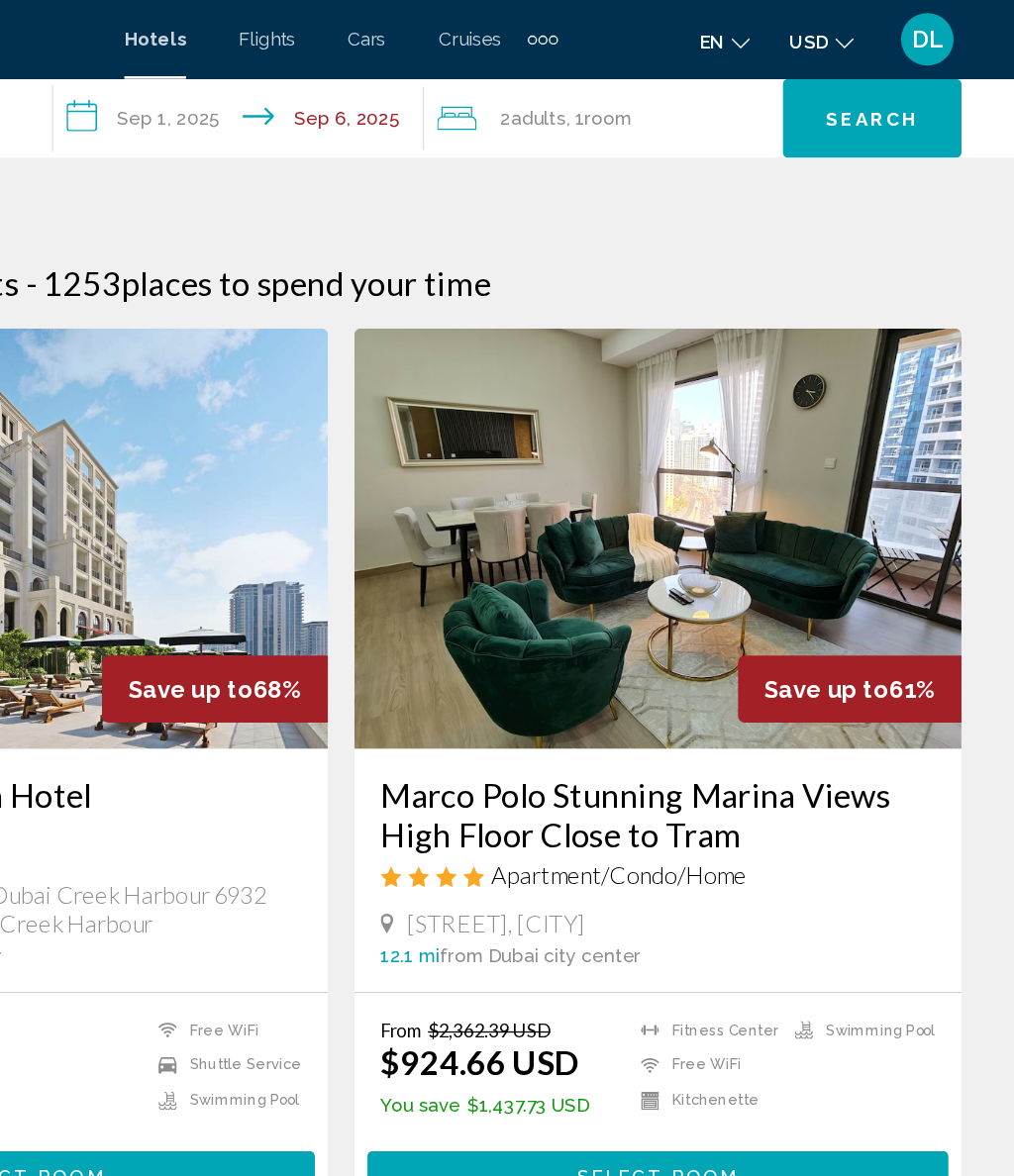 click on "Search" 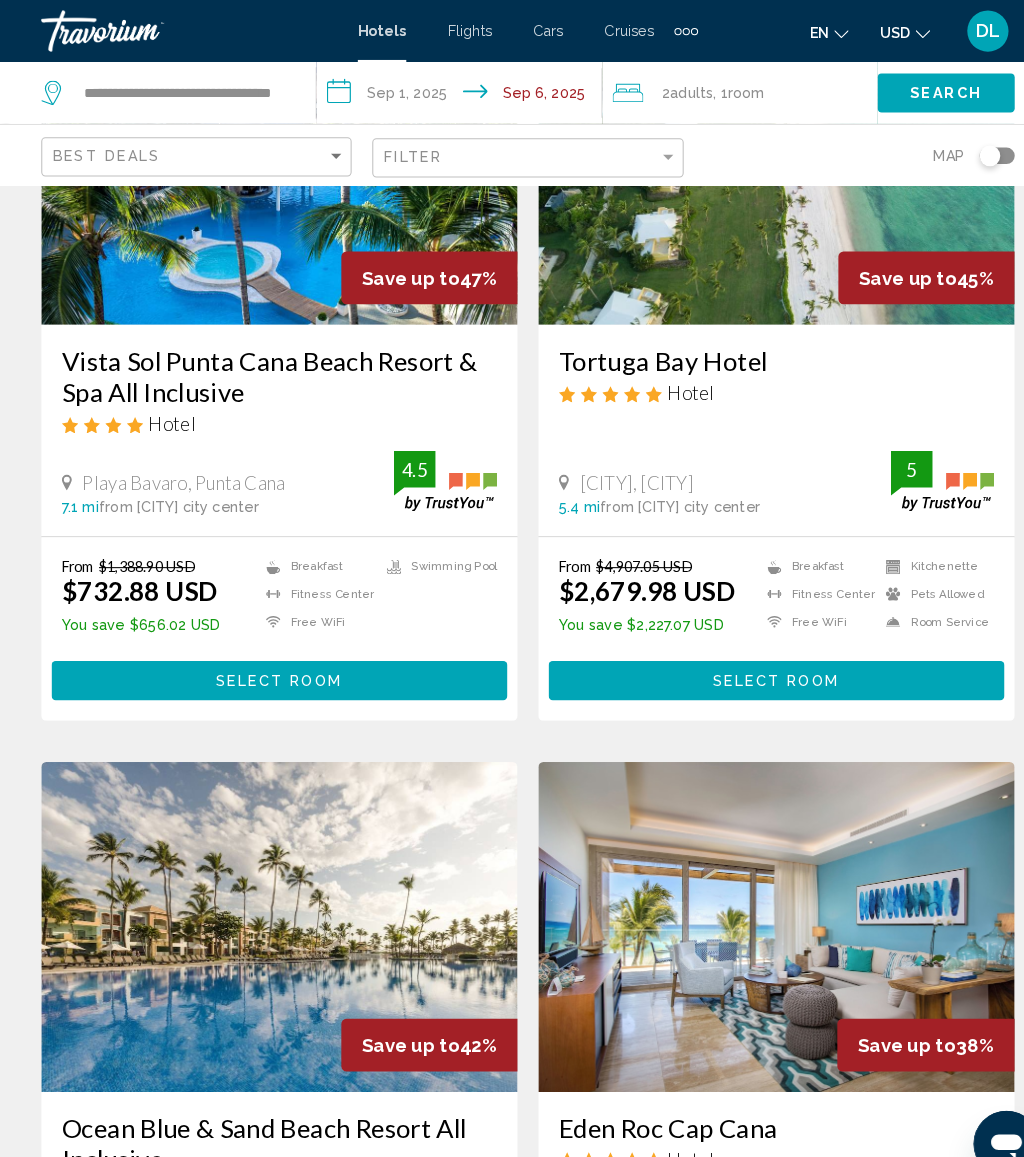 scroll, scrollTop: 0, scrollLeft: 0, axis: both 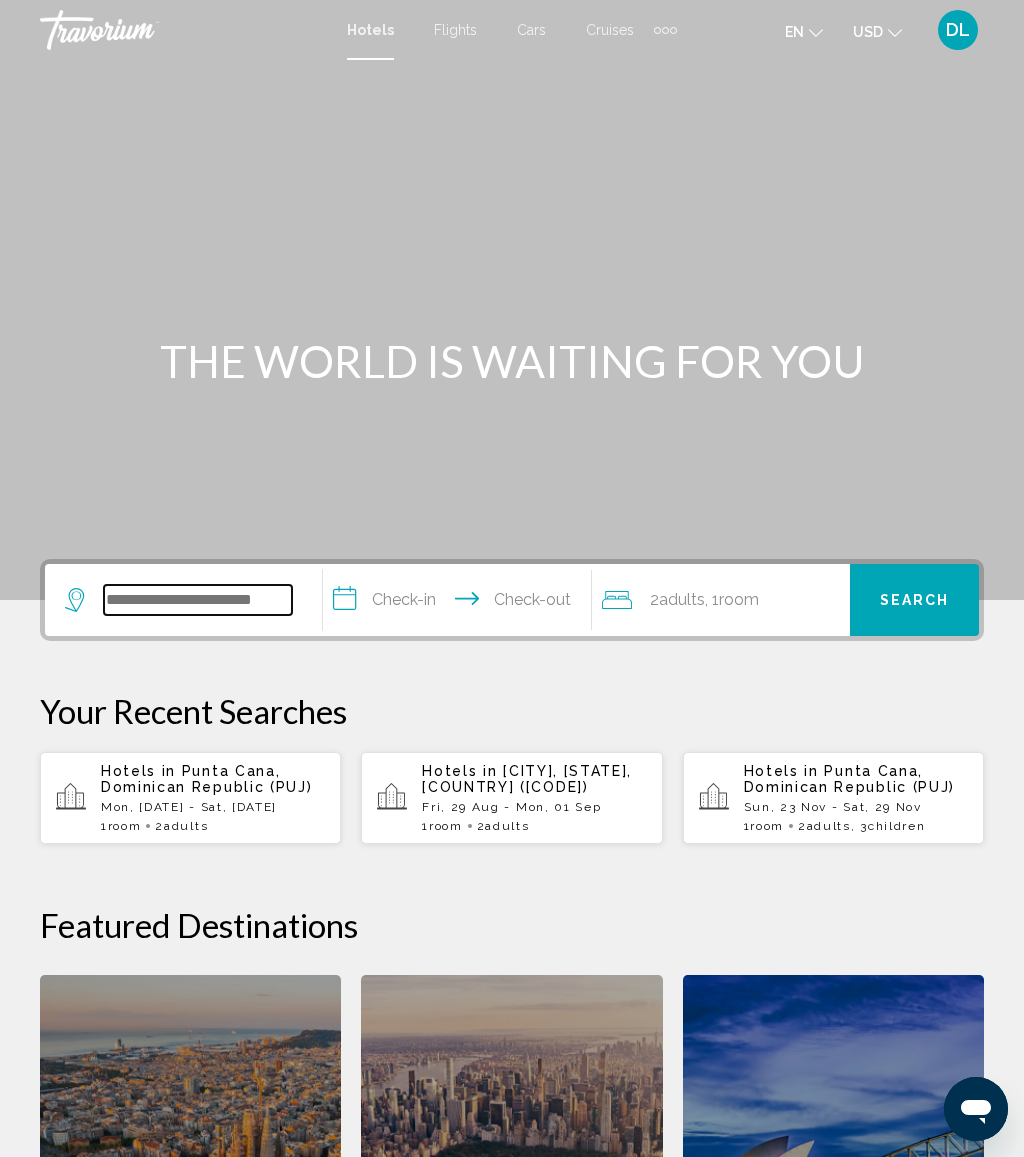 click at bounding box center [198, 600] 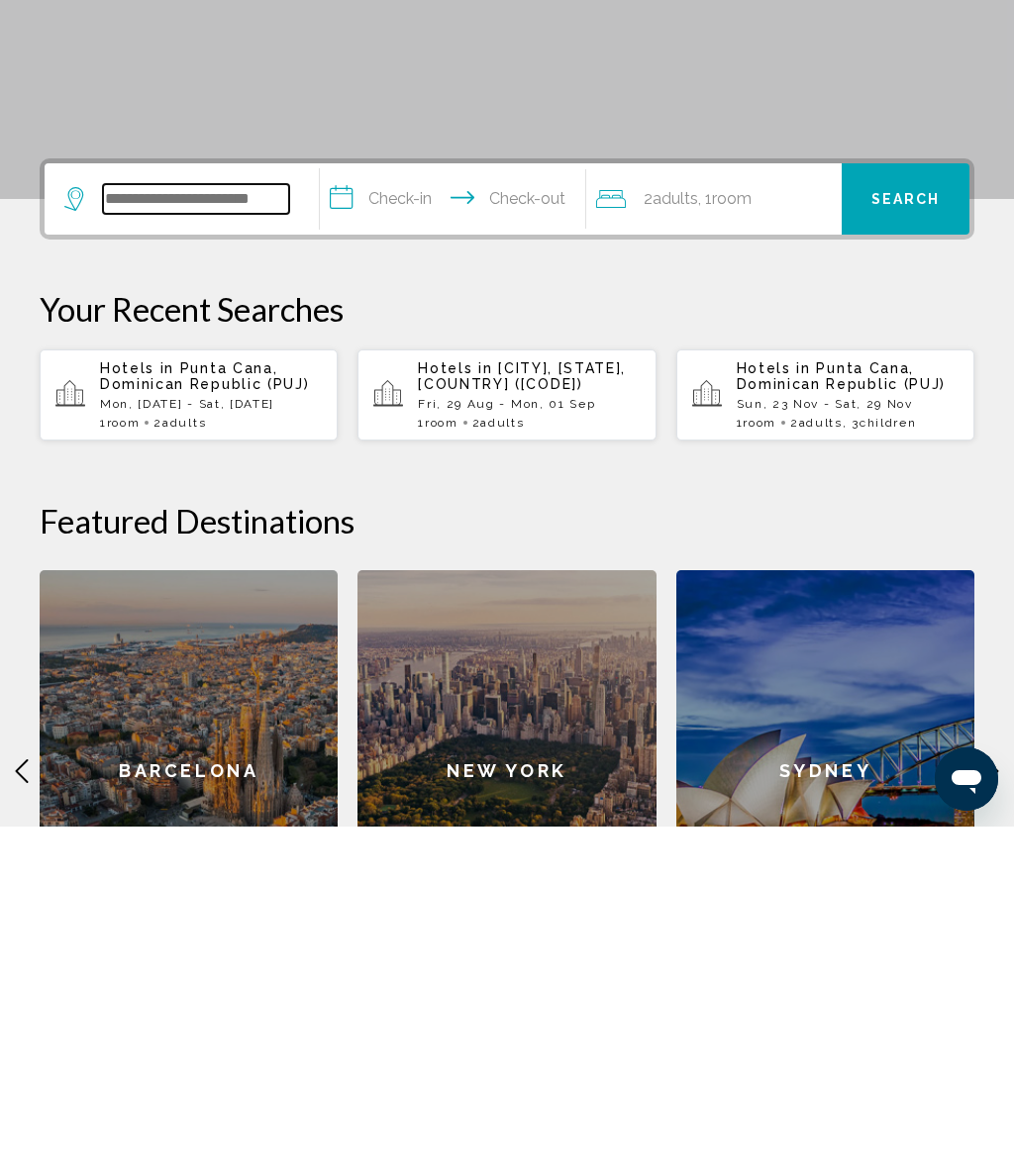 scroll, scrollTop: 140, scrollLeft: 0, axis: vertical 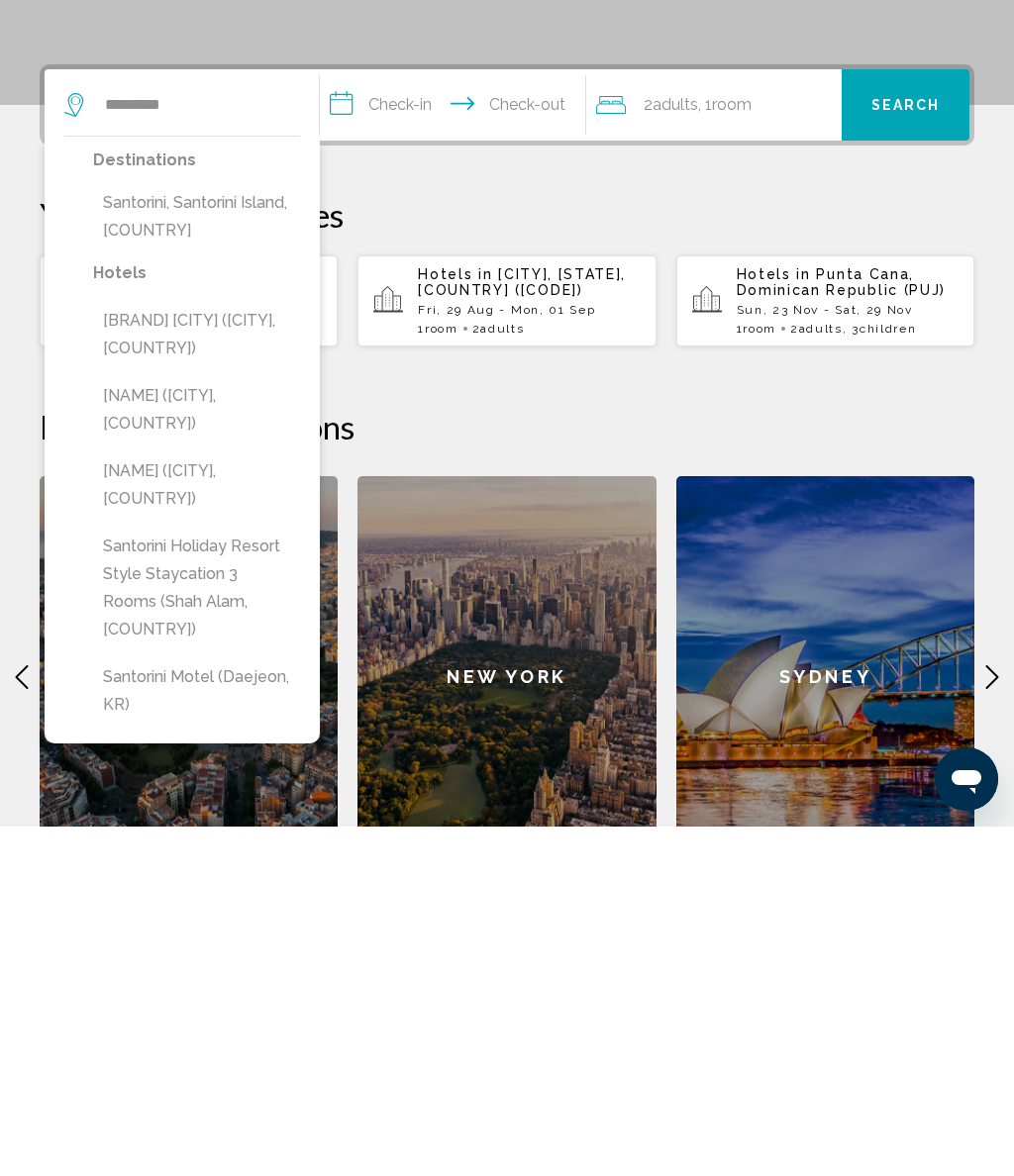 click on "Santorini, Santorini Island, Greece" at bounding box center [196, 566] 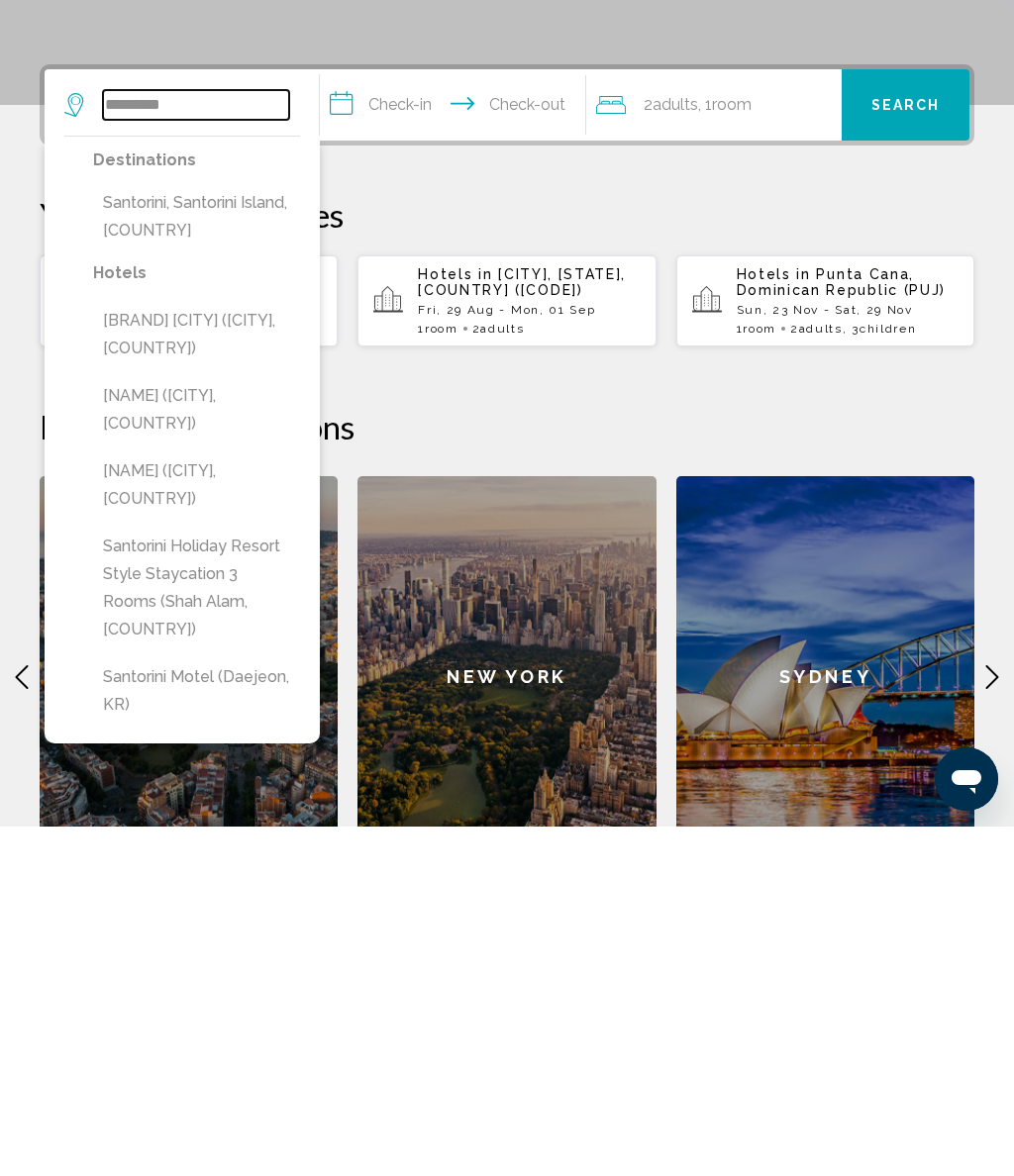 type on "**********" 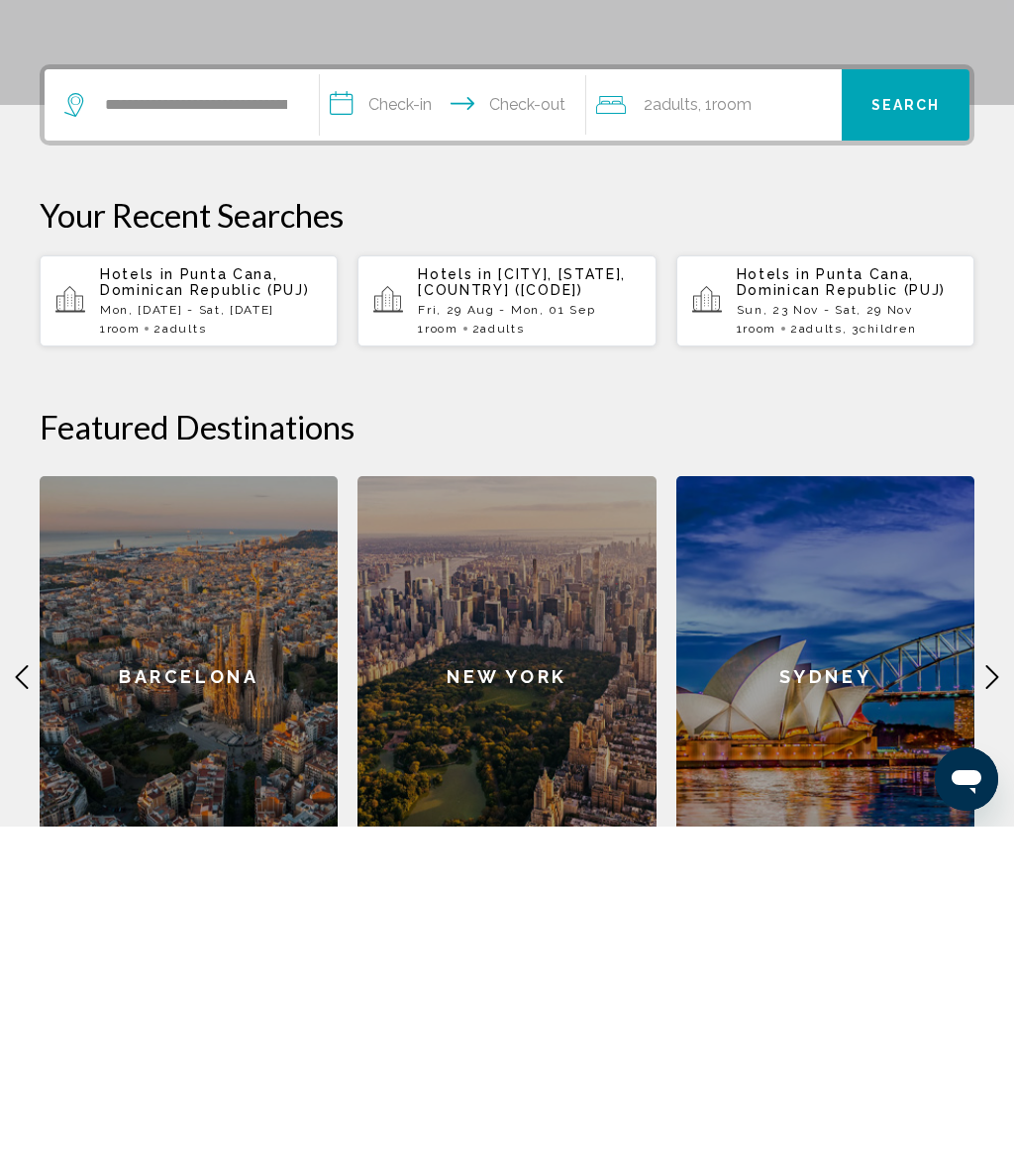 click on "**********" at bounding box center [456, 457] 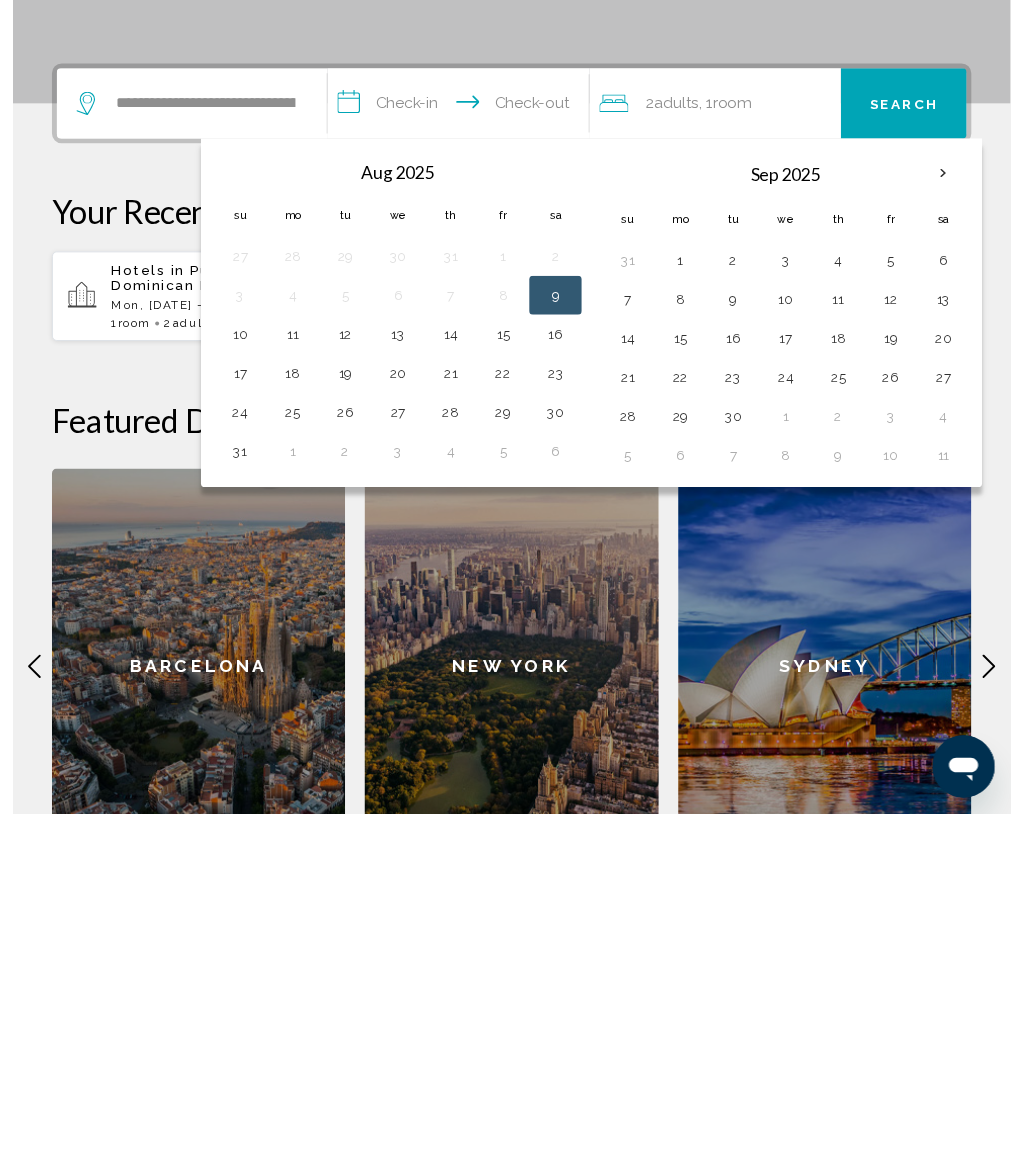 scroll, scrollTop: 494, scrollLeft: 0, axis: vertical 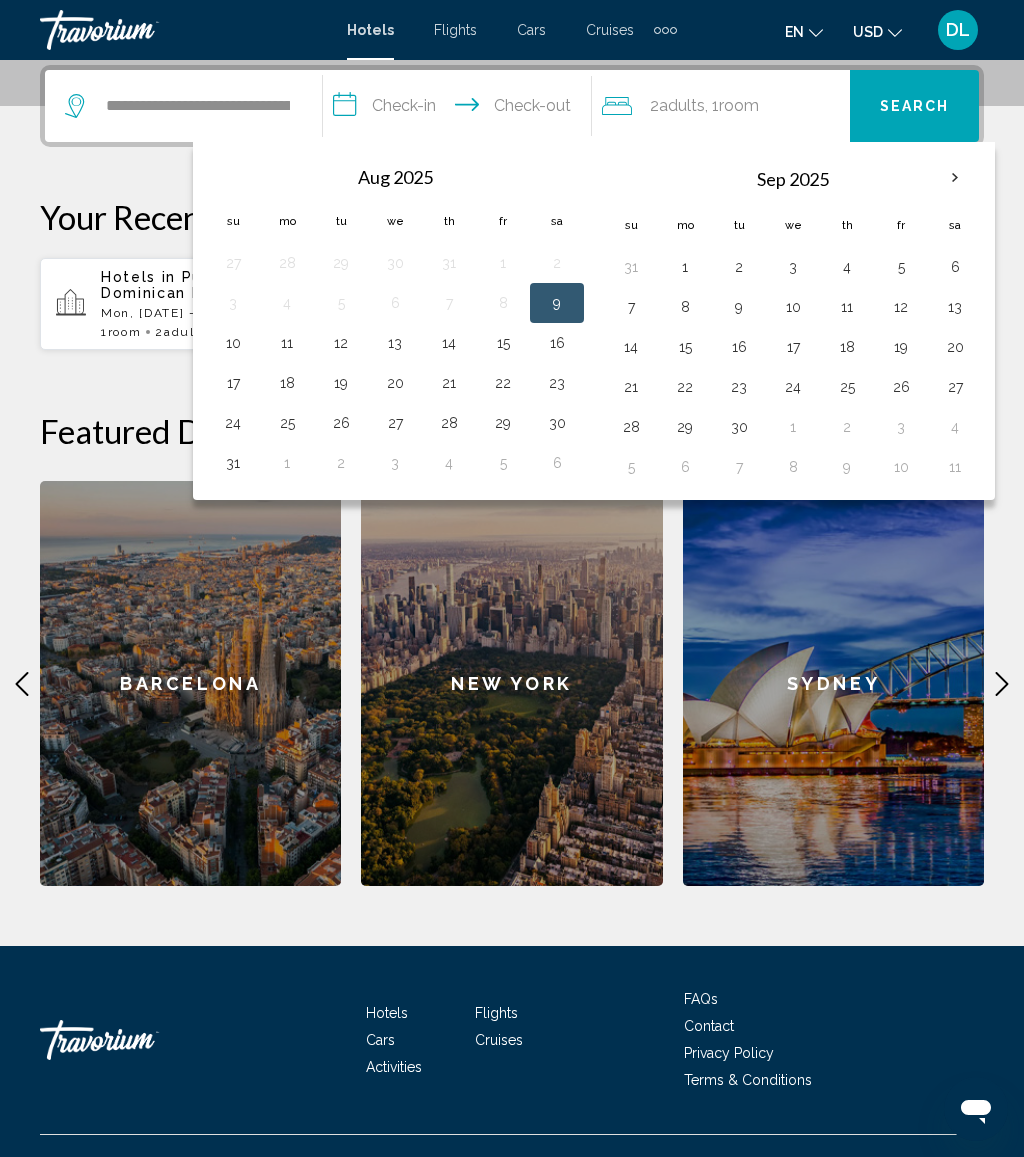 click on "22" at bounding box center [685, 387] 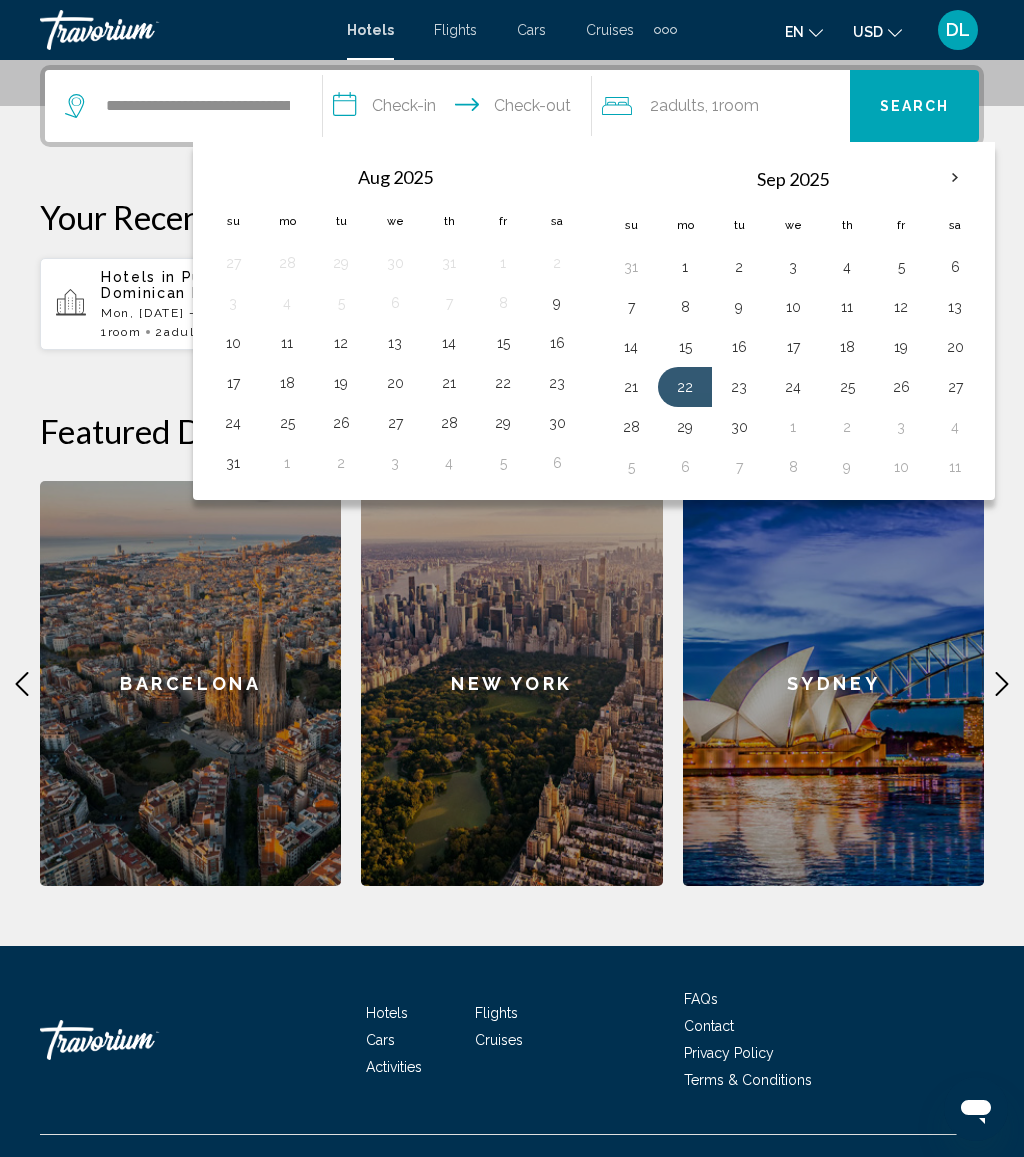 click on "29" at bounding box center (685, 427) 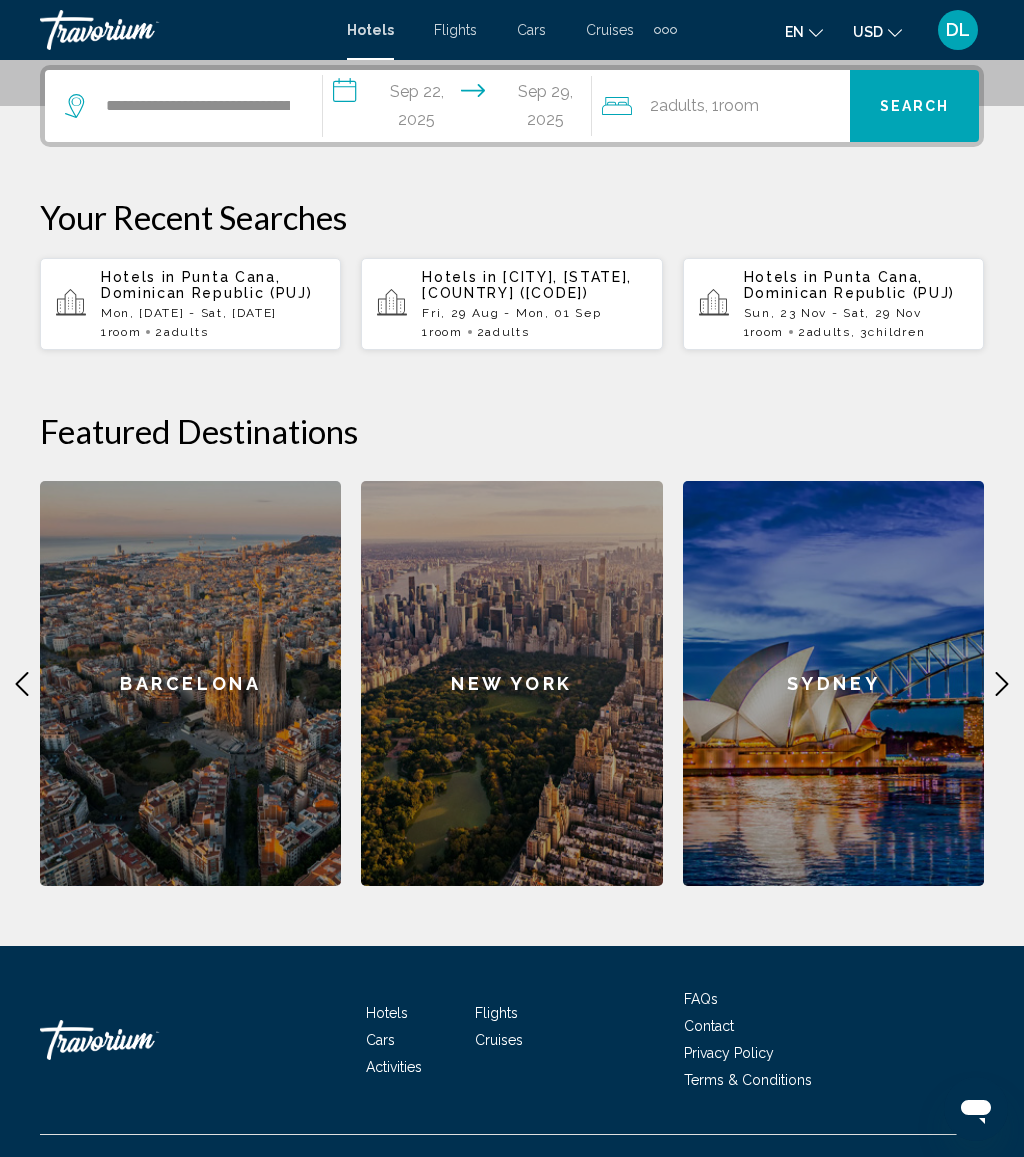 click on "Search" at bounding box center (915, 107) 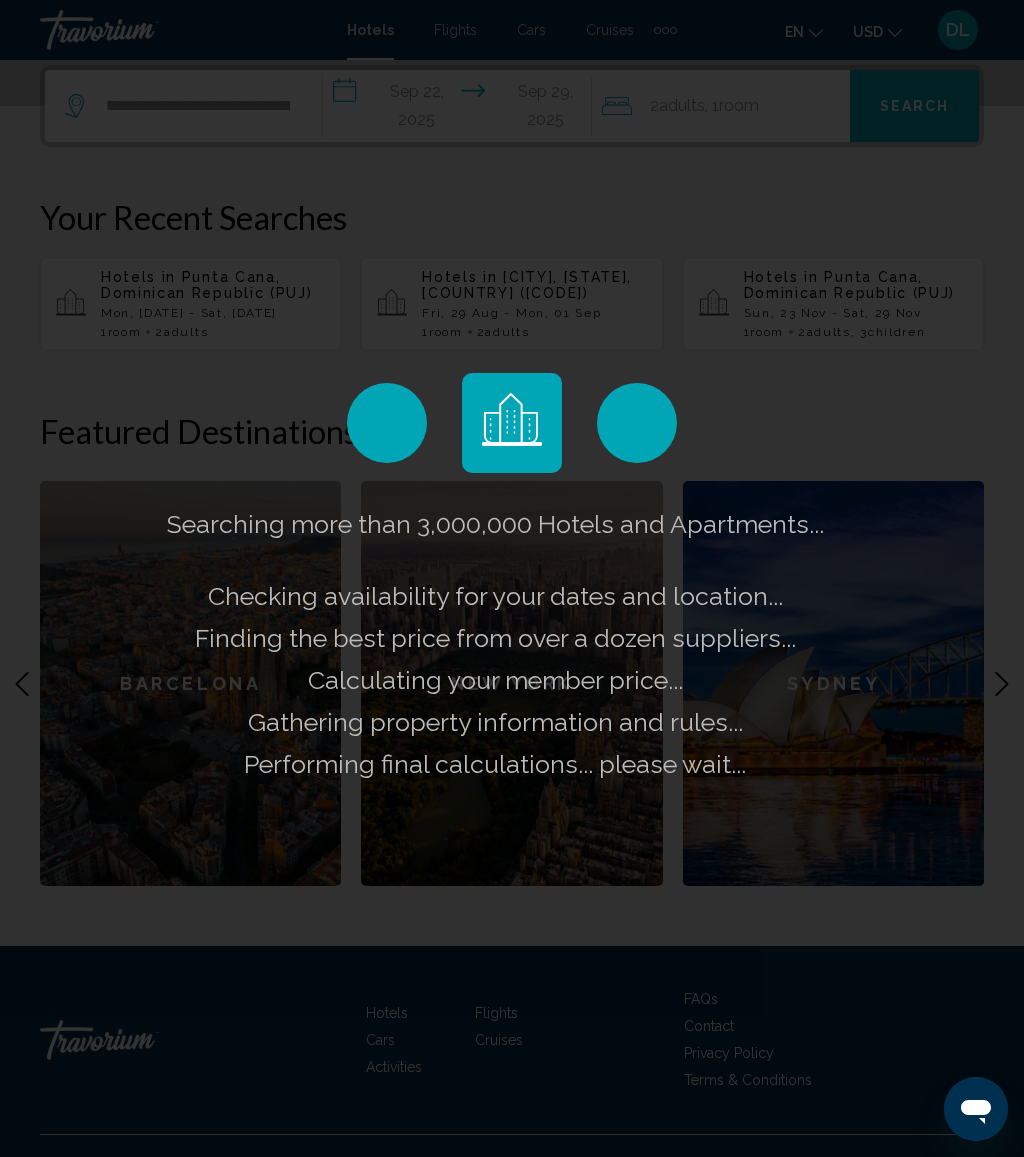 scroll, scrollTop: 492, scrollLeft: 0, axis: vertical 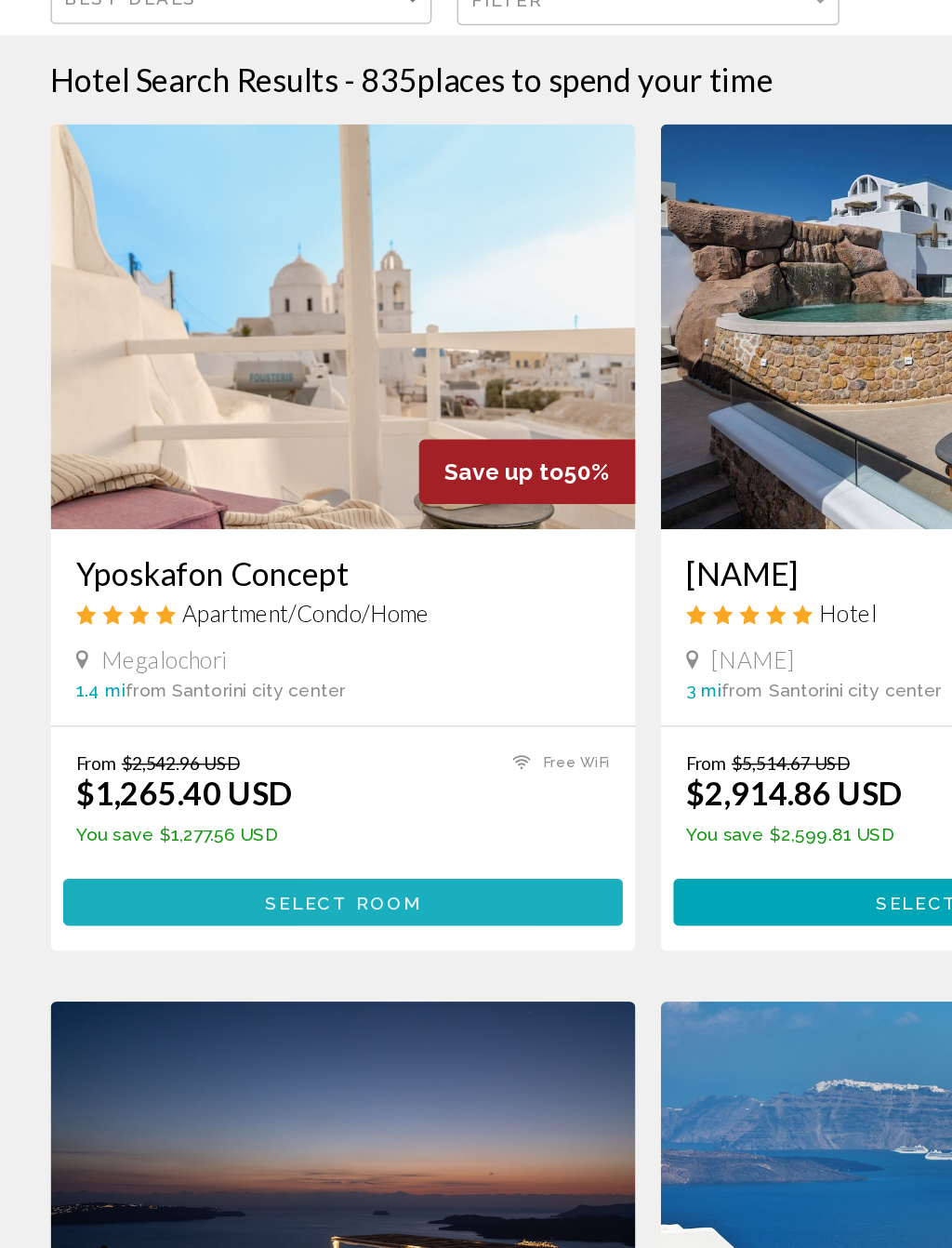 click on "Select Room" at bounding box center (252, 803) 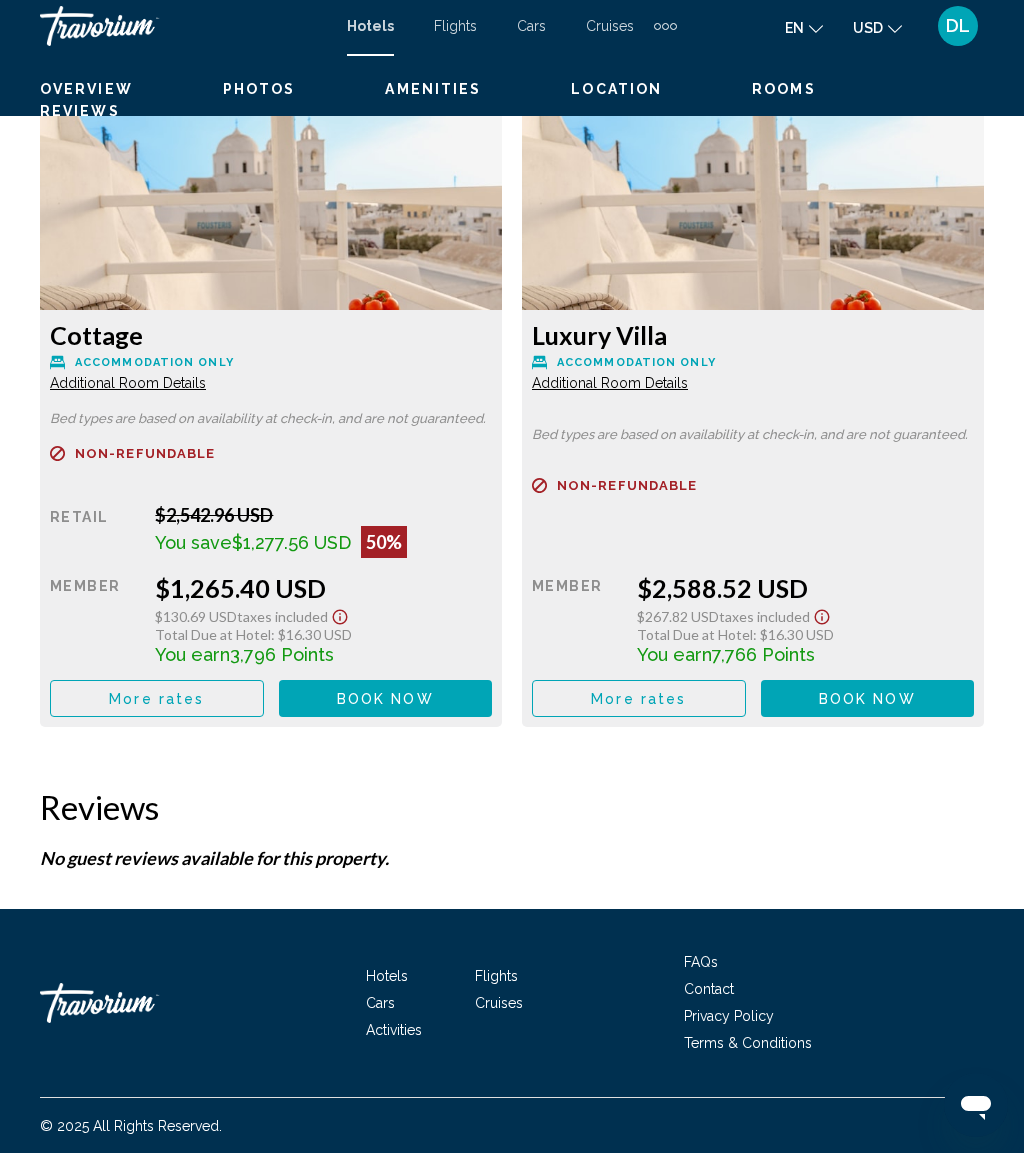 scroll, scrollTop: 3376, scrollLeft: 0, axis: vertical 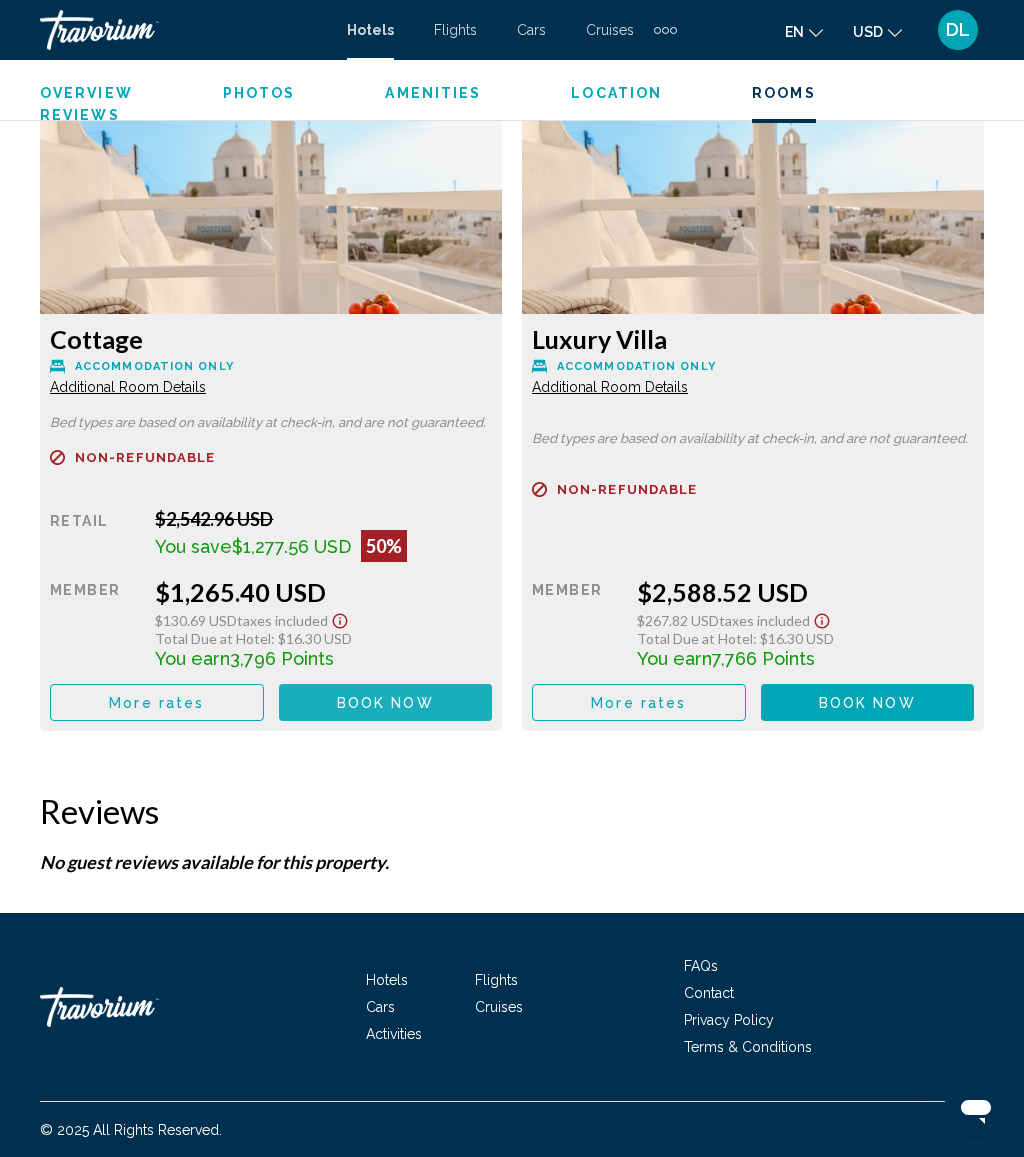 click on "Book now" at bounding box center [385, 703] 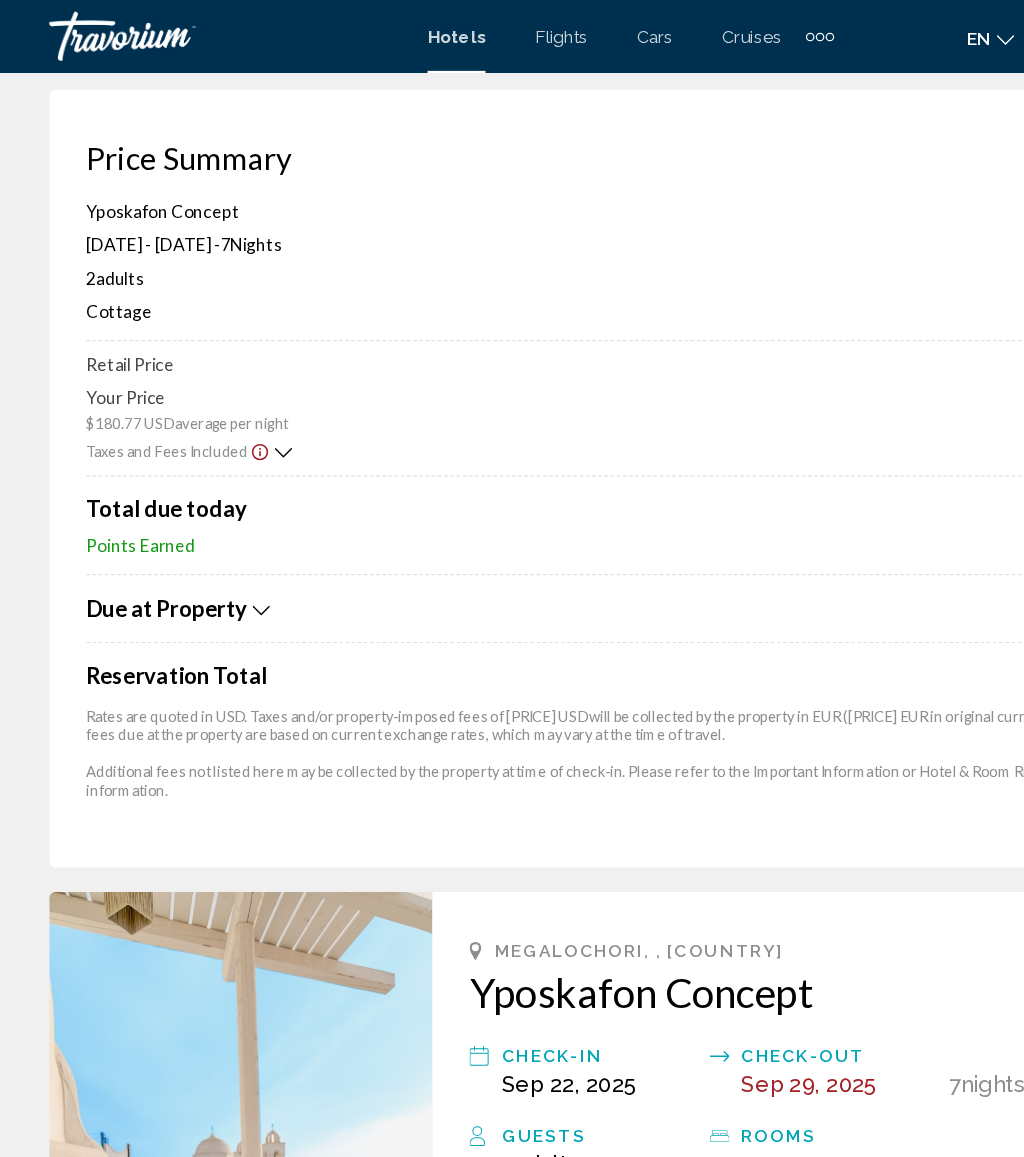 scroll, scrollTop: 0, scrollLeft: 0, axis: both 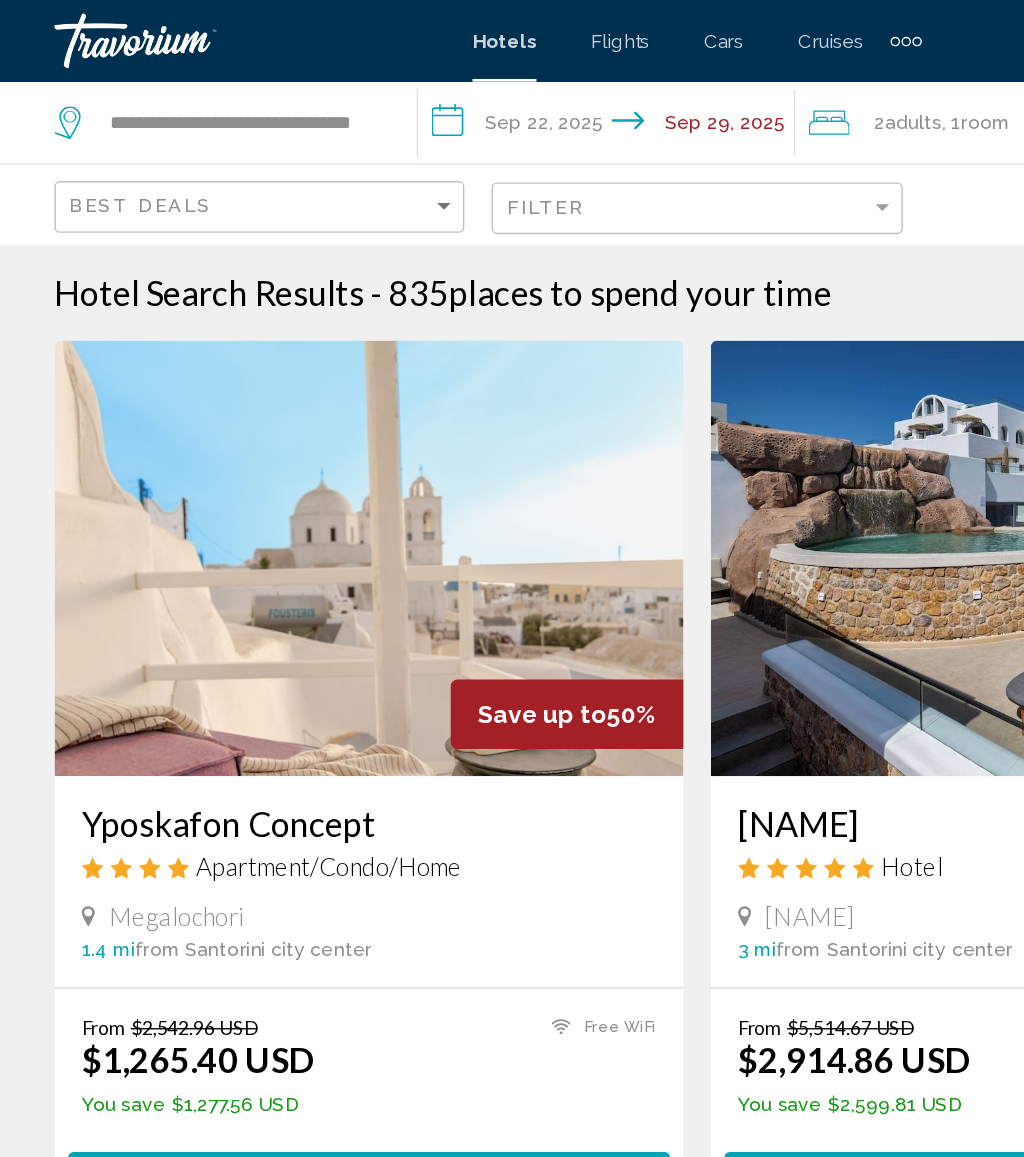 click on "**********" 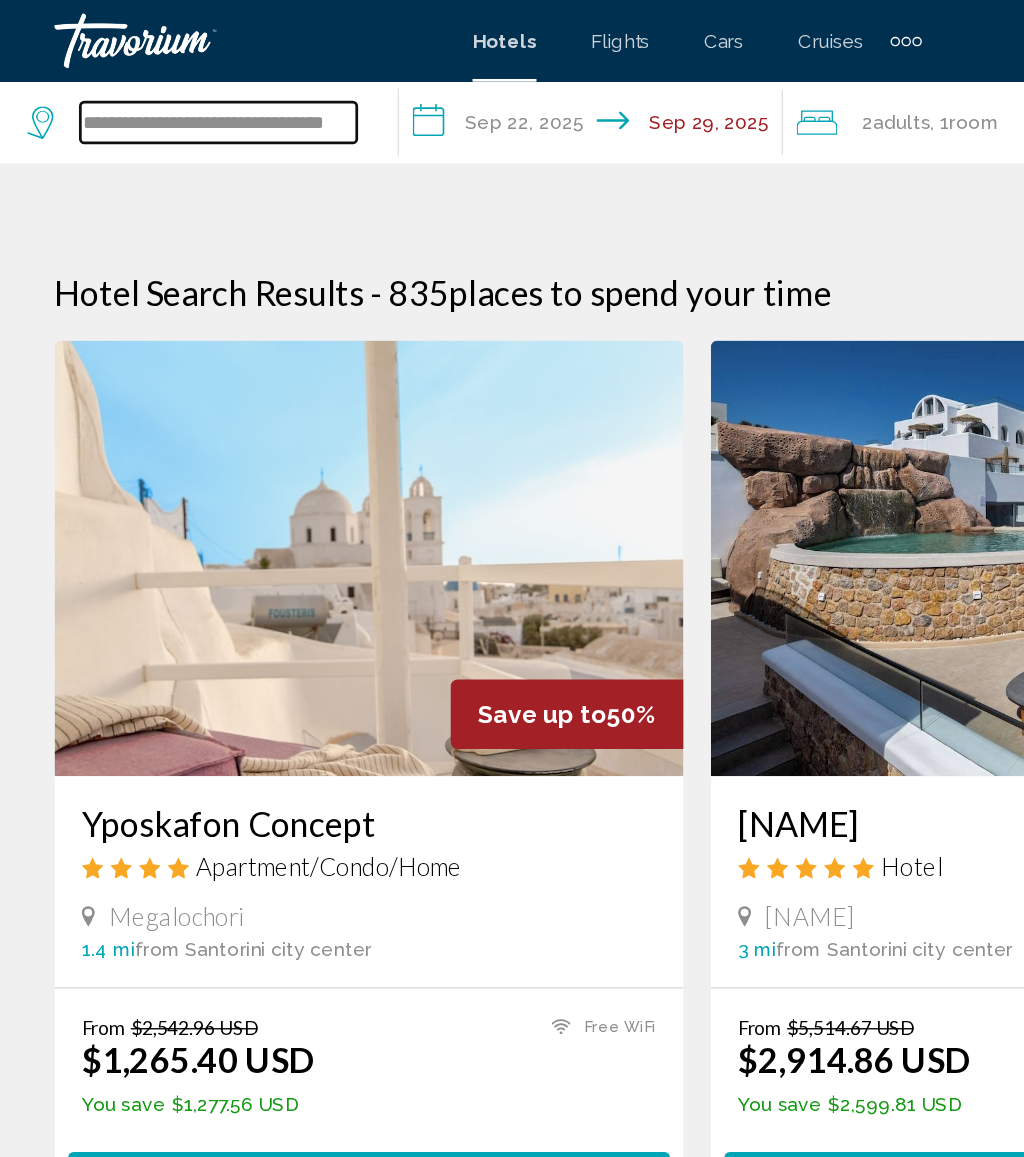 click on "**********" at bounding box center (160, 90) 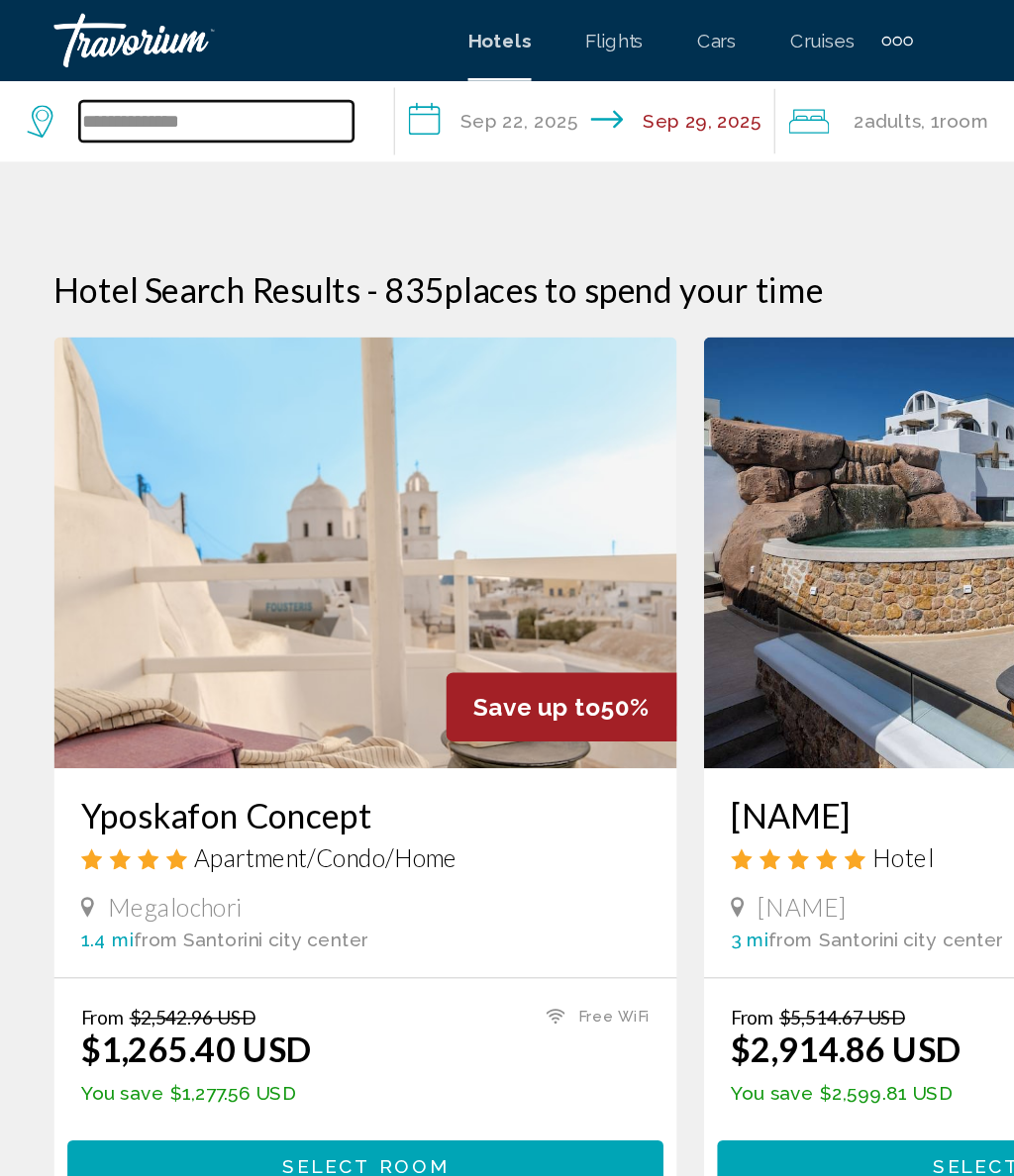 type on "**********" 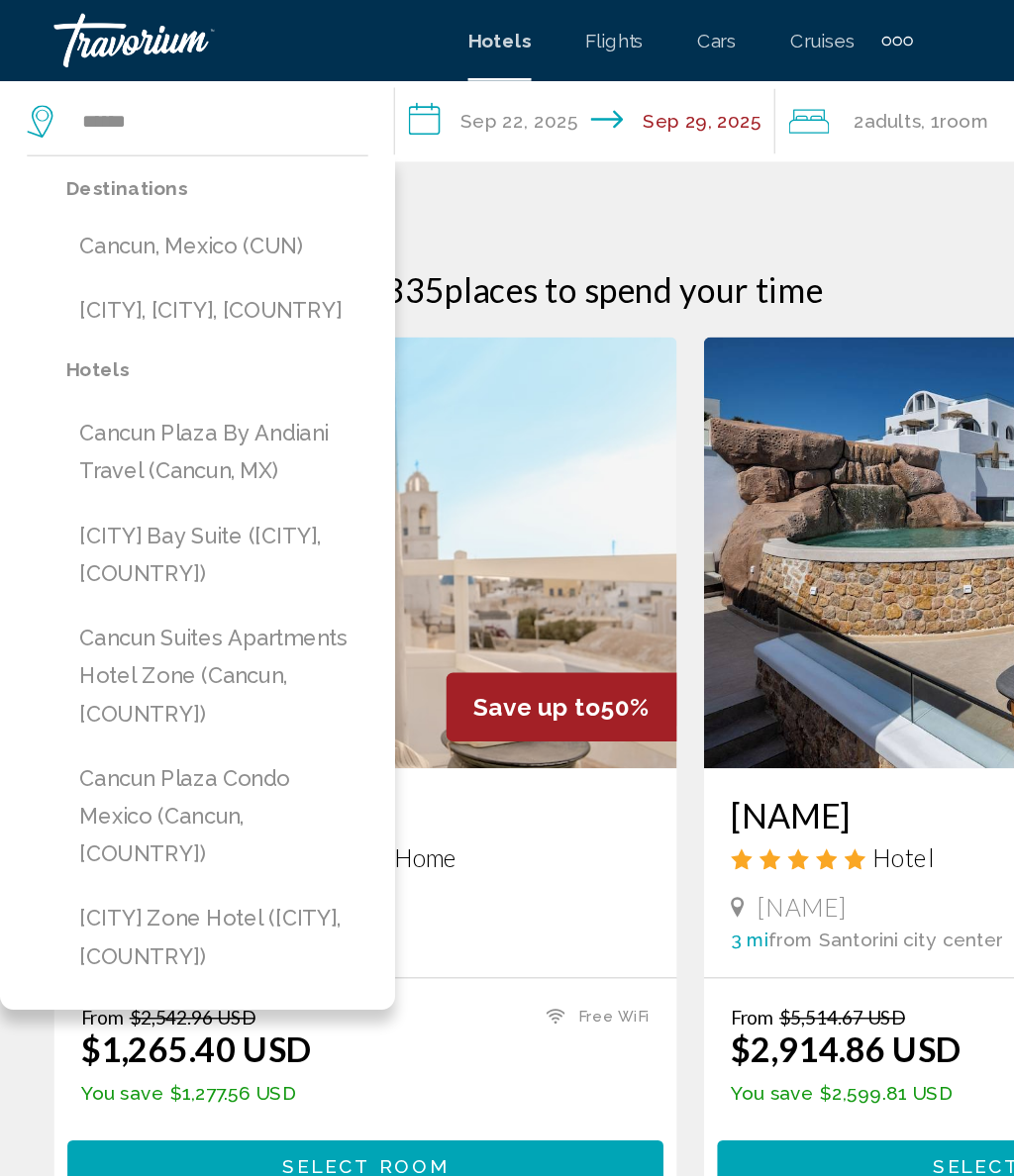 click on "Cancun, Mexico (CUN)" at bounding box center [159, 181] 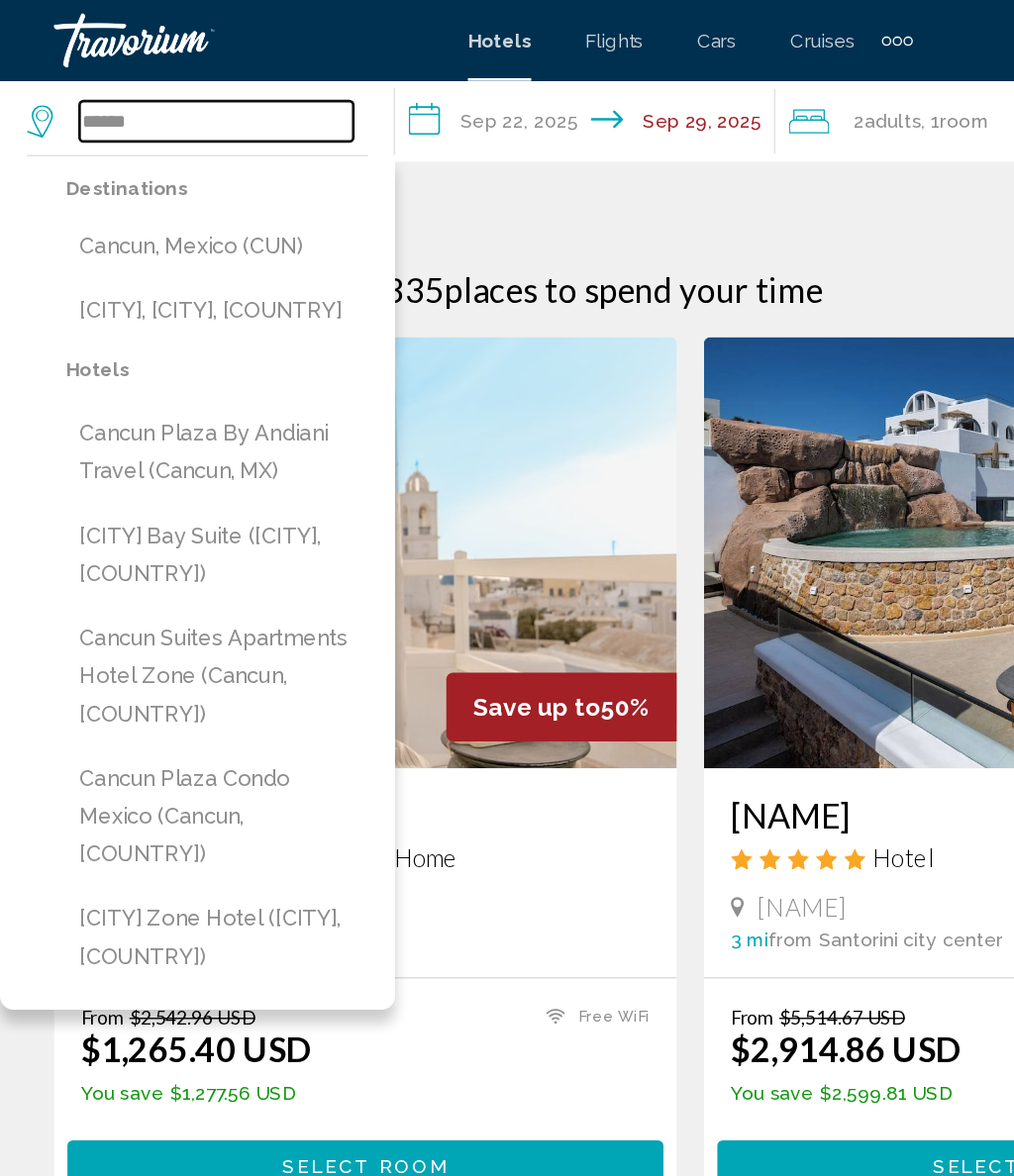 type on "**********" 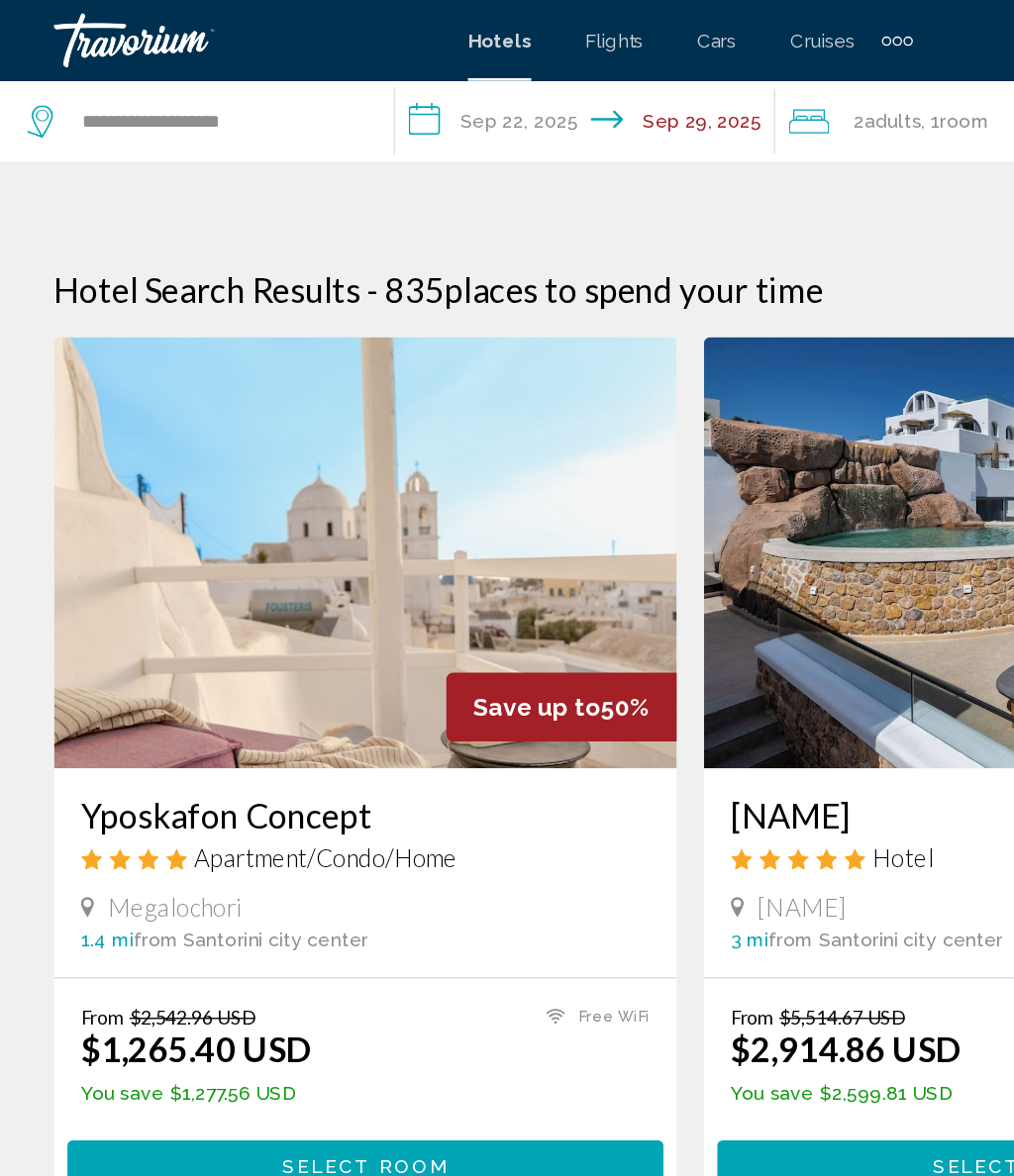click on "**********" at bounding box center (434, 92) 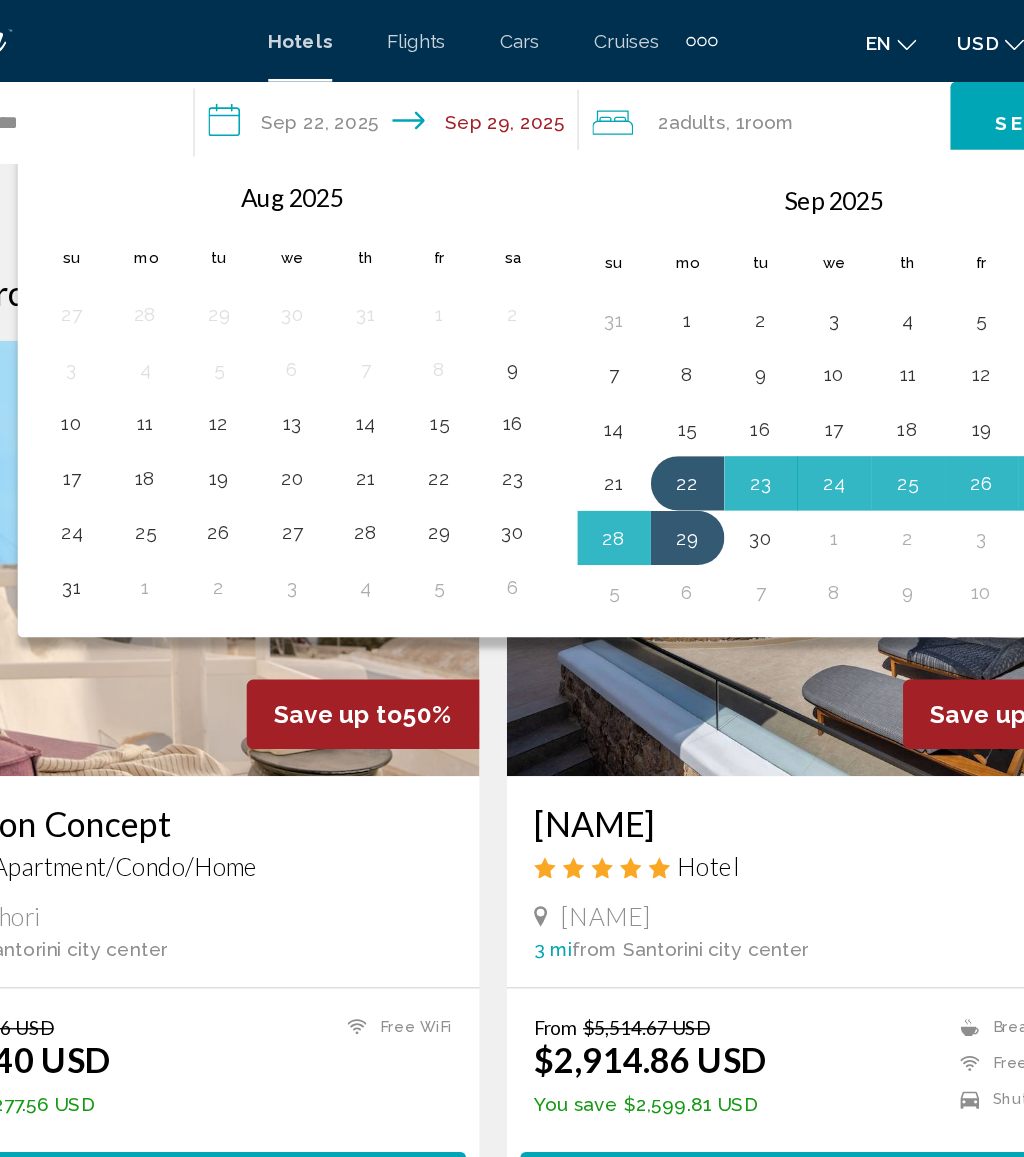 click on "29" at bounding box center [473, 391] 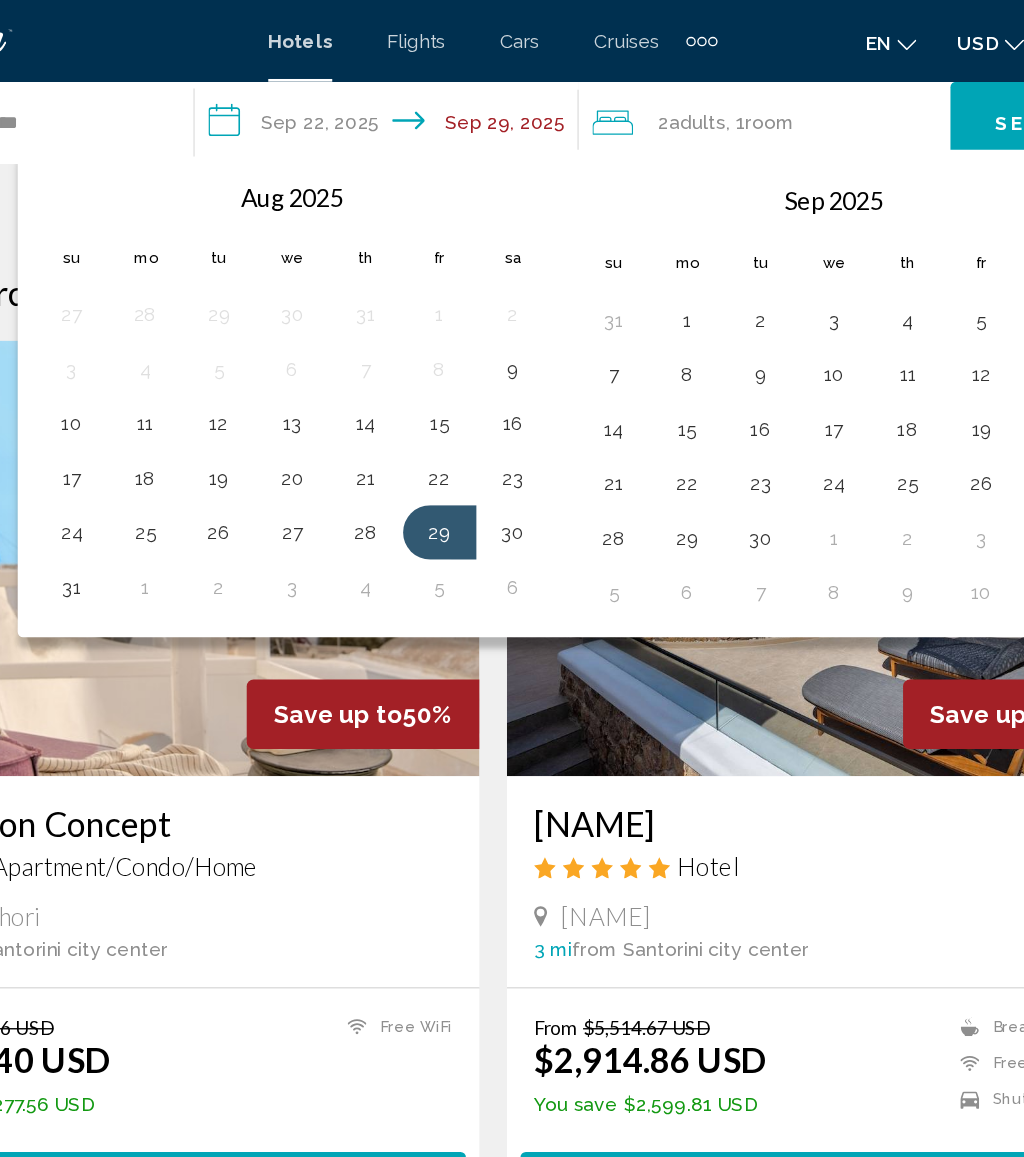 click on "4" at bounding box center (419, 431) 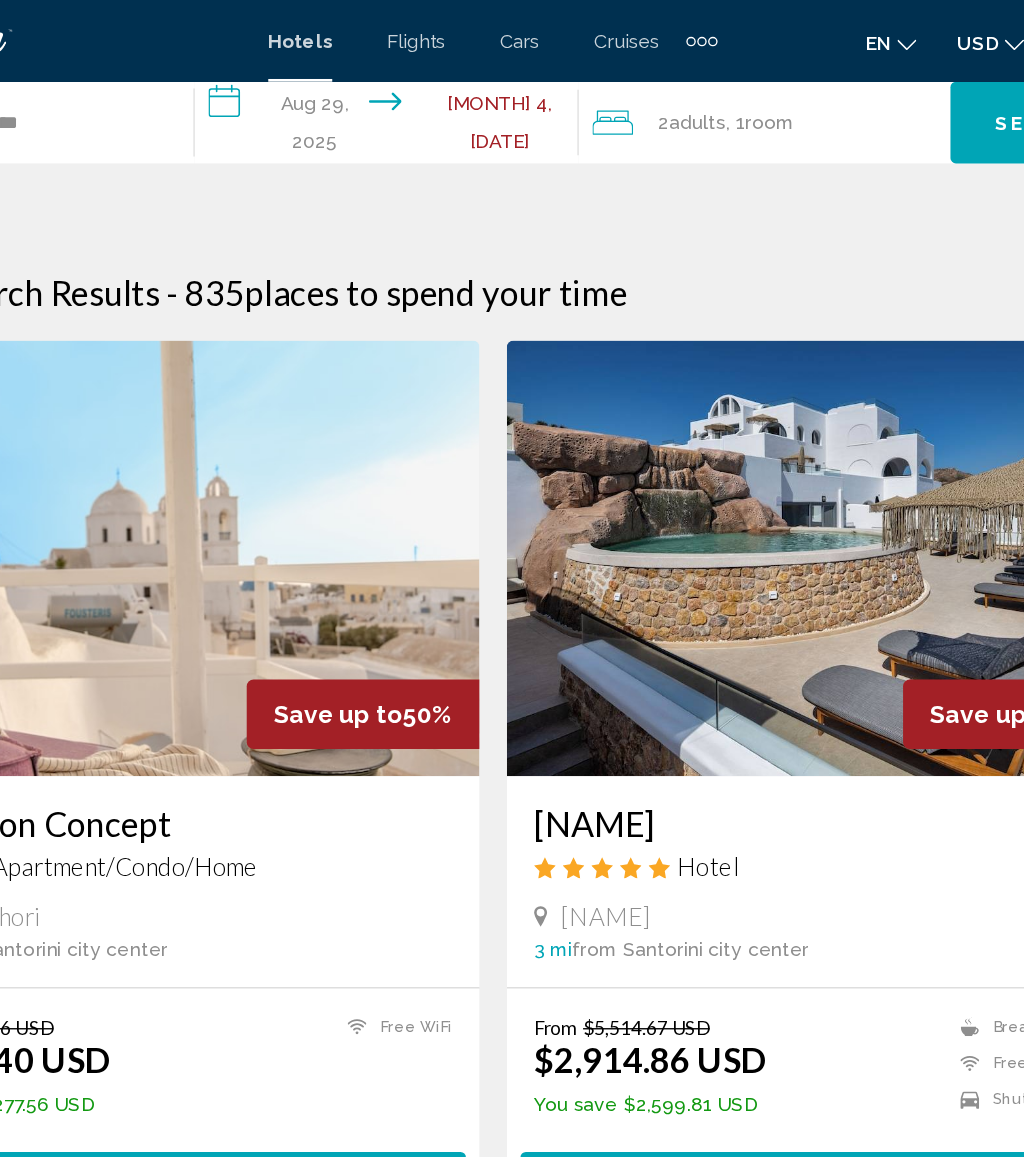 click on "2  Adult Adults , 1  Room rooms" 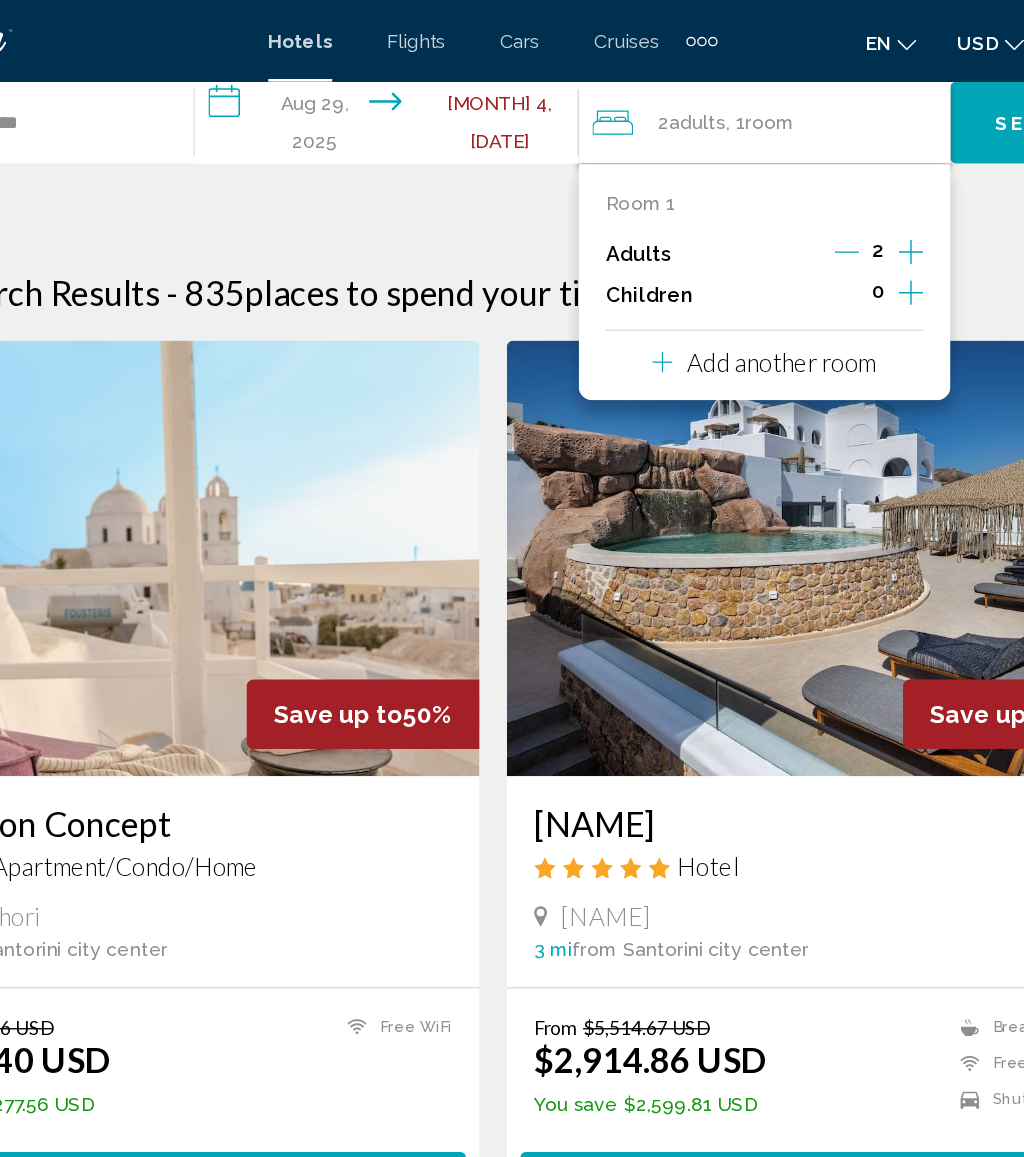 click 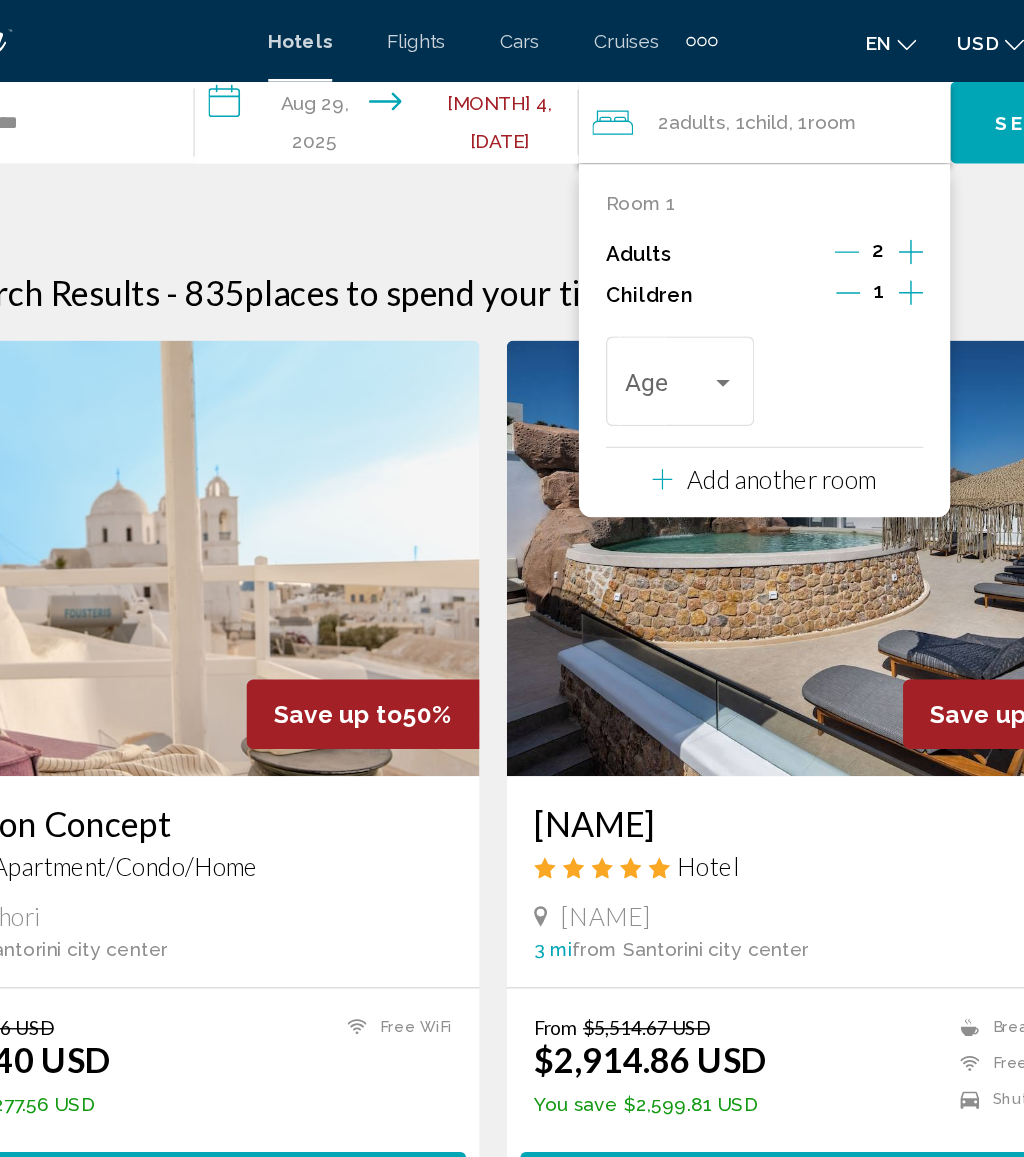 click at bounding box center (641, 285) 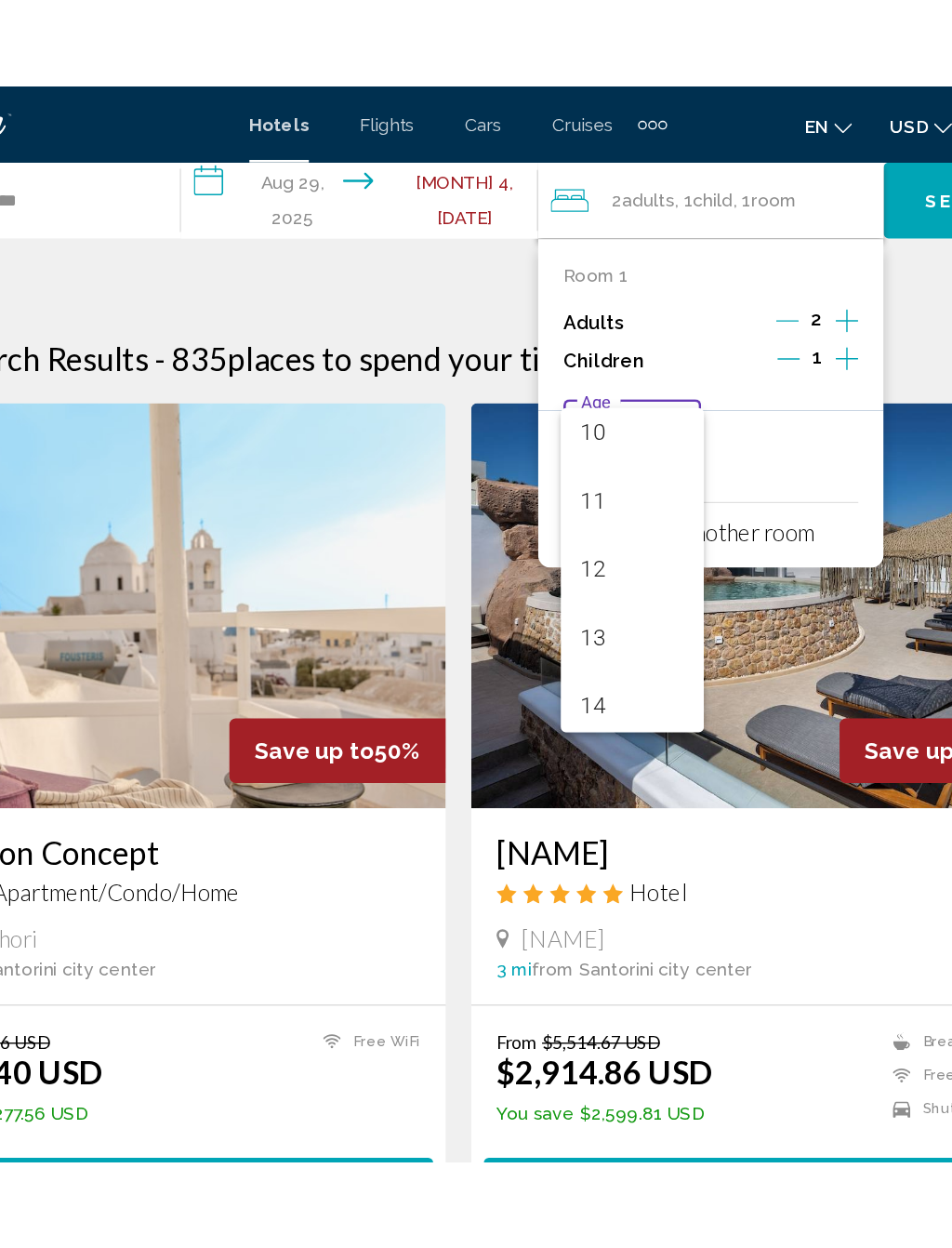 scroll, scrollTop: 566, scrollLeft: 0, axis: vertical 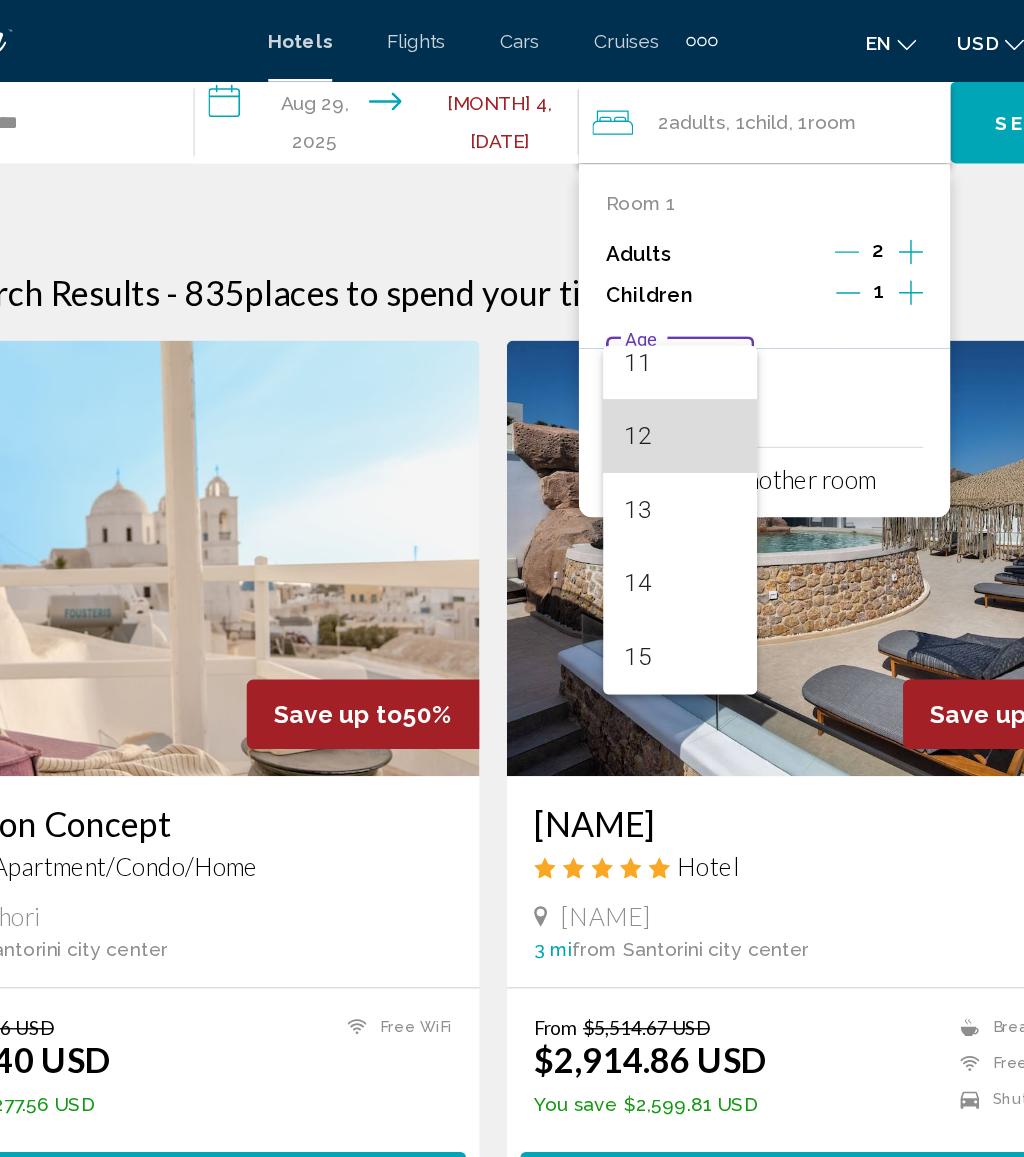 click on "12" at bounding box center [650, 320] 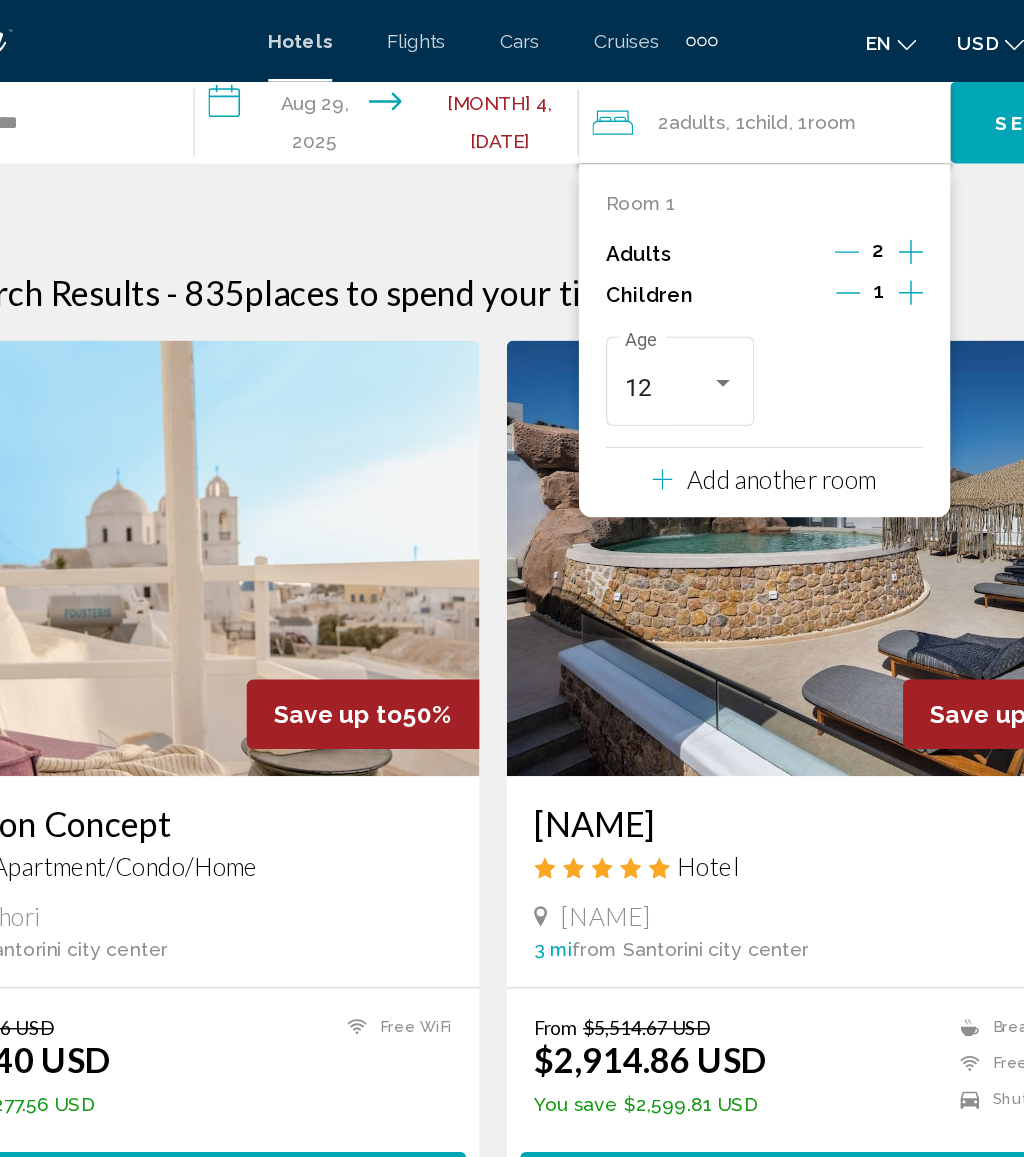 click on "Search" 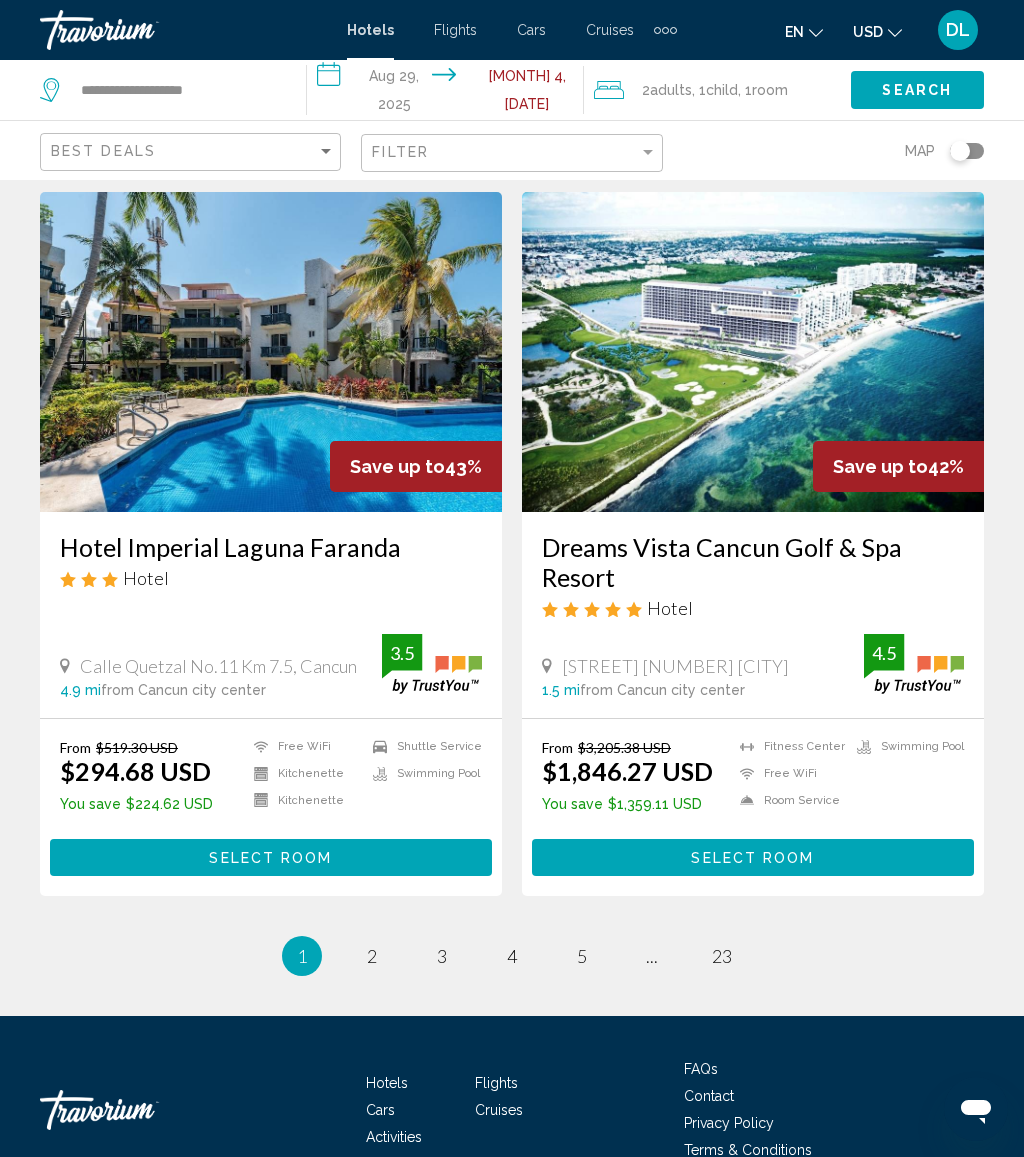 scroll, scrollTop: 3873, scrollLeft: 0, axis: vertical 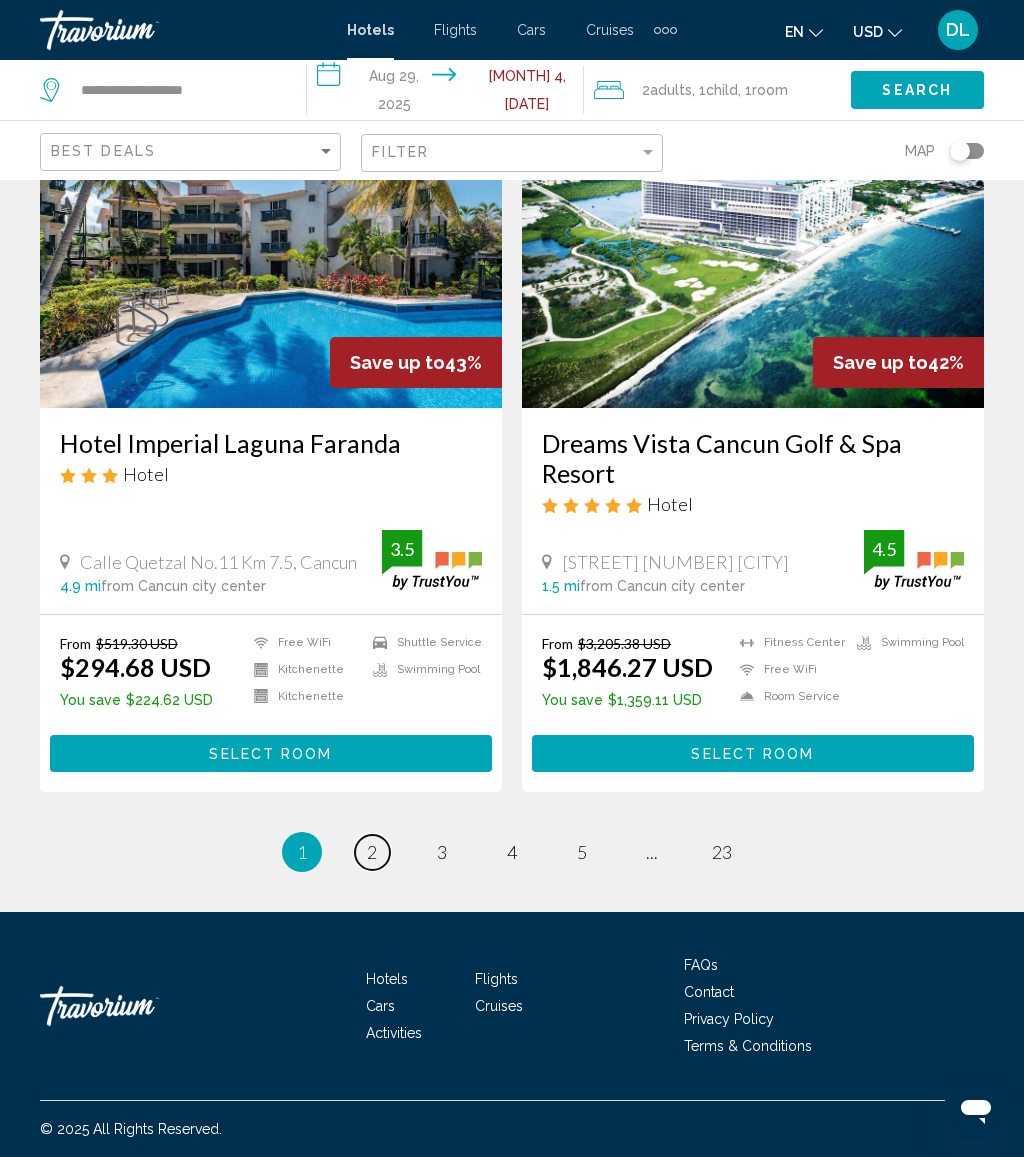 click on "page  2" at bounding box center (372, 852) 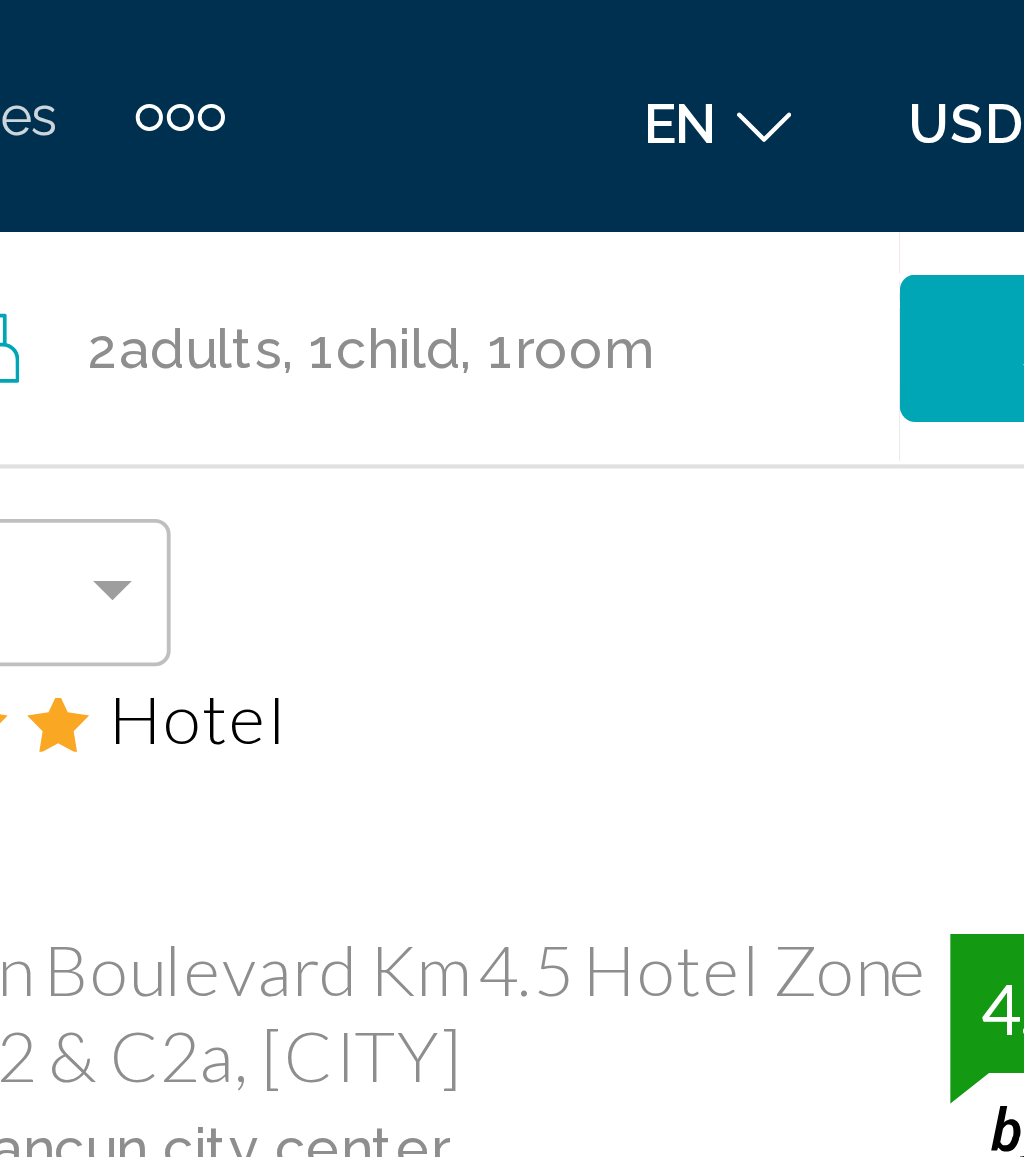 scroll, scrollTop: 444, scrollLeft: 0, axis: vertical 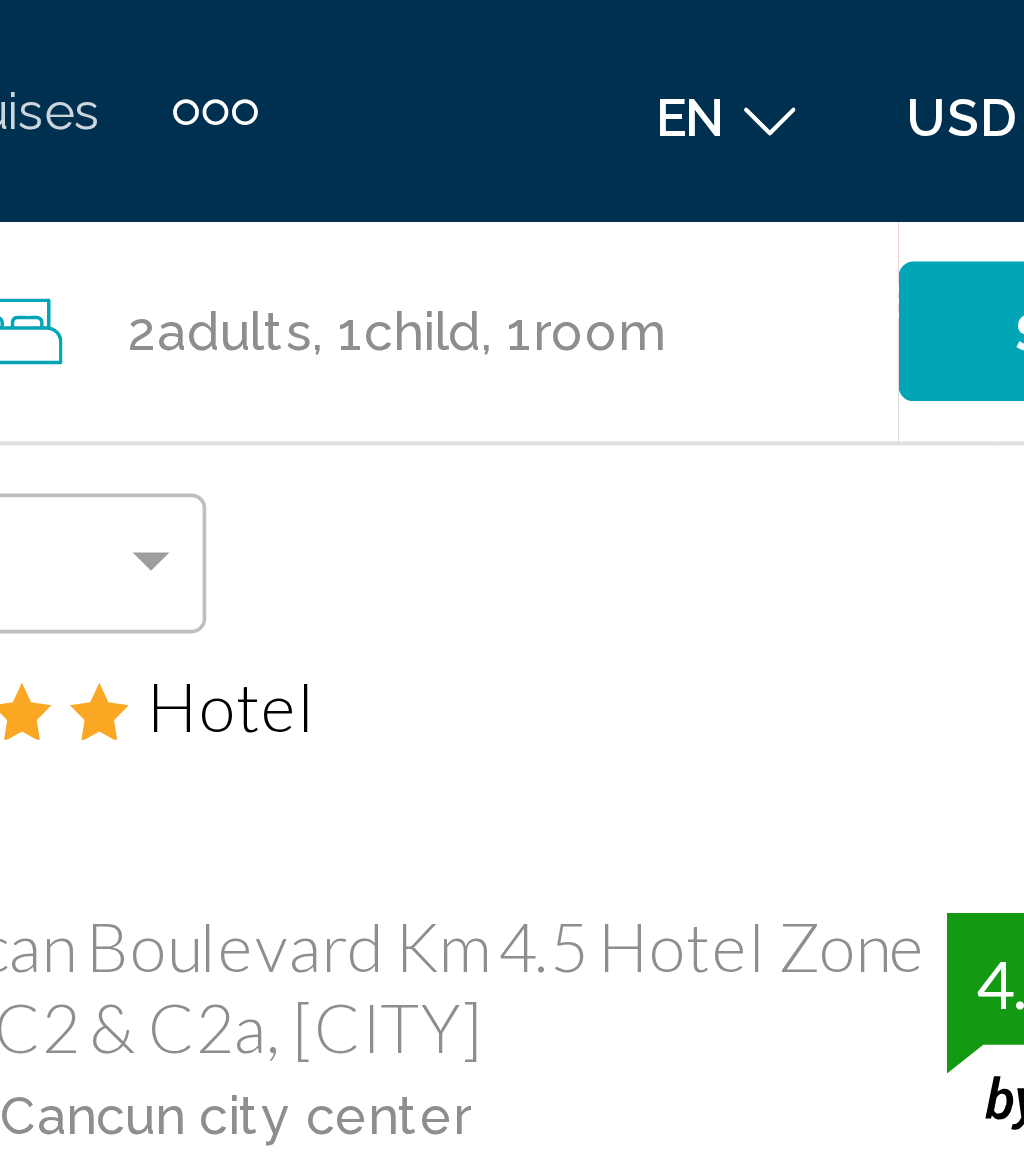 click on "Room" 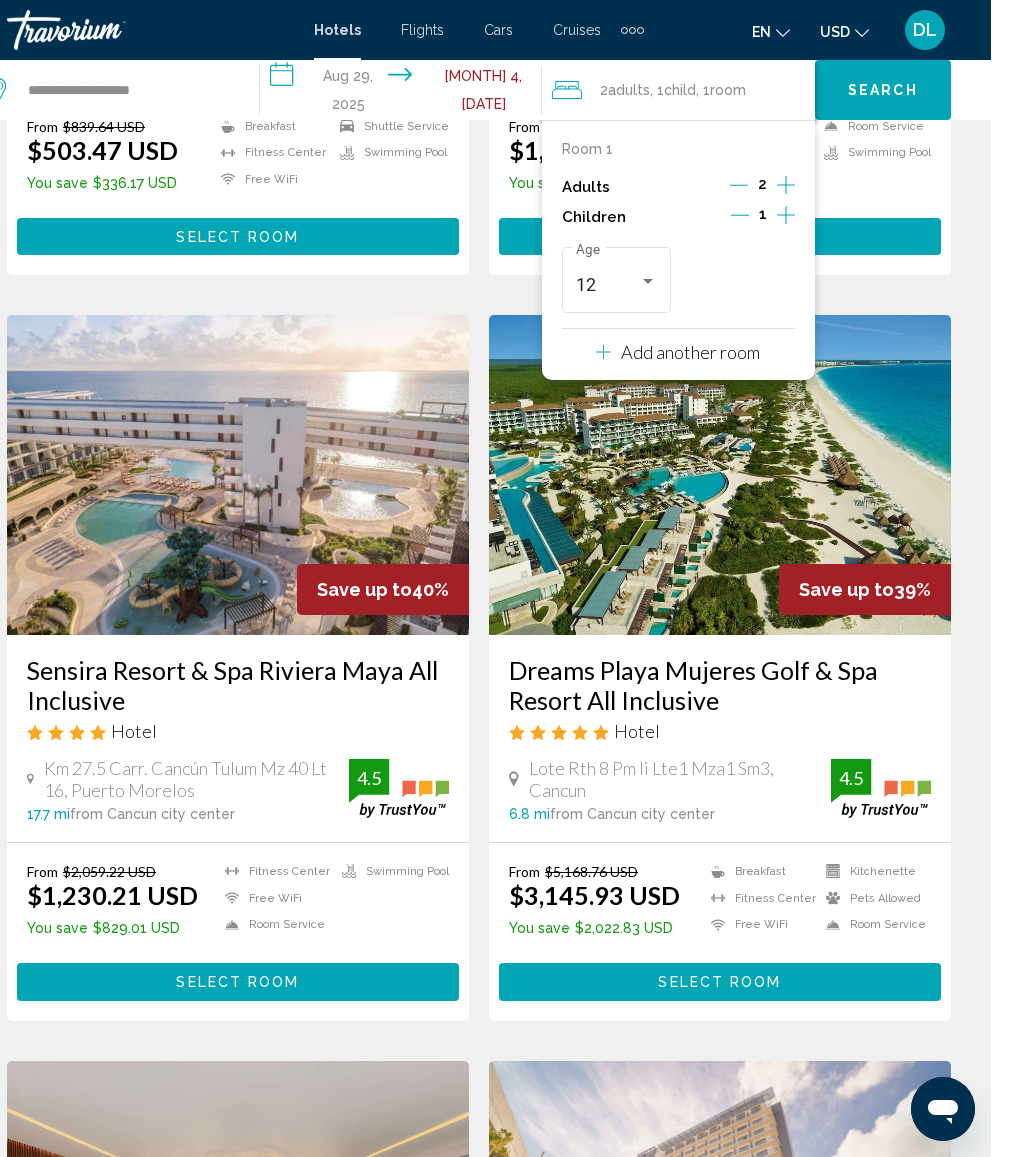 scroll, scrollTop: 1411, scrollLeft: 0, axis: vertical 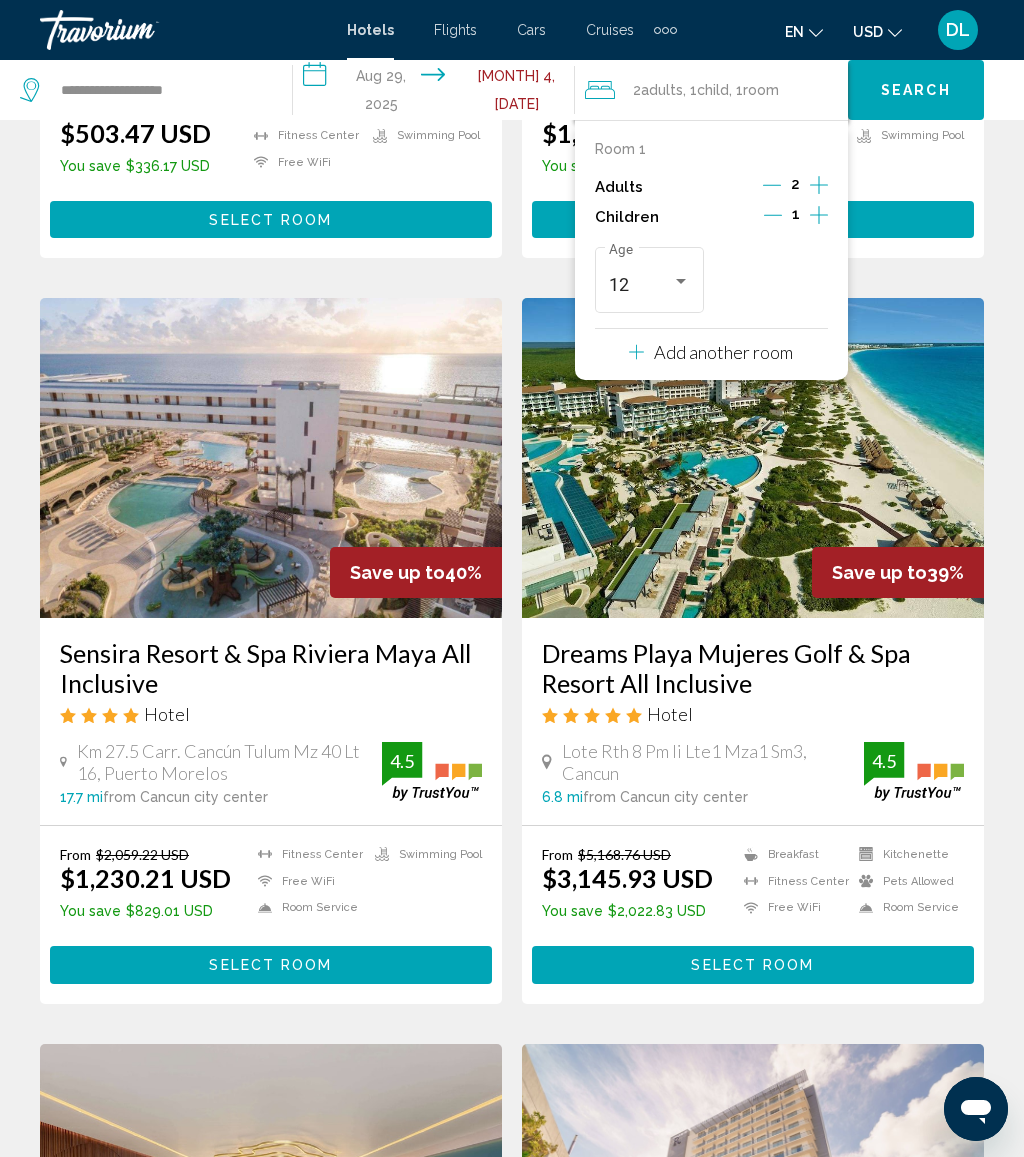 click on "**********" at bounding box center (438, 93) 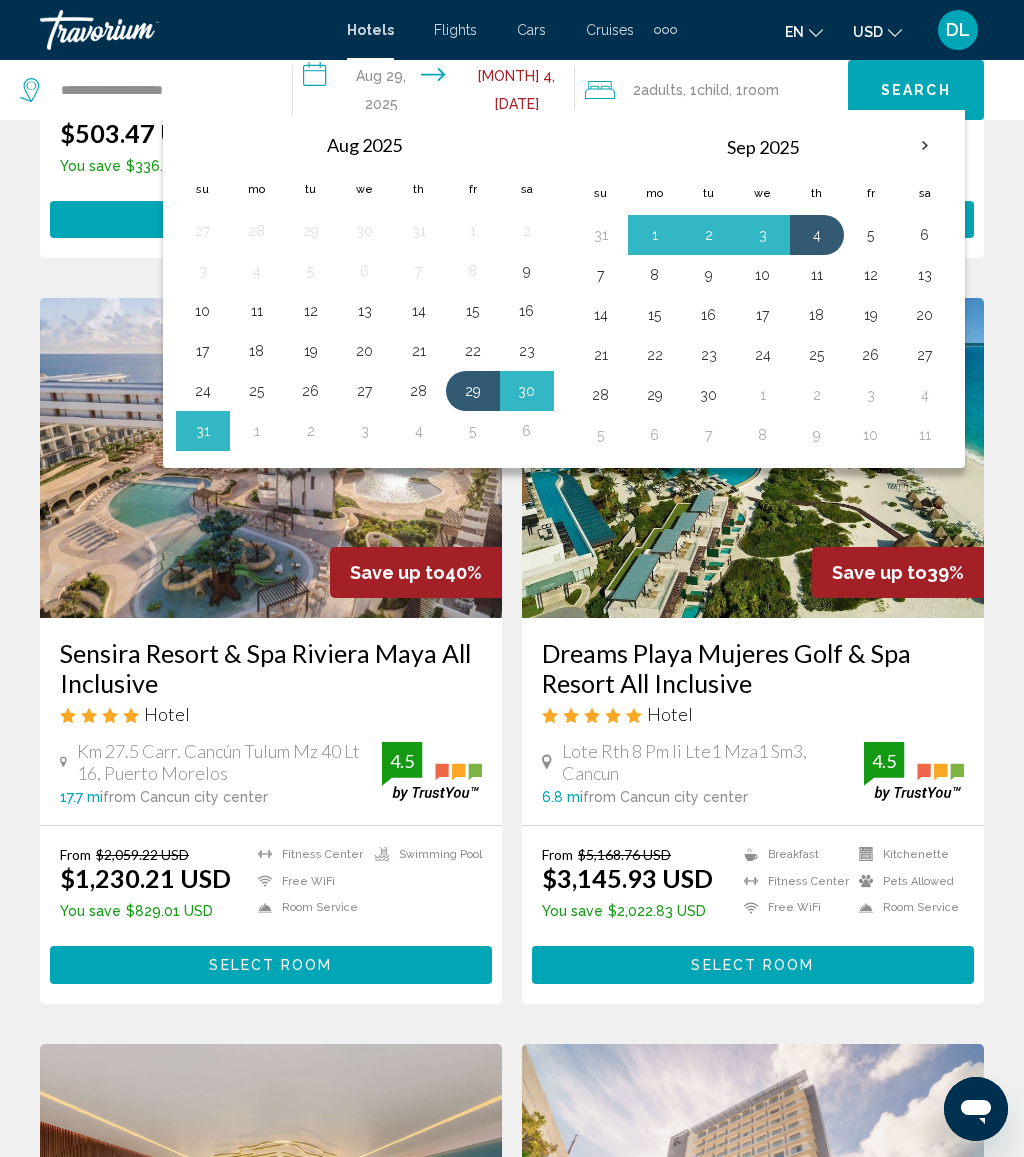 click at bounding box center (925, 146) 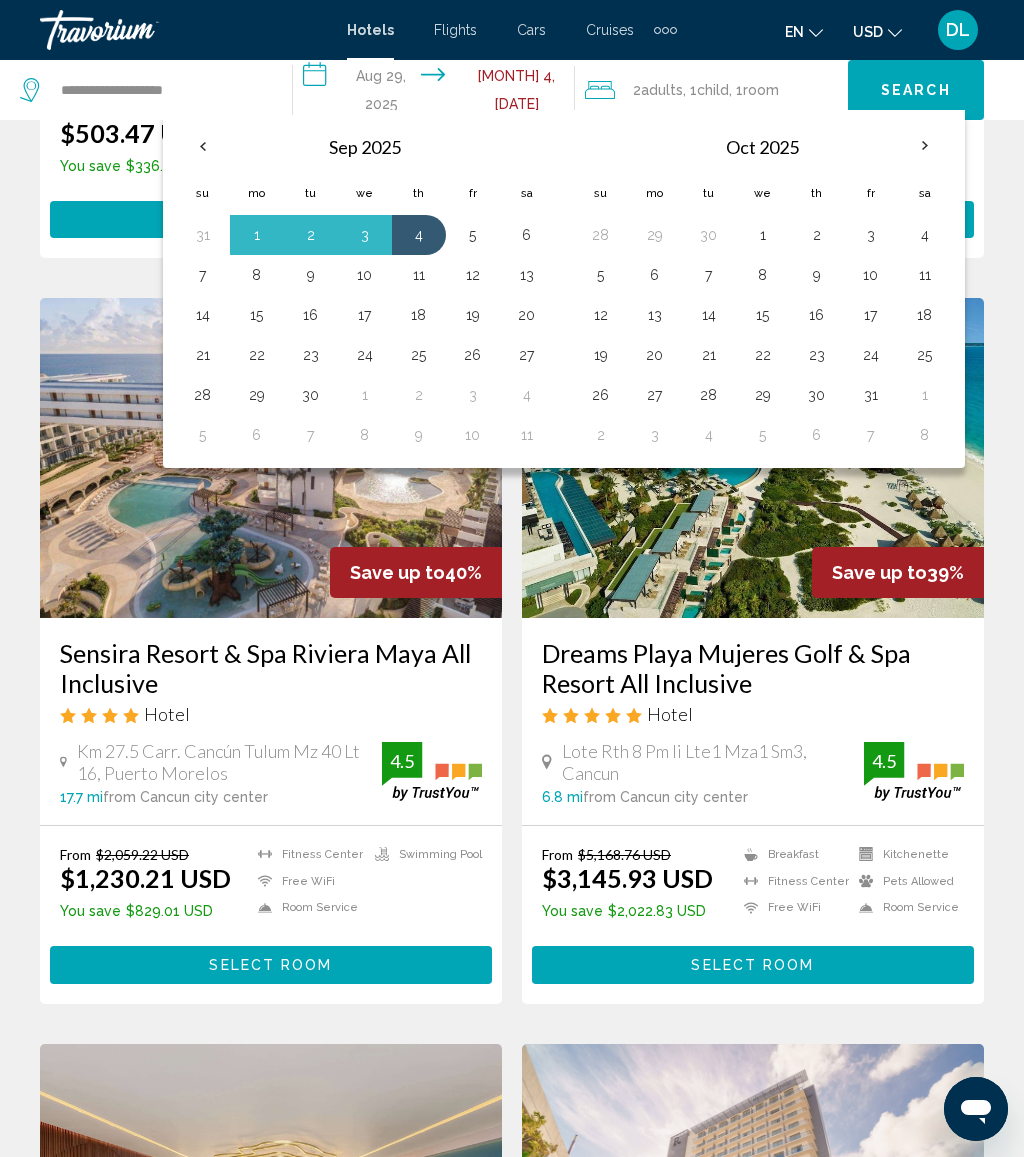 click at bounding box center [925, 146] 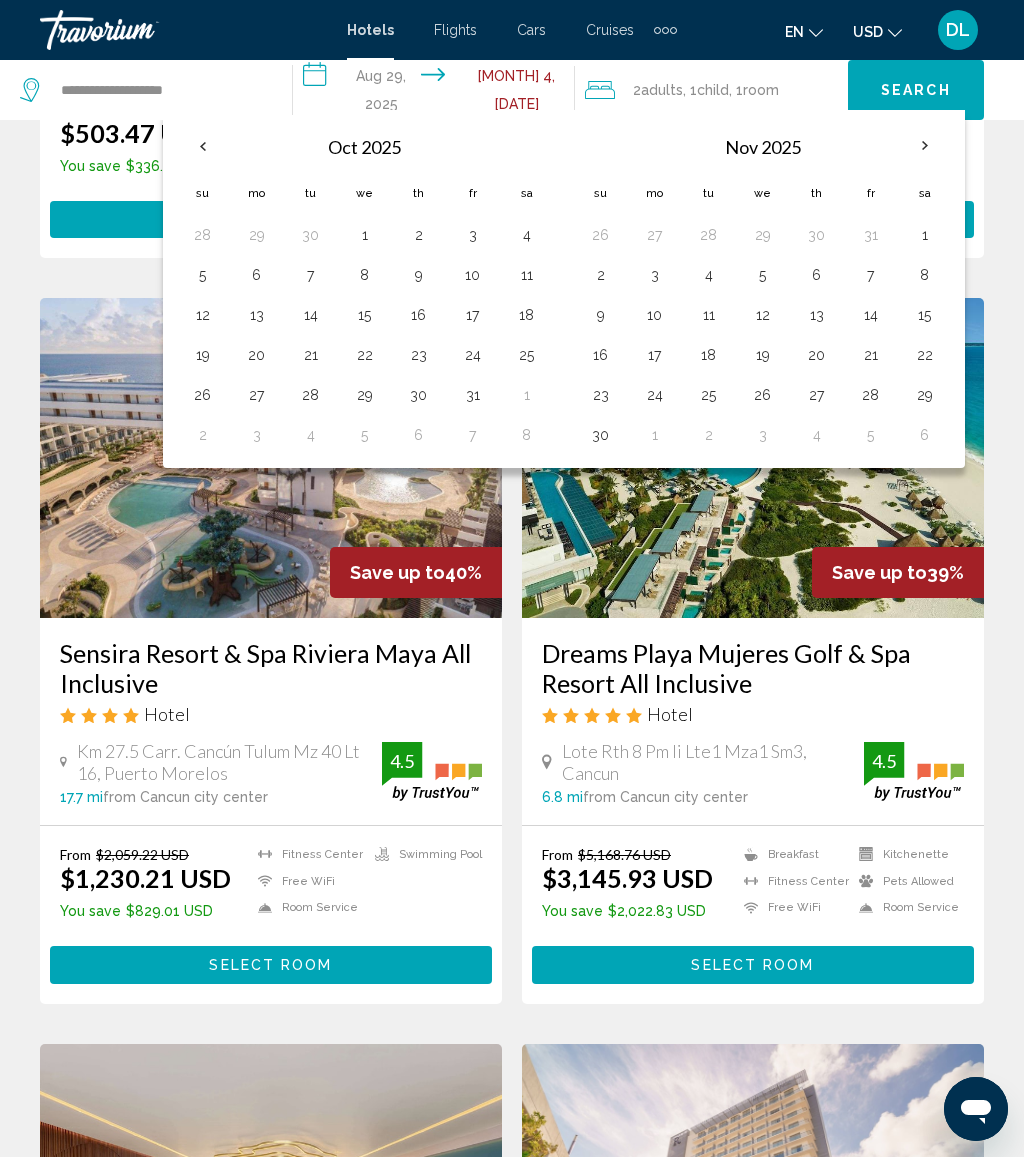 click on "11" at bounding box center (709, 315) 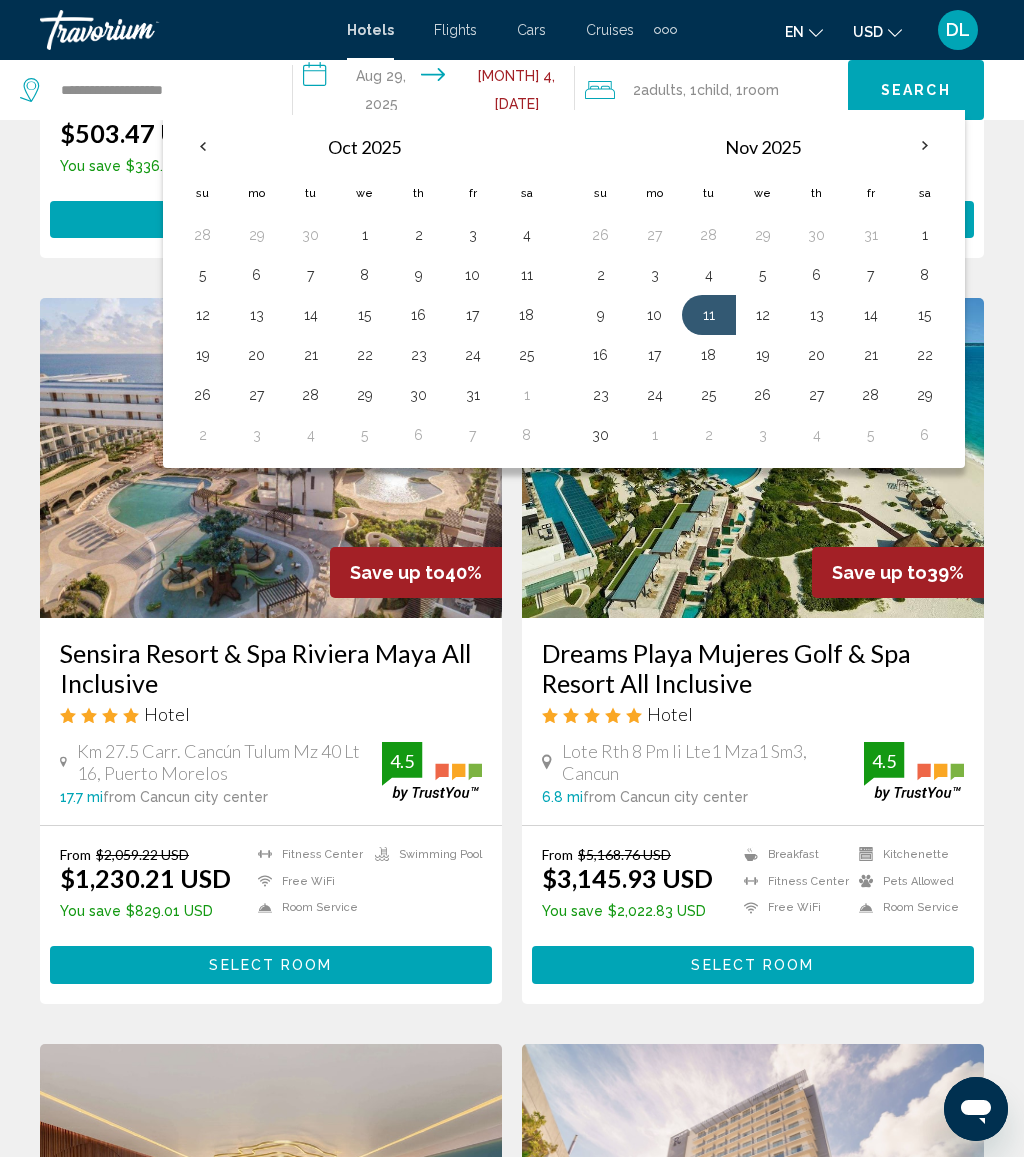 click on "16" at bounding box center (601, 355) 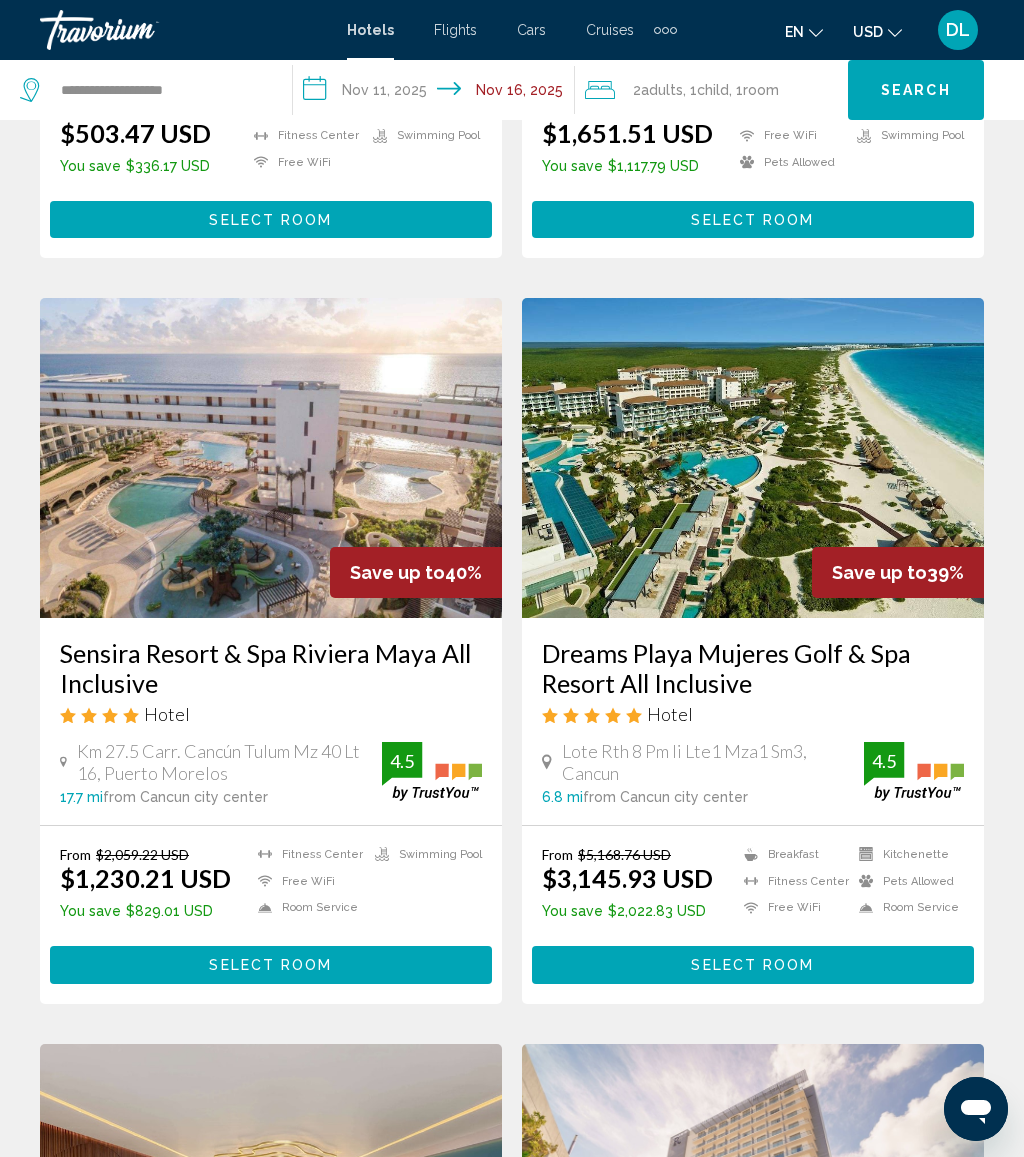 click on "Room" 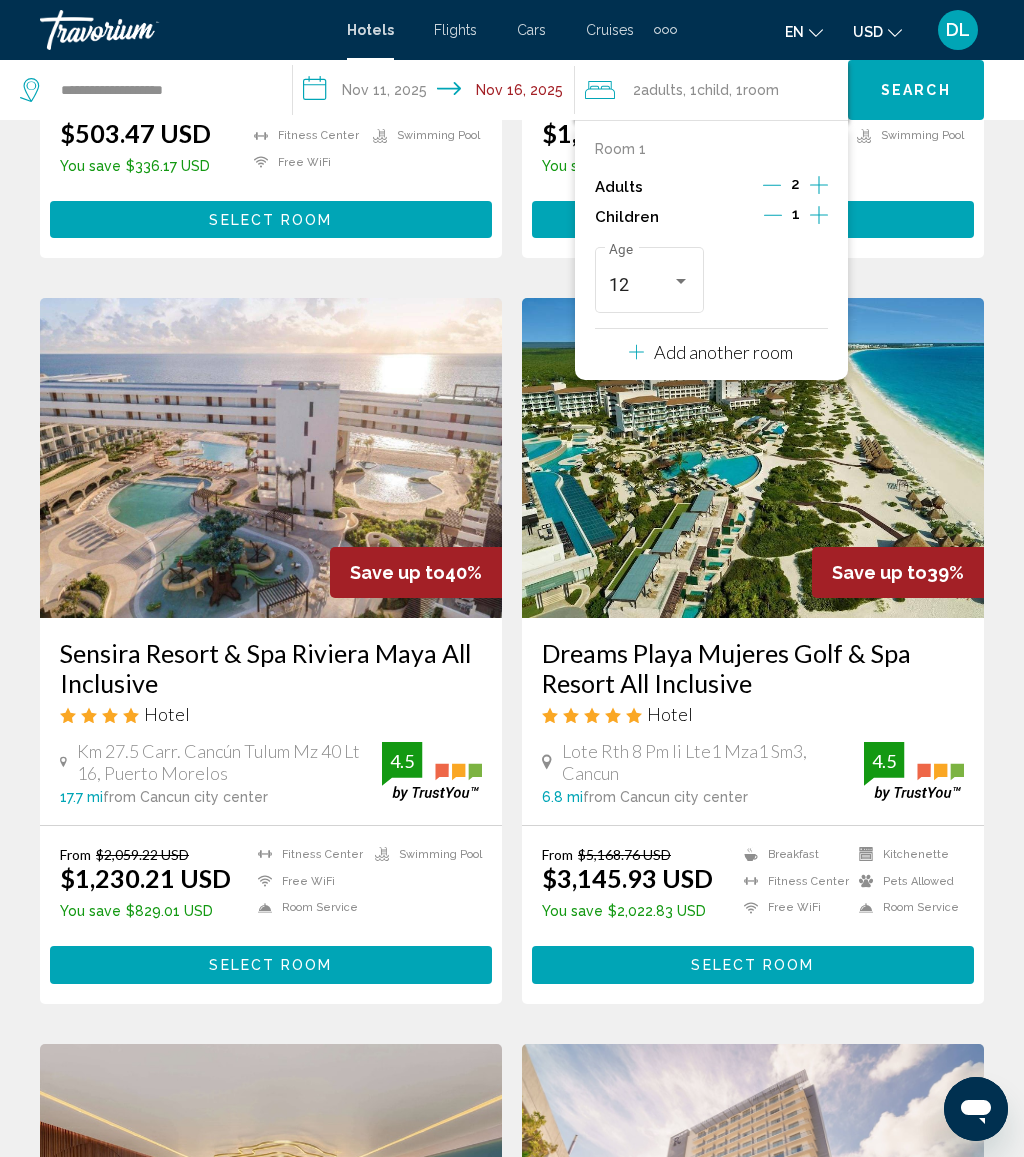 click 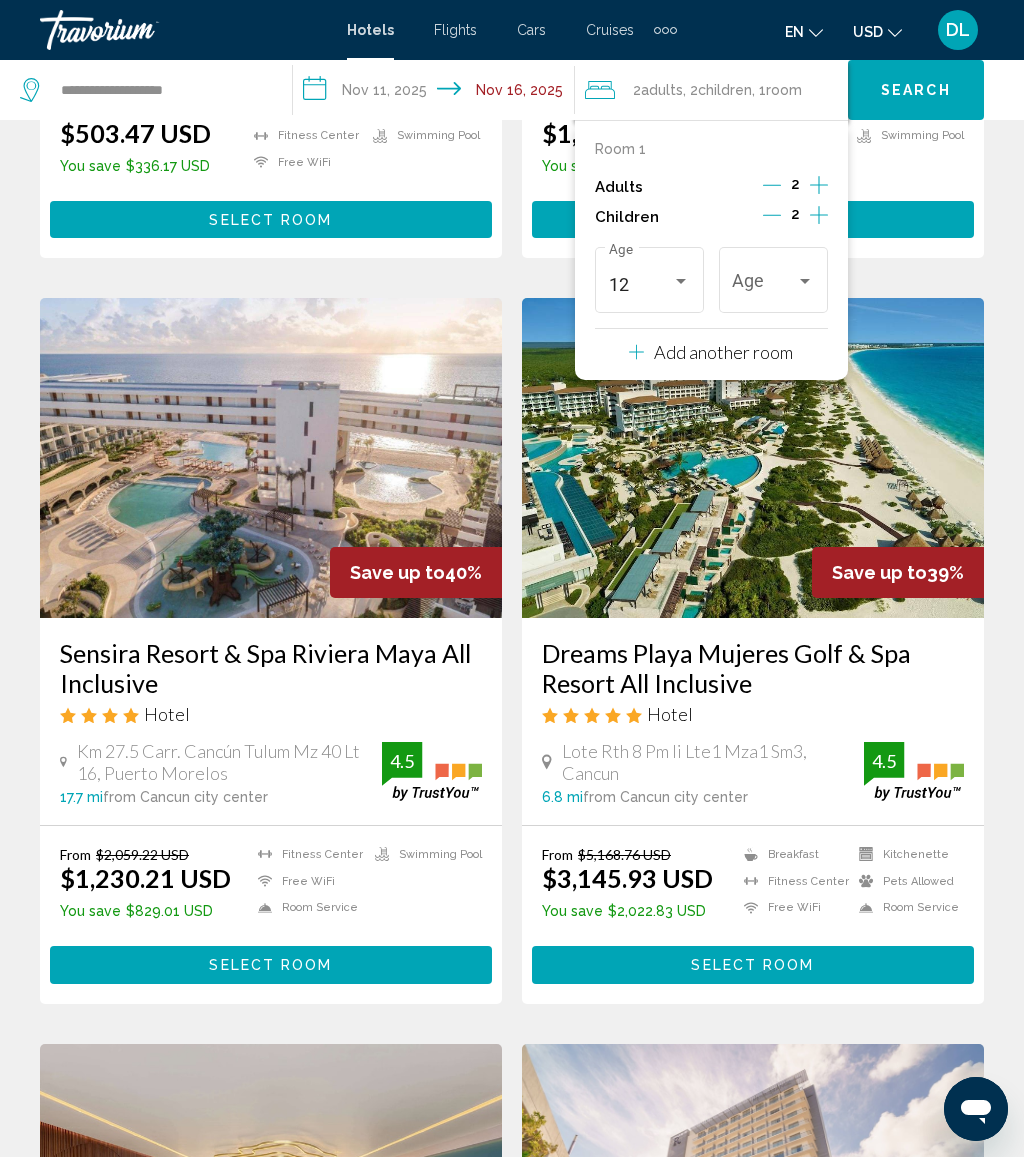 click at bounding box center [764, 285] 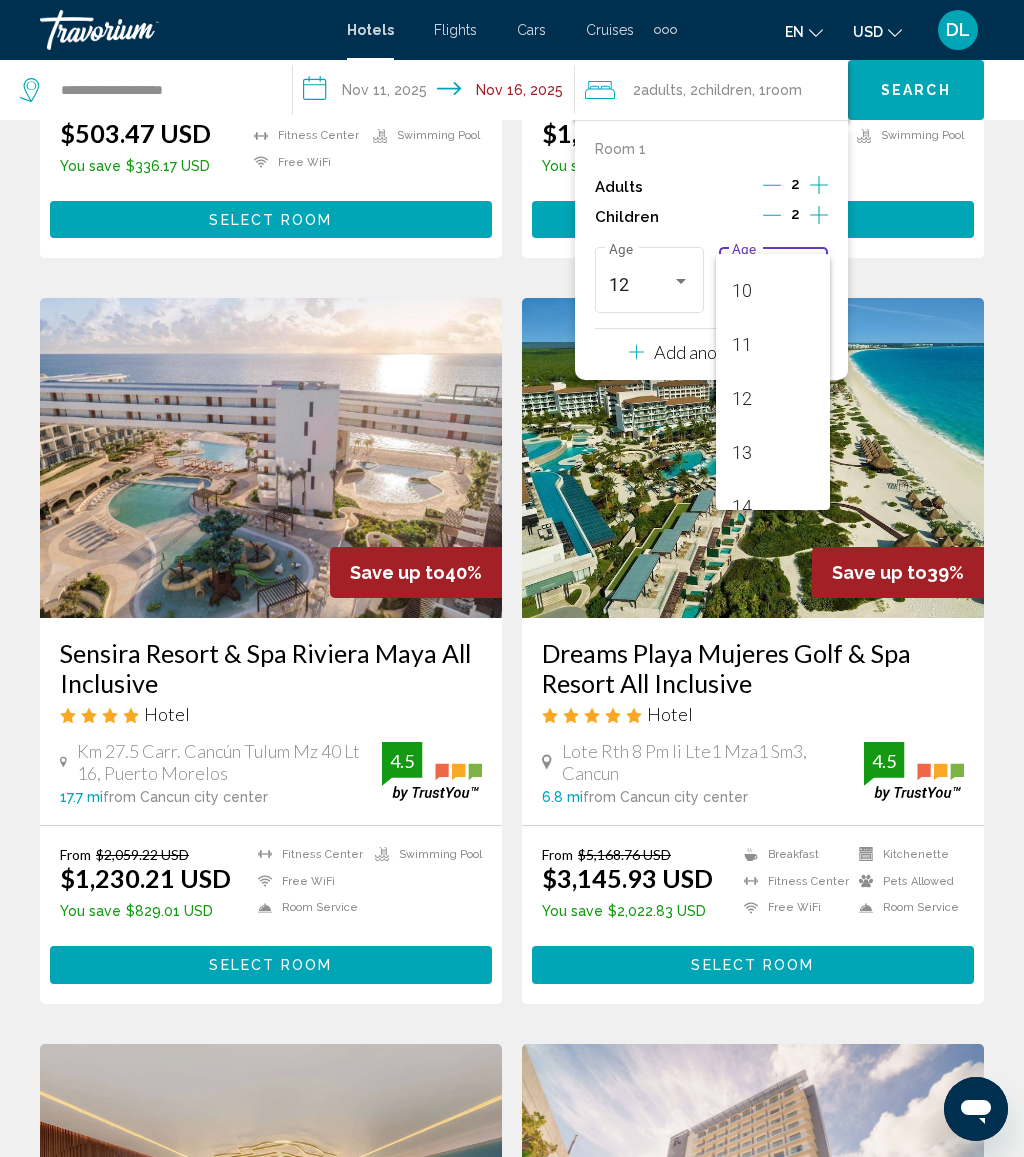 scroll, scrollTop: 545, scrollLeft: 0, axis: vertical 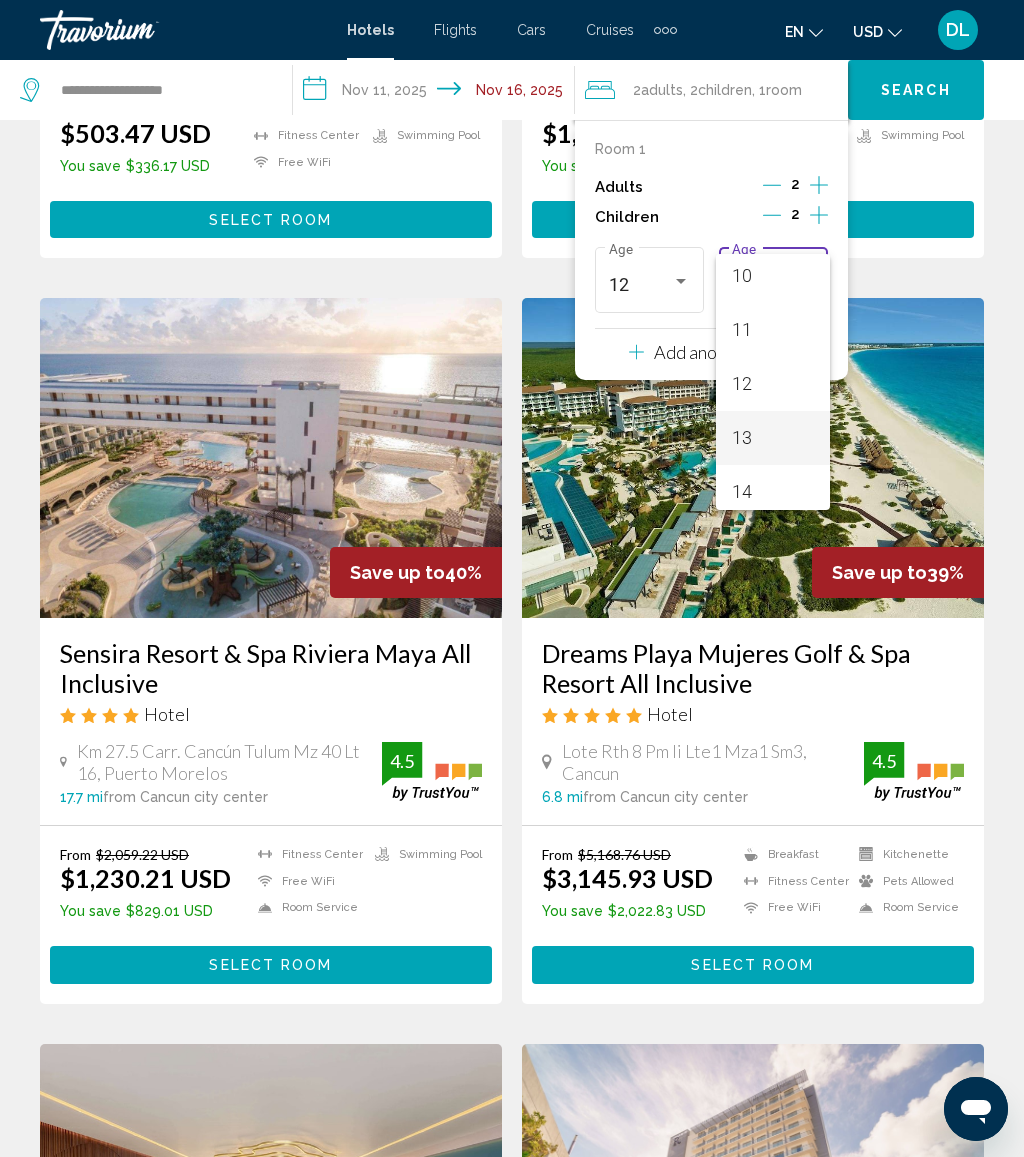 click on "13" at bounding box center (773, 438) 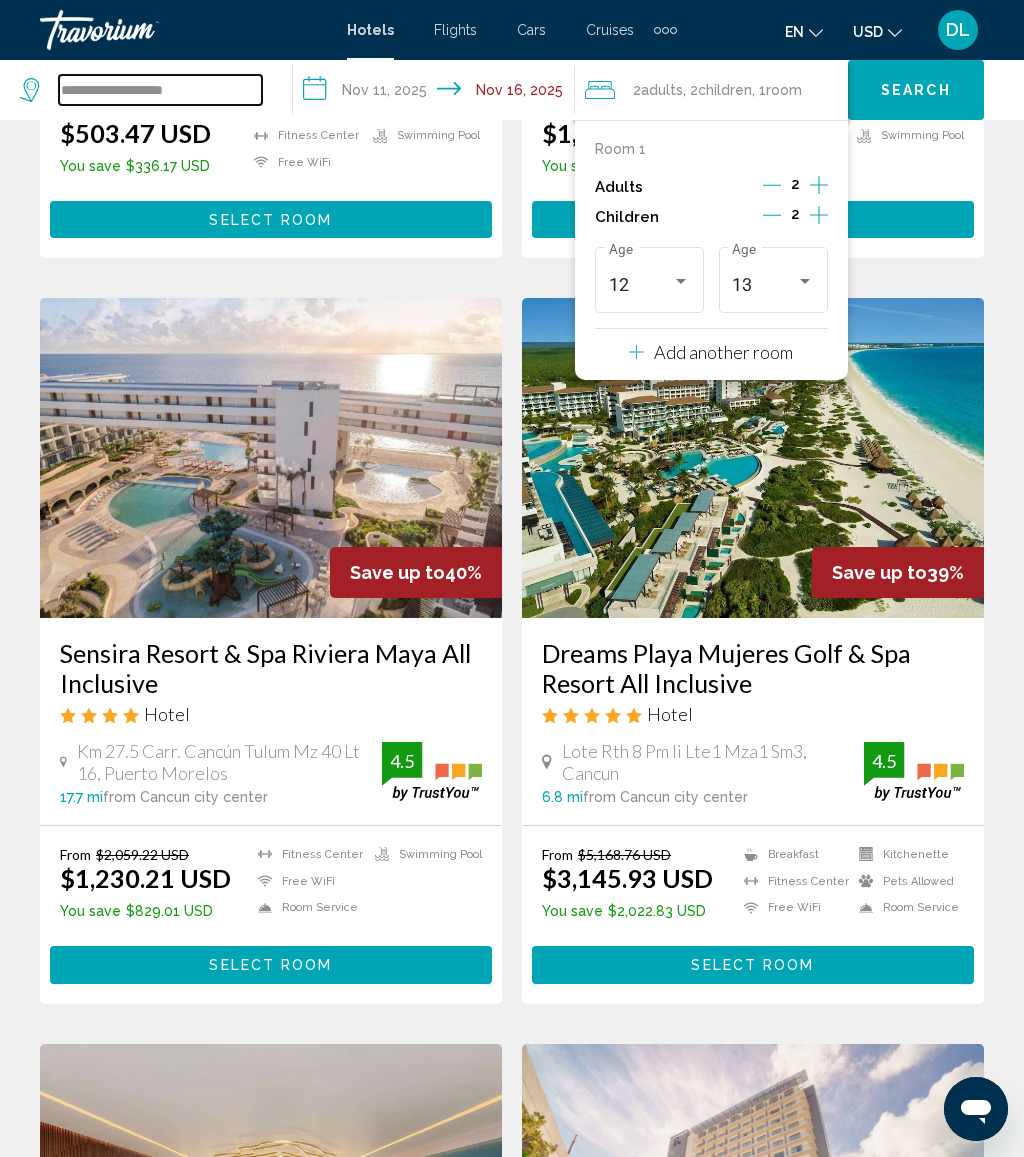 click on "**********" at bounding box center (160, 90) 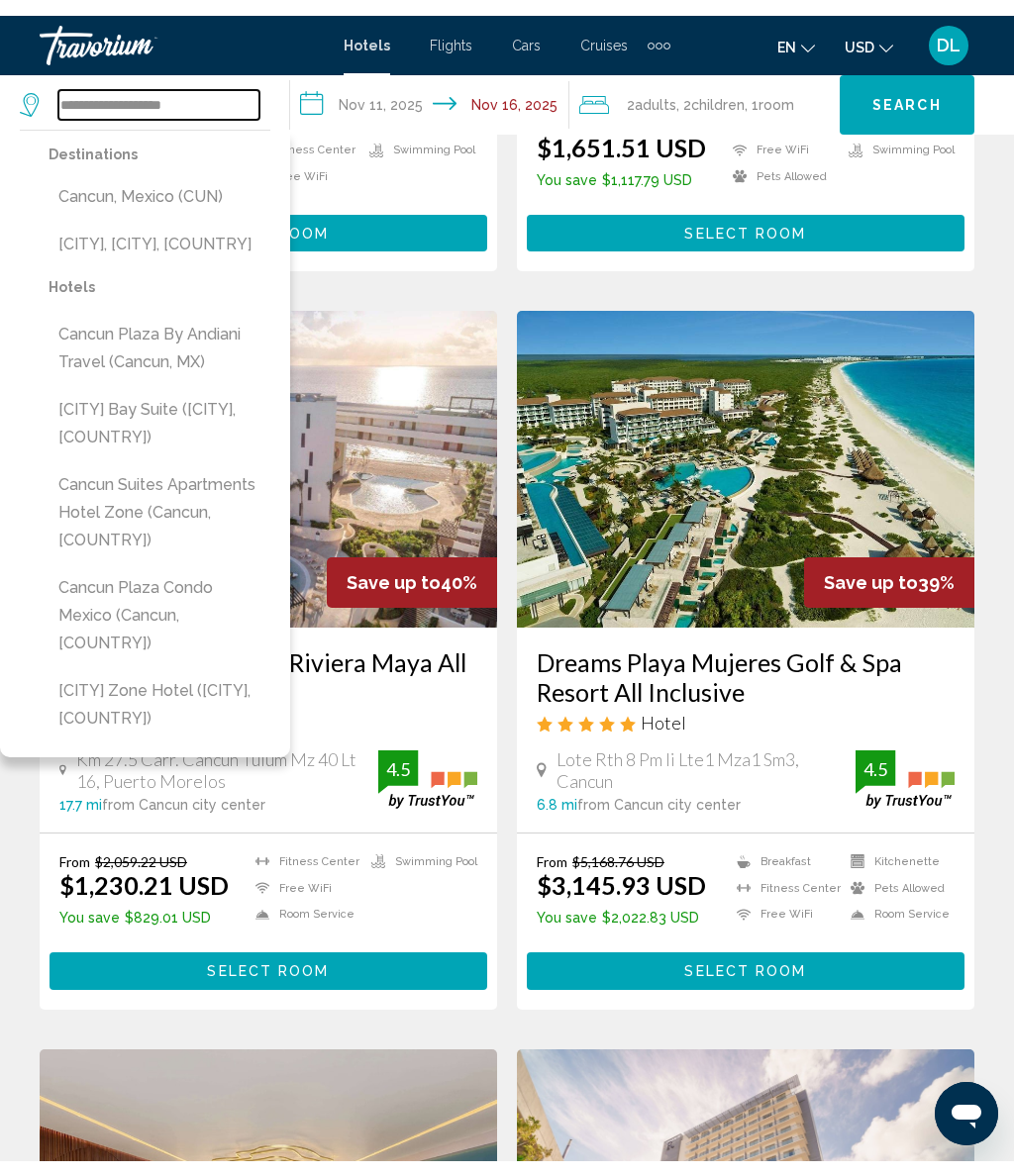 scroll, scrollTop: 1396, scrollLeft: 0, axis: vertical 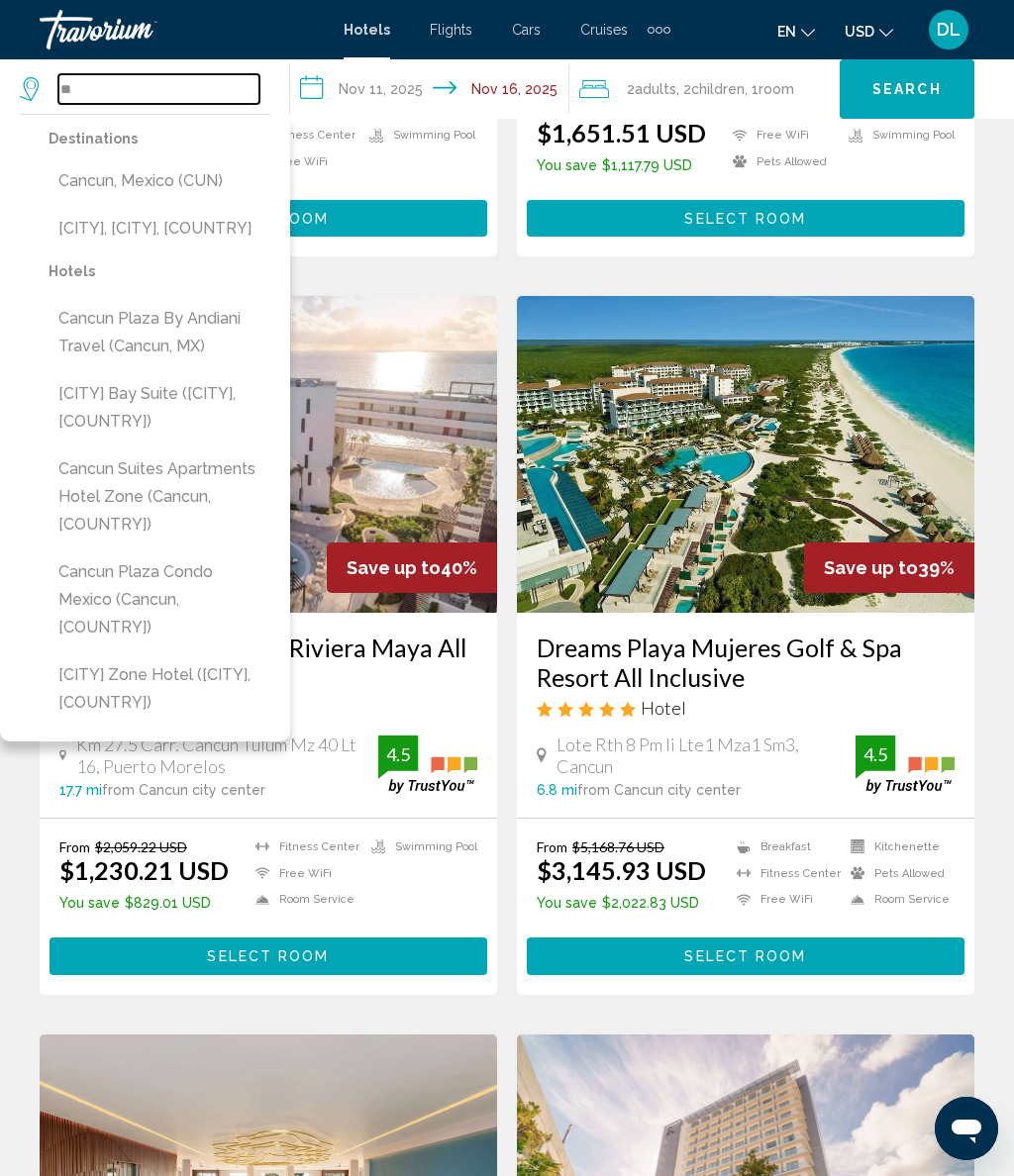 type on "*" 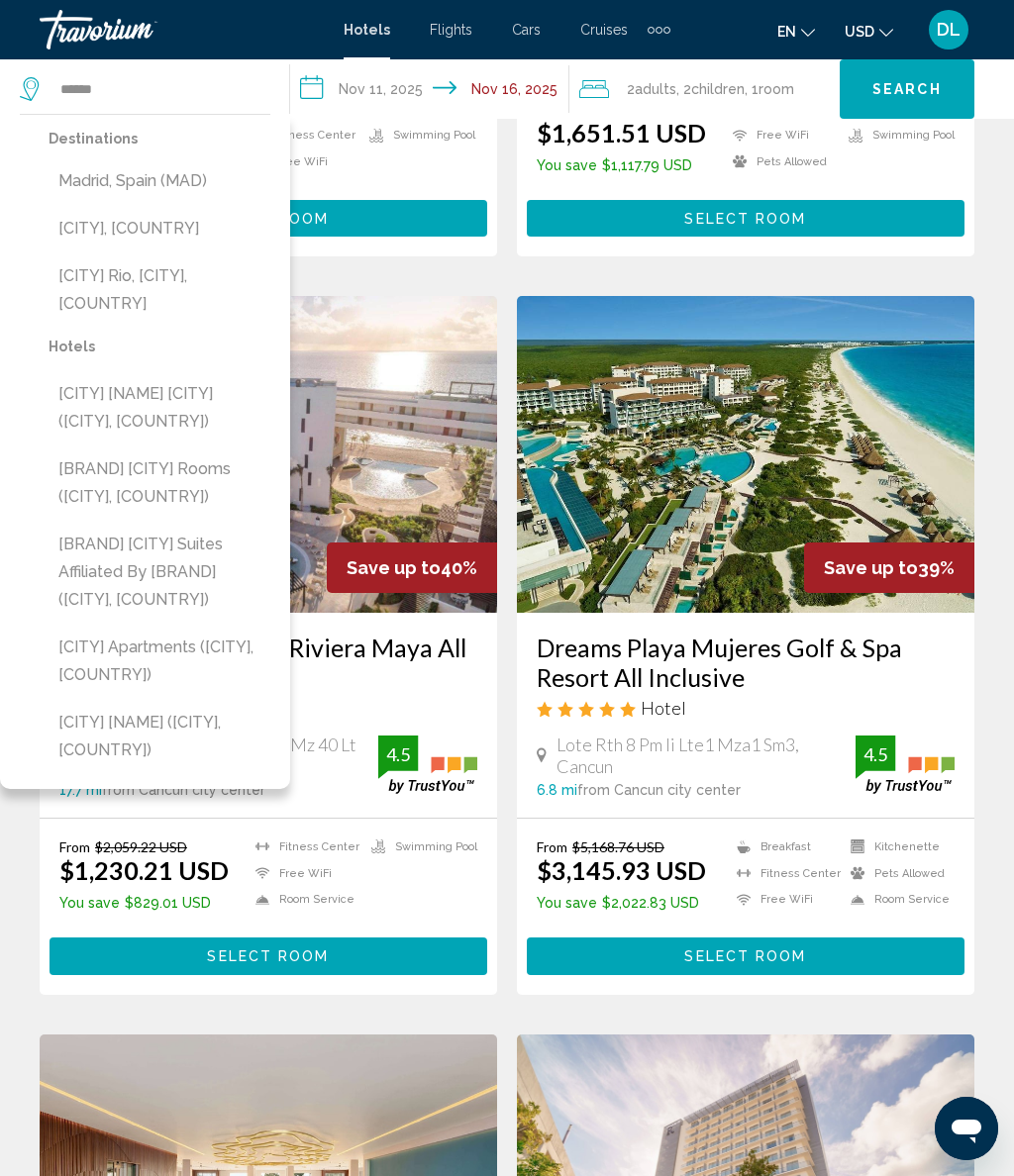 click on "Madrid, Spain (MAD)" at bounding box center (159, 181) 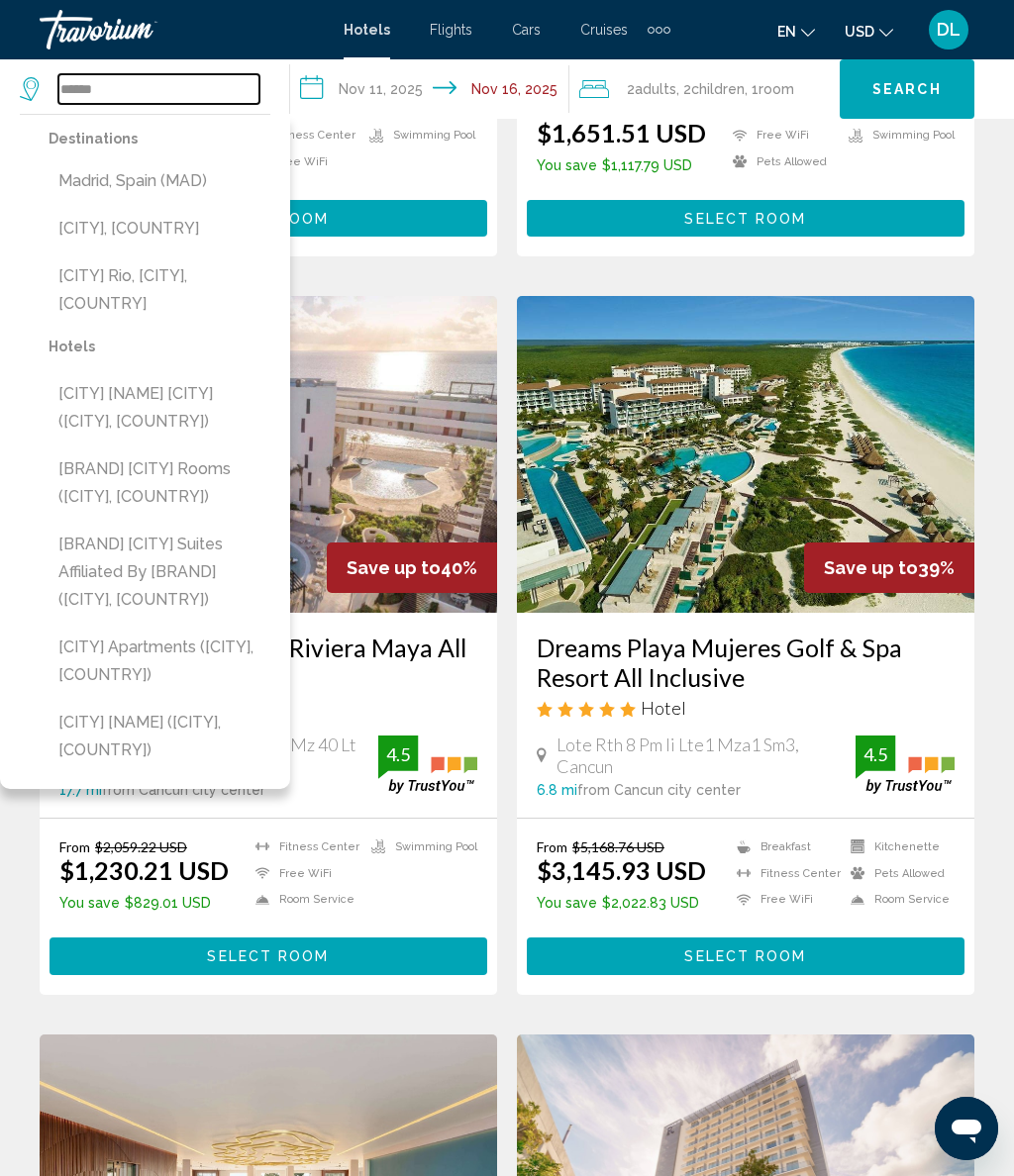 type on "**********" 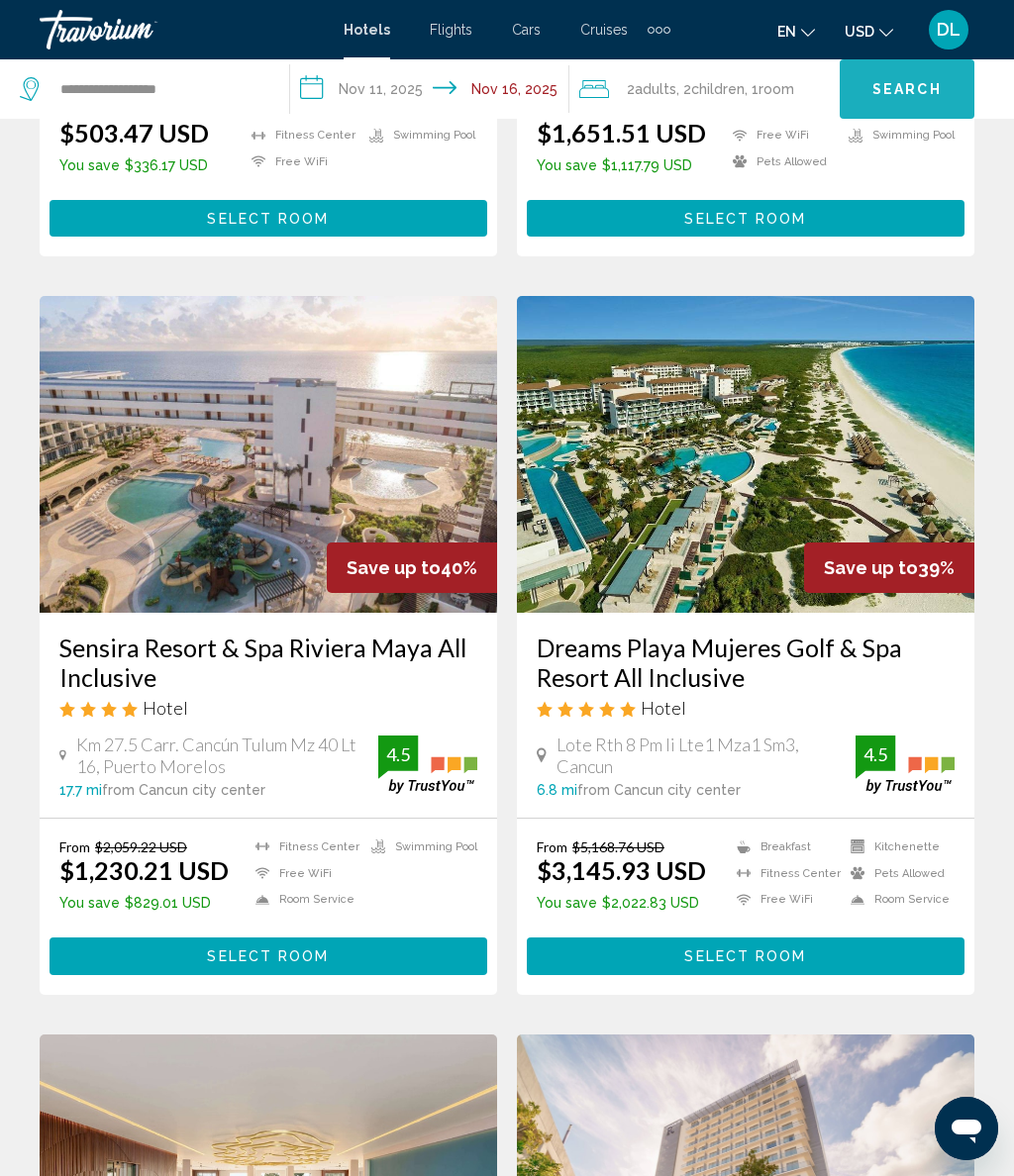 click on "Search" 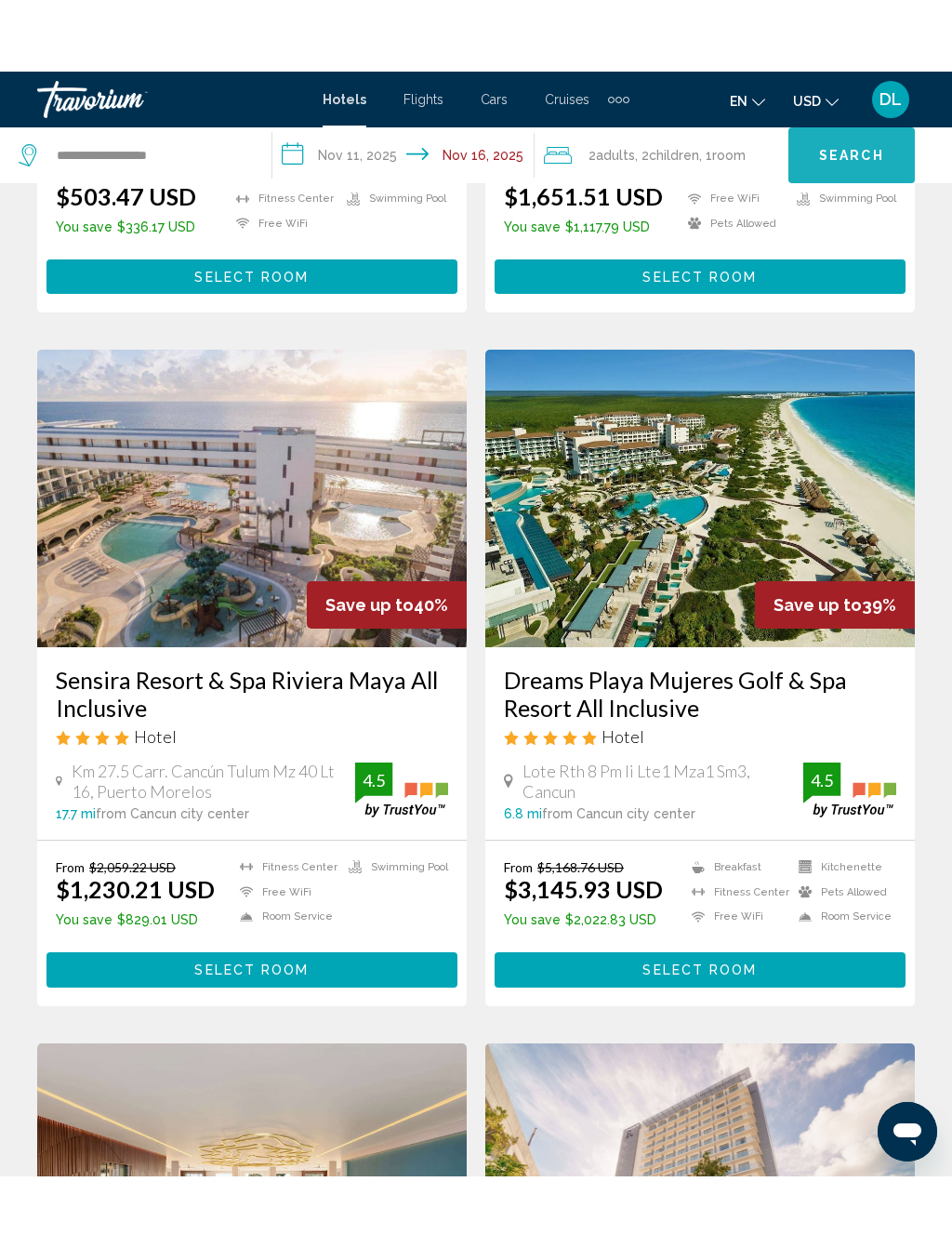 scroll, scrollTop: 0, scrollLeft: 0, axis: both 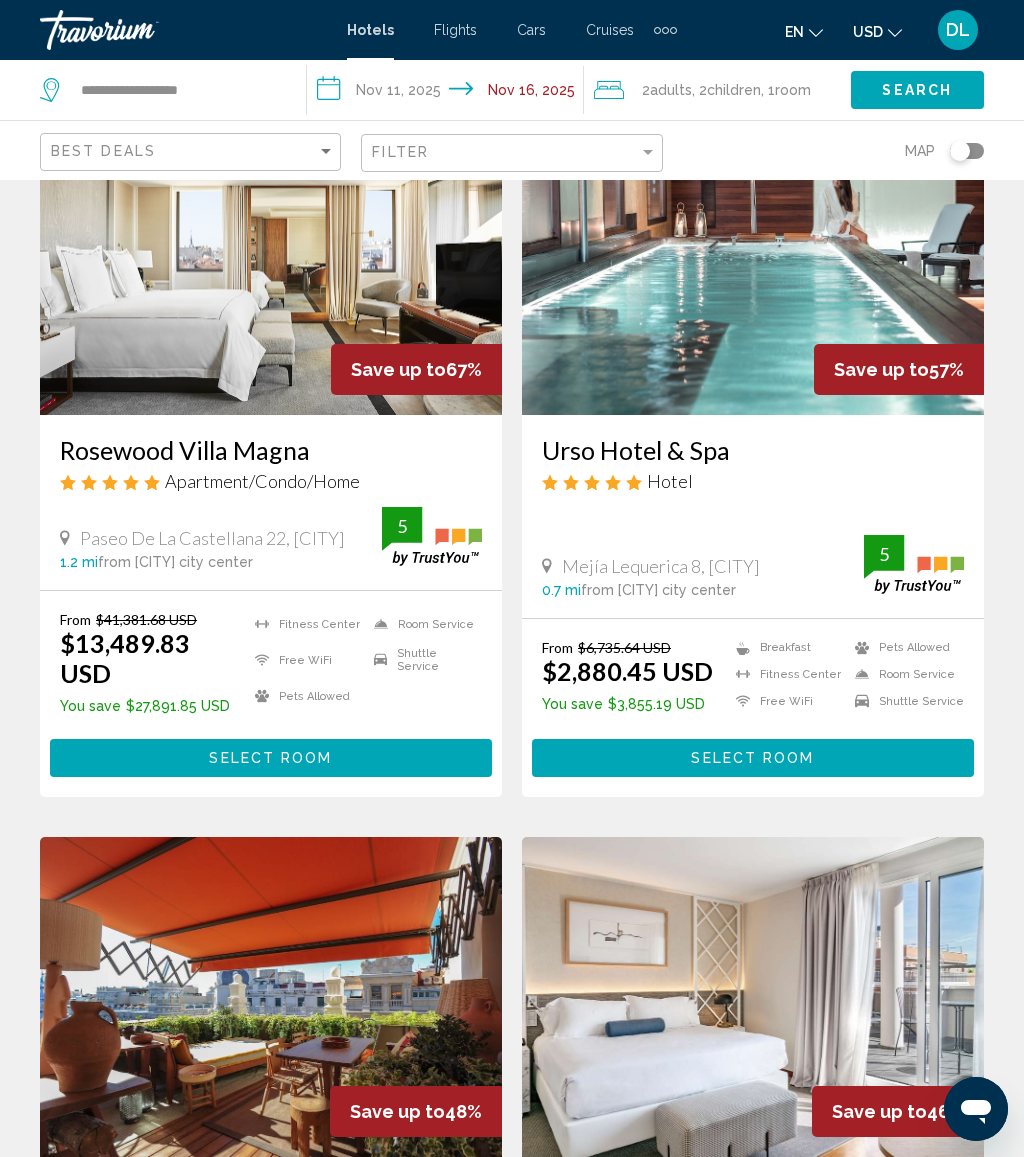 click on "Select Room" at bounding box center [753, 757] 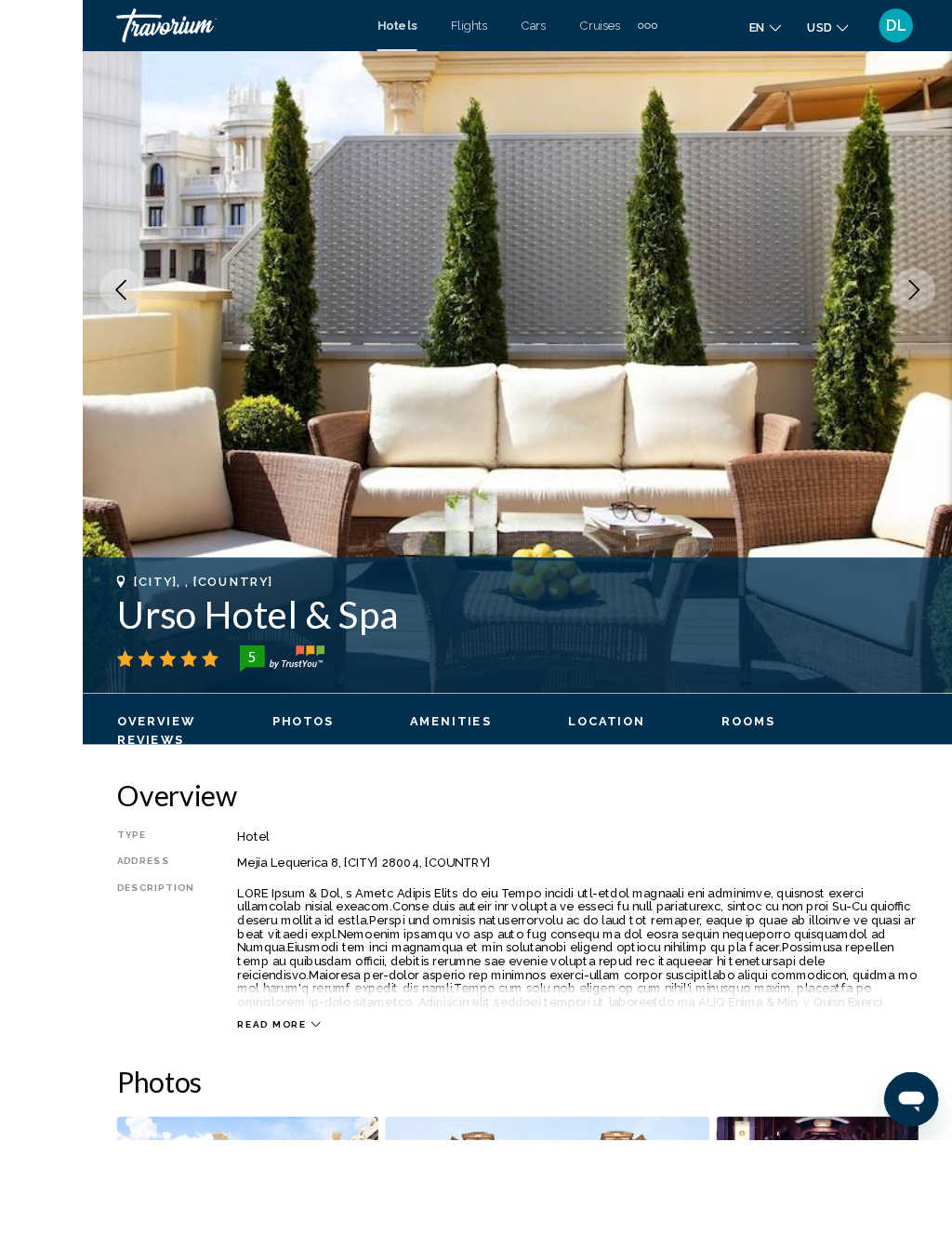 scroll, scrollTop: 401, scrollLeft: 0, axis: vertical 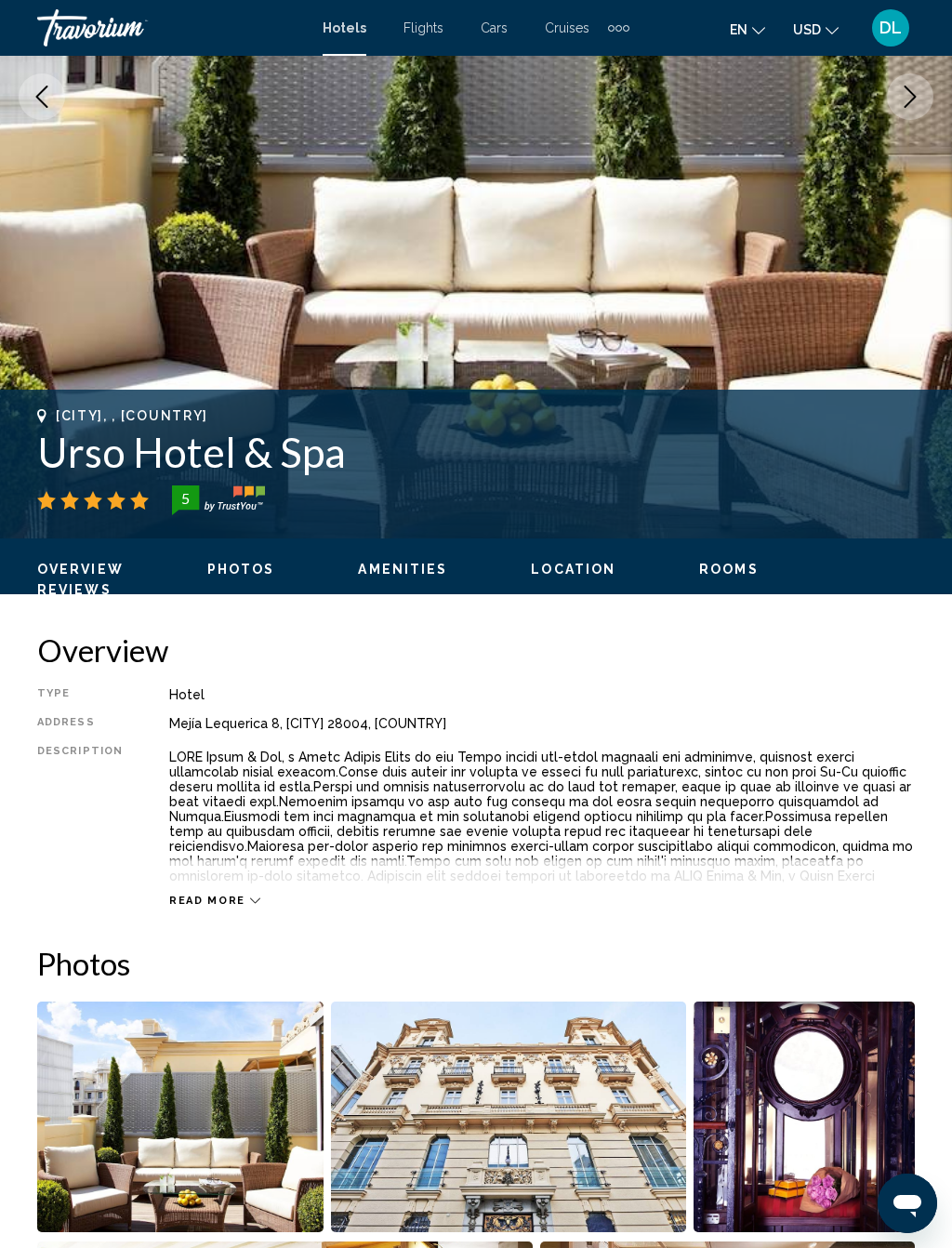 click at bounding box center [910, 97] 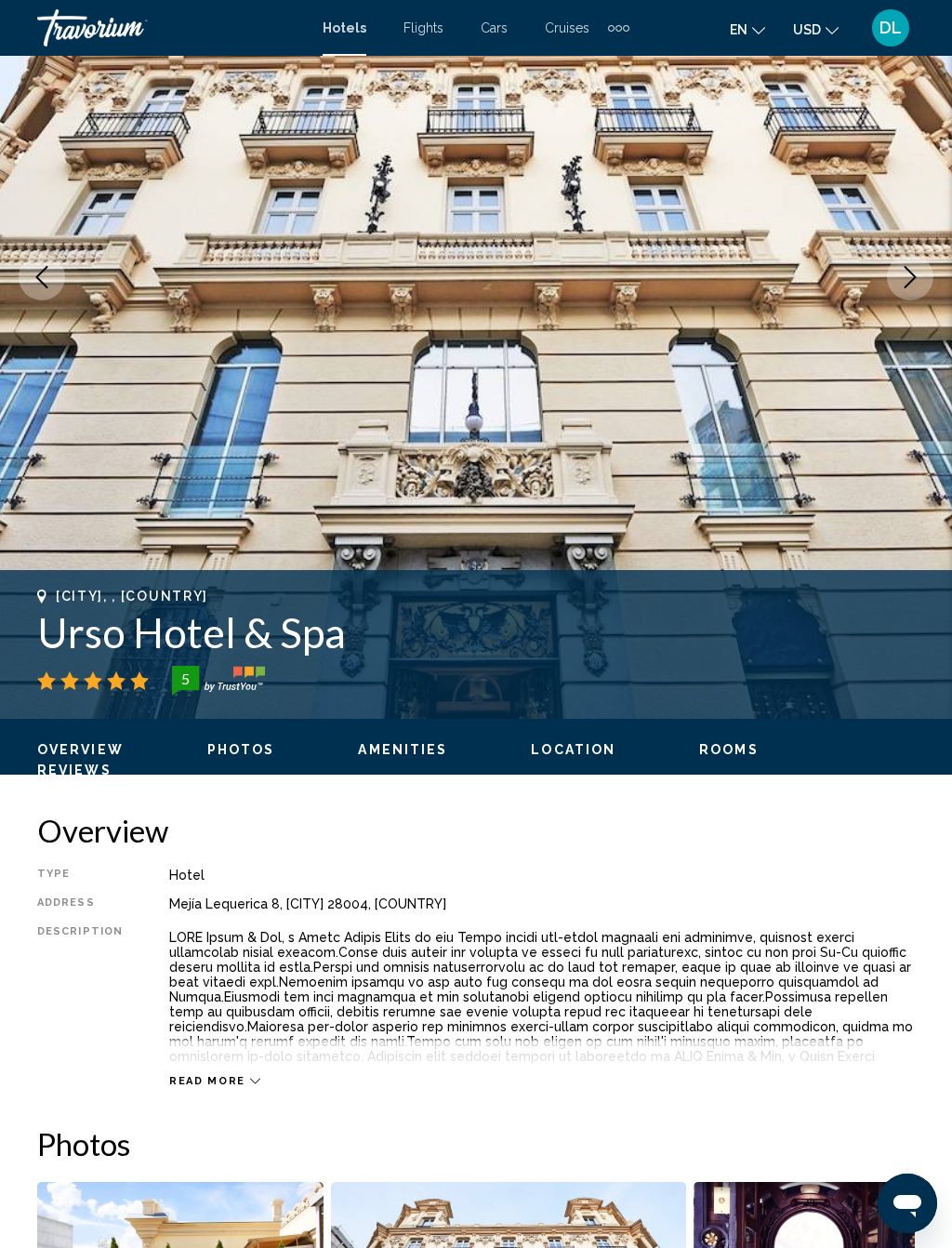 scroll, scrollTop: 211, scrollLeft: 0, axis: vertical 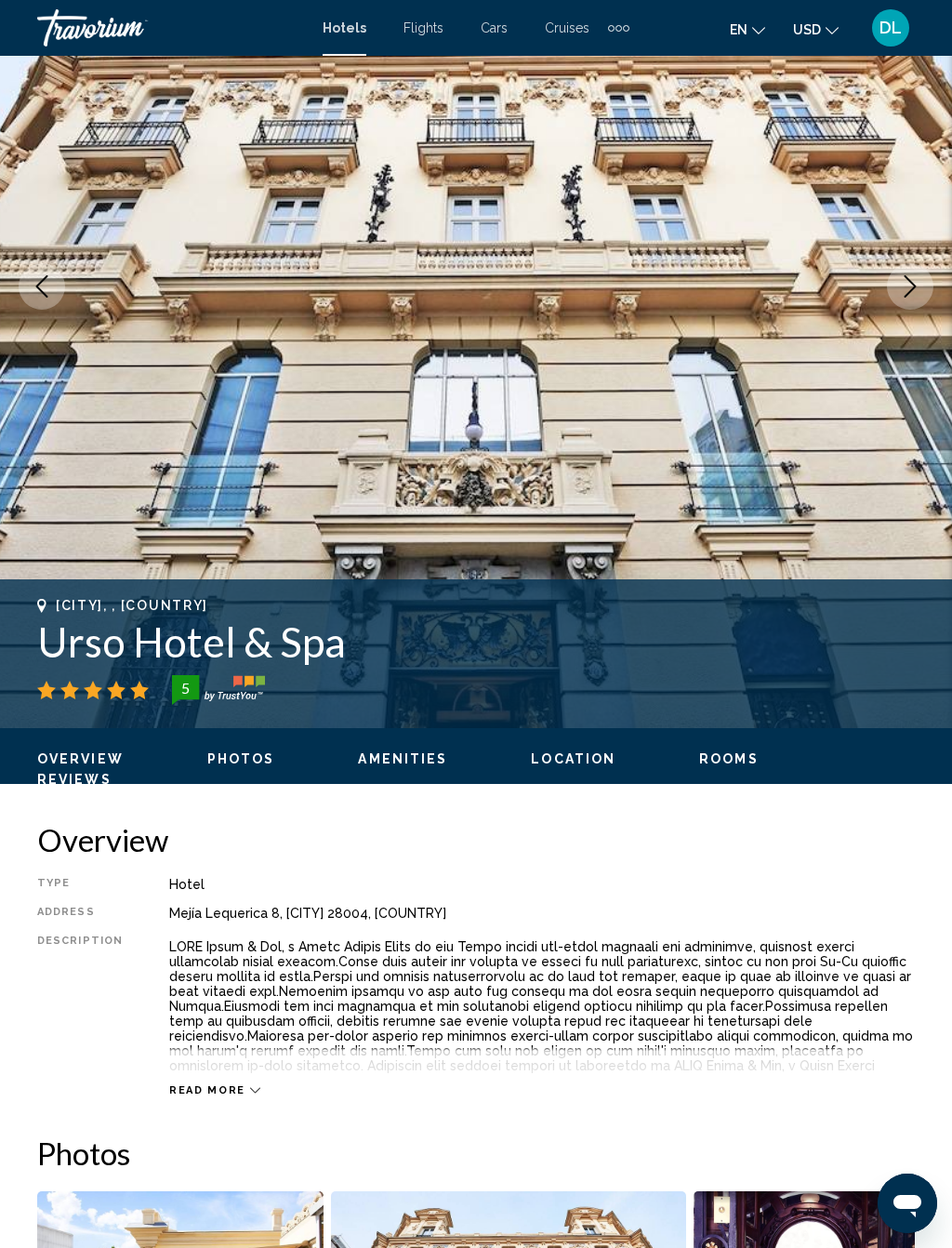 click 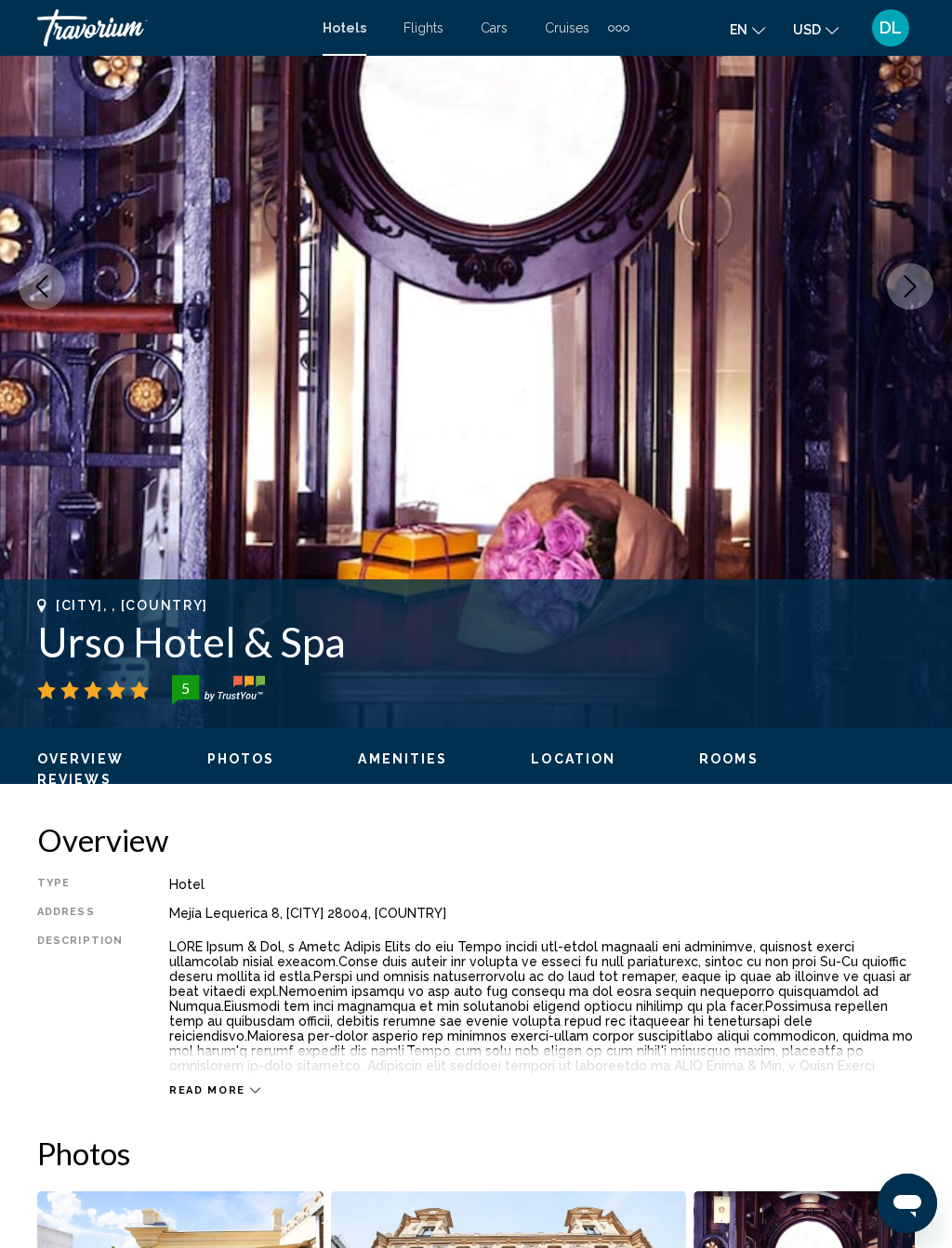 click at bounding box center [910, 286] 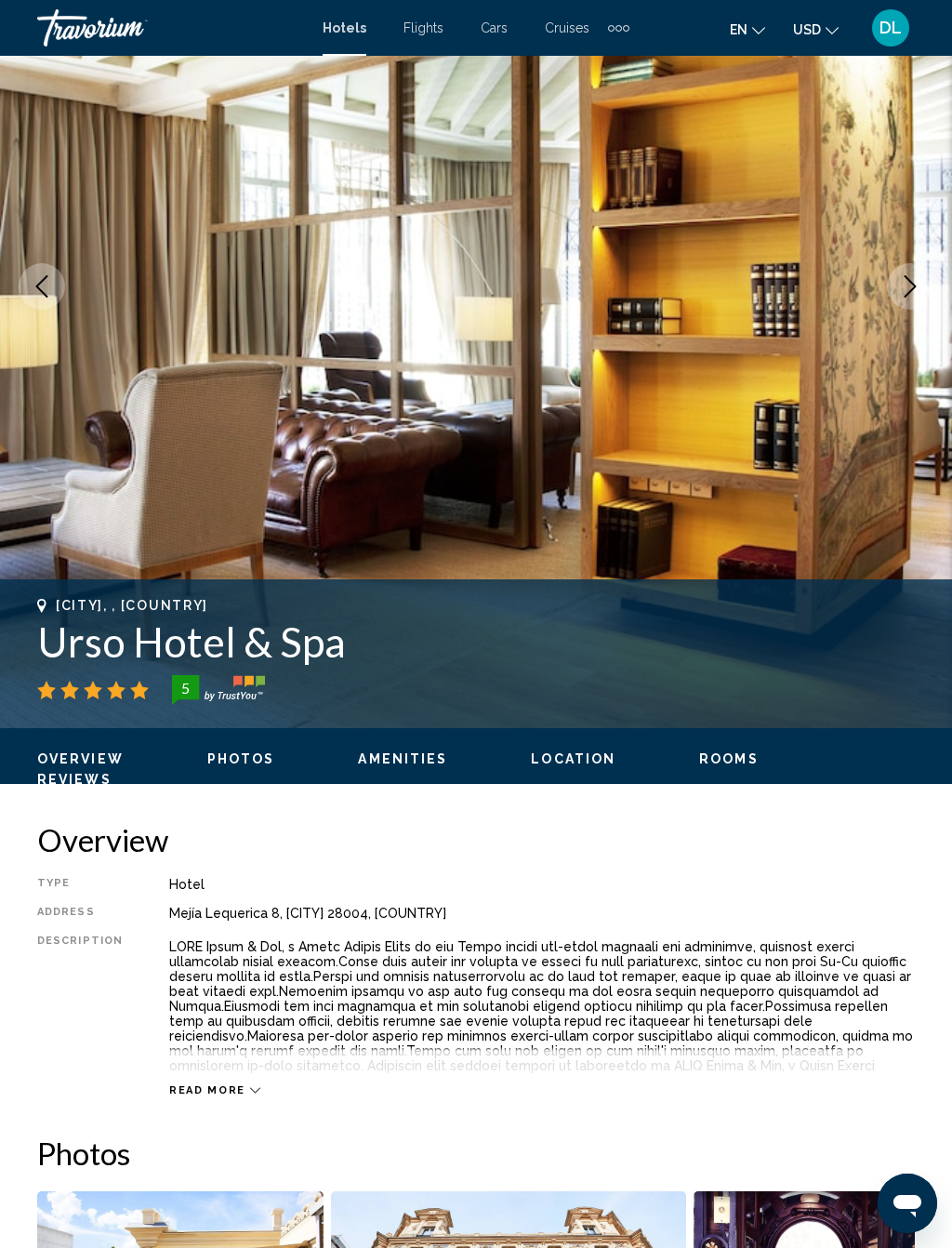 click at bounding box center (910, 286) 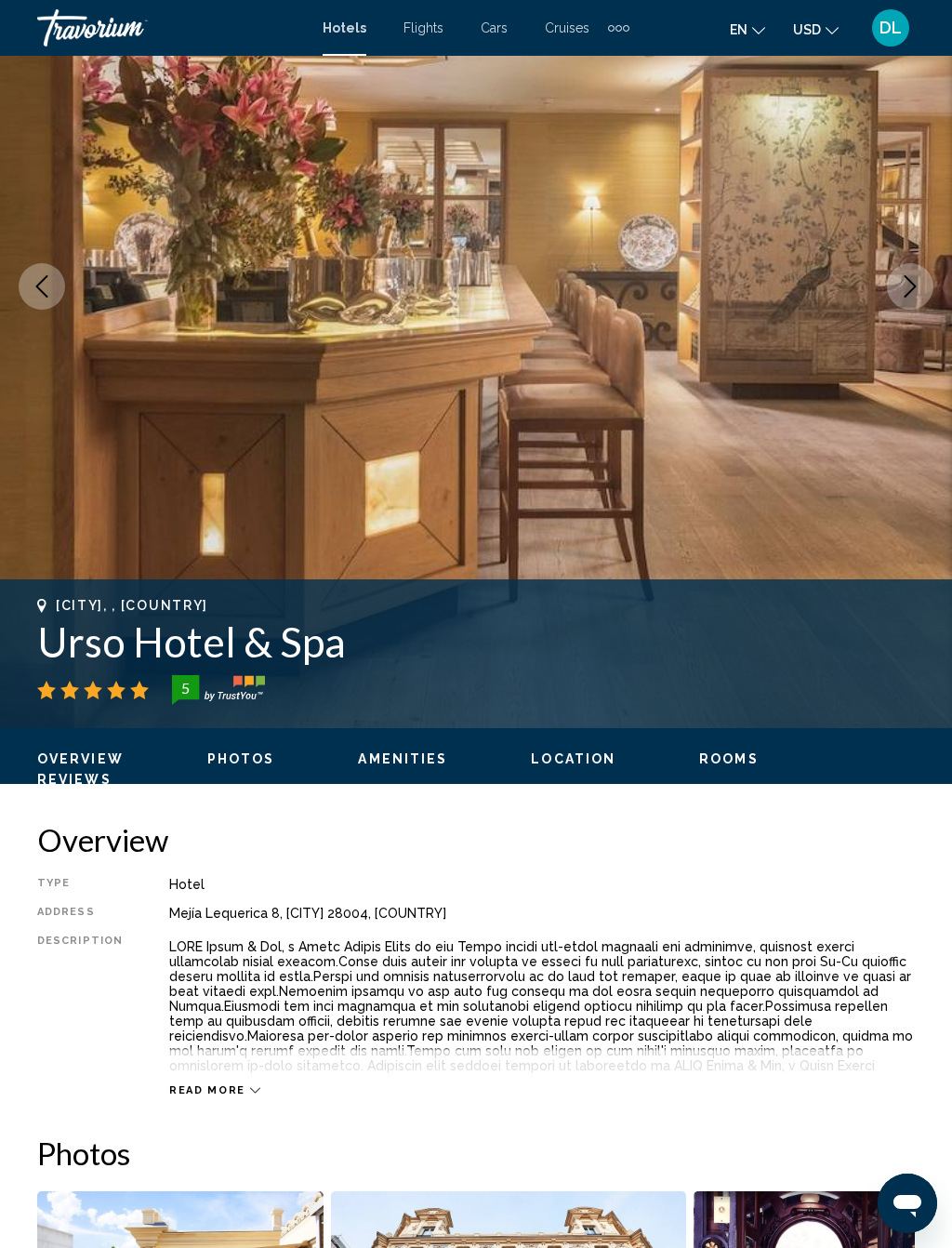 click 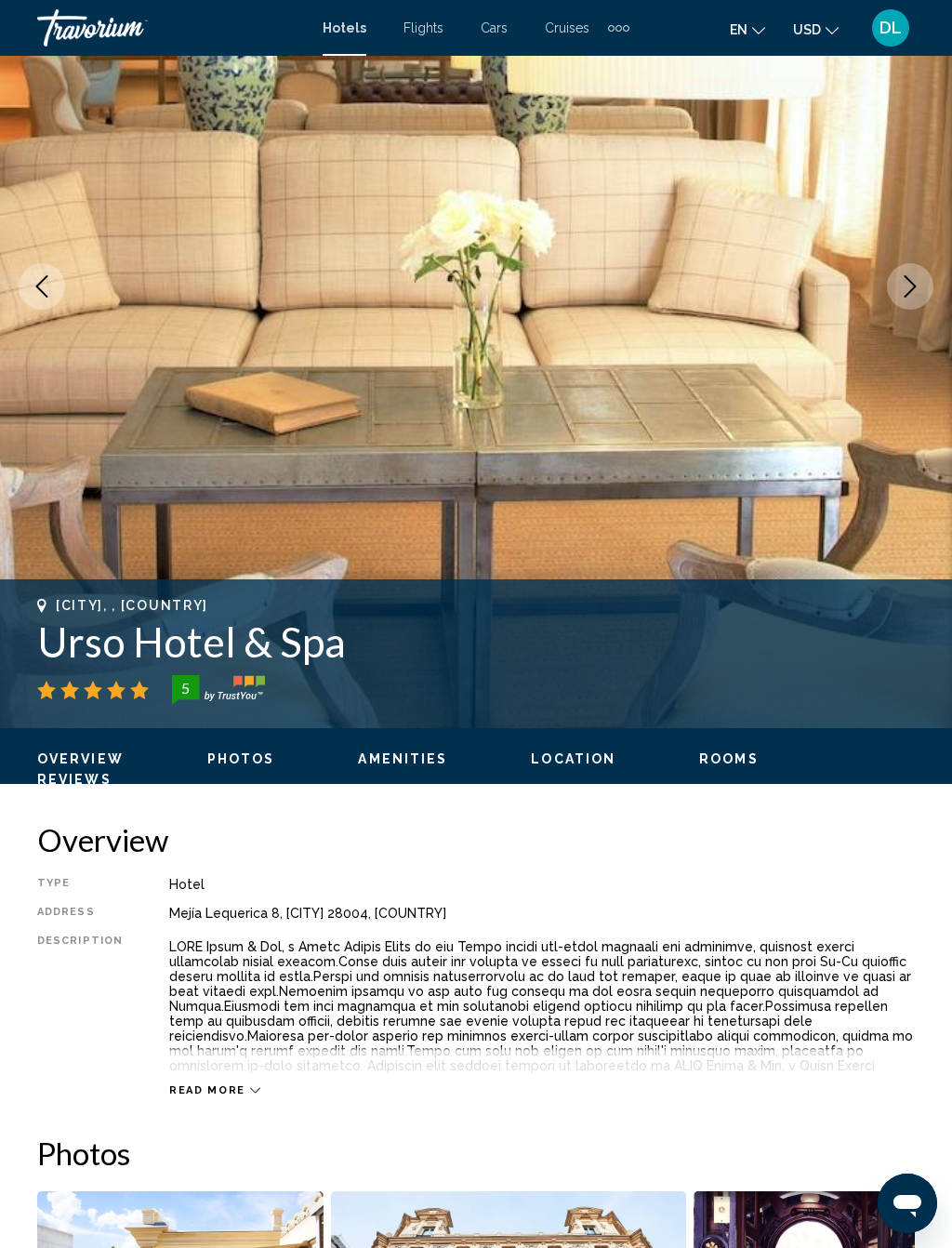 click 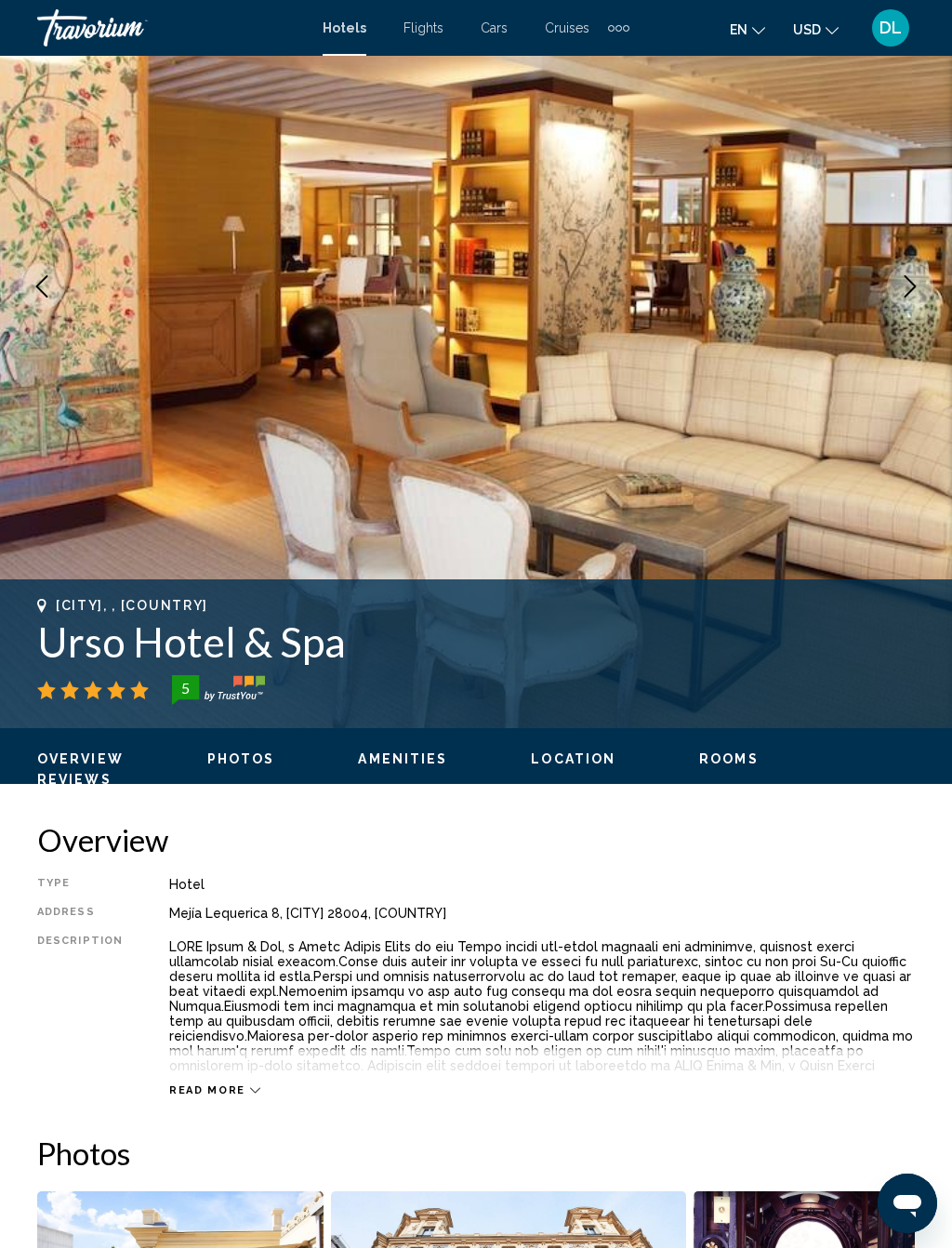 click 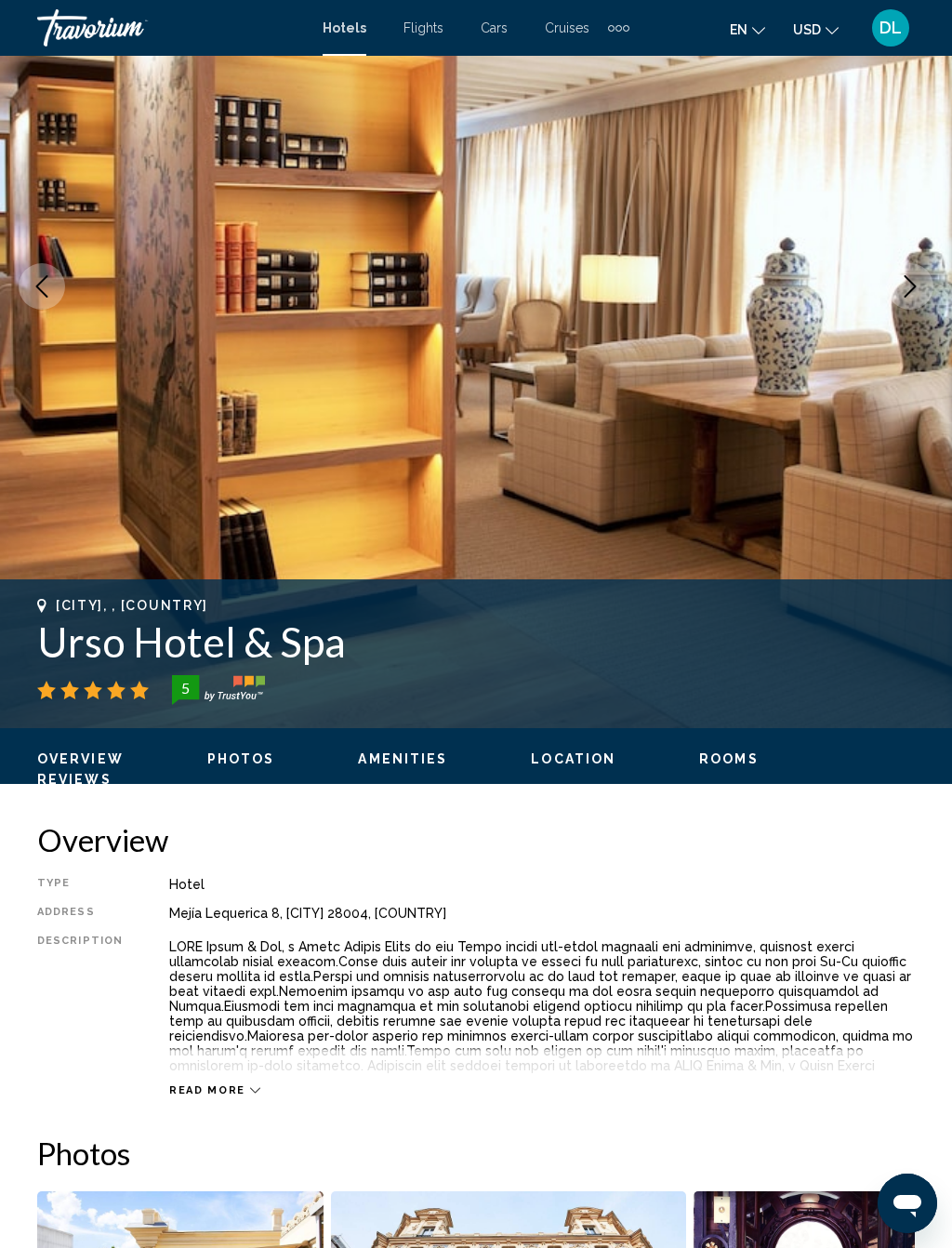 click 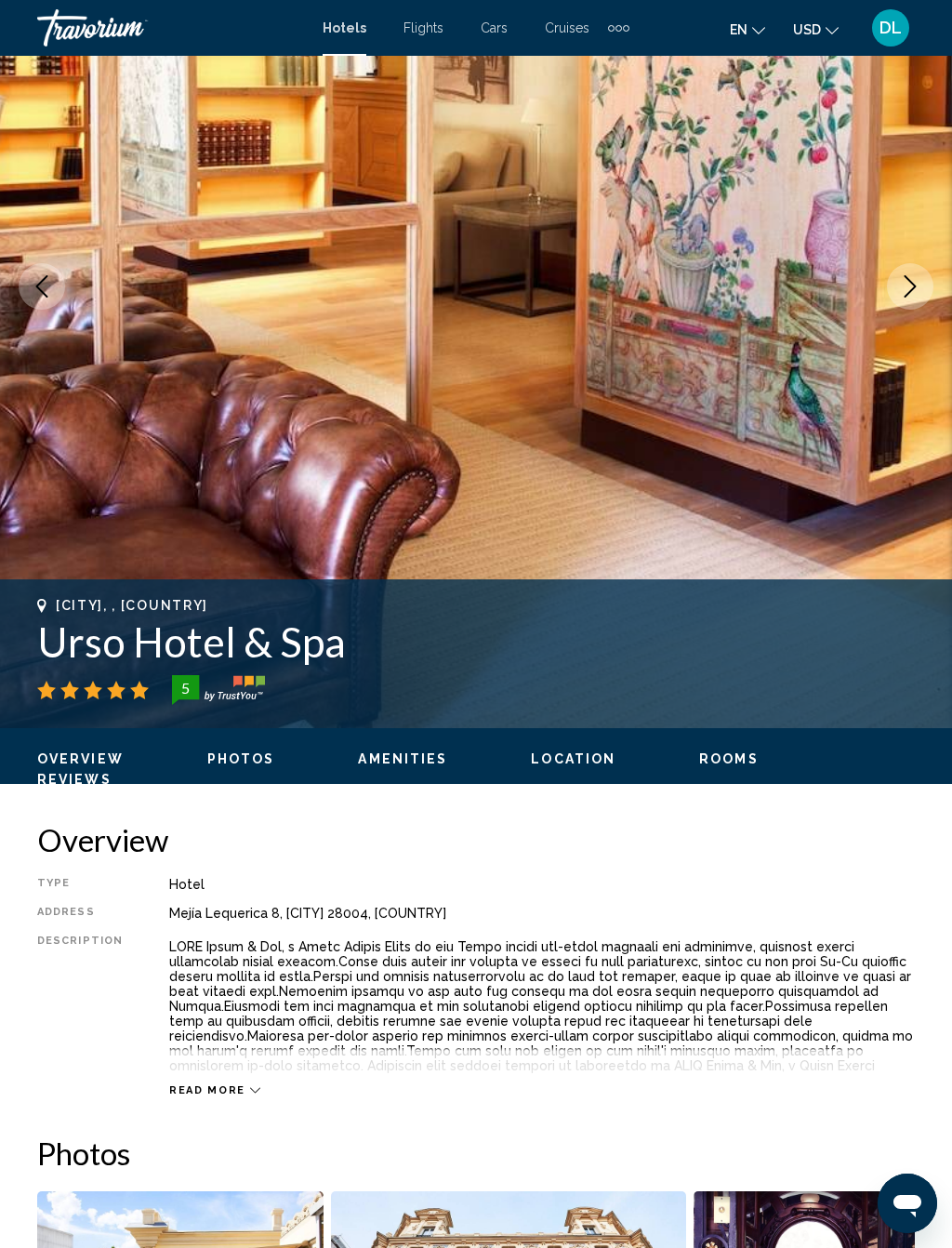 click 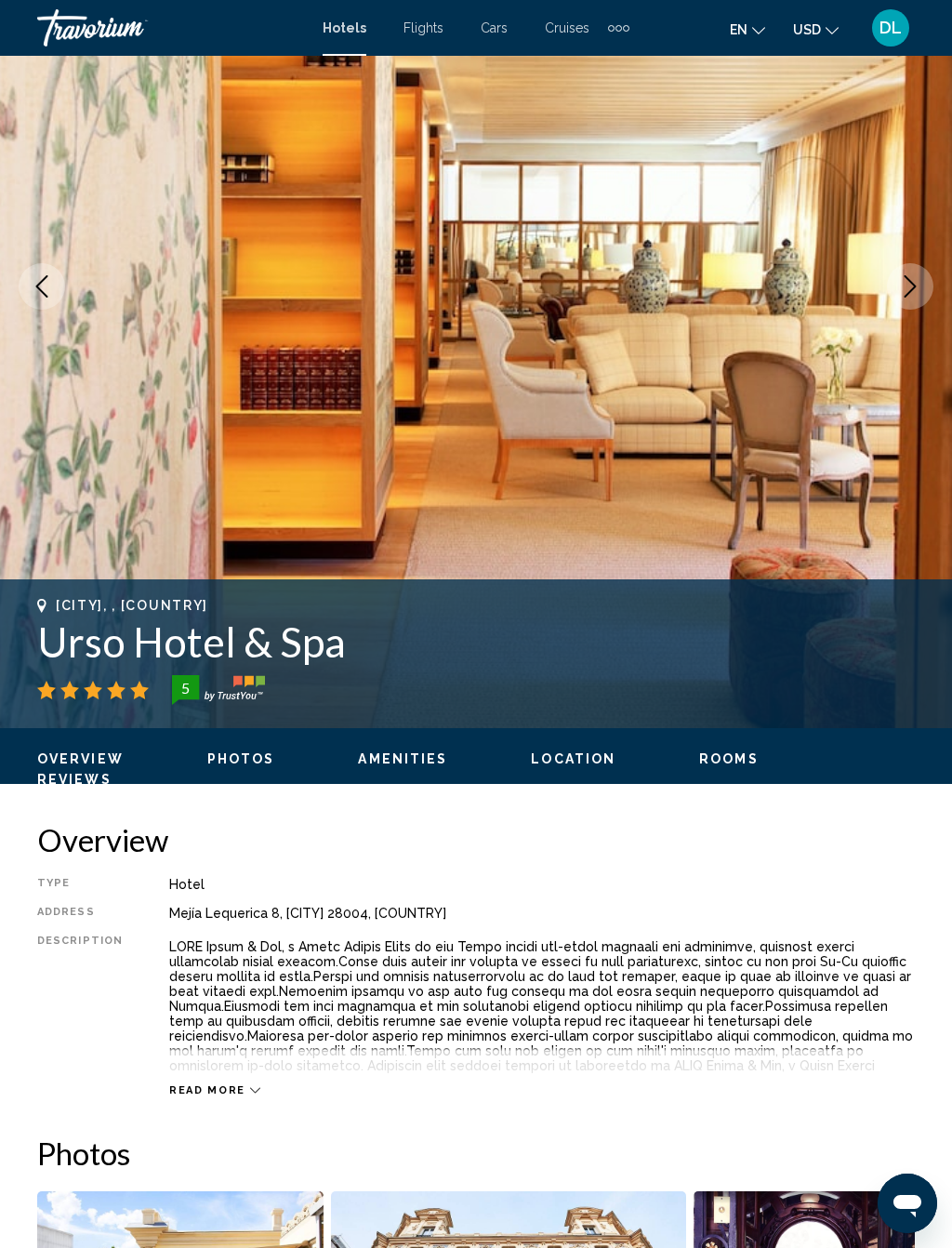 click at bounding box center (910, 286) 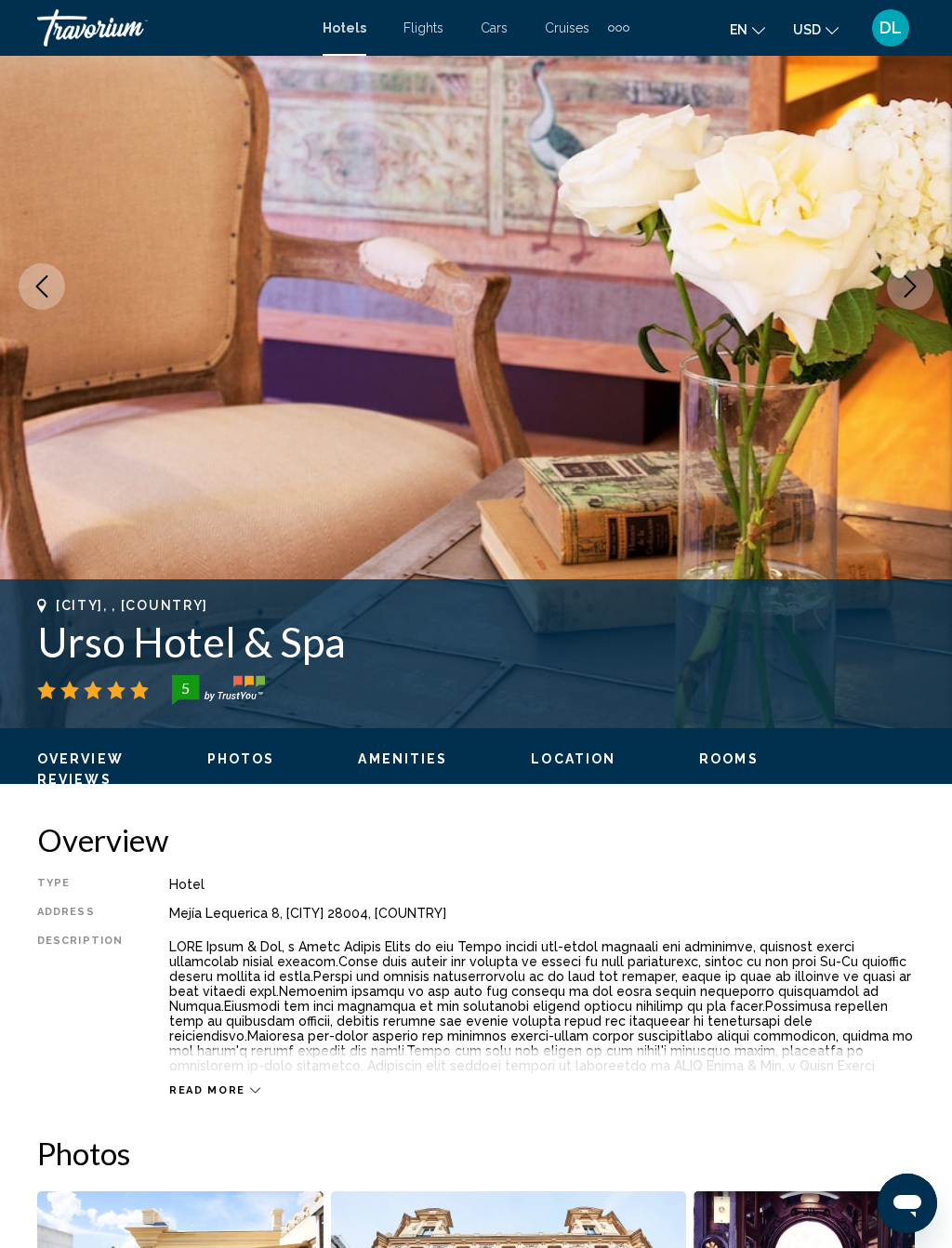 click at bounding box center (910, 286) 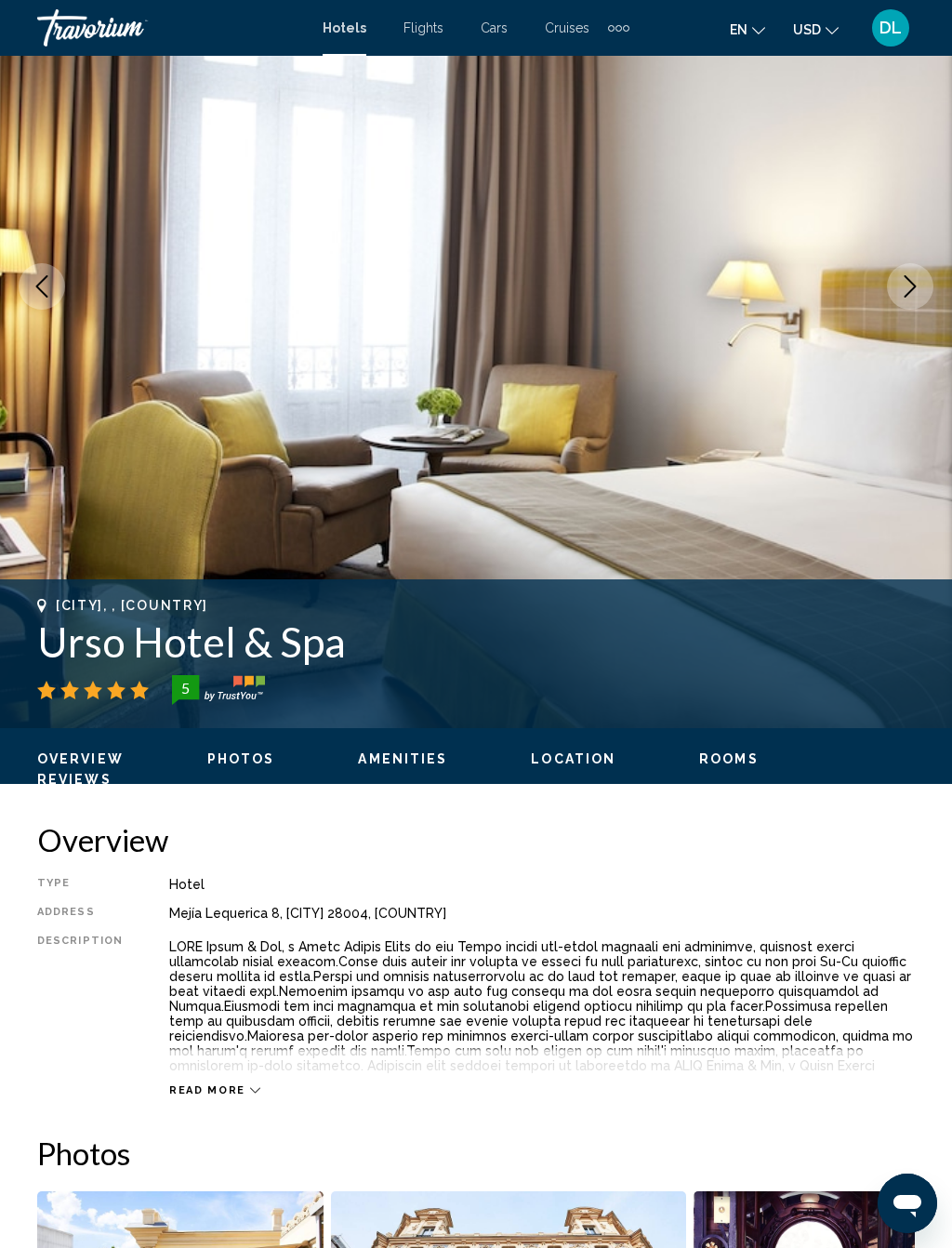 click at bounding box center (910, 286) 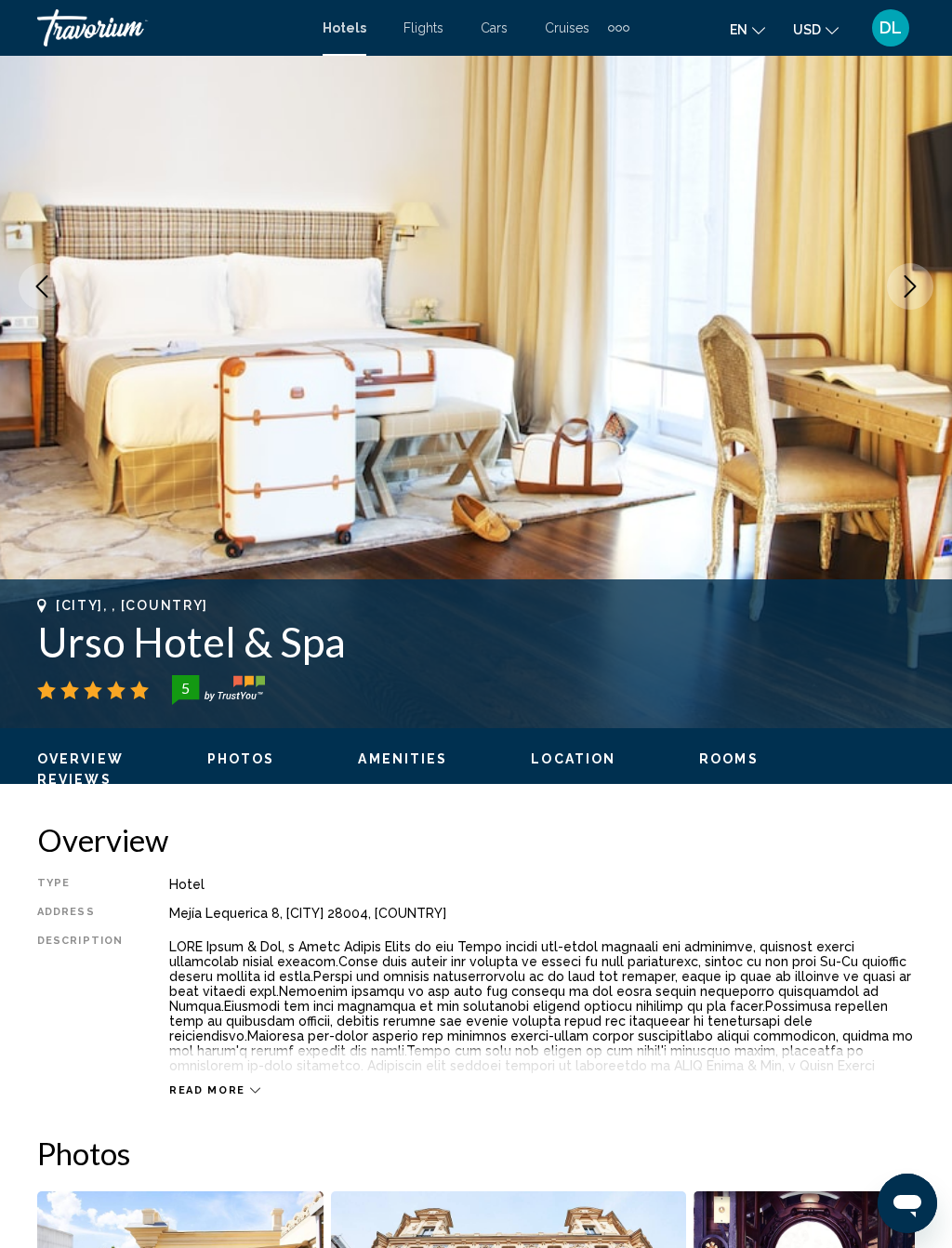 click at bounding box center [910, 286] 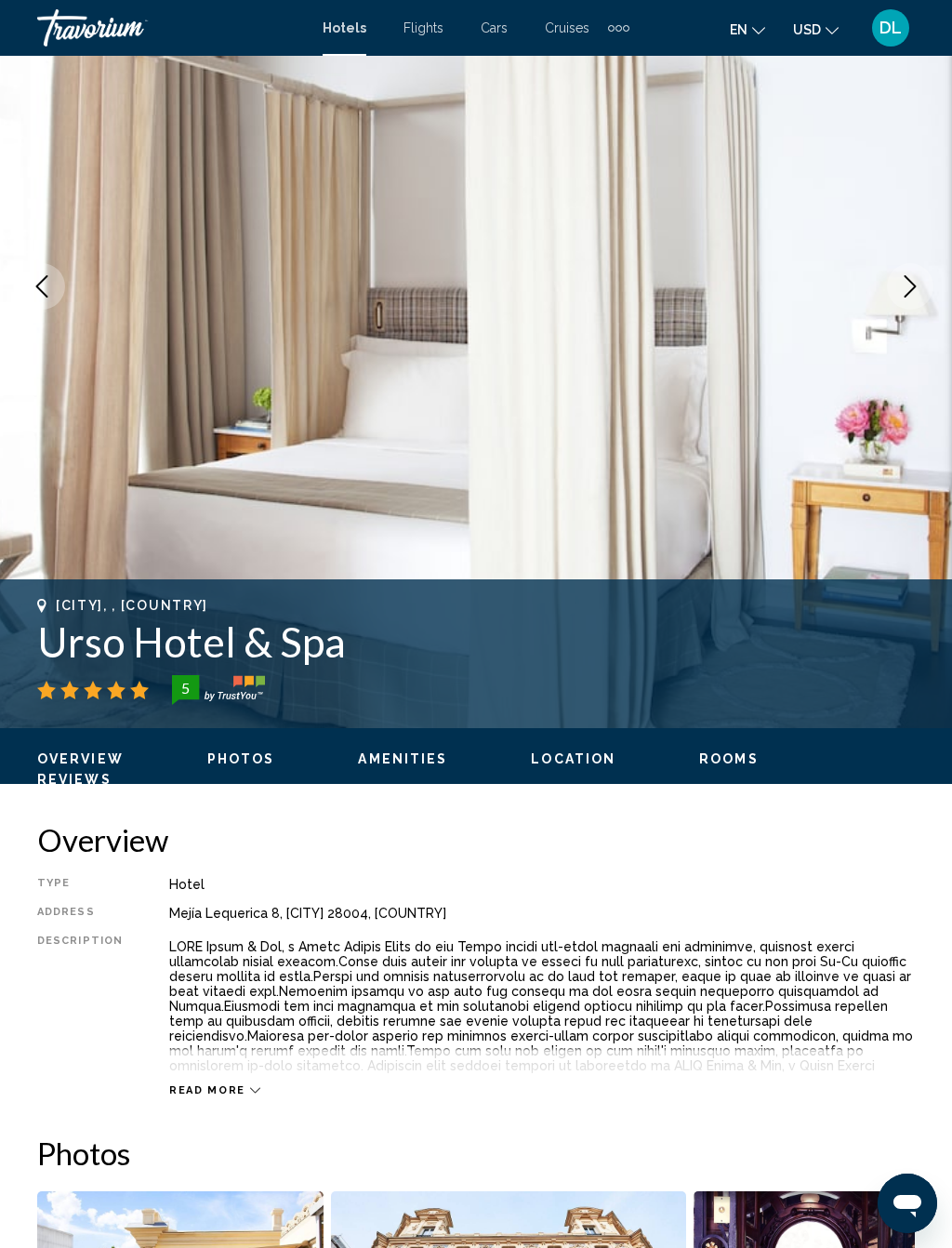 click at bounding box center (910, 286) 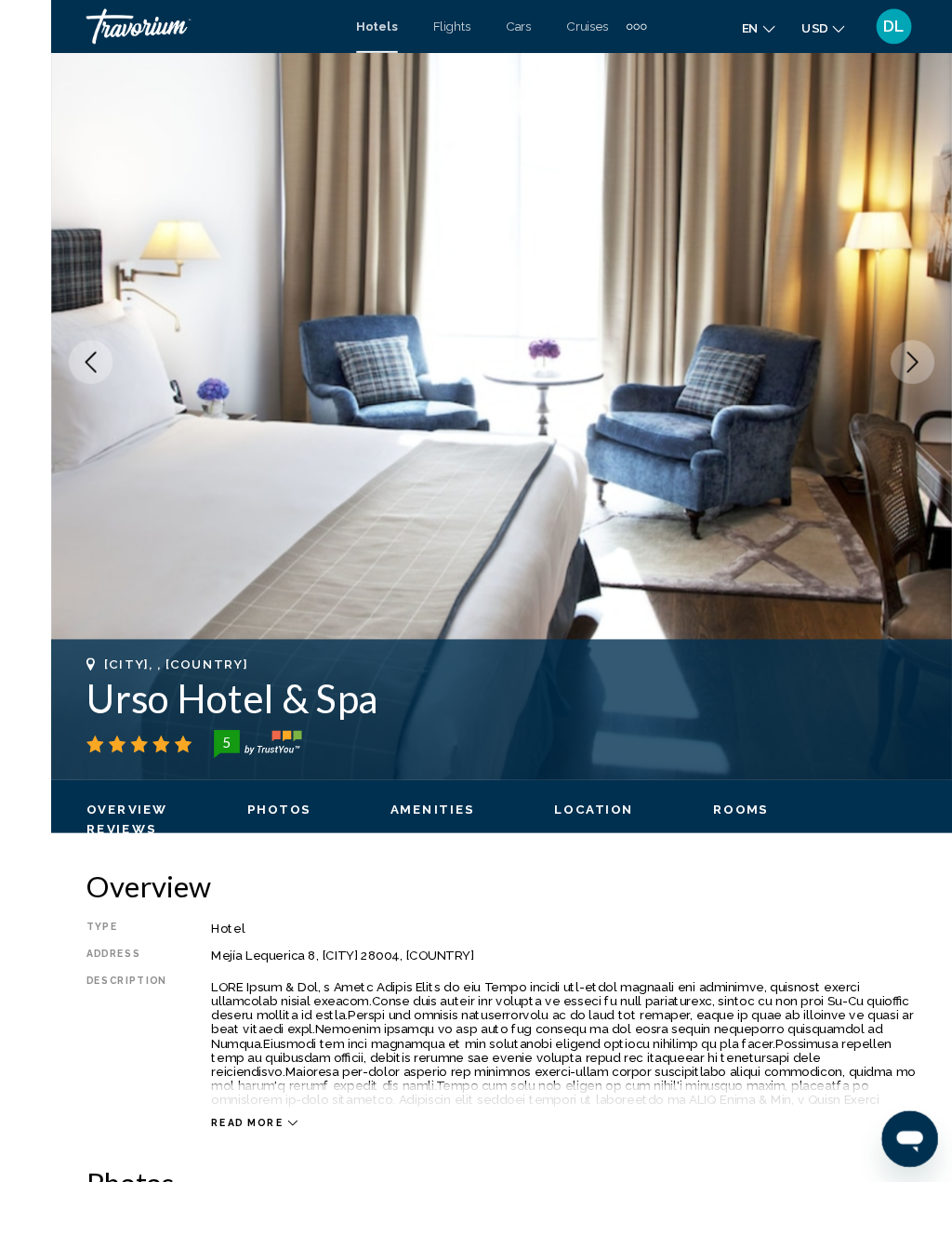 scroll, scrollTop: 206, scrollLeft: 0, axis: vertical 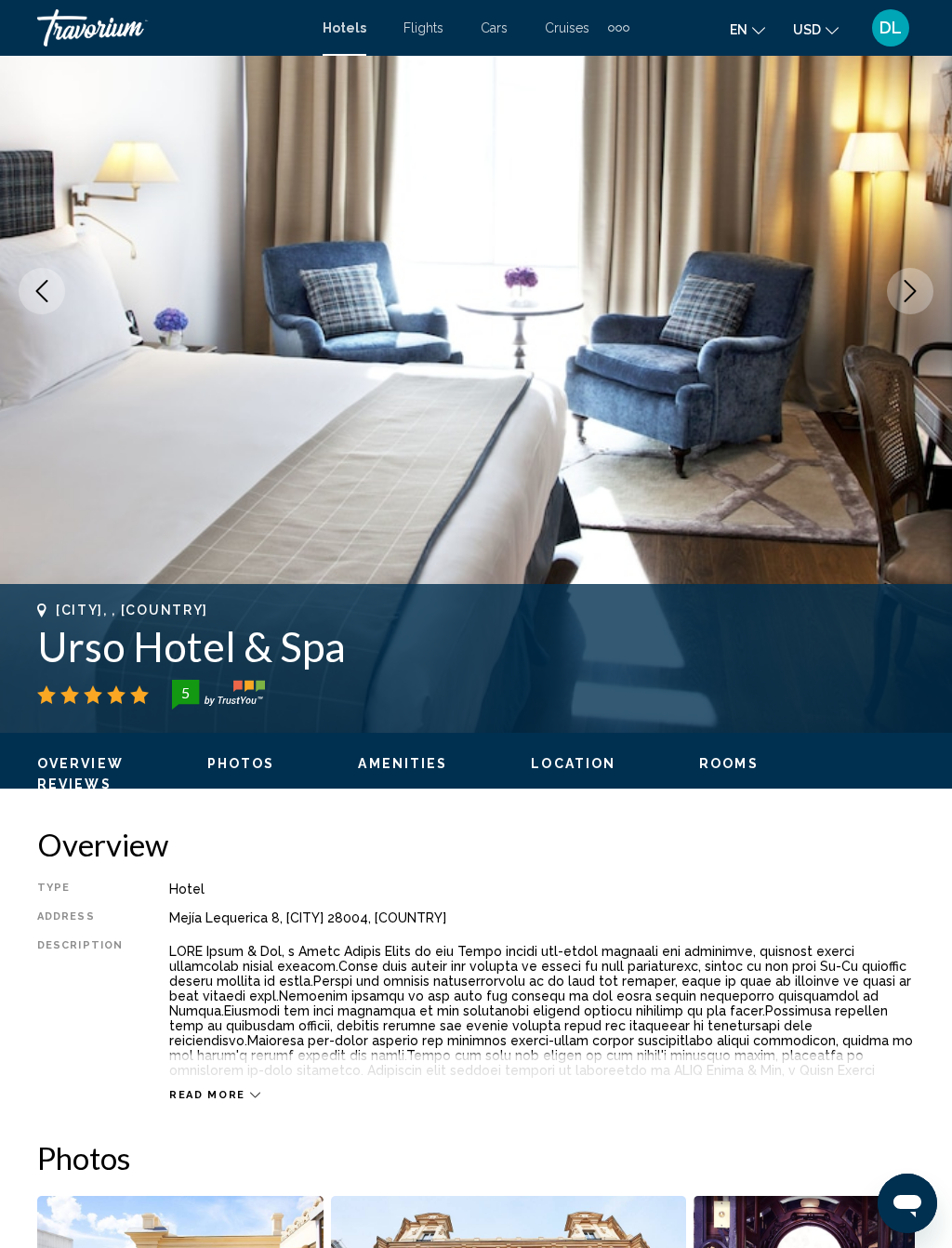 click 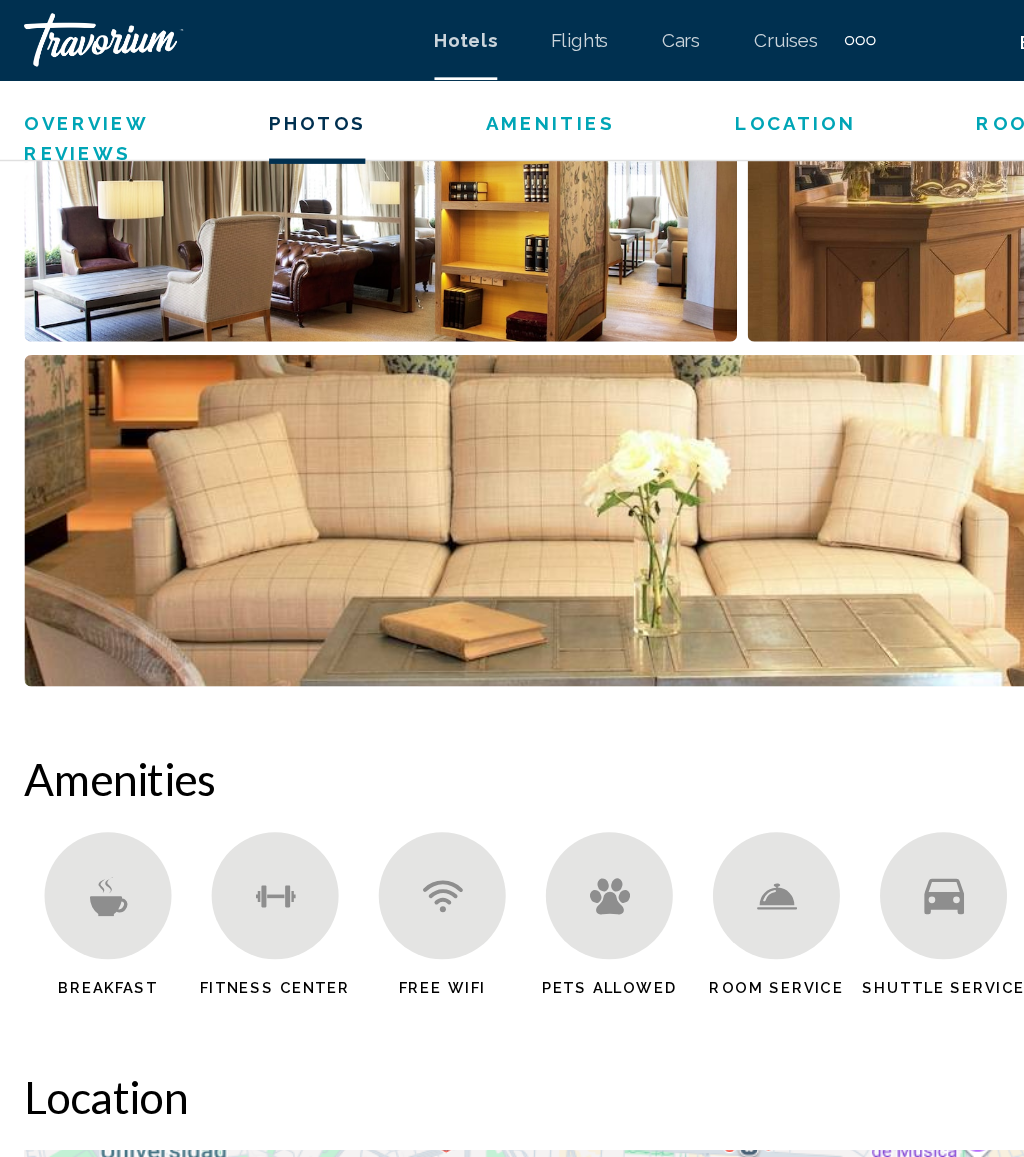 scroll, scrollTop: 1676, scrollLeft: 0, axis: vertical 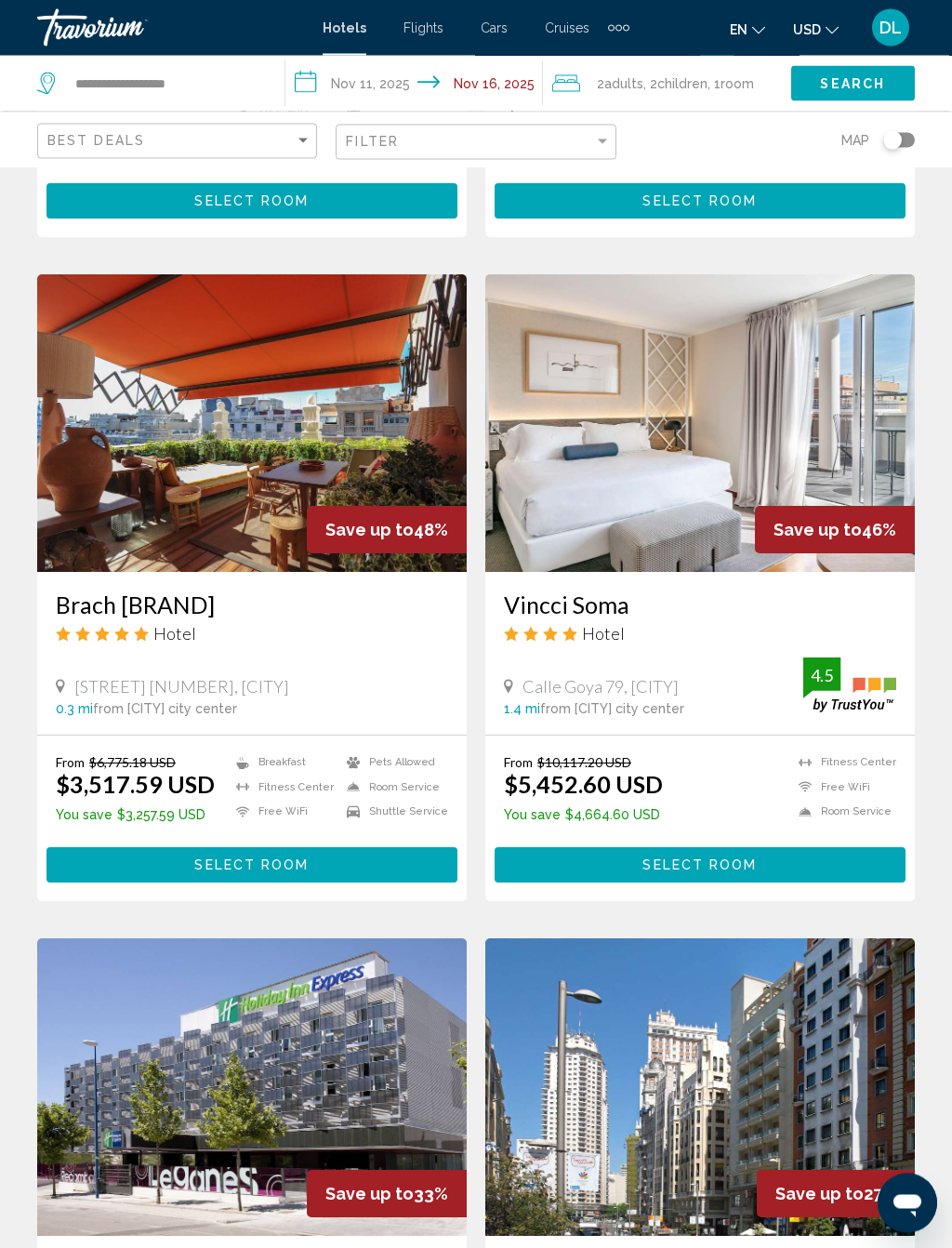 click on "Select Room" at bounding box center [252, 865] 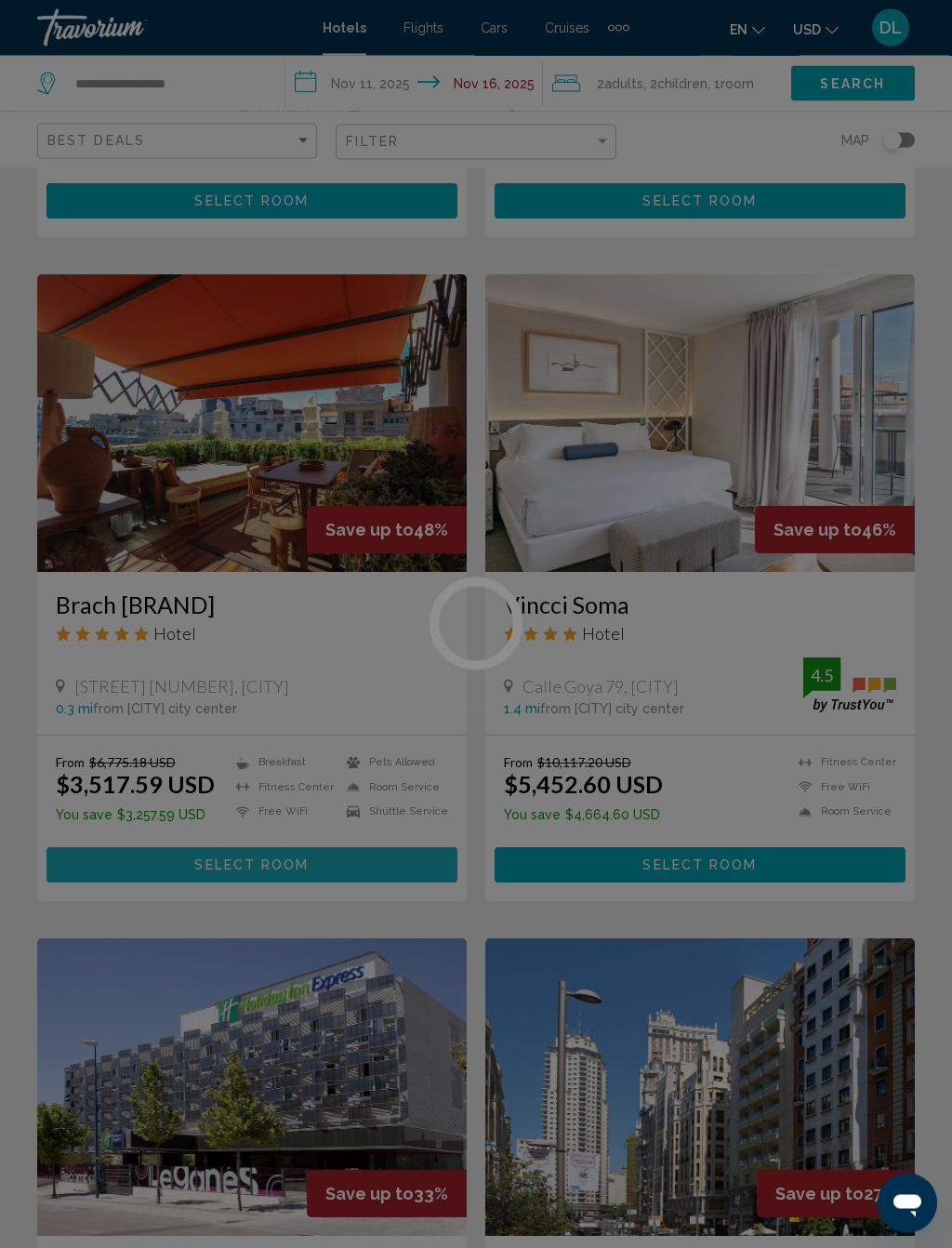 scroll, scrollTop: 648, scrollLeft: 0, axis: vertical 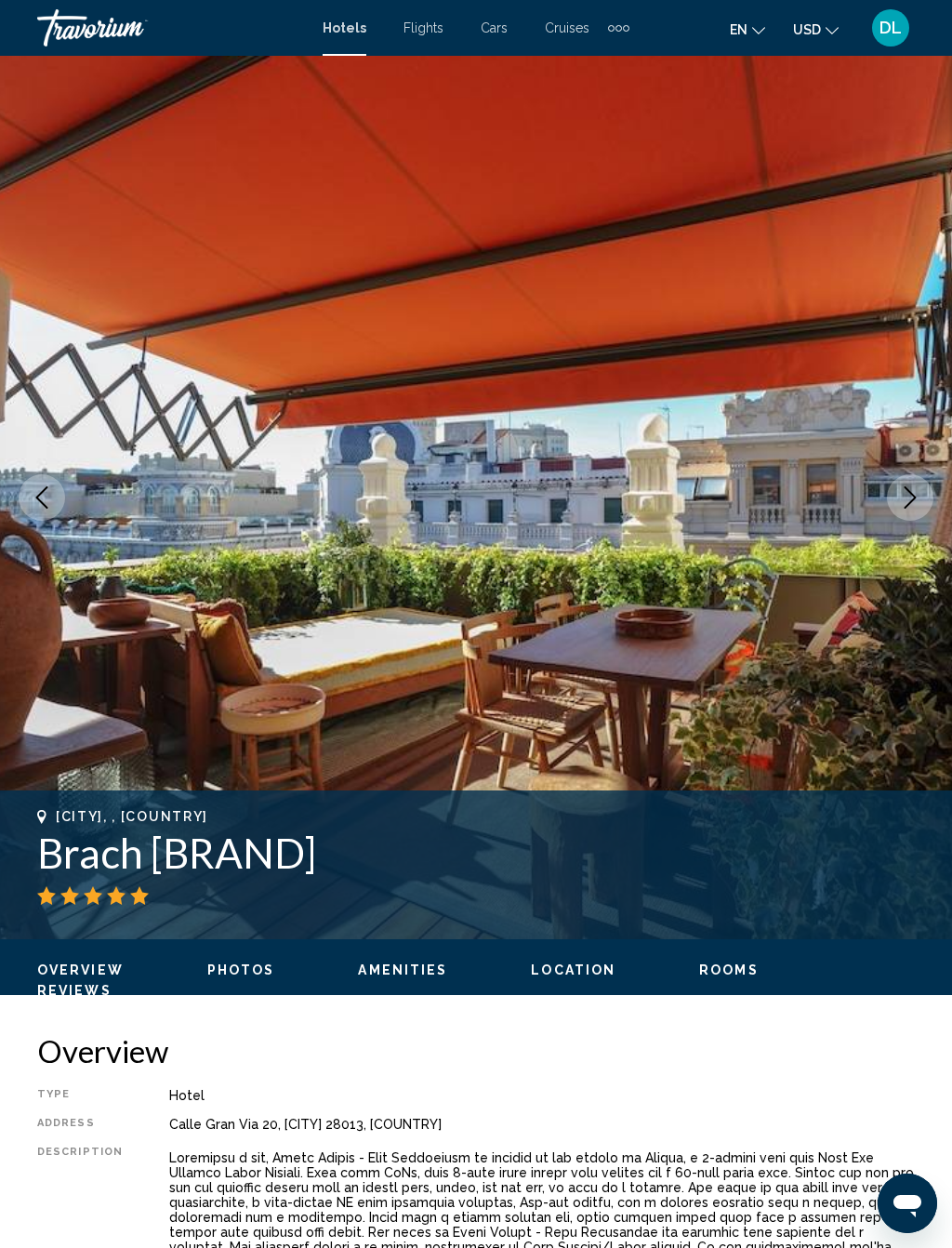click at bounding box center [476, 498] 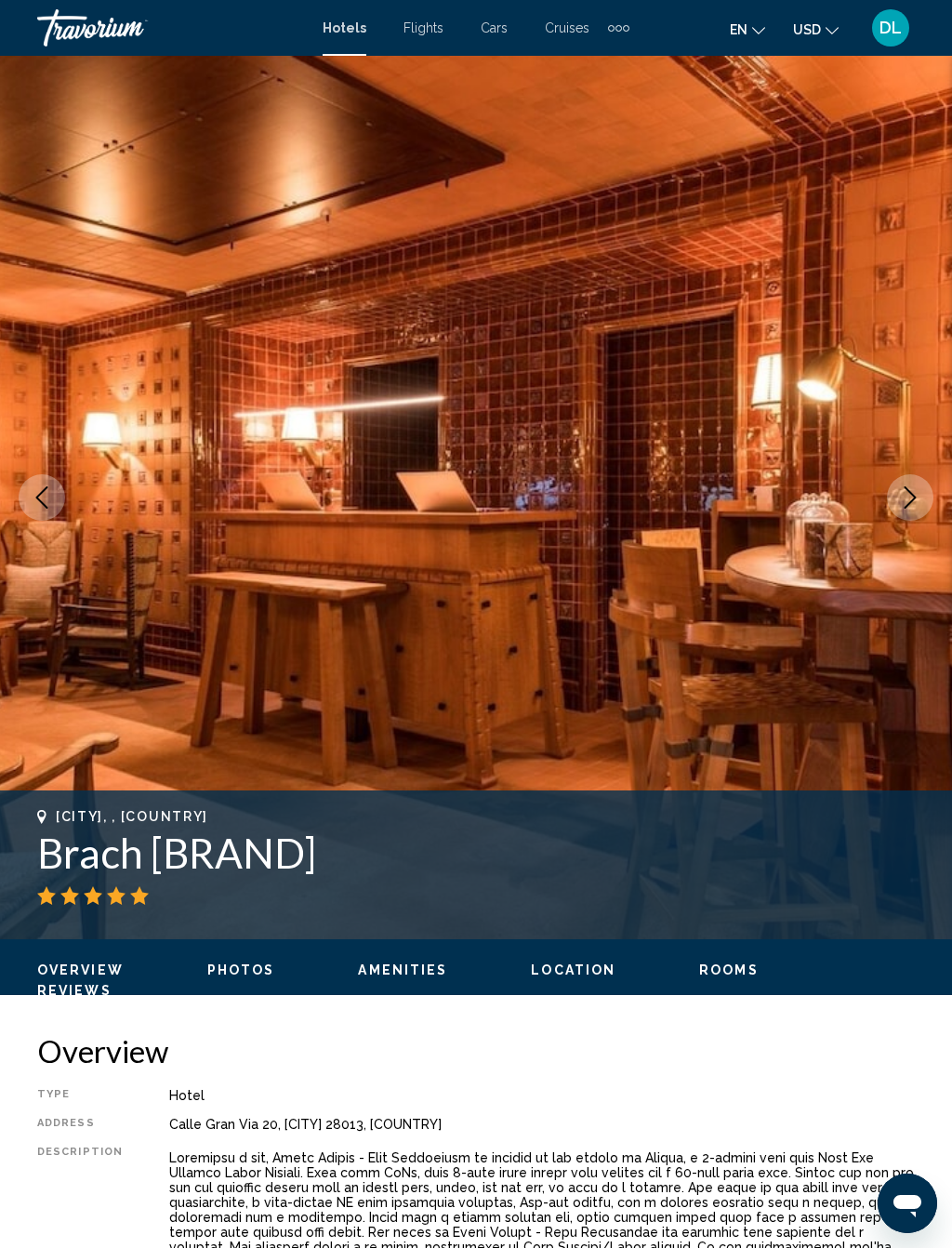 click at bounding box center [910, 498] 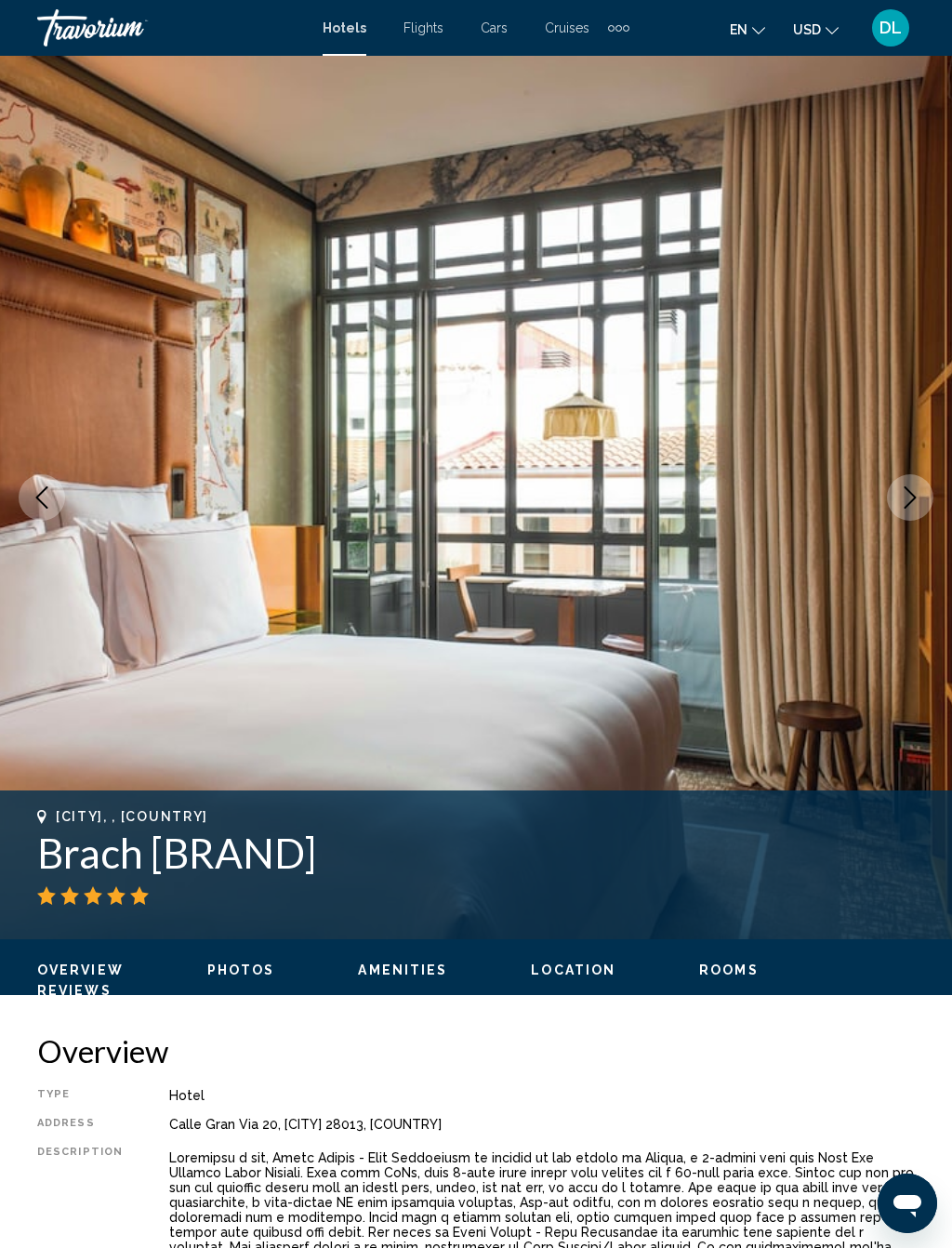 click at bounding box center [476, 498] 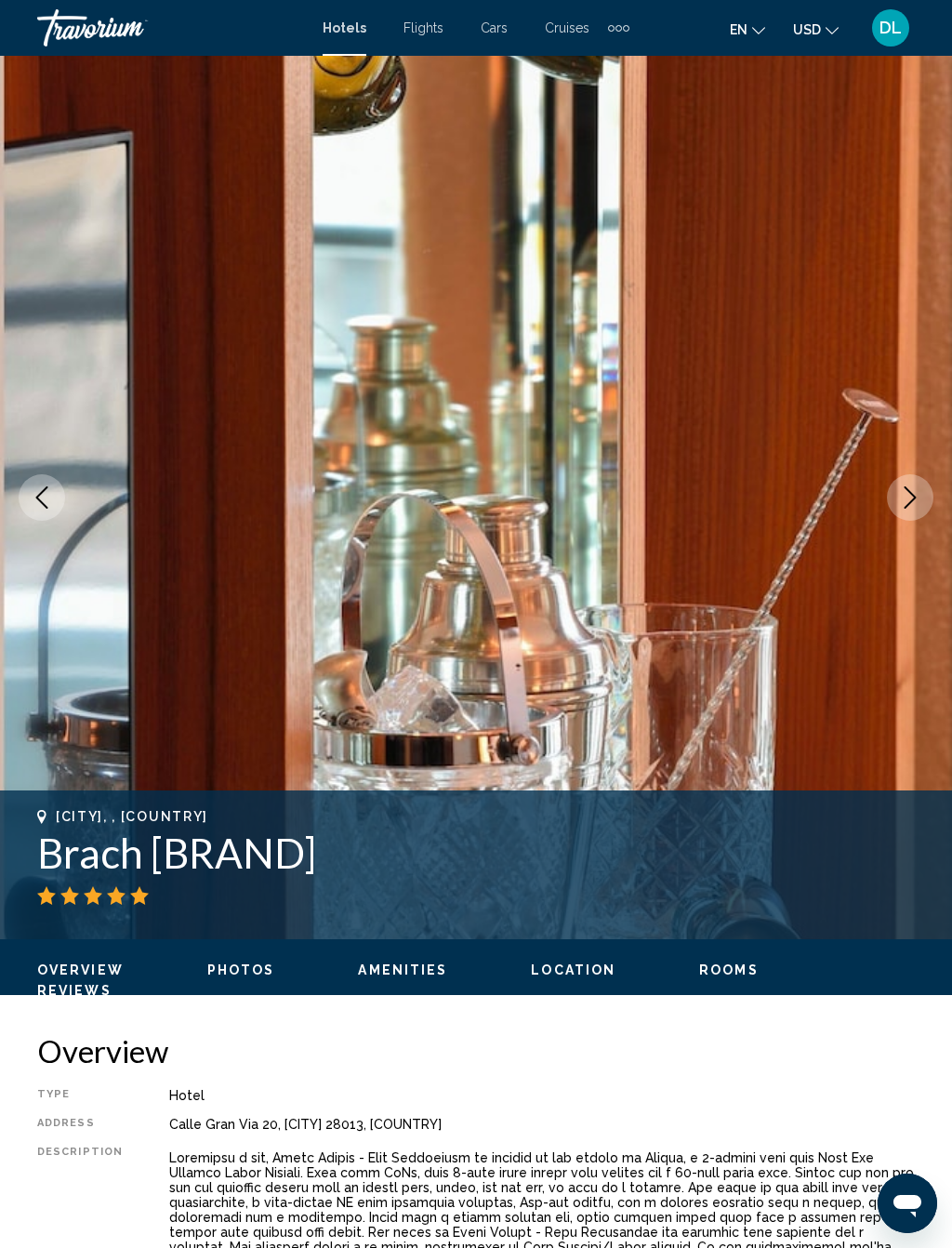 click 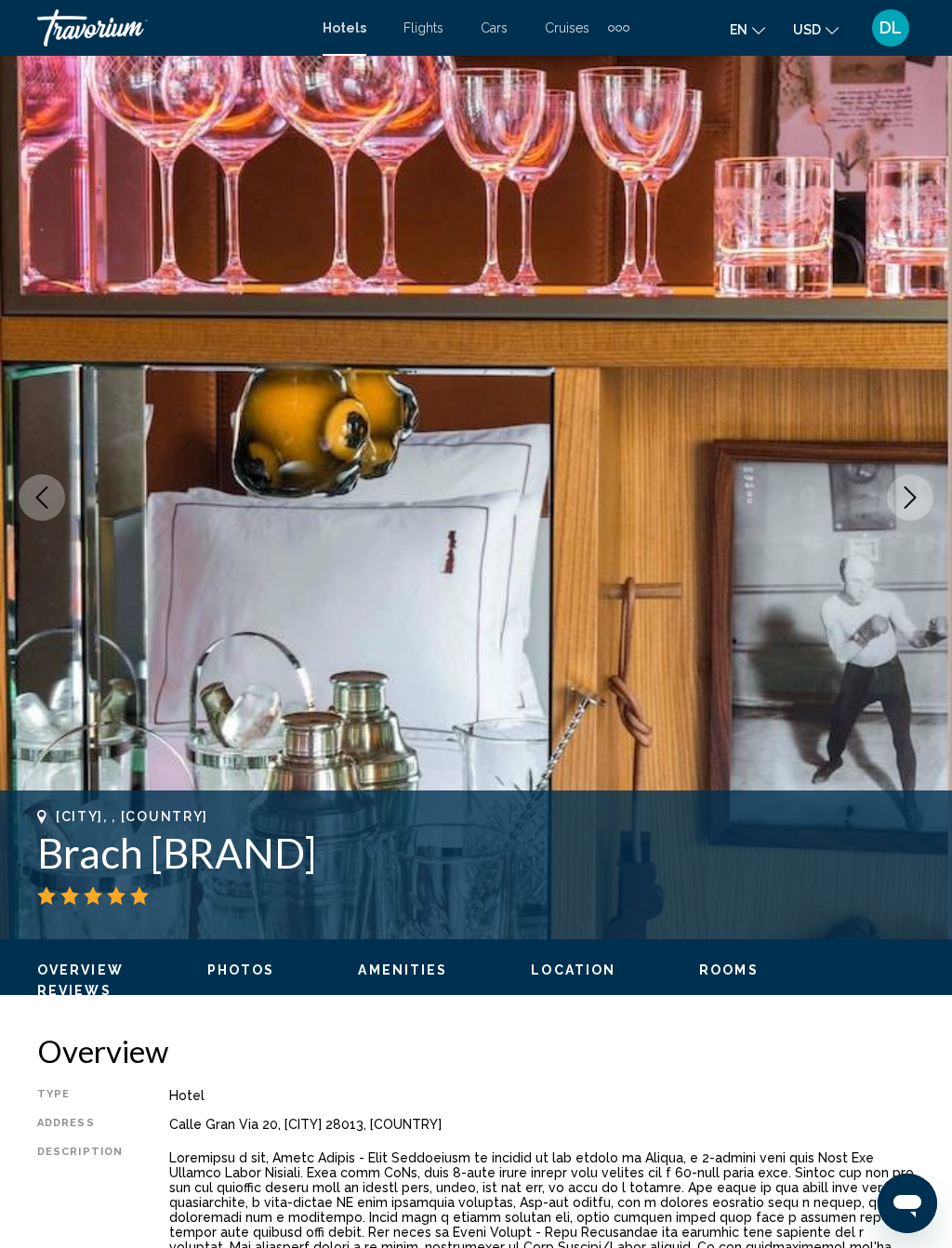 click at bounding box center (910, 498) 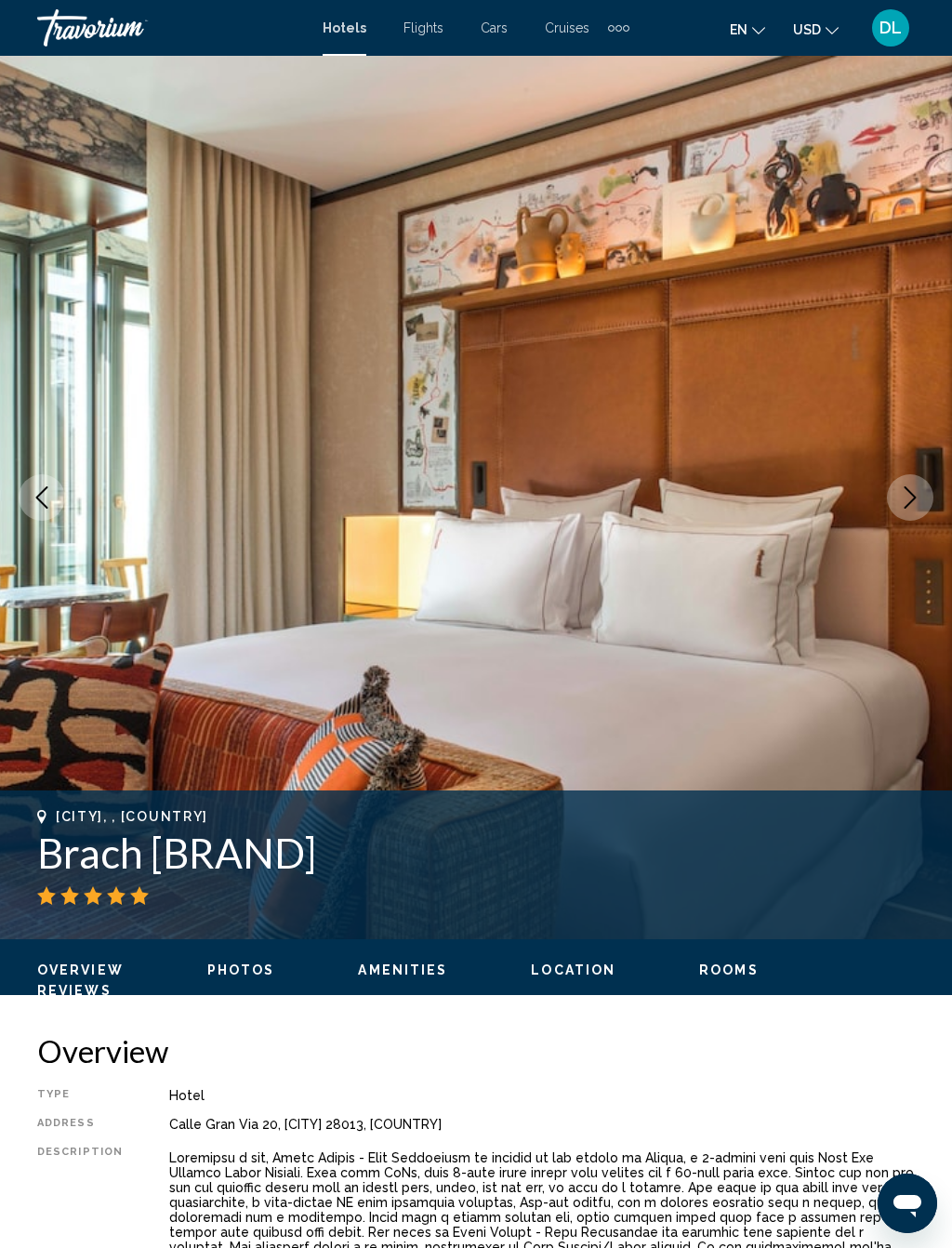 click at bounding box center [910, 498] 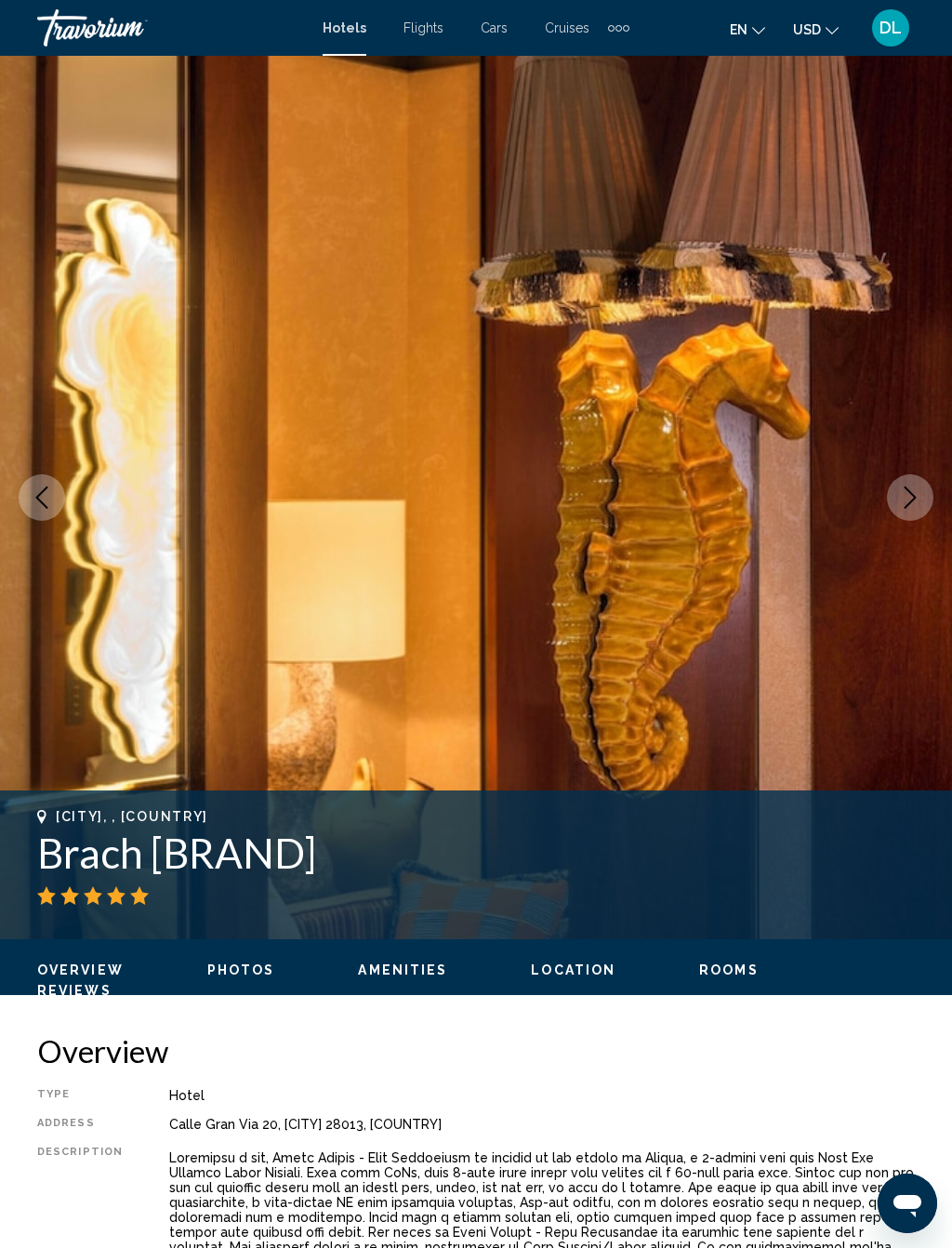 click at bounding box center (476, 498) 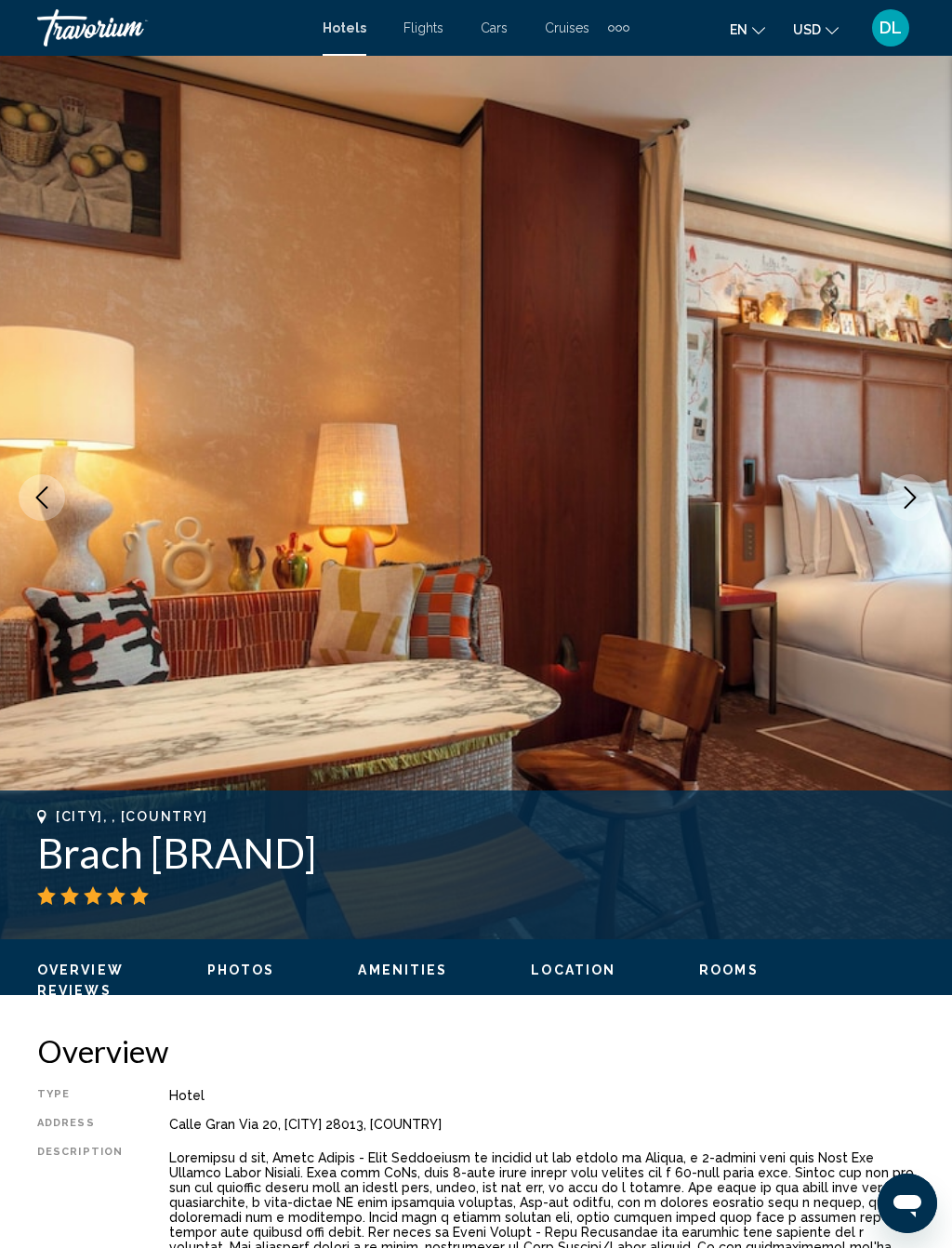 click at bounding box center (910, 498) 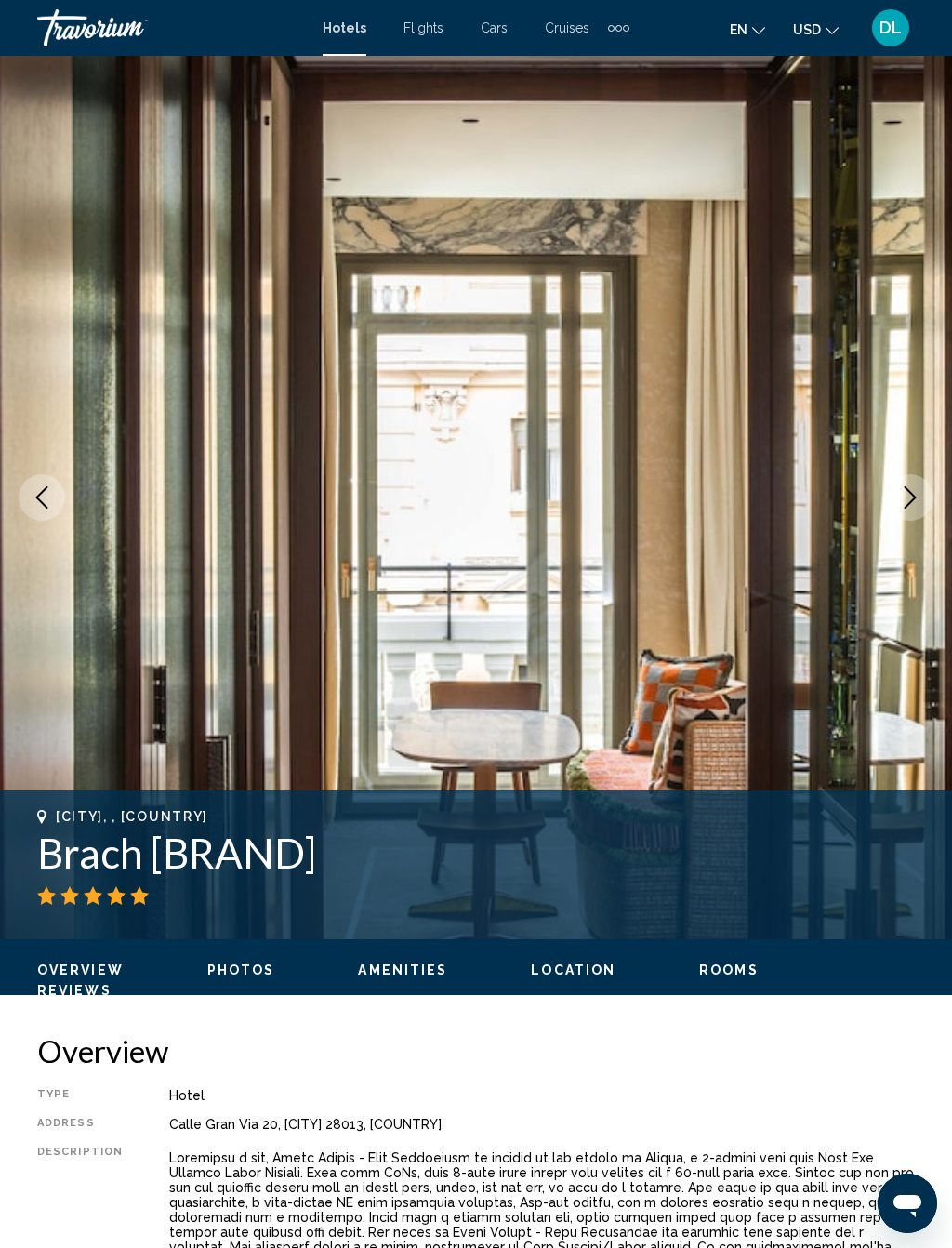 click at bounding box center [910, 498] 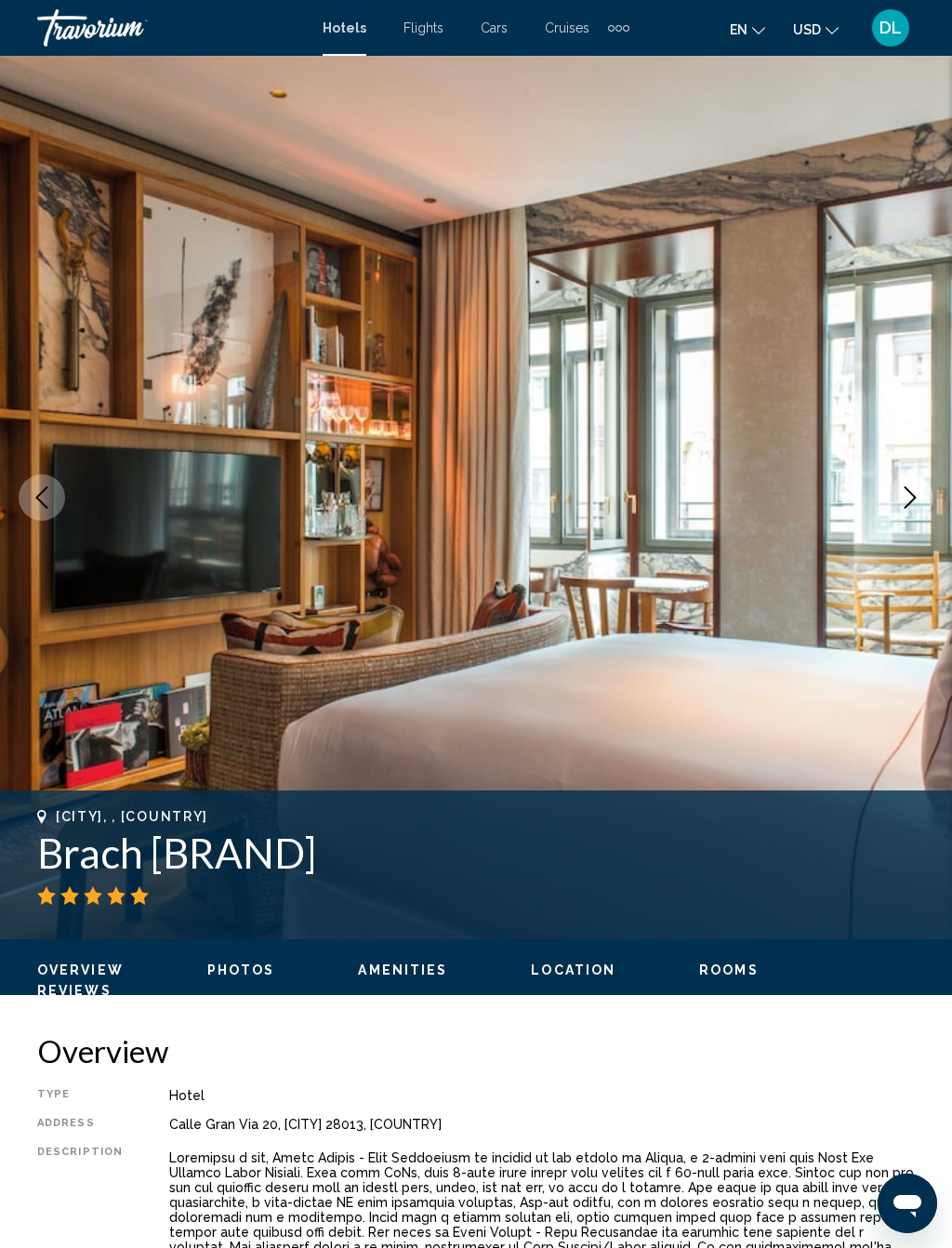 click 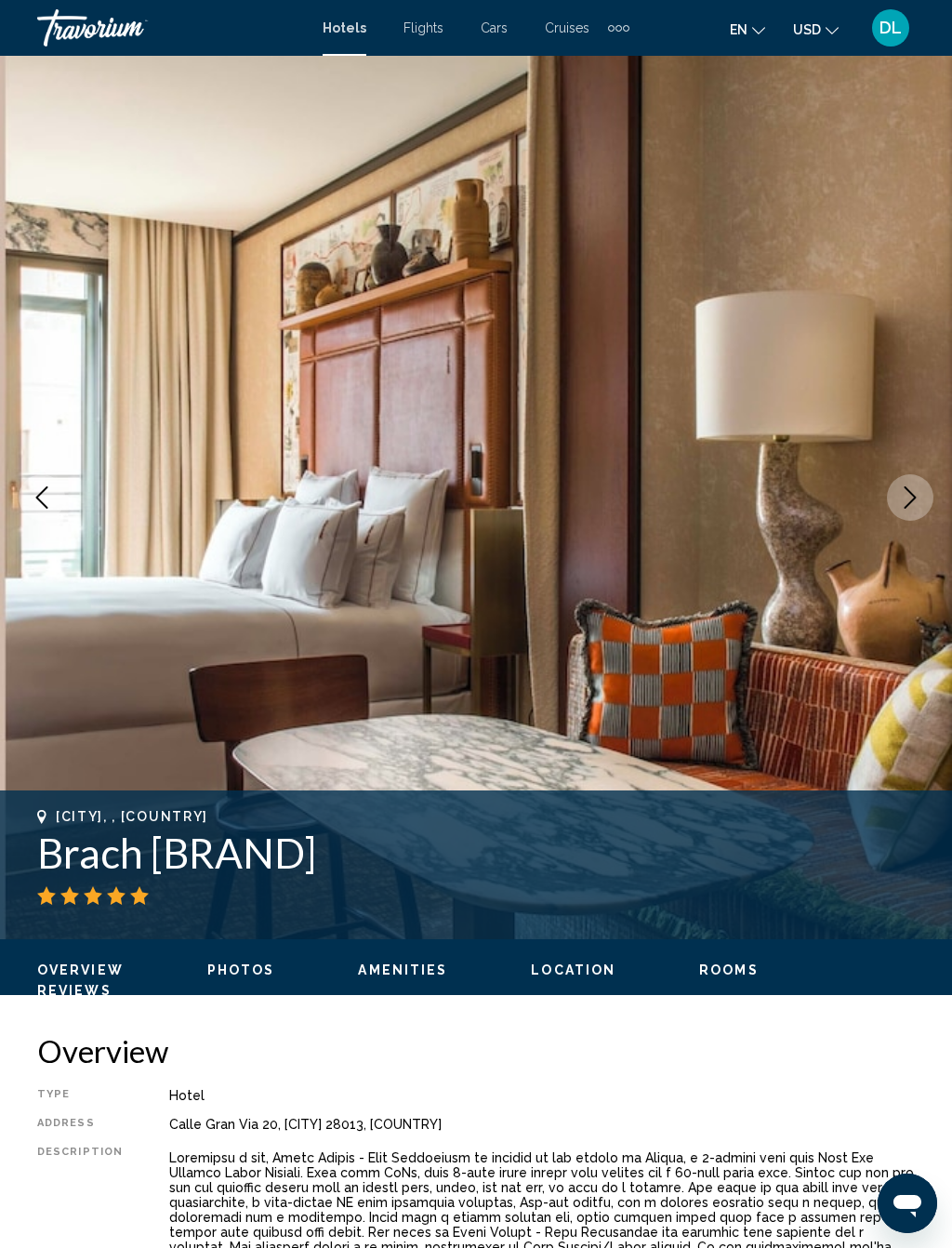 click 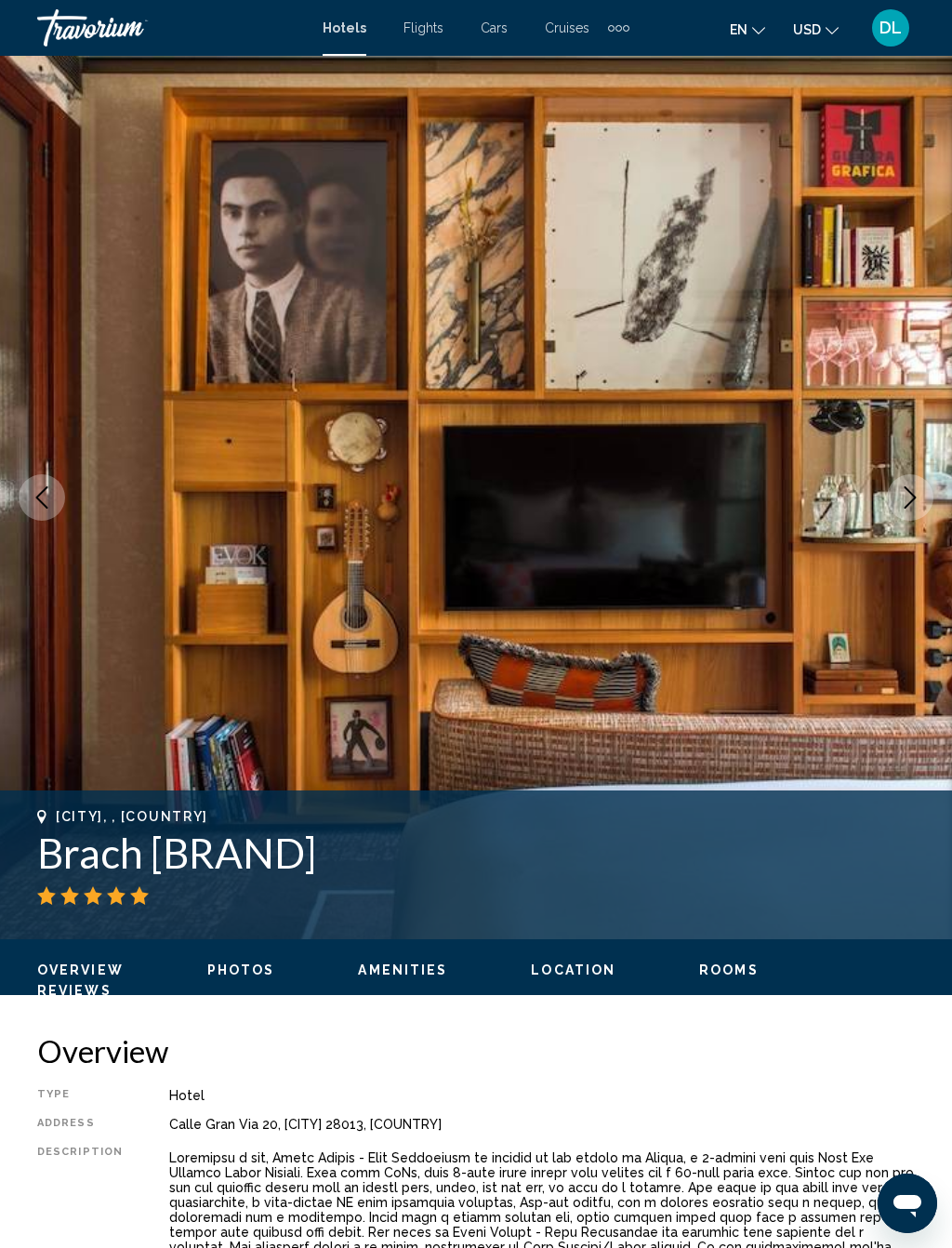click 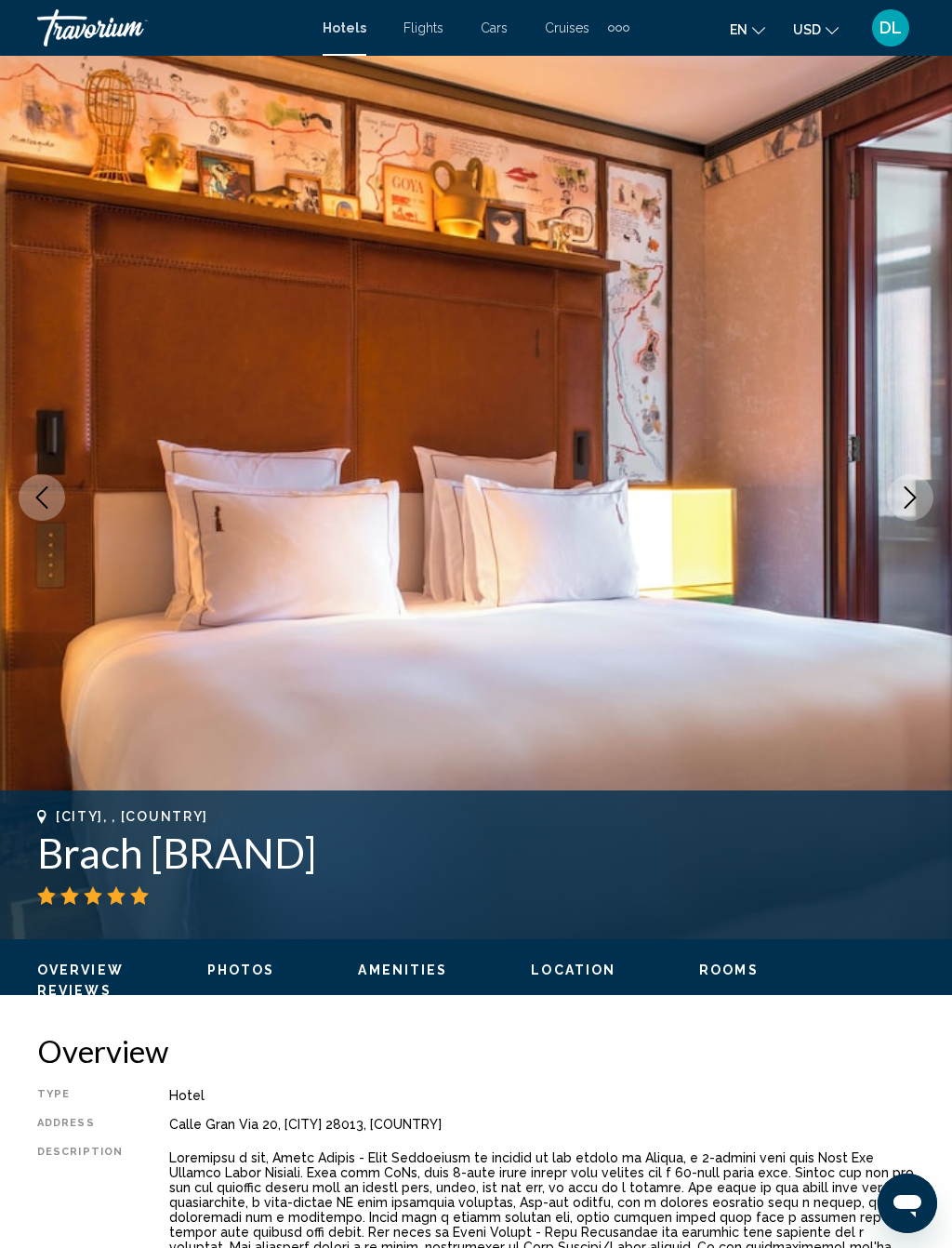 click 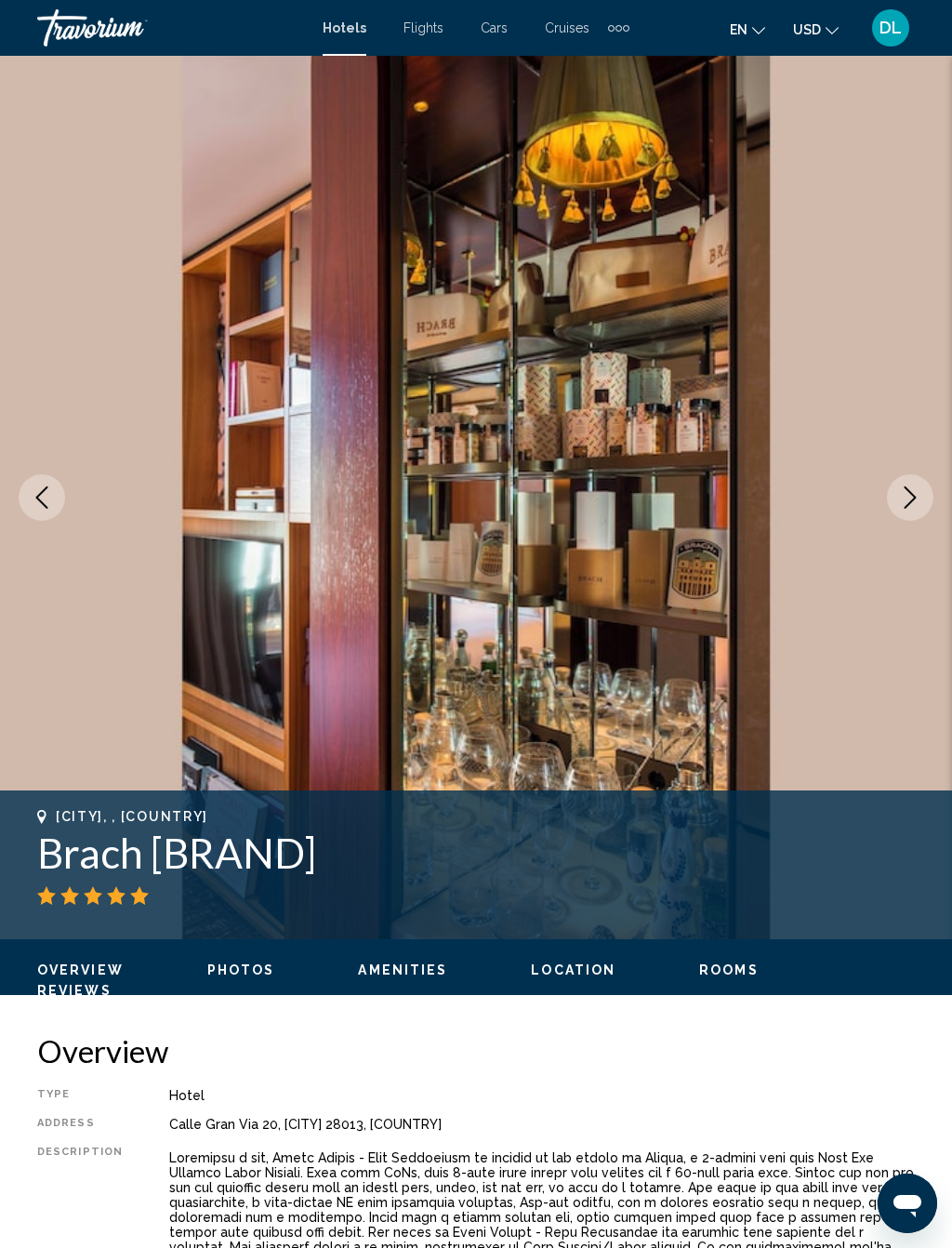 click at bounding box center [910, 498] 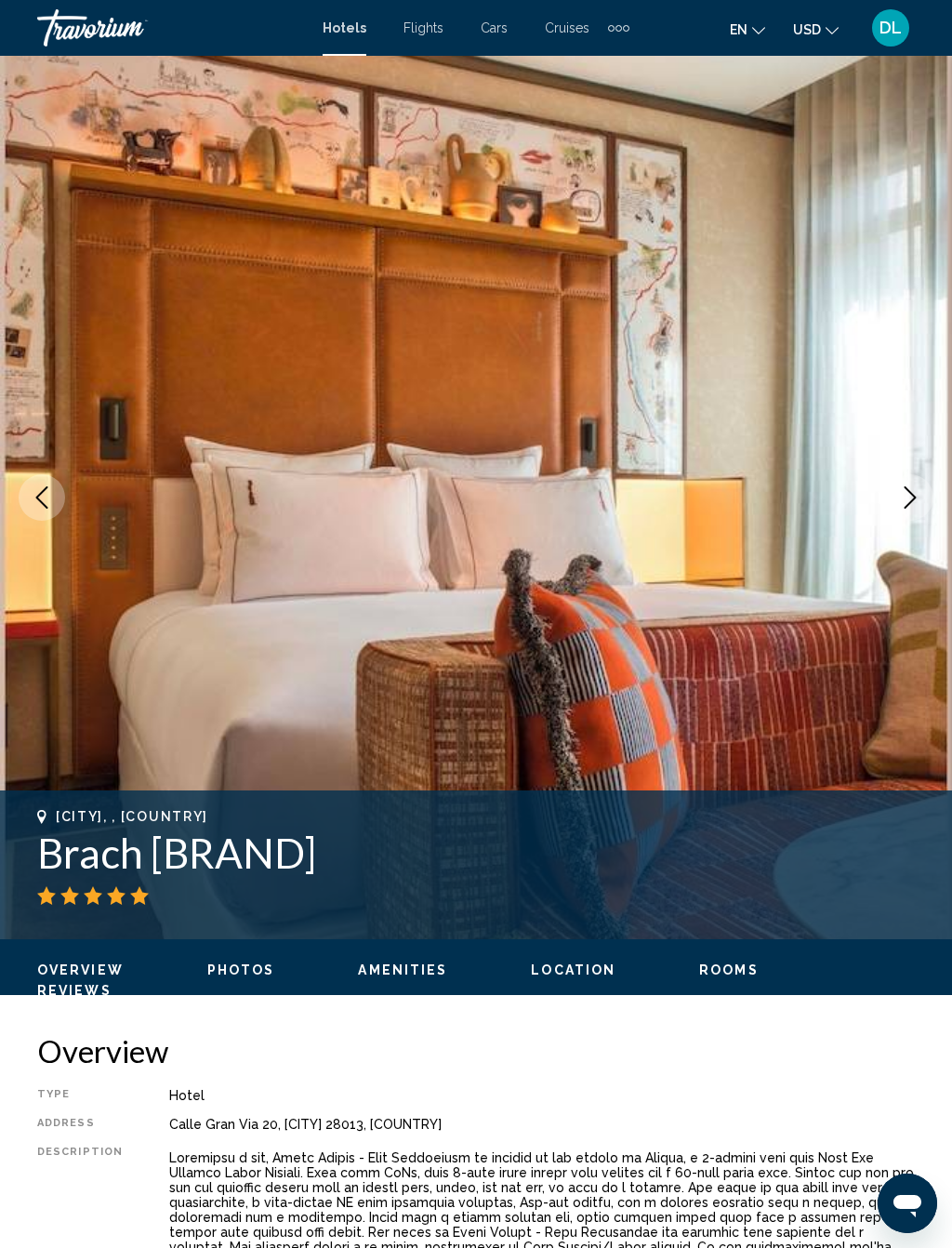 click 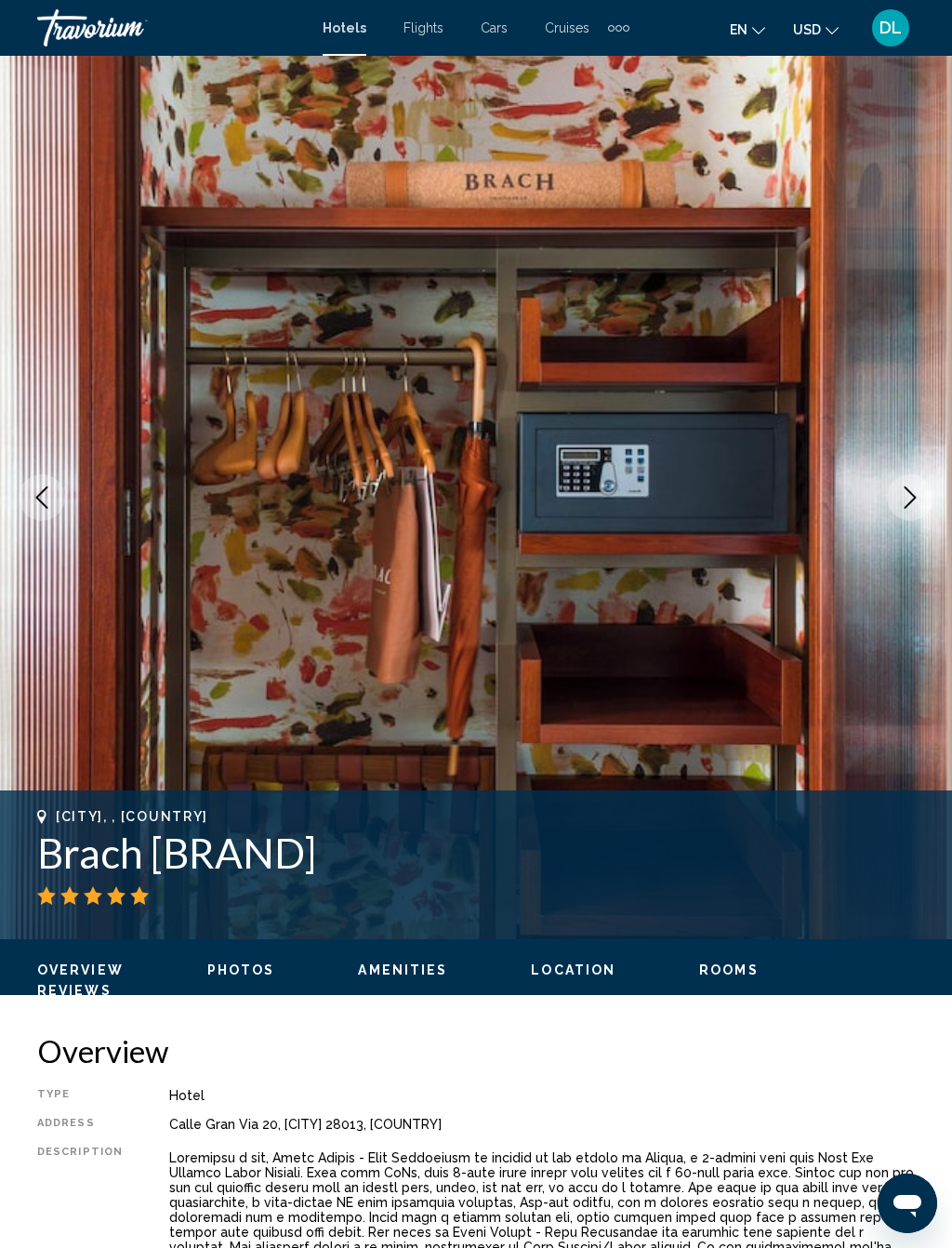 click at bounding box center [910, 498] 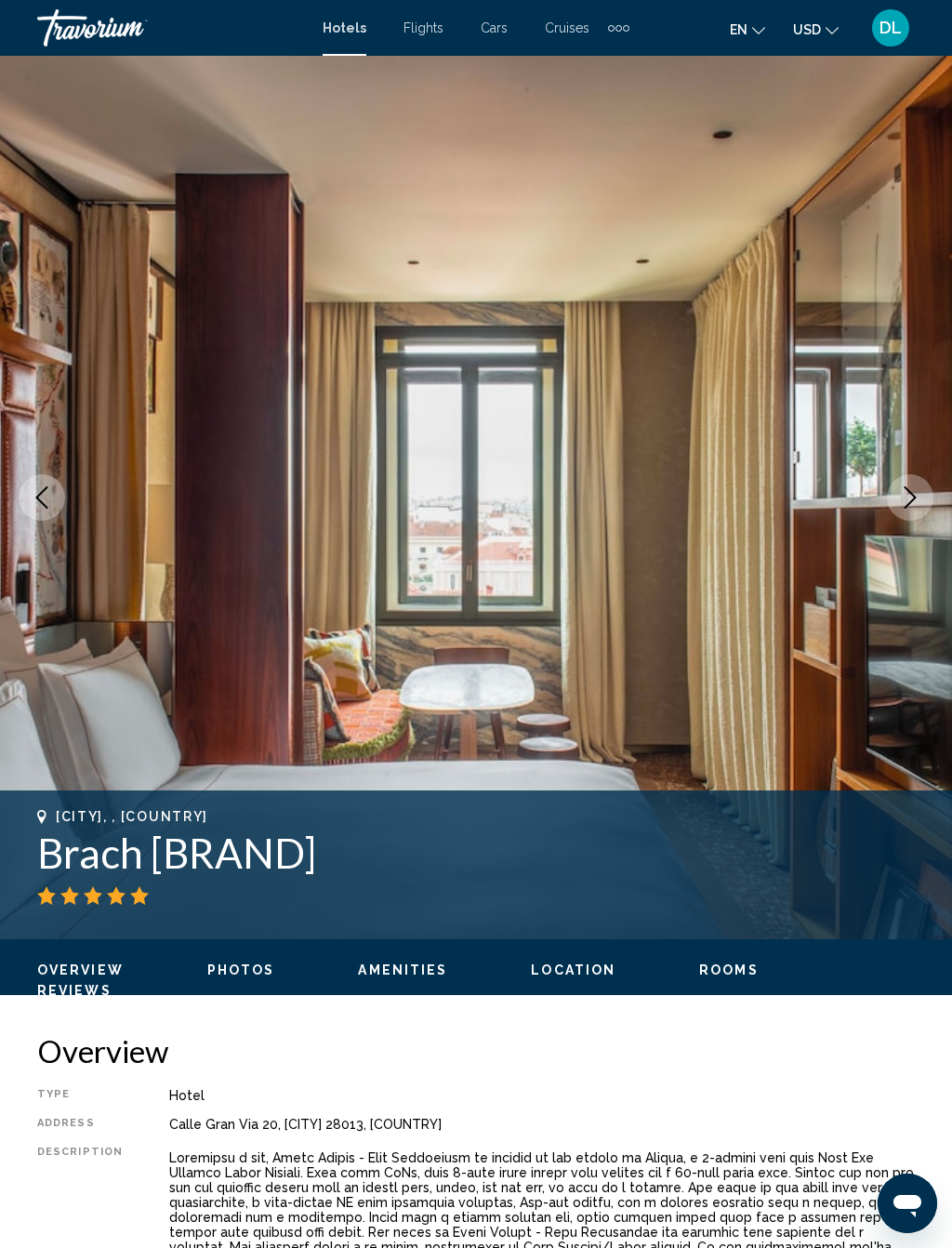 click at bounding box center [910, 498] 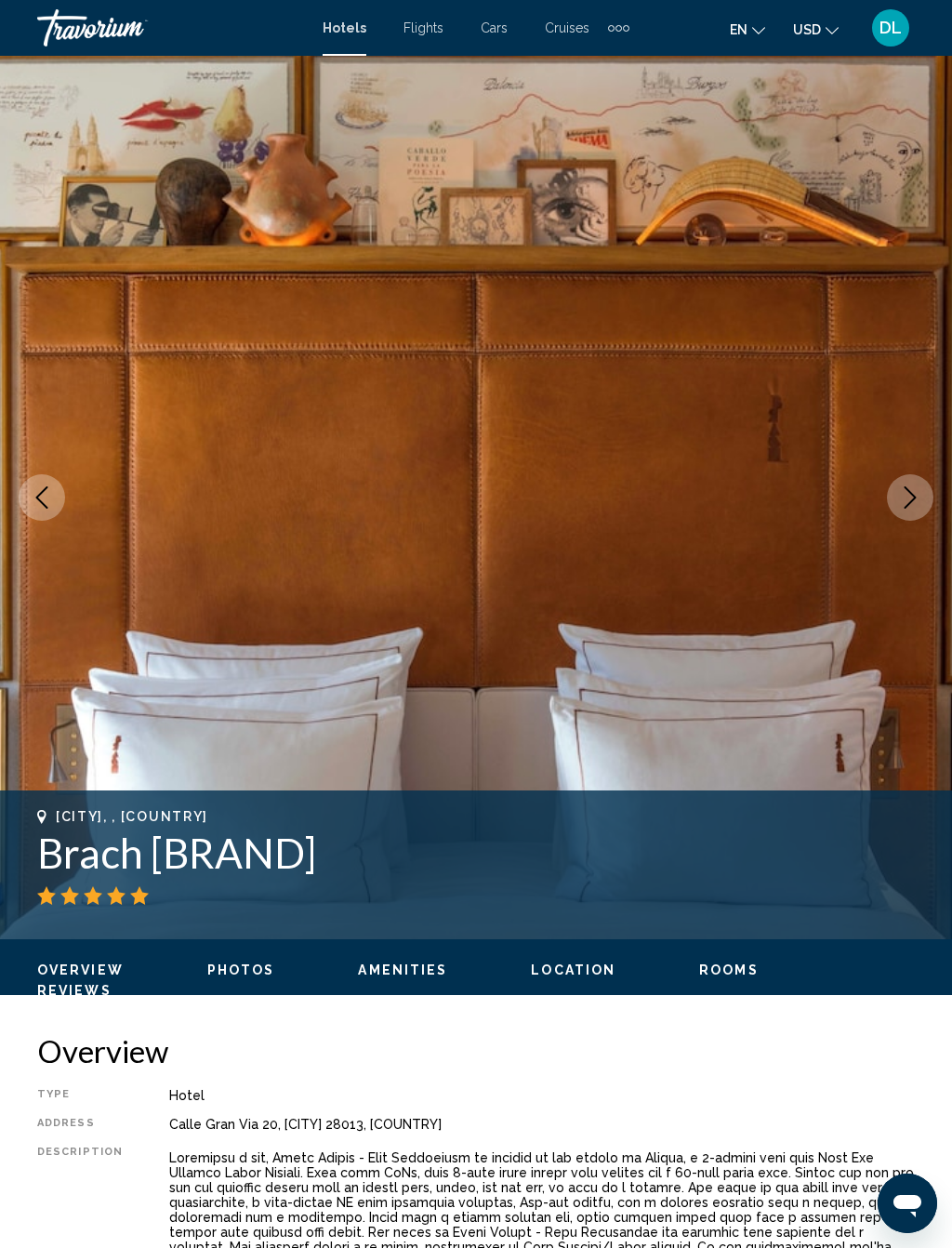 click 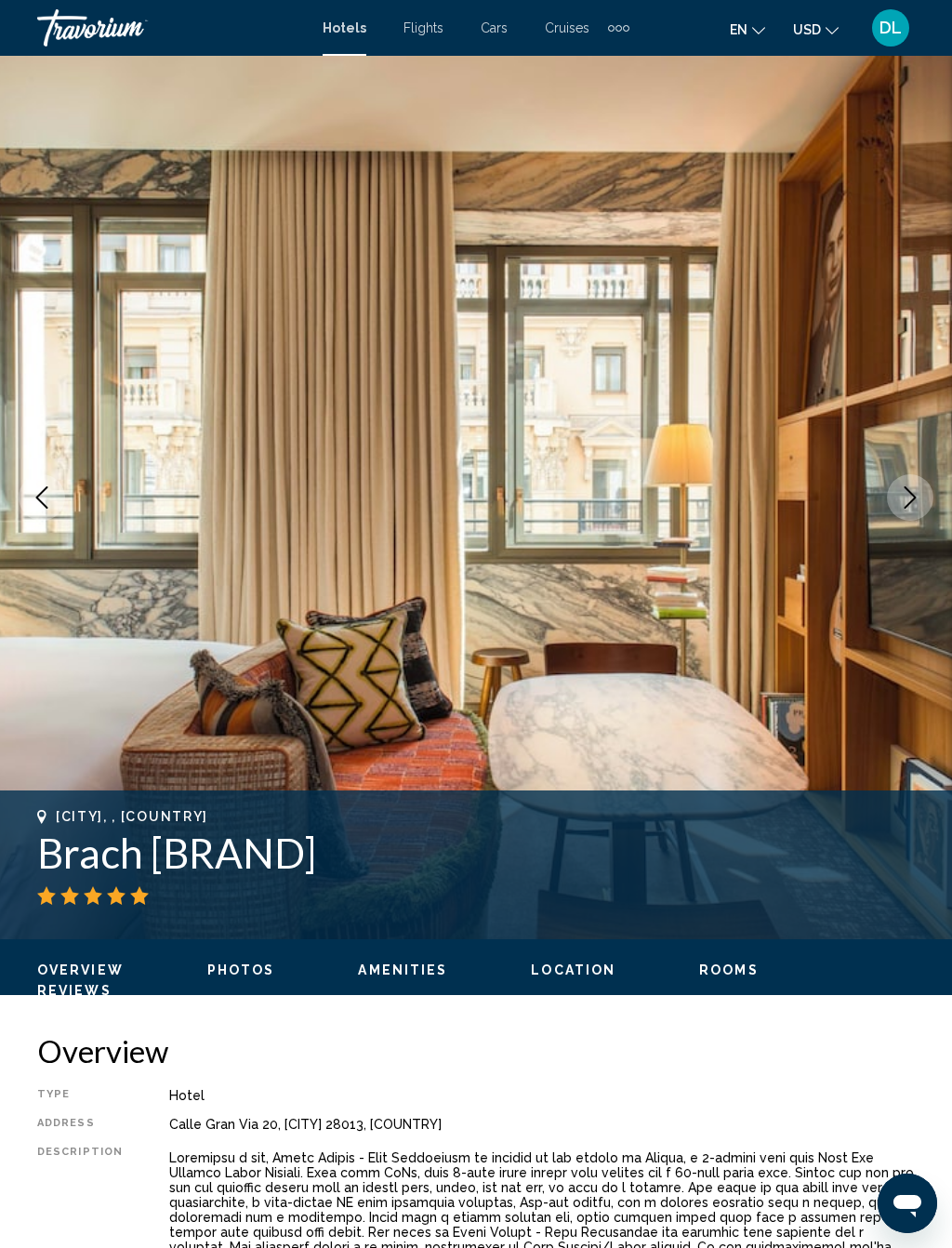 click 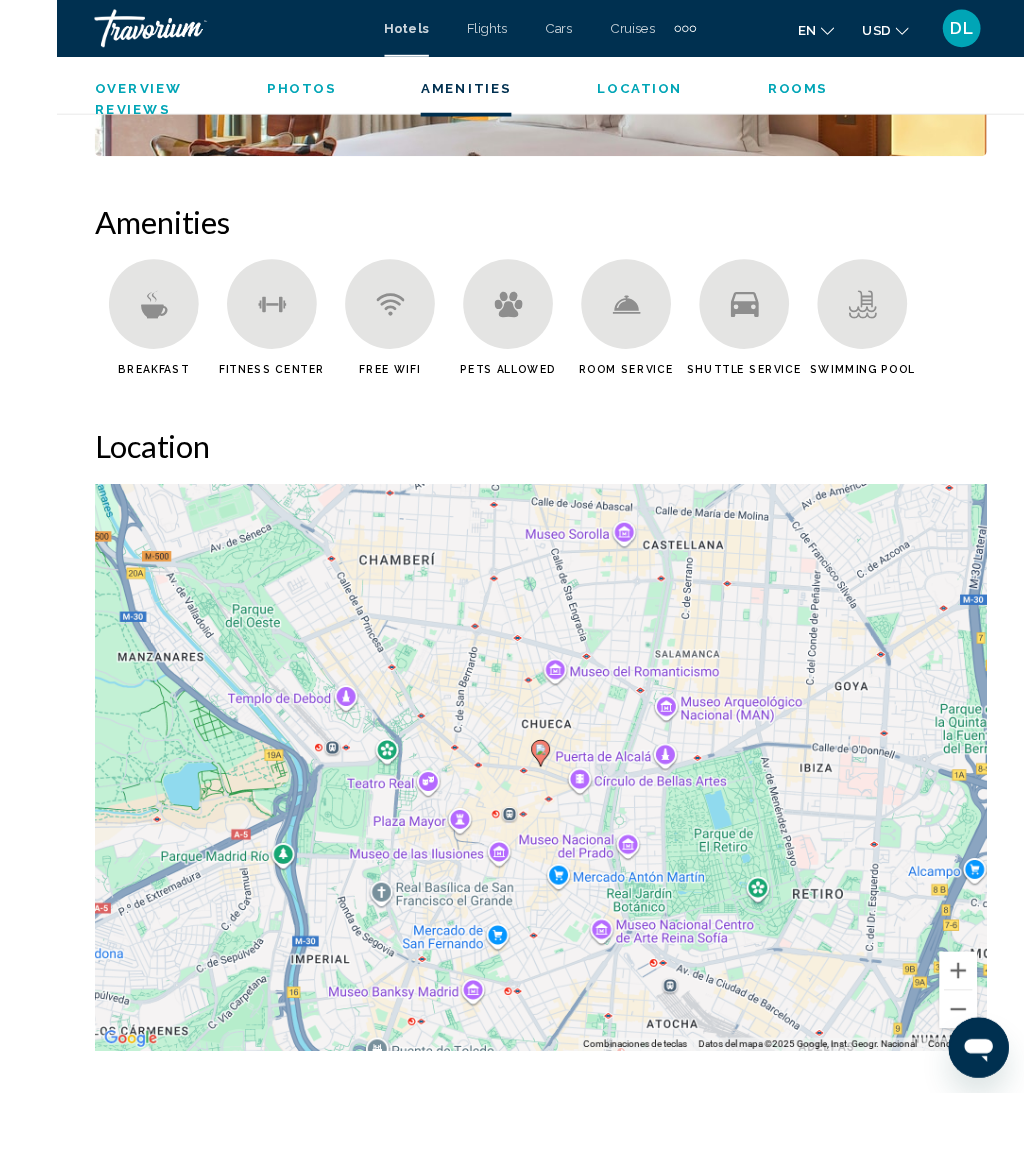 scroll, scrollTop: 2262, scrollLeft: 0, axis: vertical 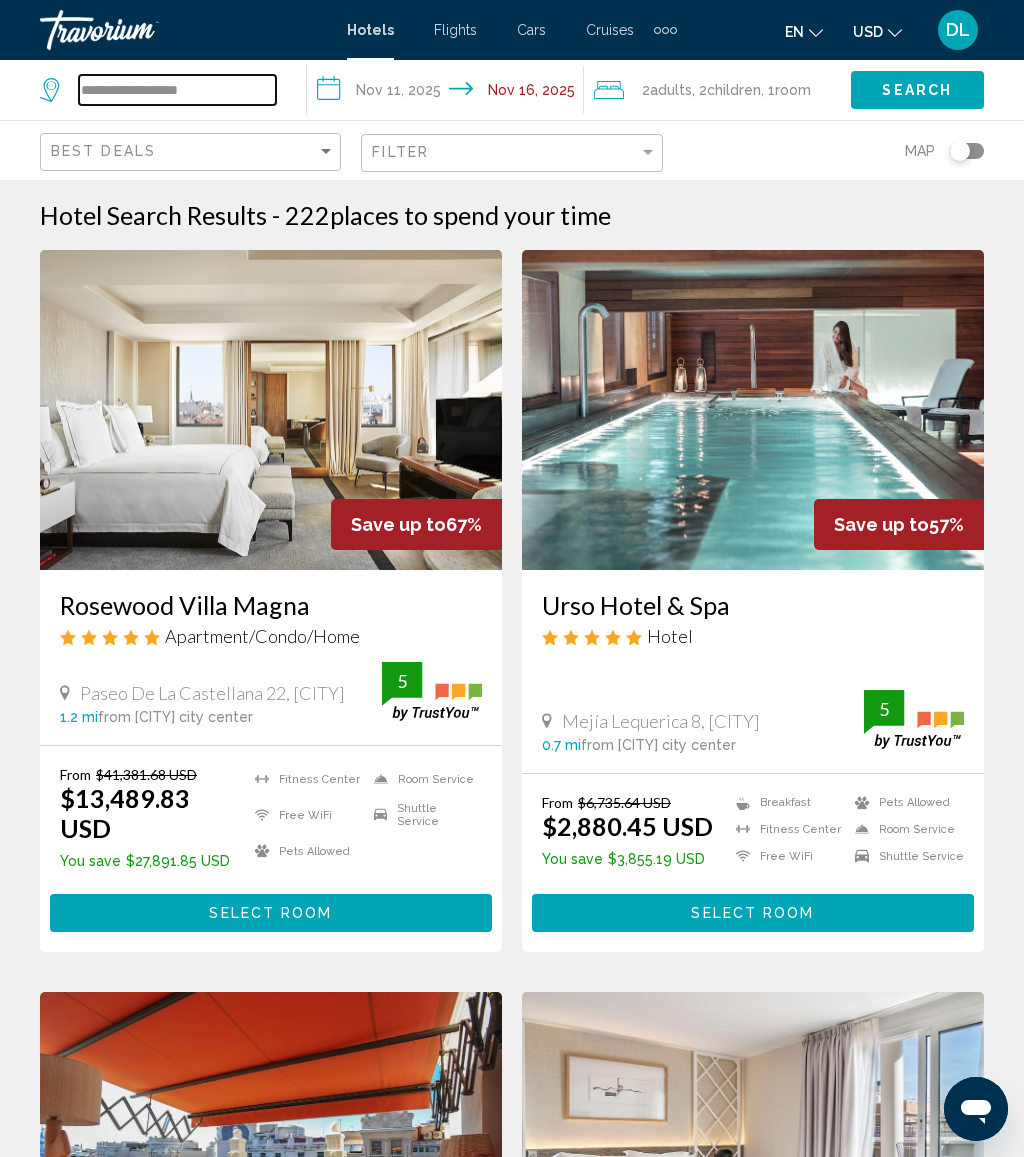click on "**********" at bounding box center (177, 90) 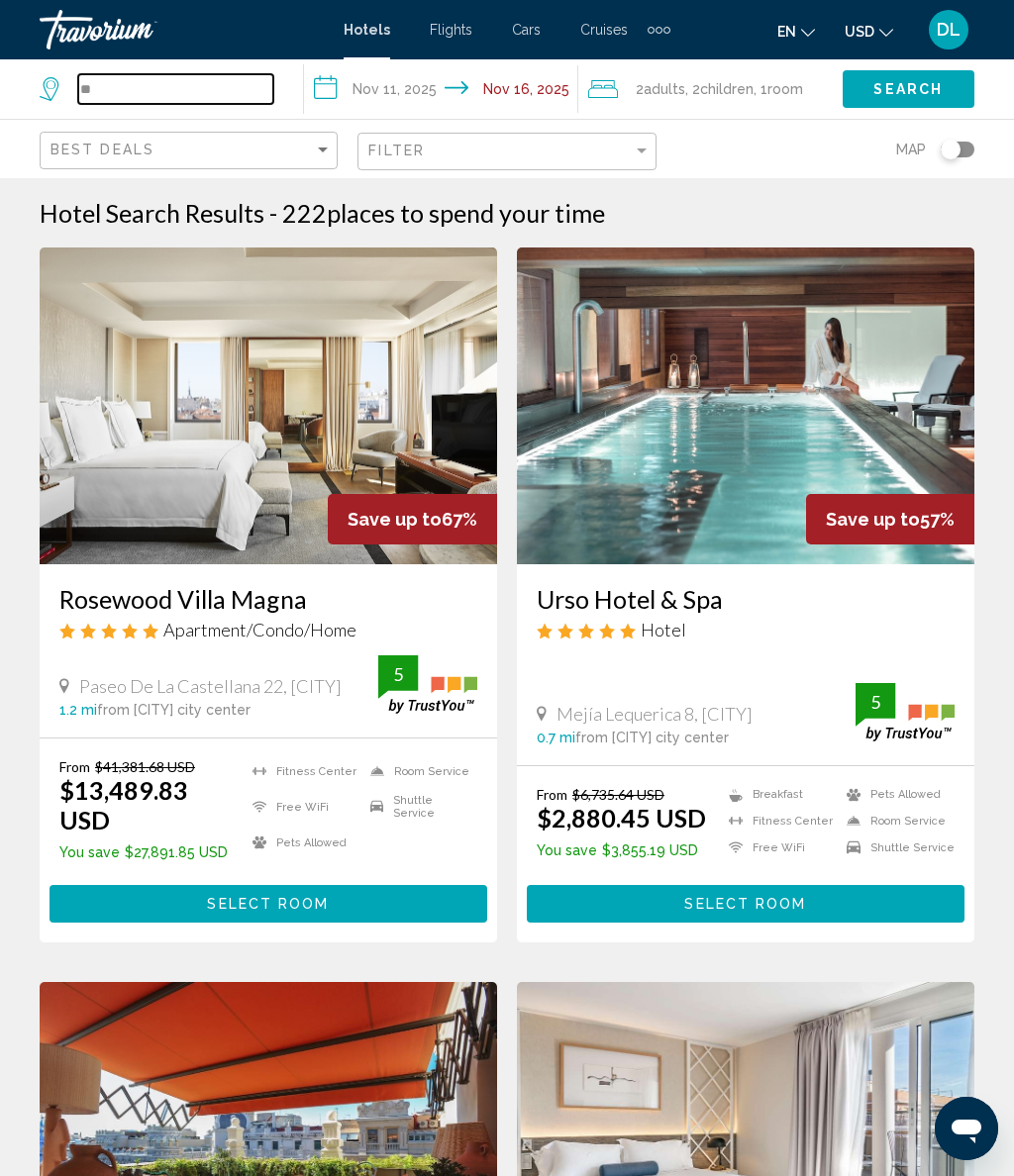 type on "*" 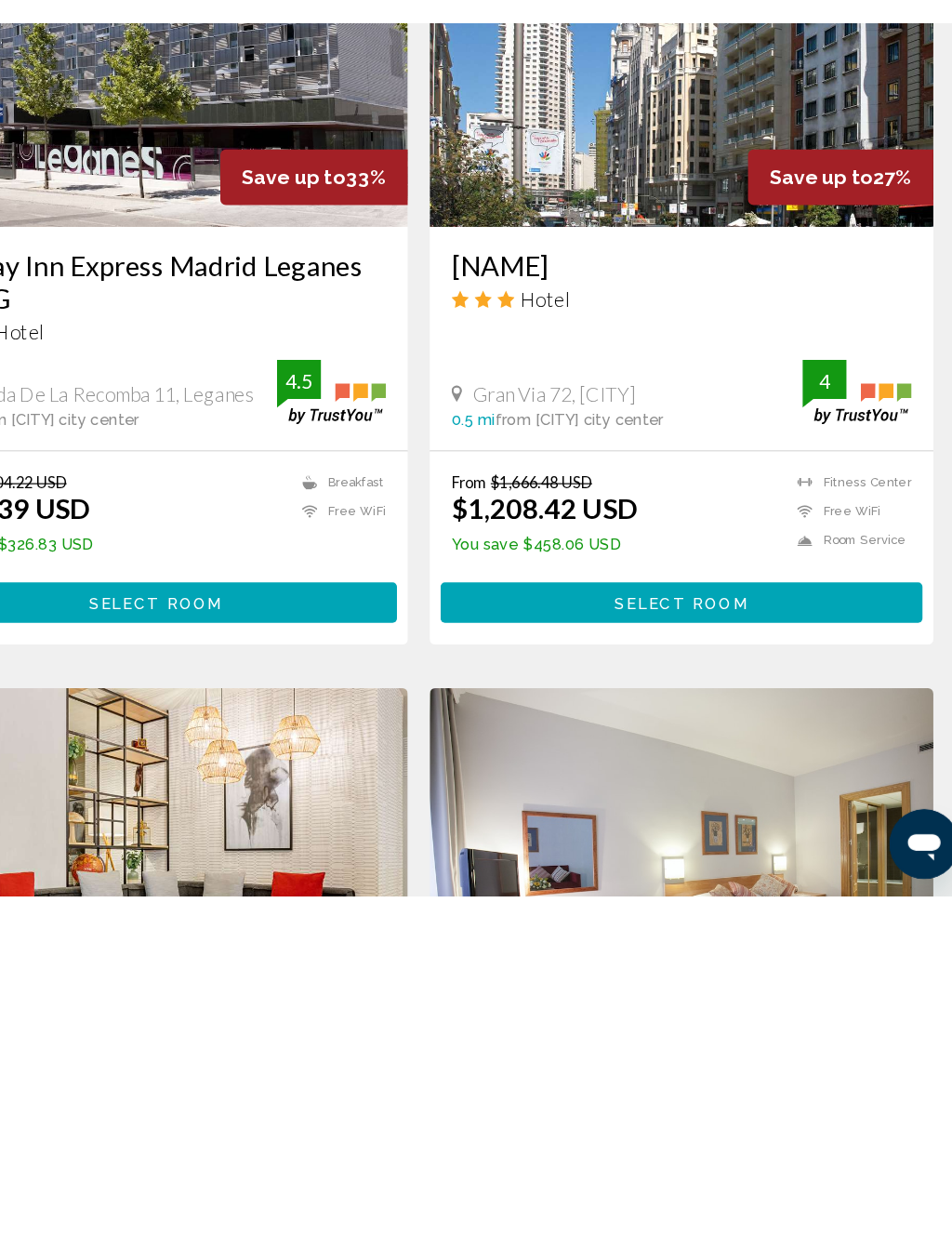 scroll, scrollTop: 1297, scrollLeft: 0, axis: vertical 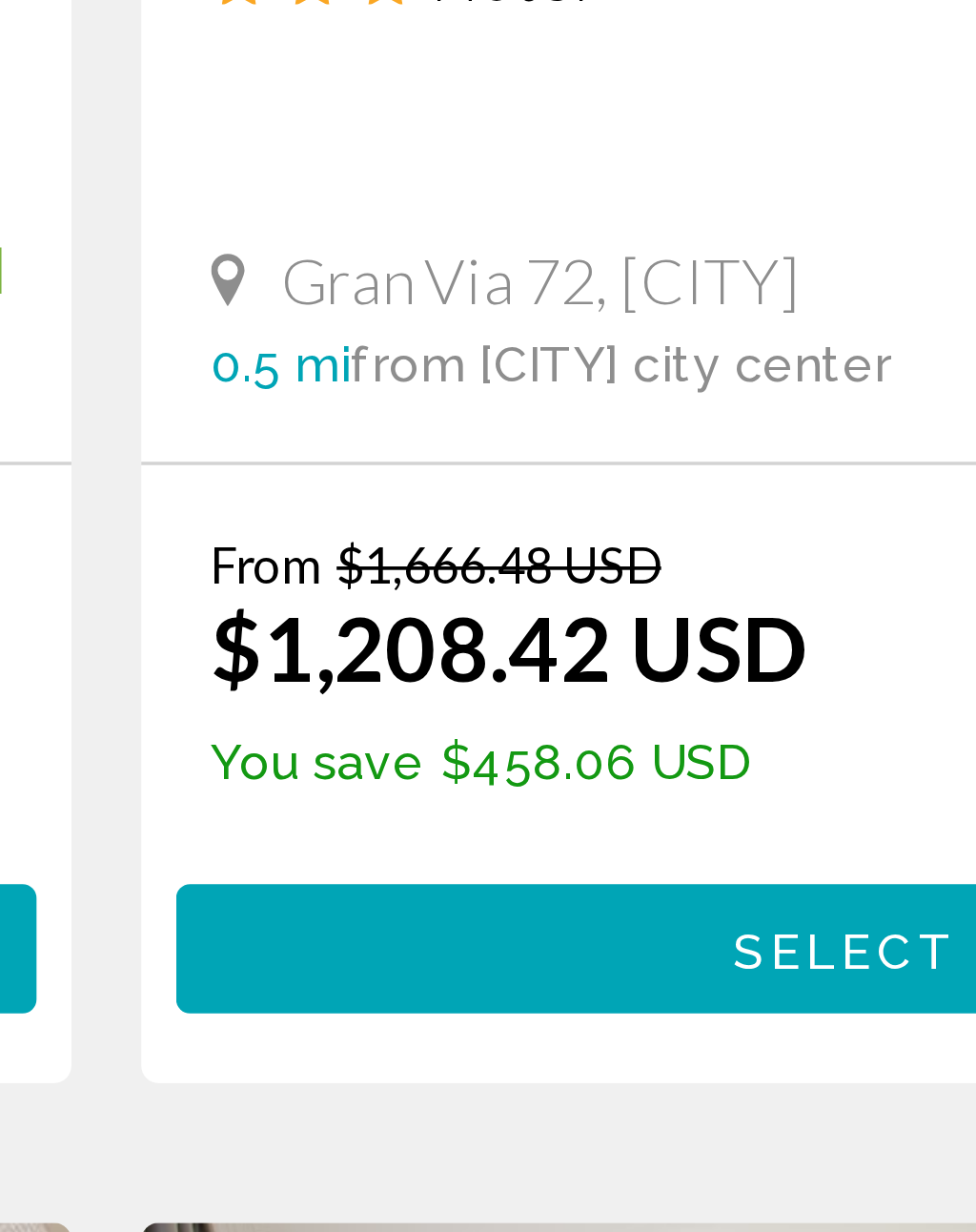 type 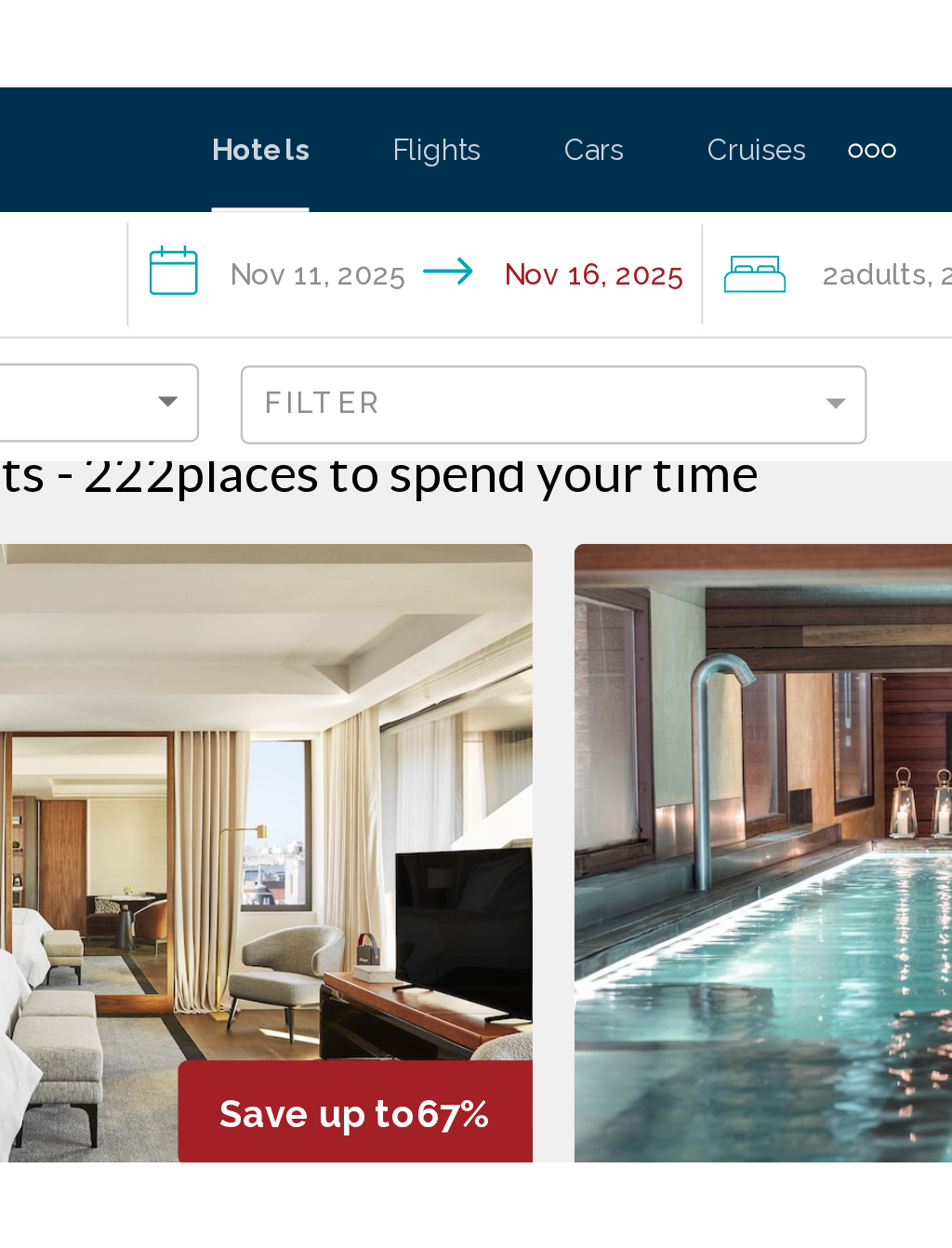 scroll, scrollTop: 0, scrollLeft: 0, axis: both 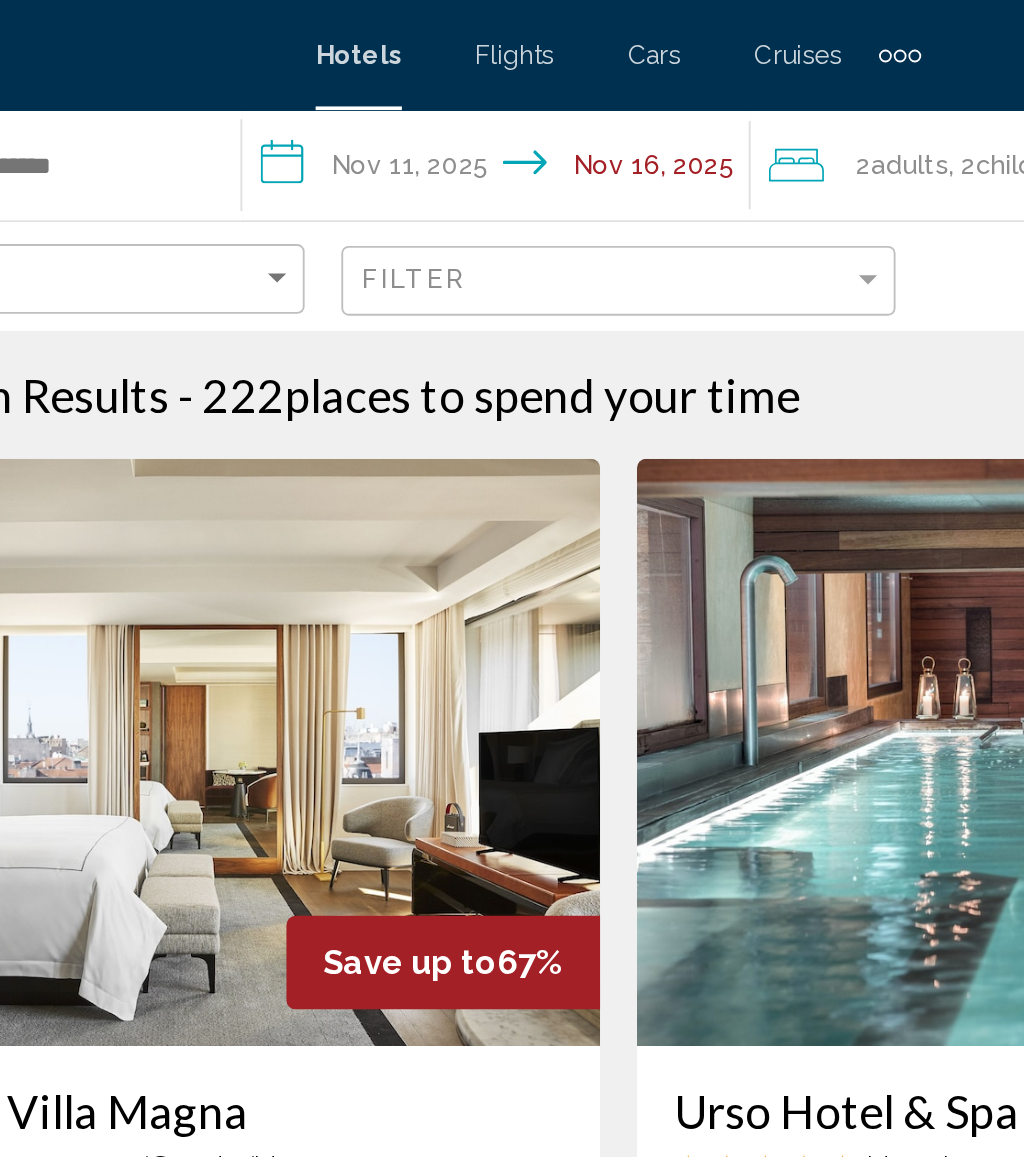 click 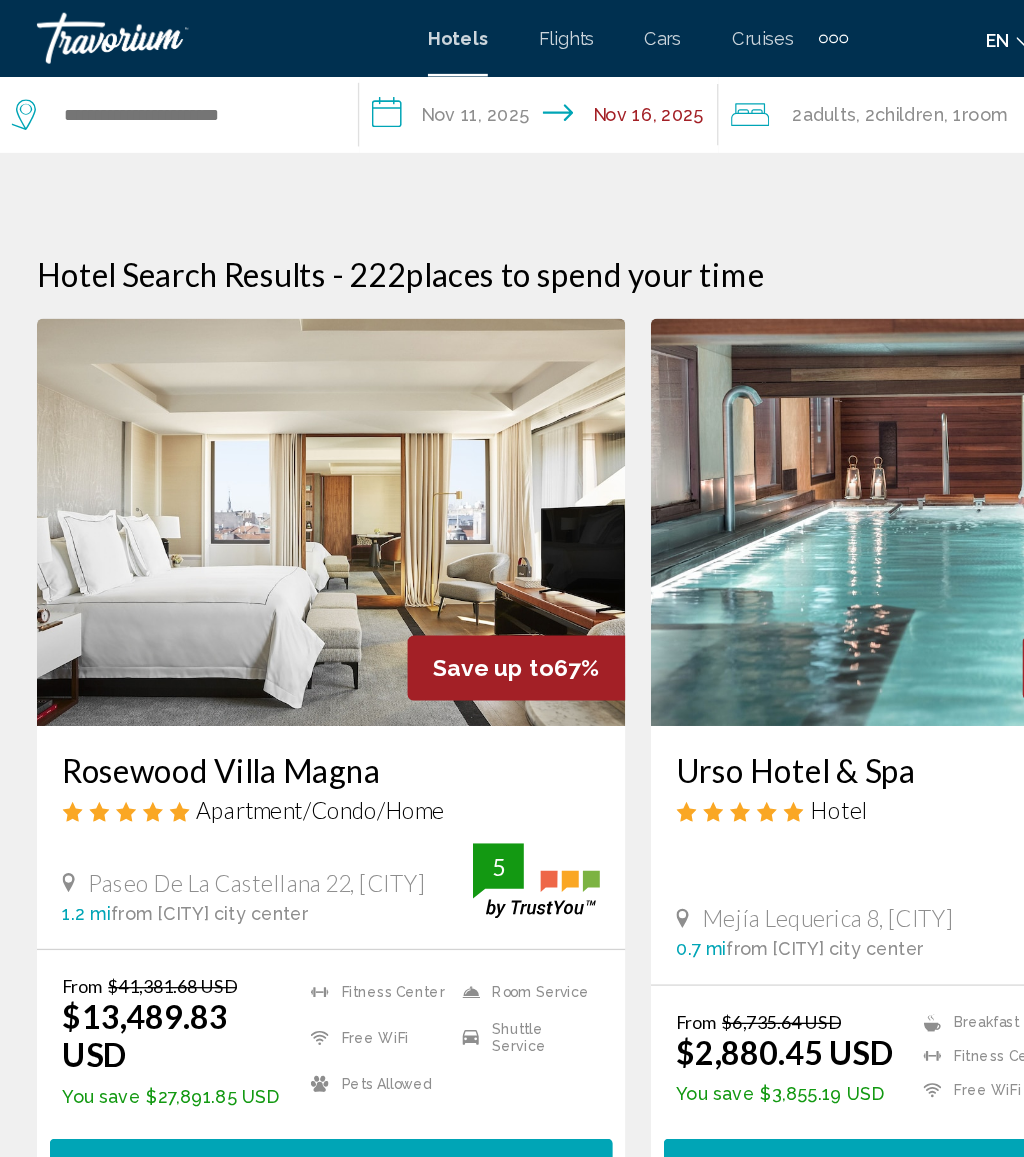 click on "**********" at bounding box center (438, 93) 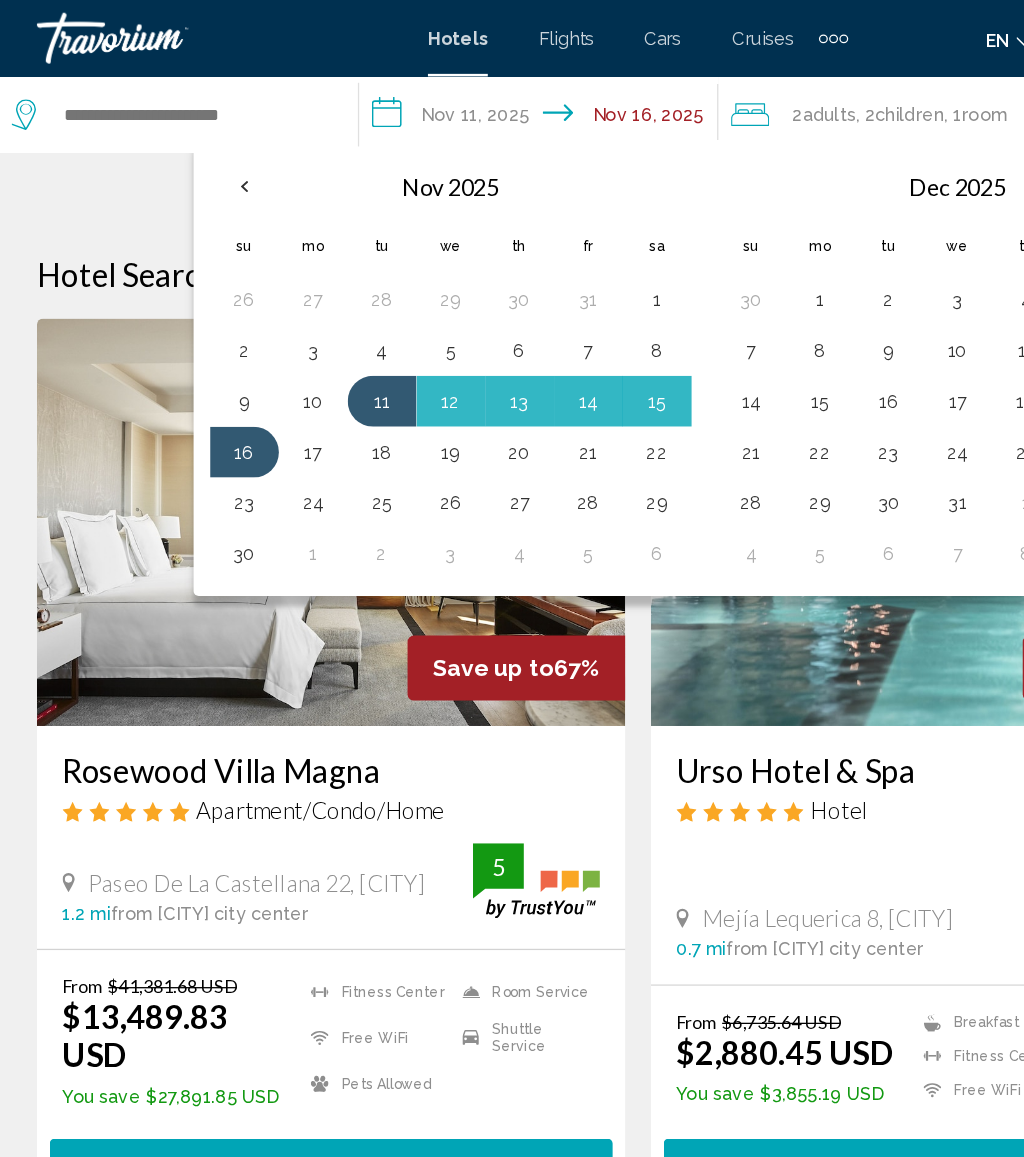 click at bounding box center (203, 146) 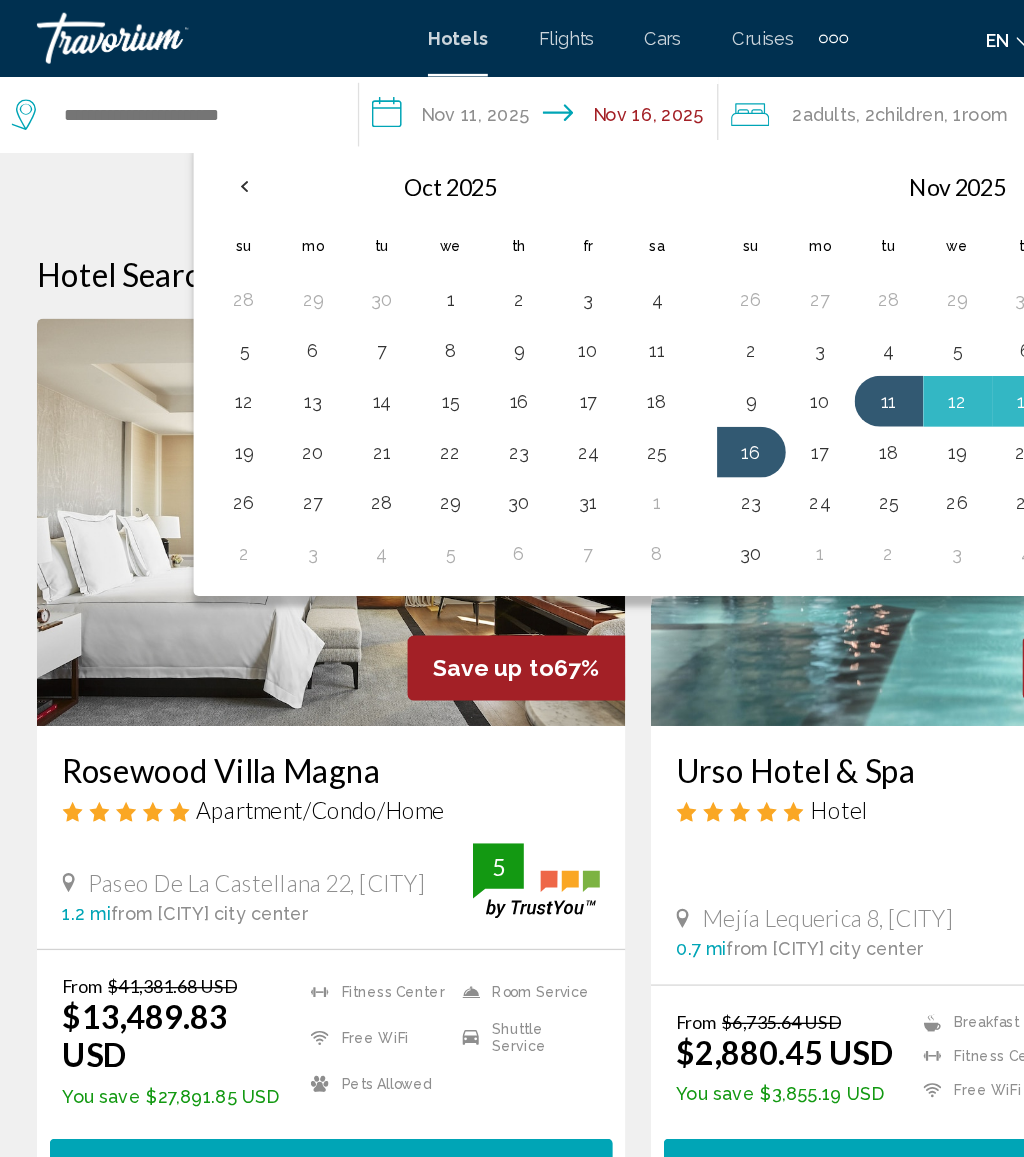 click at bounding box center (203, 146) 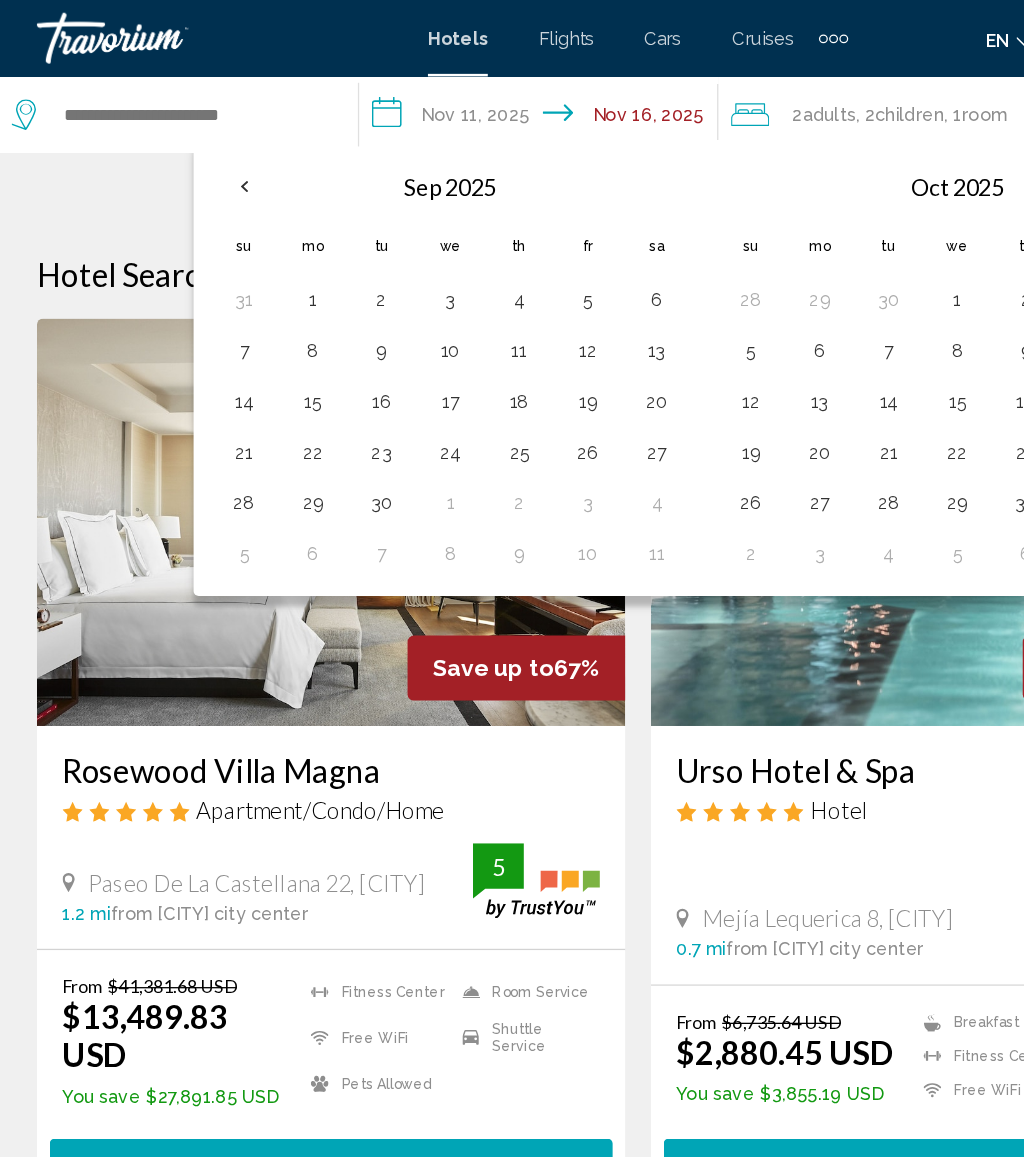 click on "18" at bounding box center [419, 315] 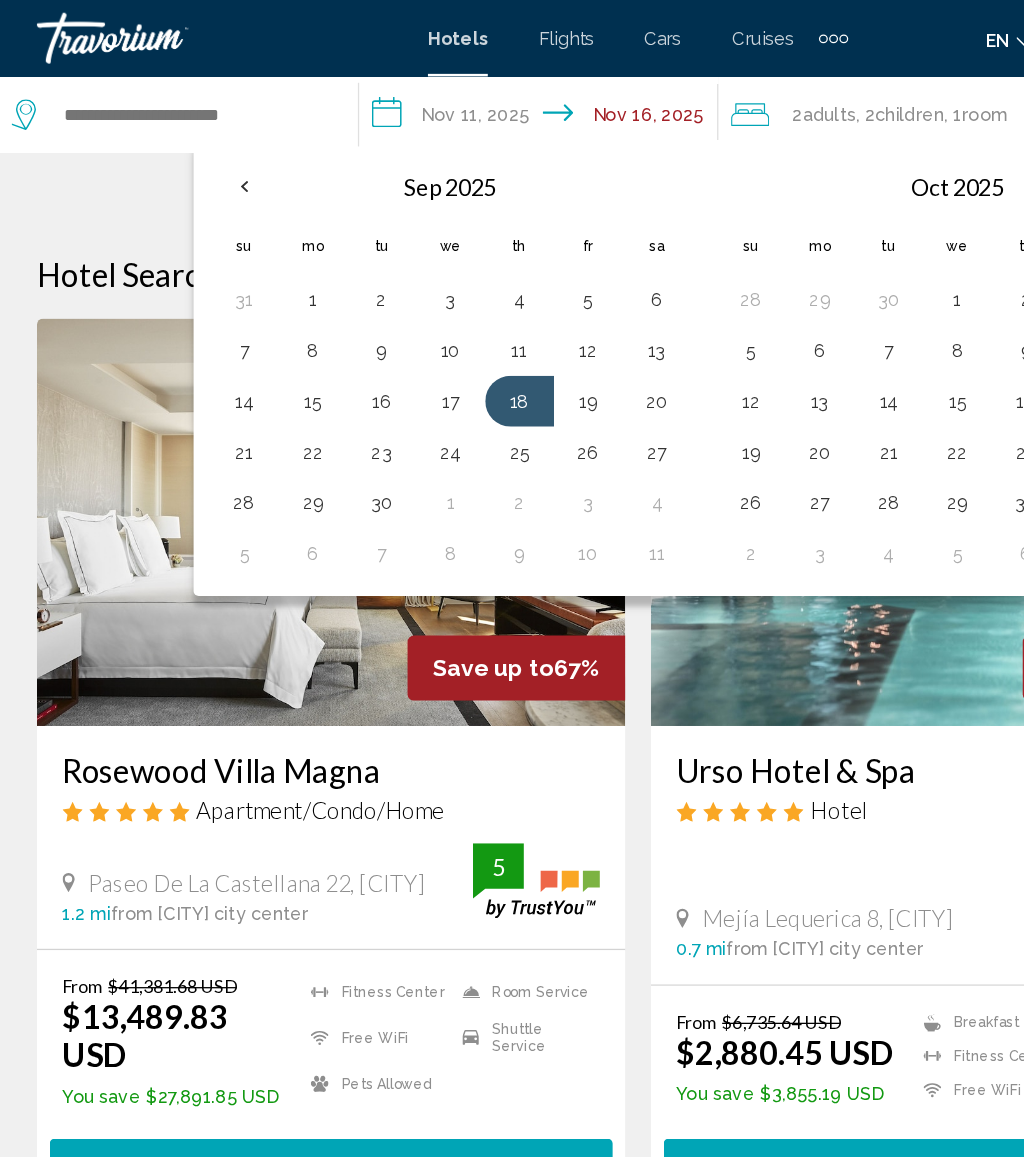 click on "24" at bounding box center (365, 355) 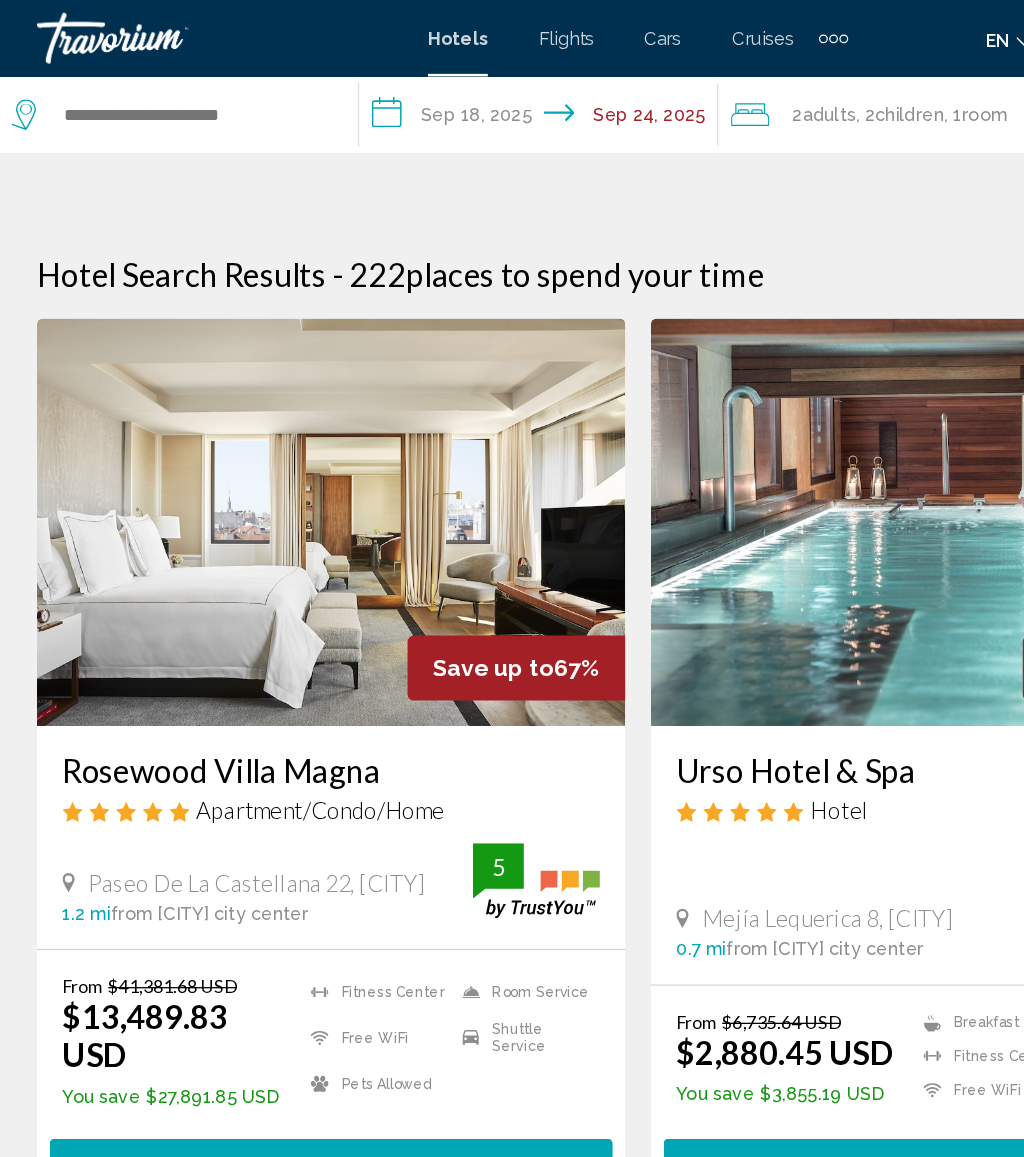 click on ", 2  Child Children" 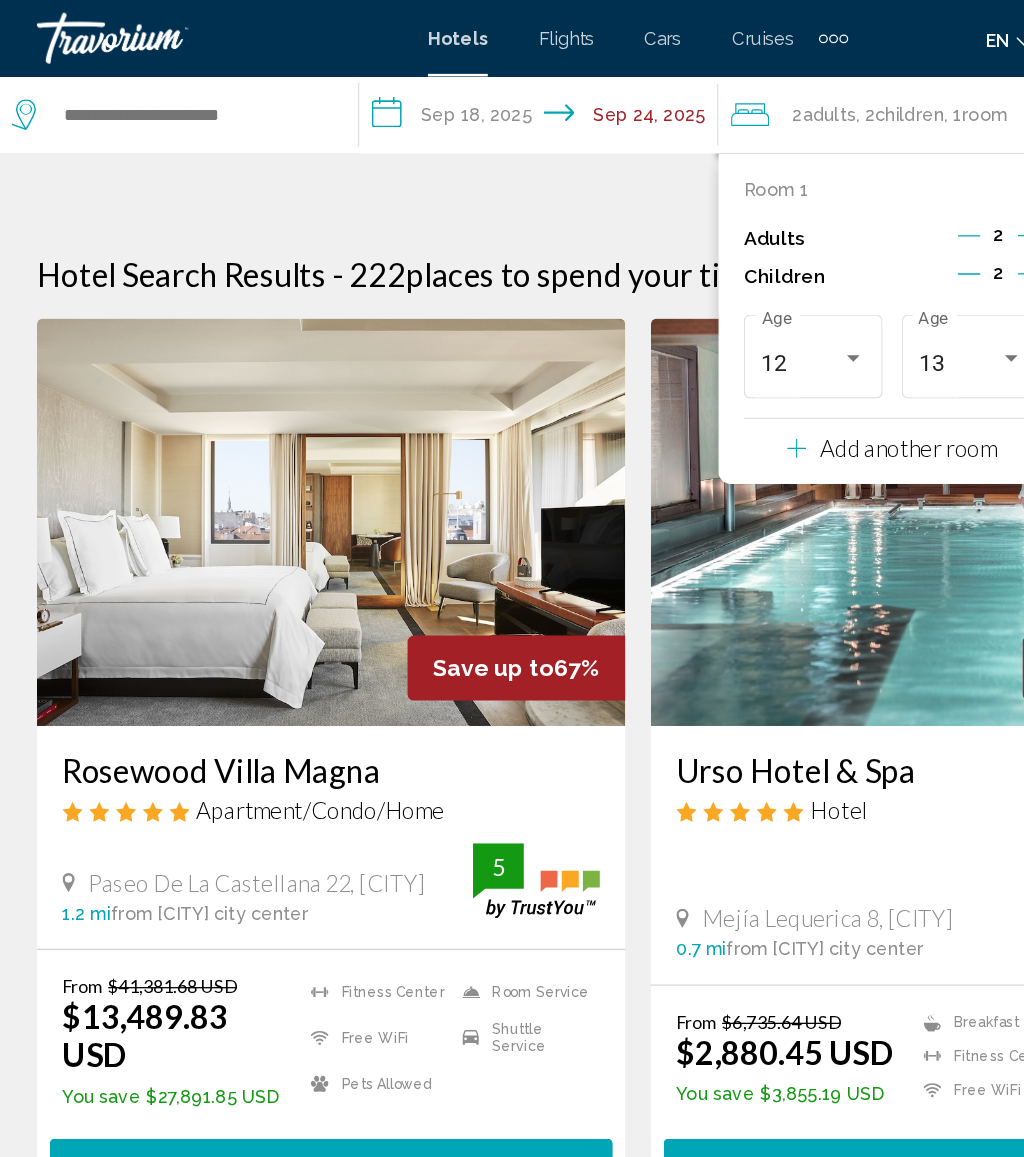 click 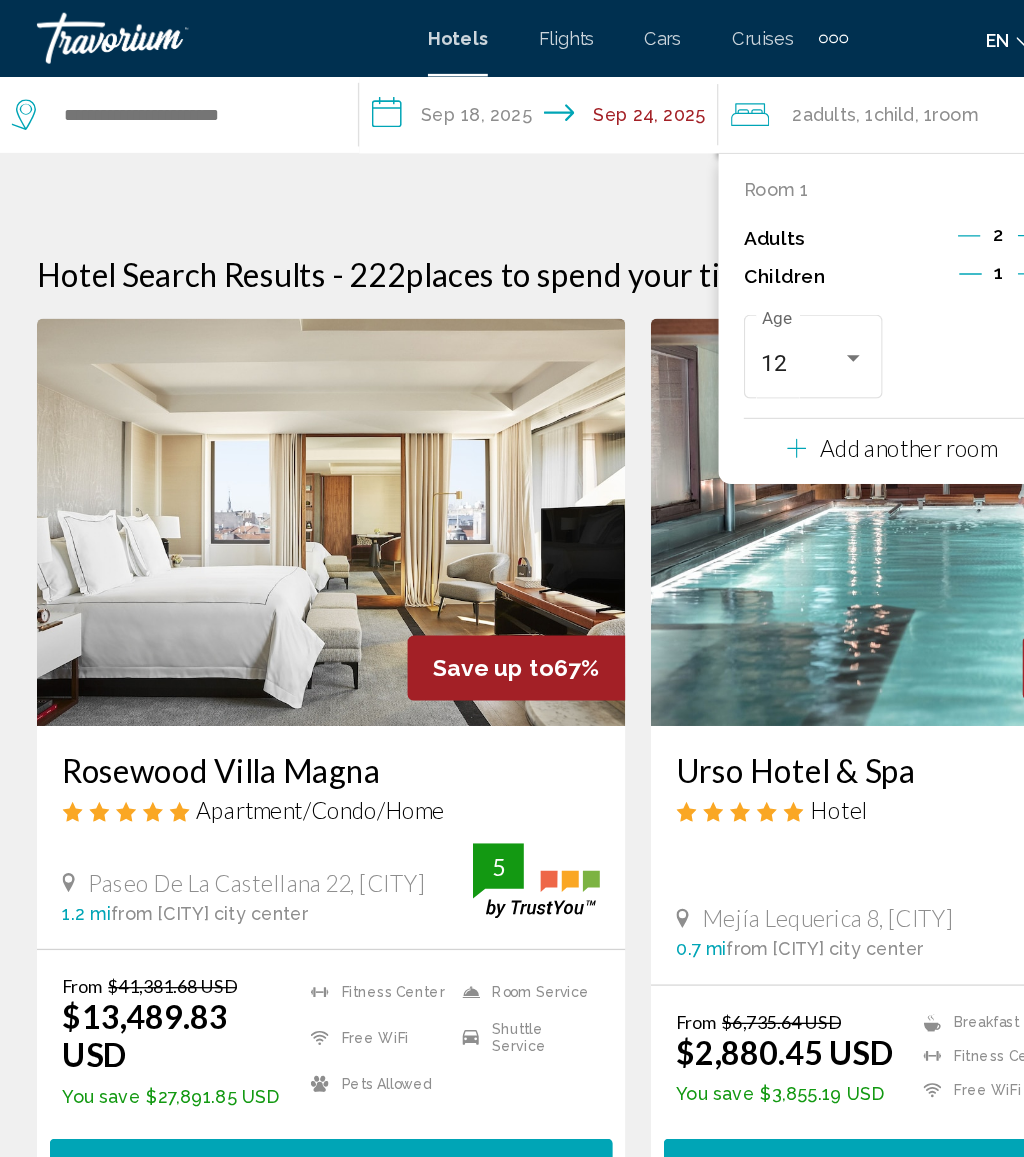 click 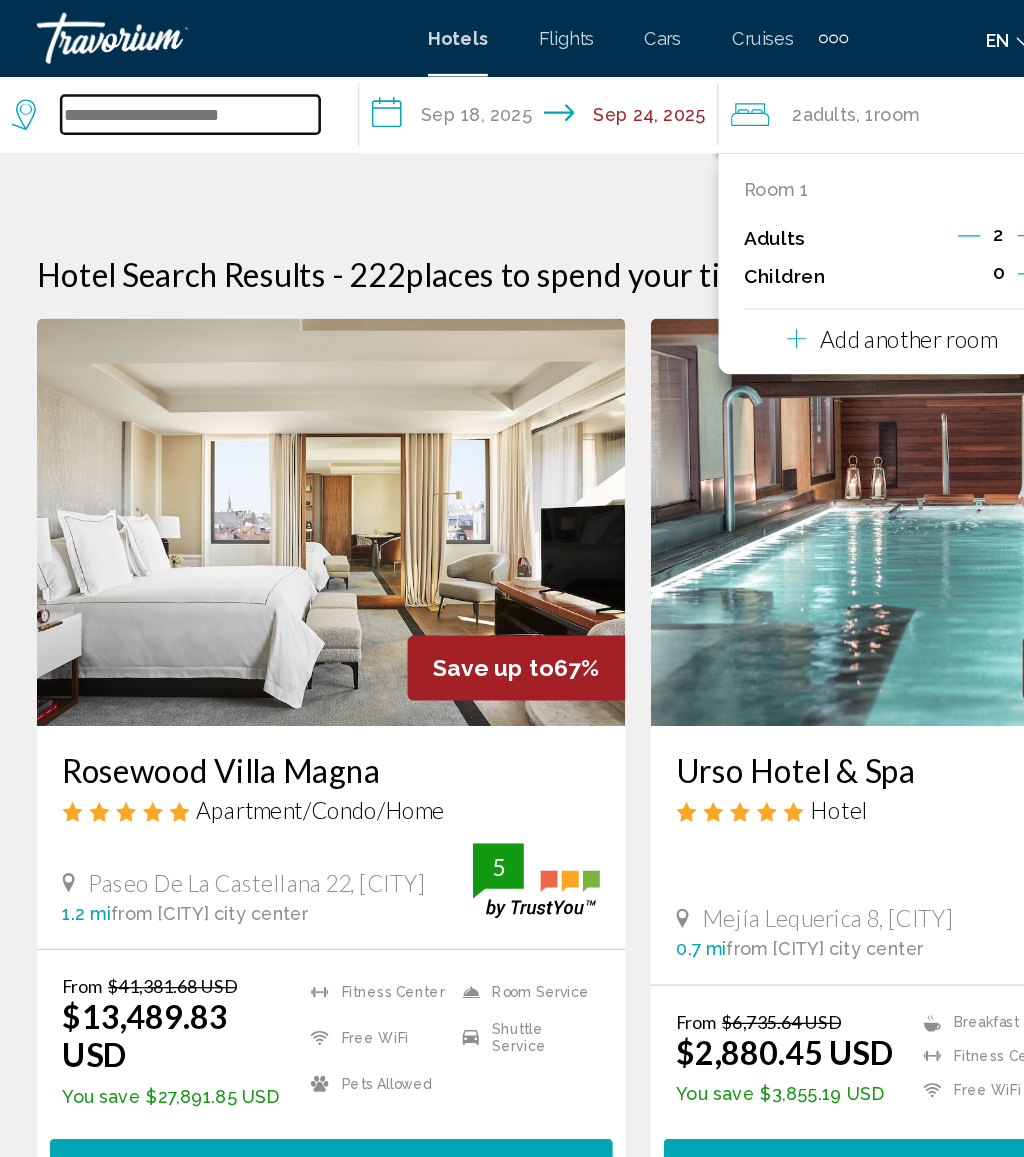 click at bounding box center [160, 90] 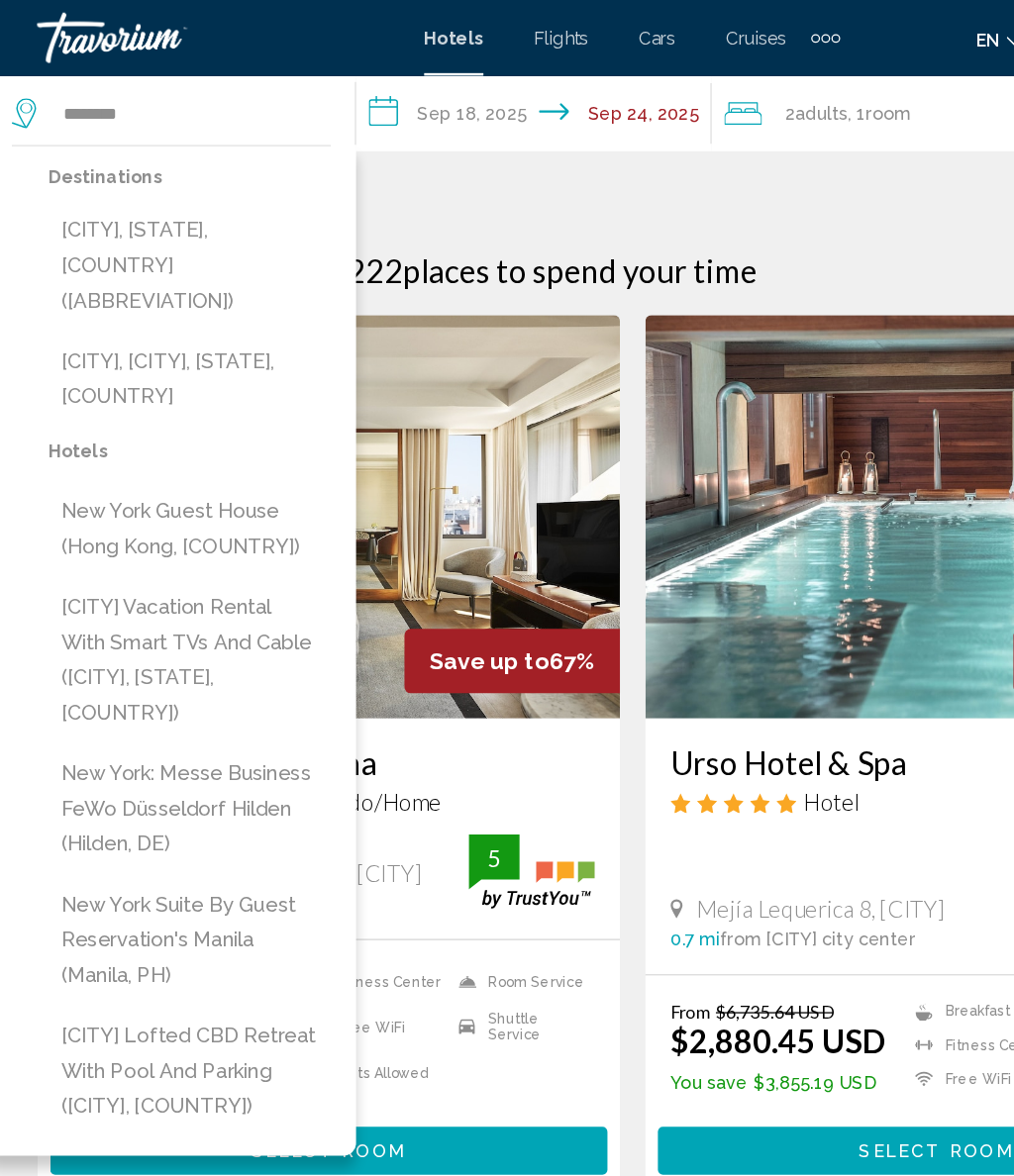 click on "New York, NY, United States (NYC)" at bounding box center [159, 209] 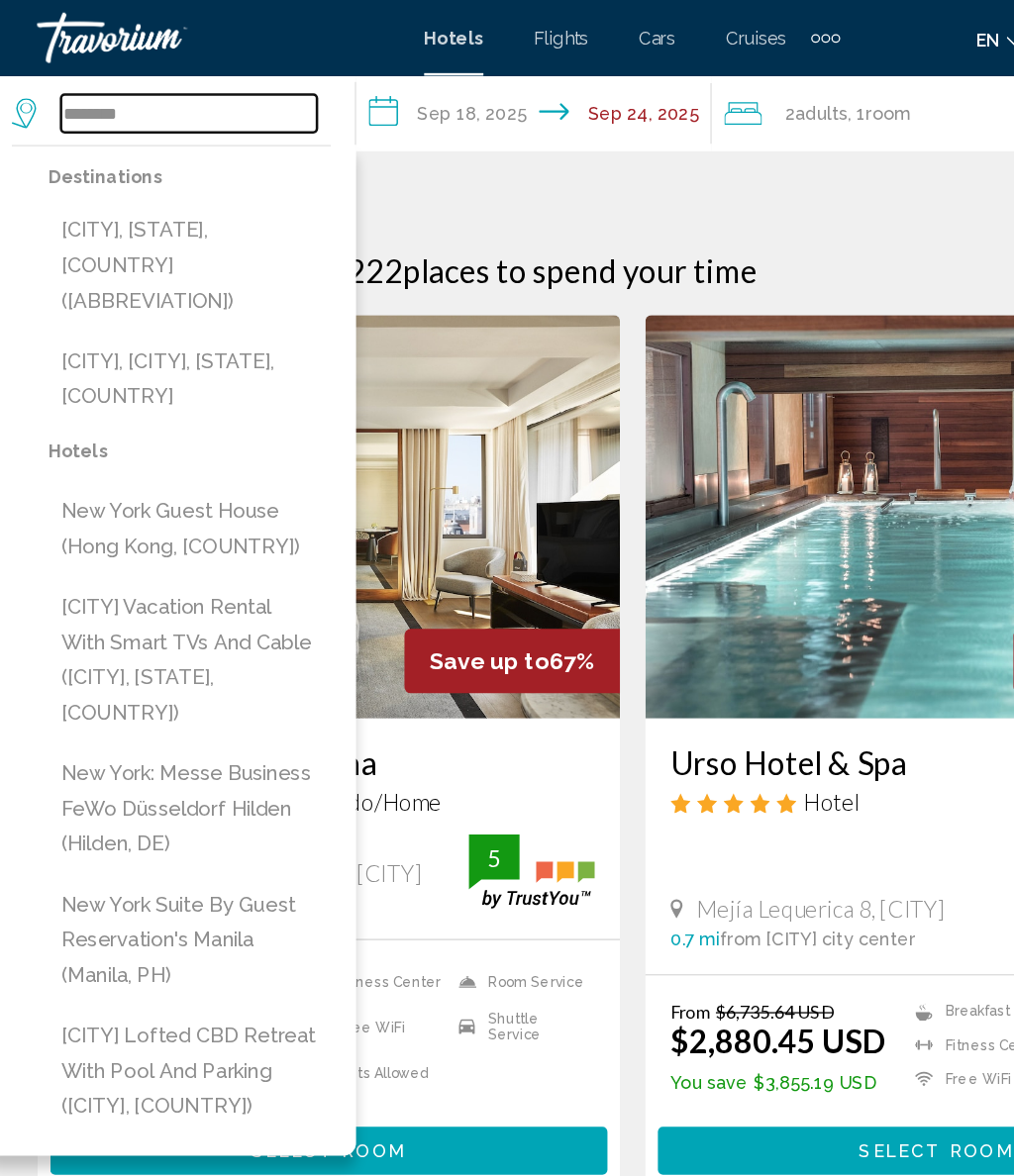 type on "**********" 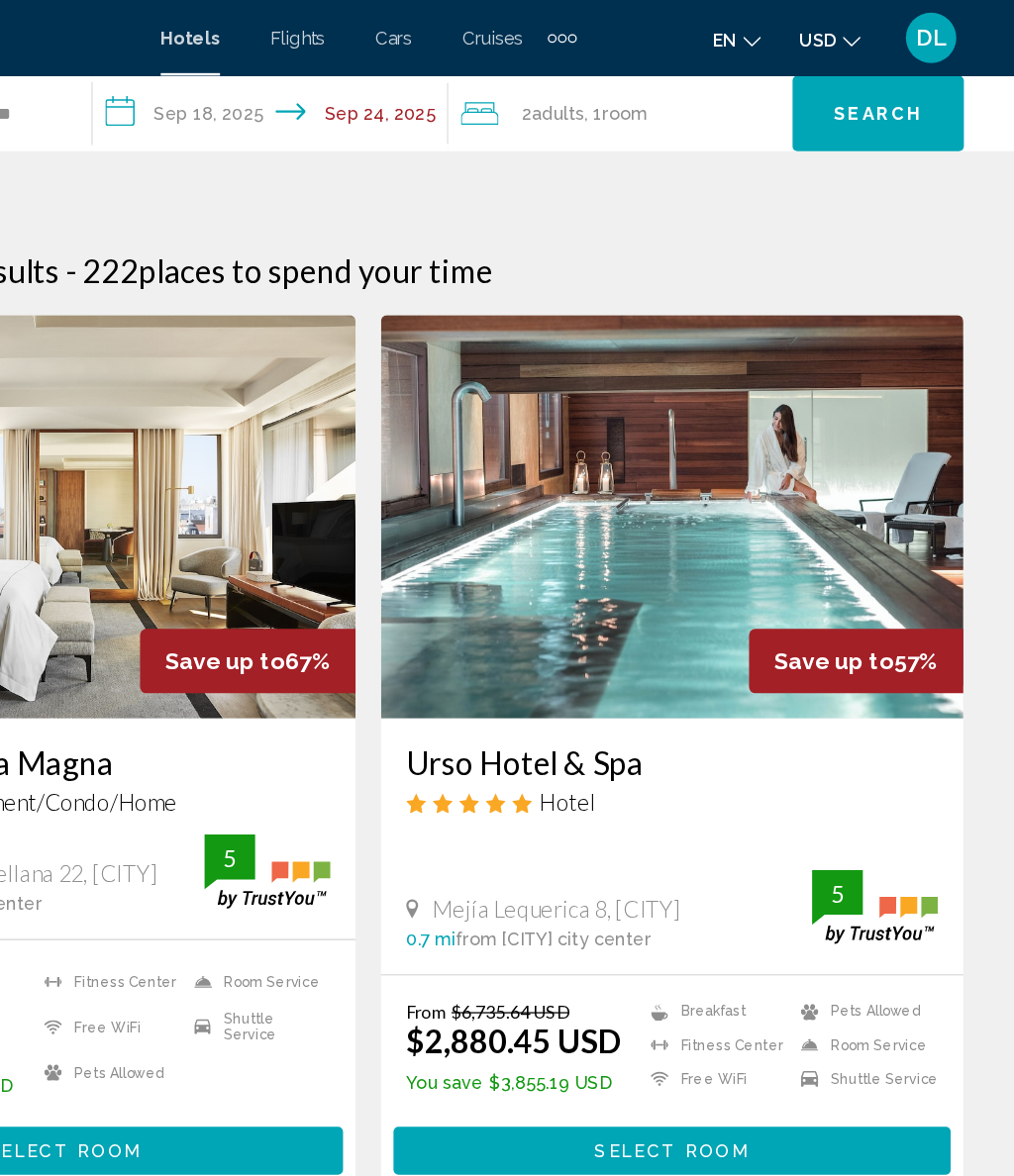 click on "Search" 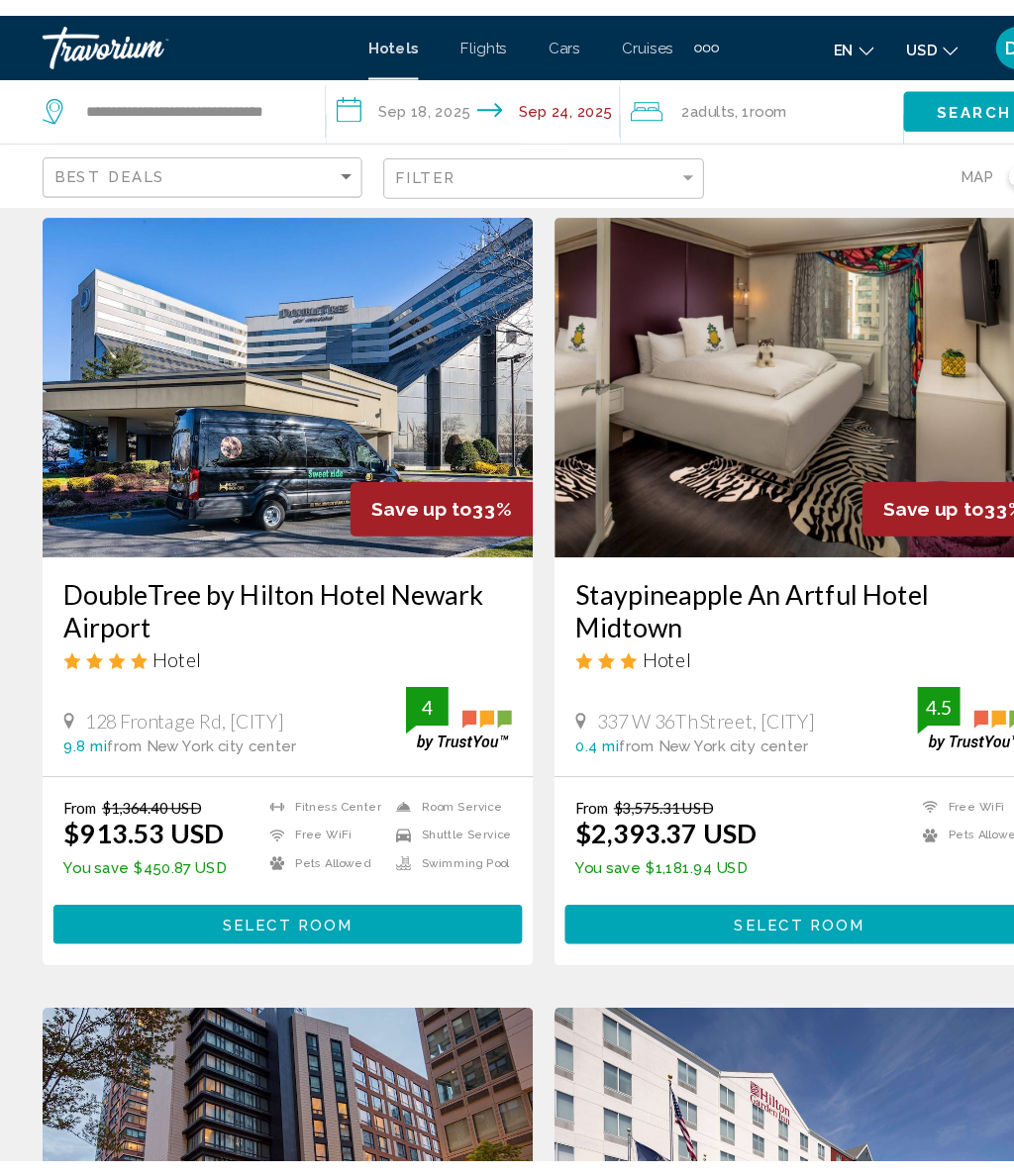 scroll, scrollTop: 2237, scrollLeft: 0, axis: vertical 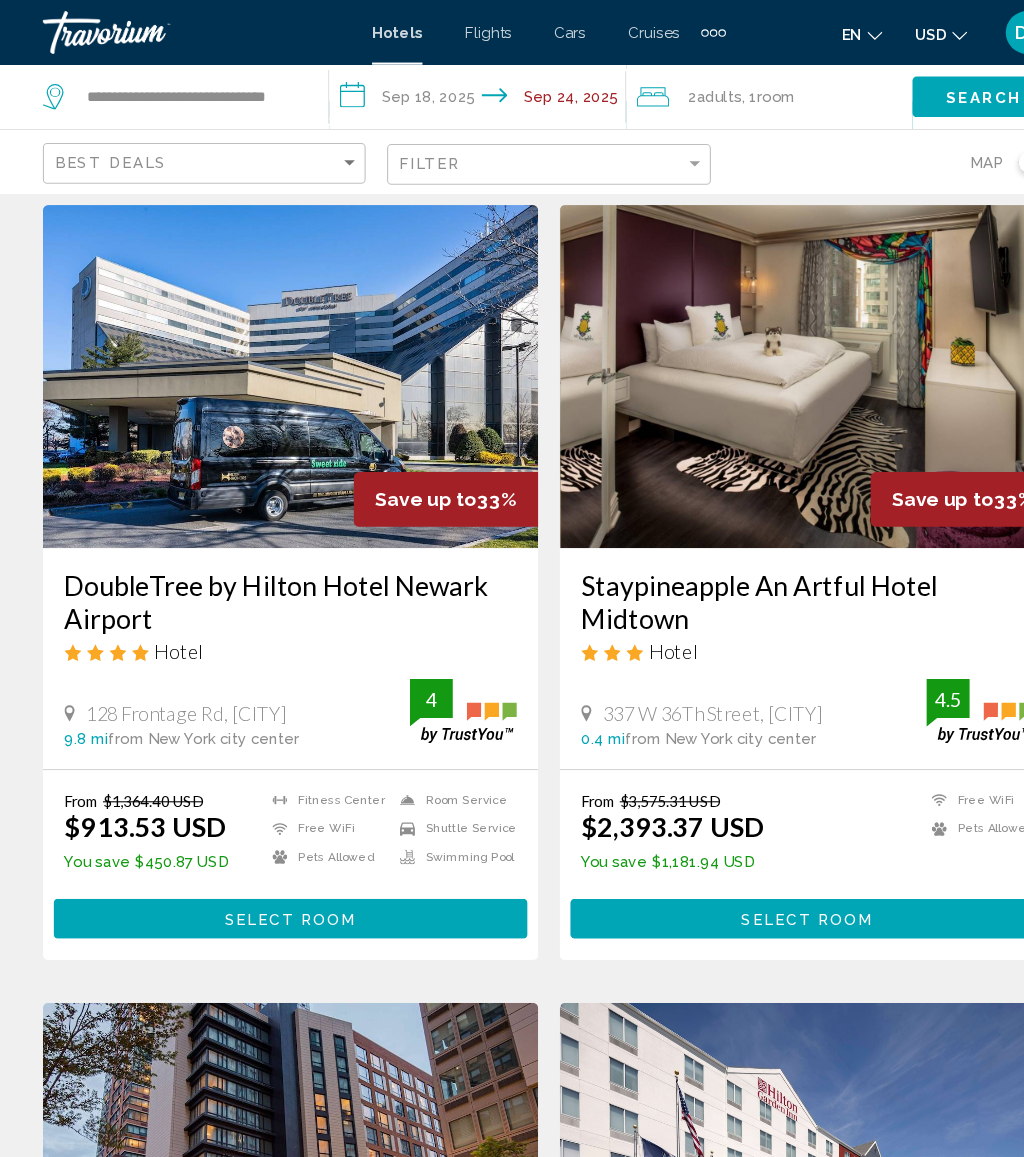 click on "Filter" 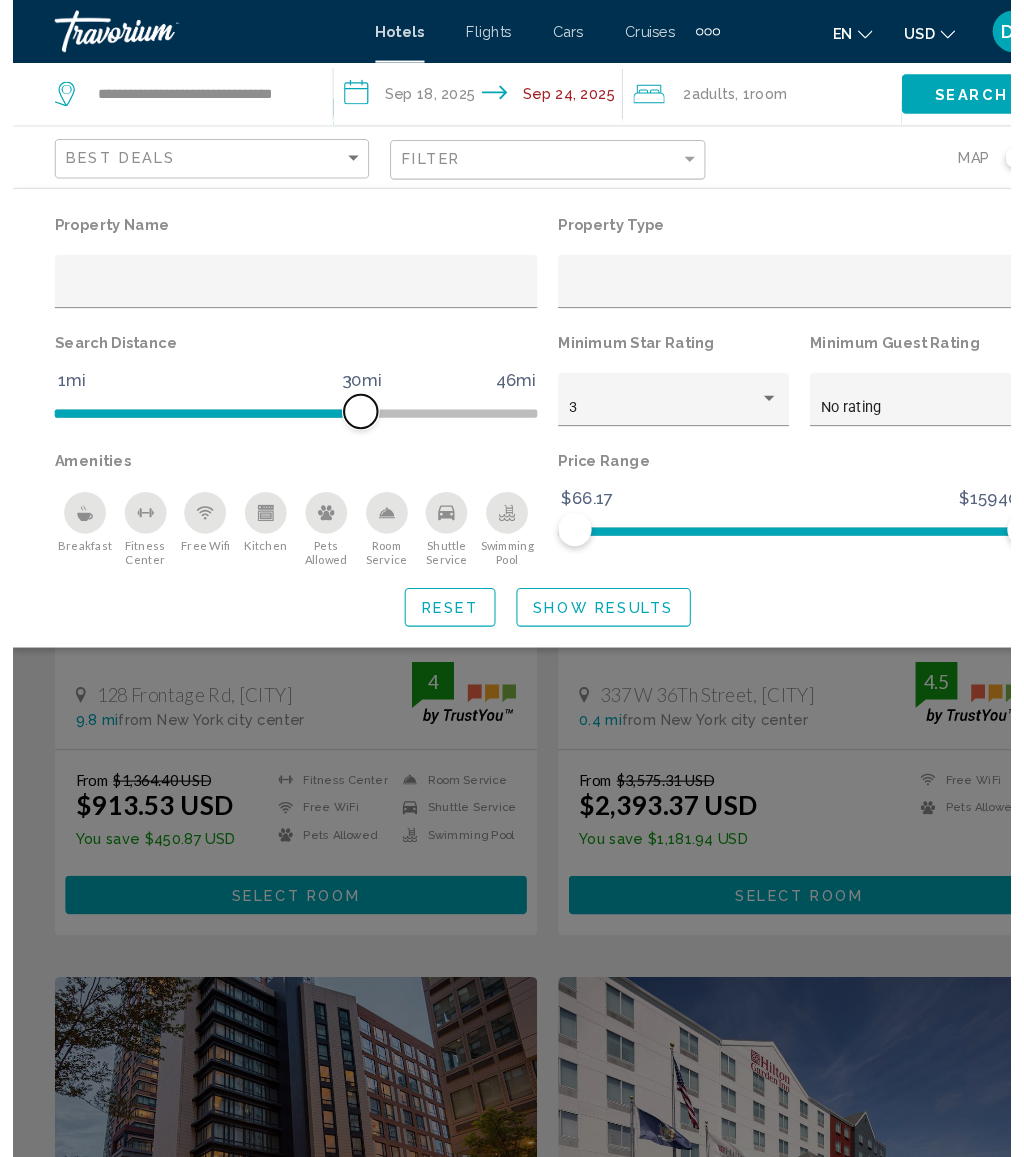 scroll, scrollTop: 2260, scrollLeft: 0, axis: vertical 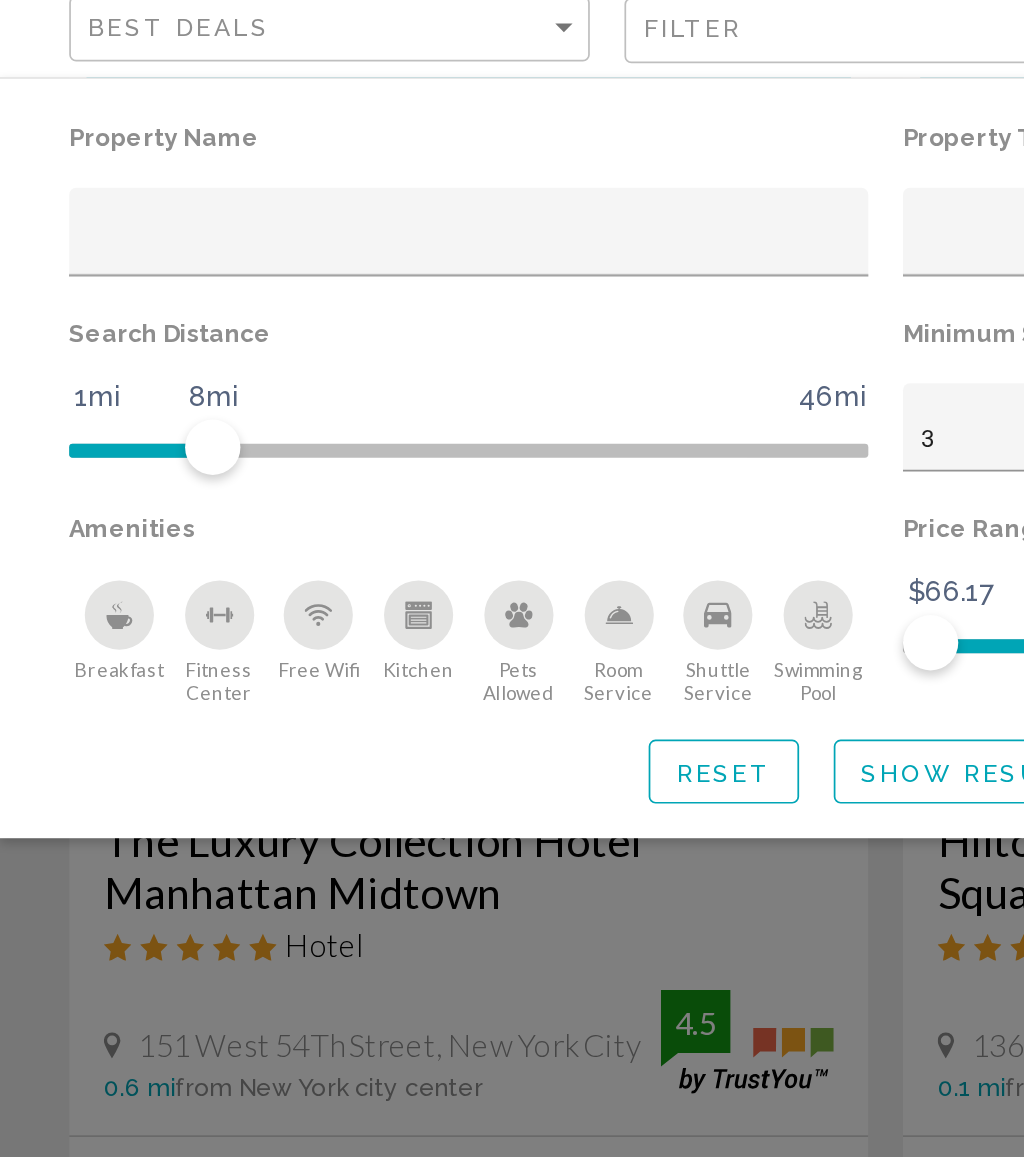 click on "Show Results" 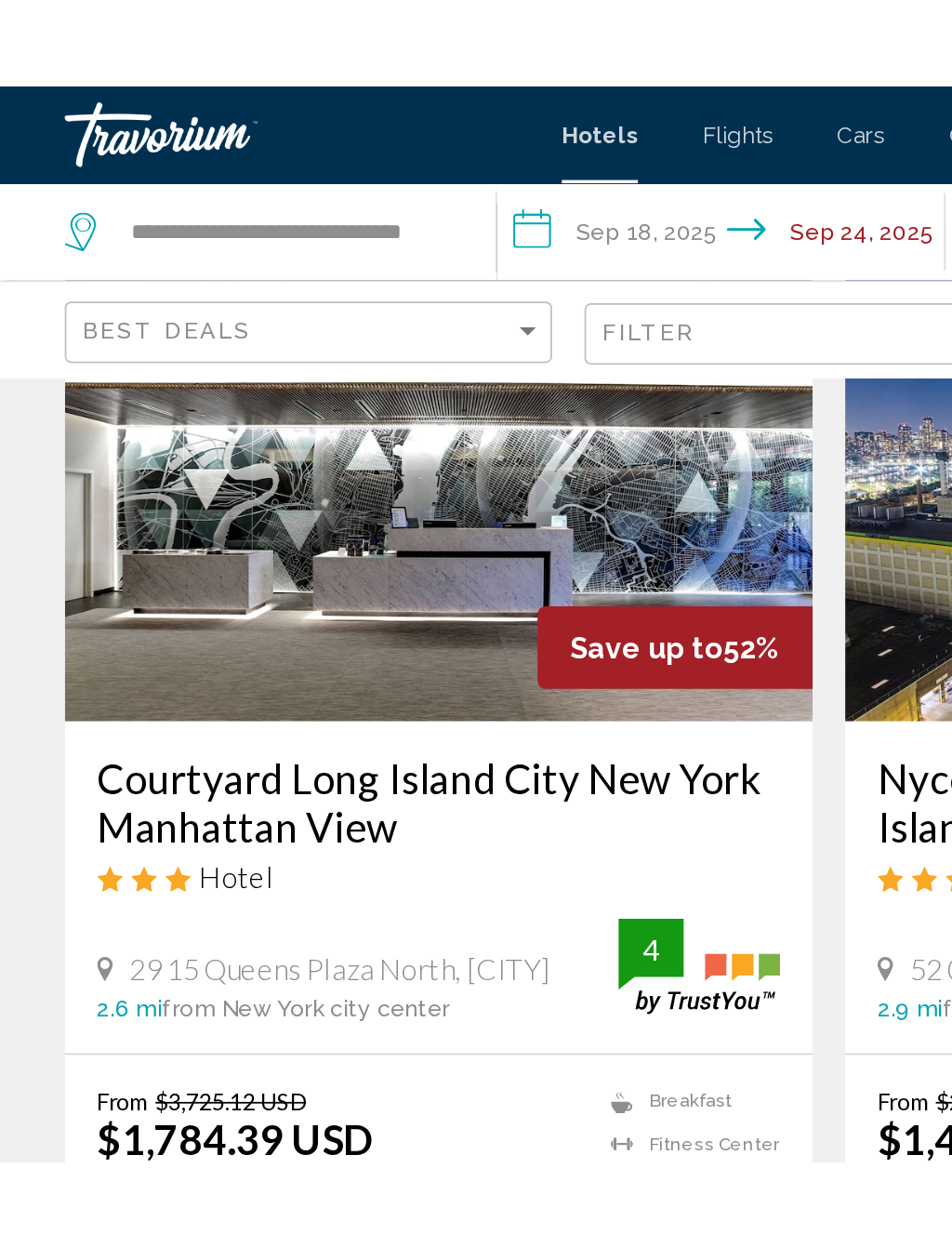 scroll, scrollTop: 164, scrollLeft: 0, axis: vertical 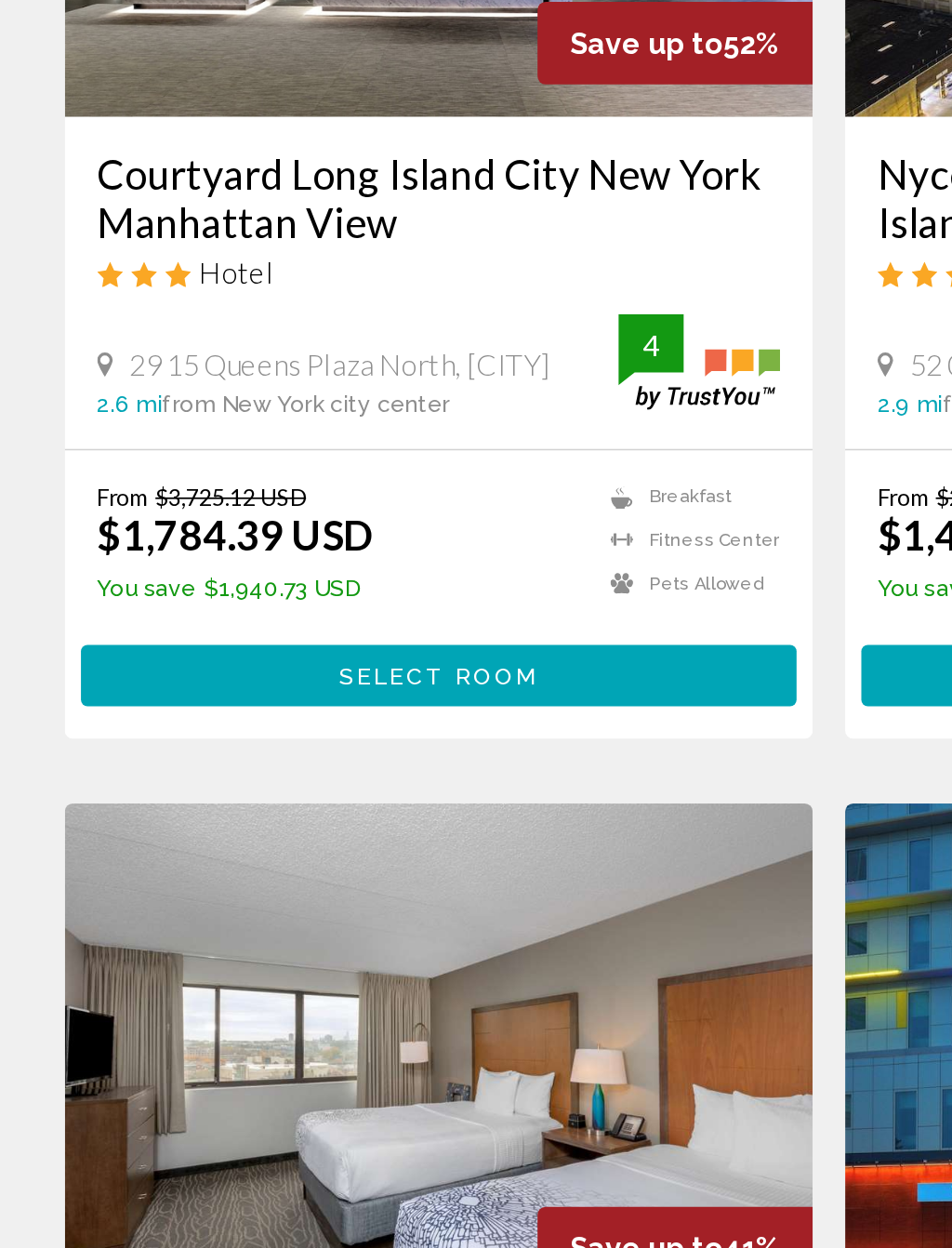 click on "Select Room" at bounding box center [252, 686] 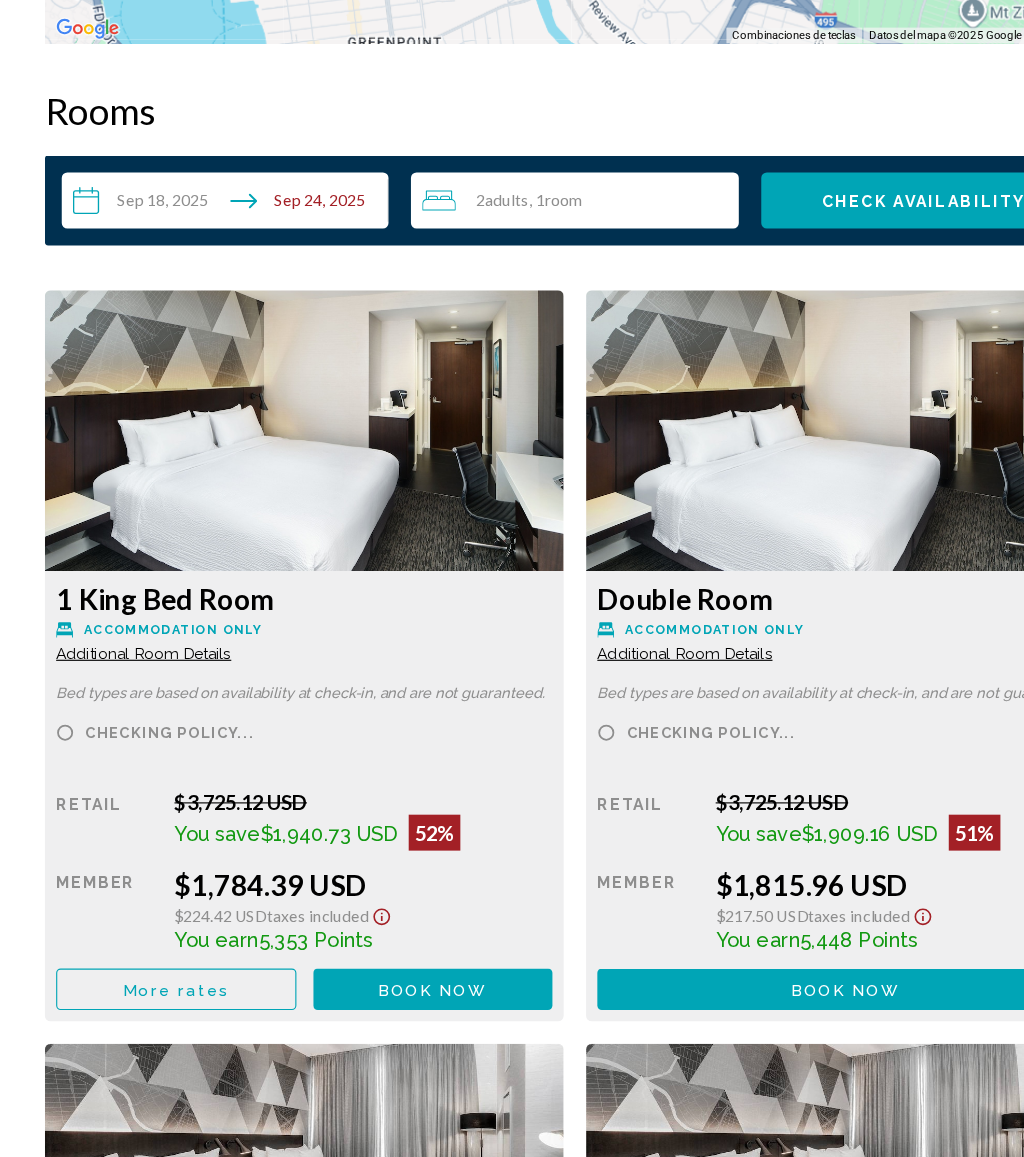 scroll, scrollTop: 3058, scrollLeft: 0, axis: vertical 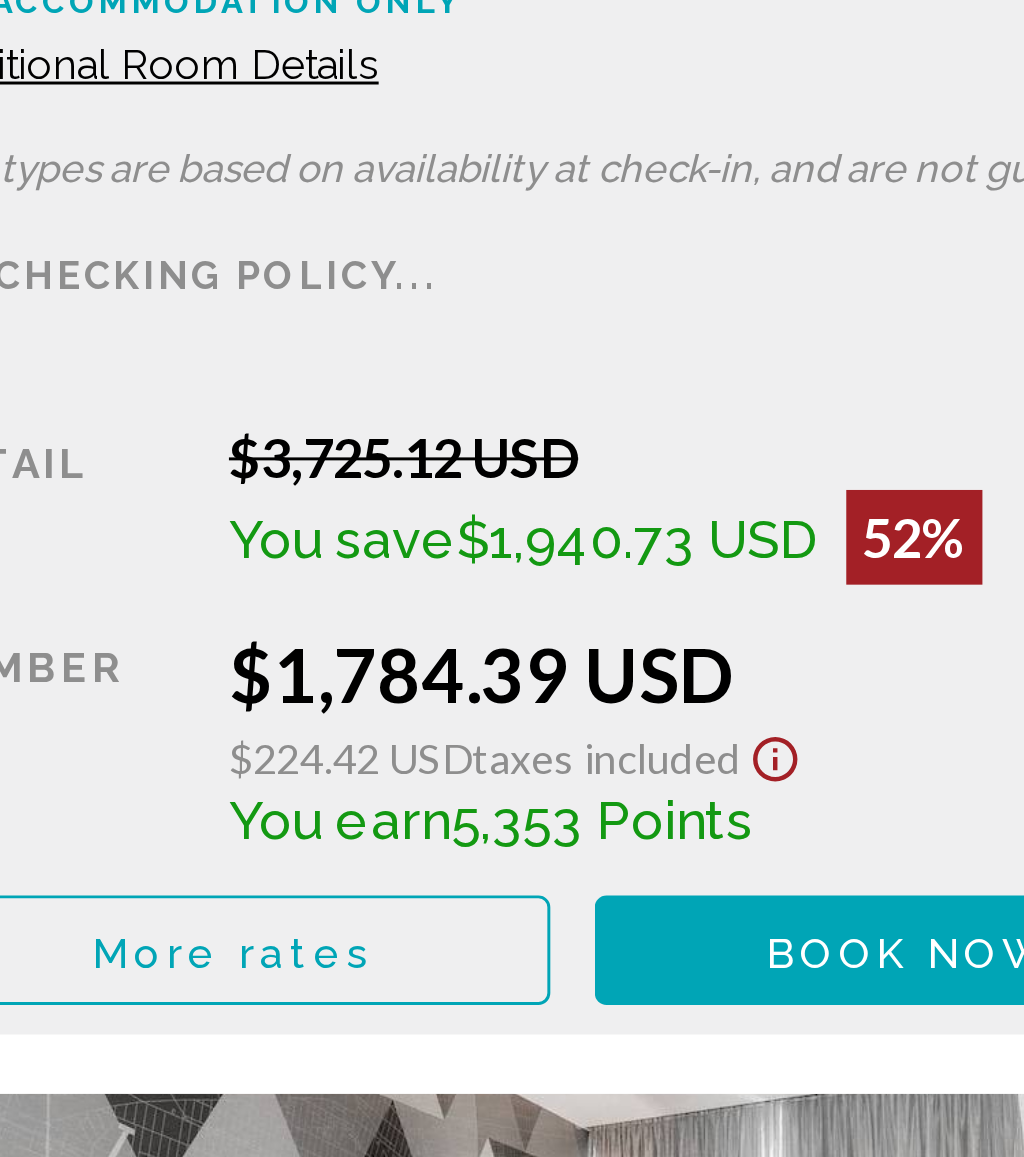 click on "Book now No longer available" at bounding box center (386, 1003) 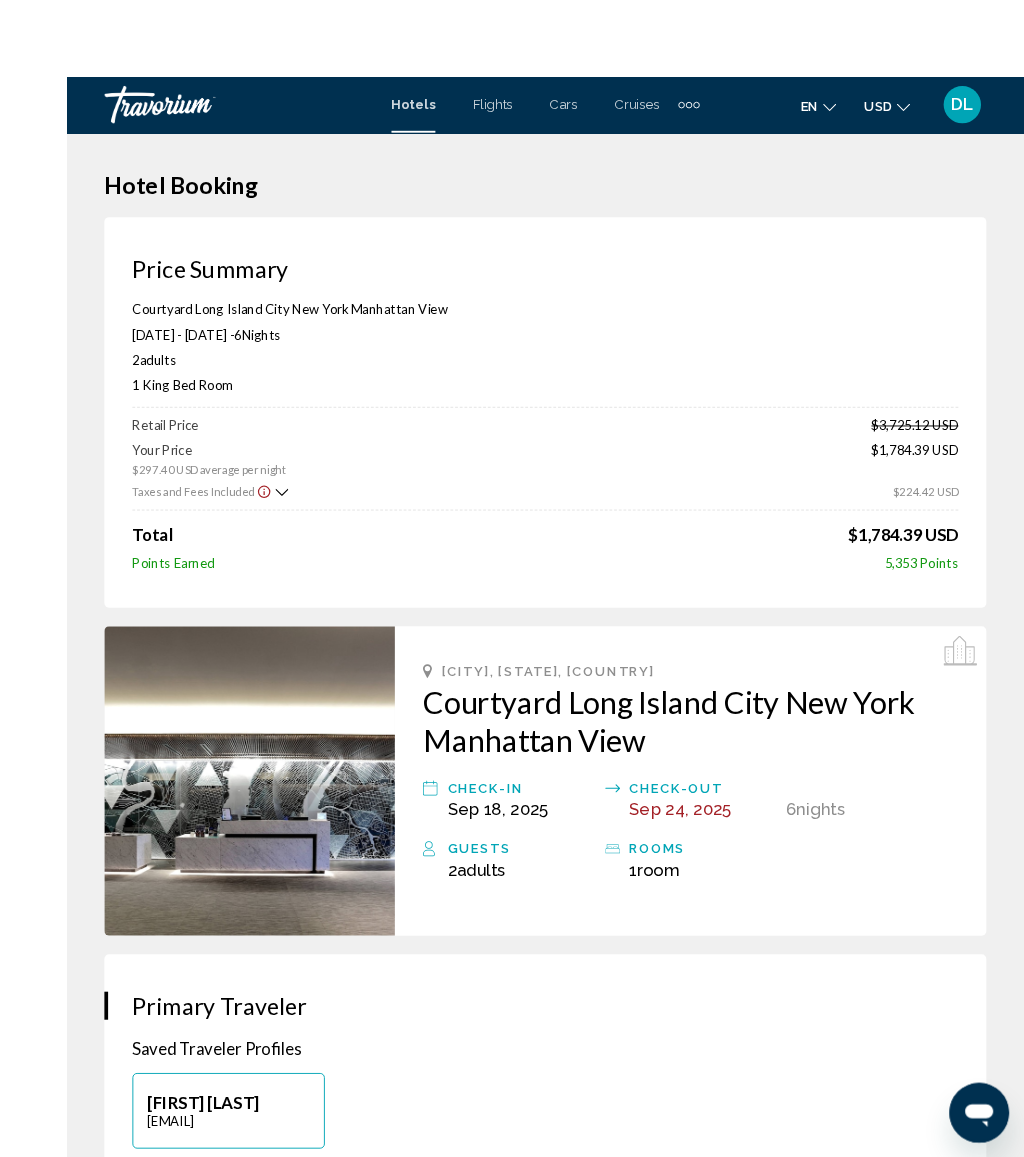 scroll, scrollTop: 3, scrollLeft: 0, axis: vertical 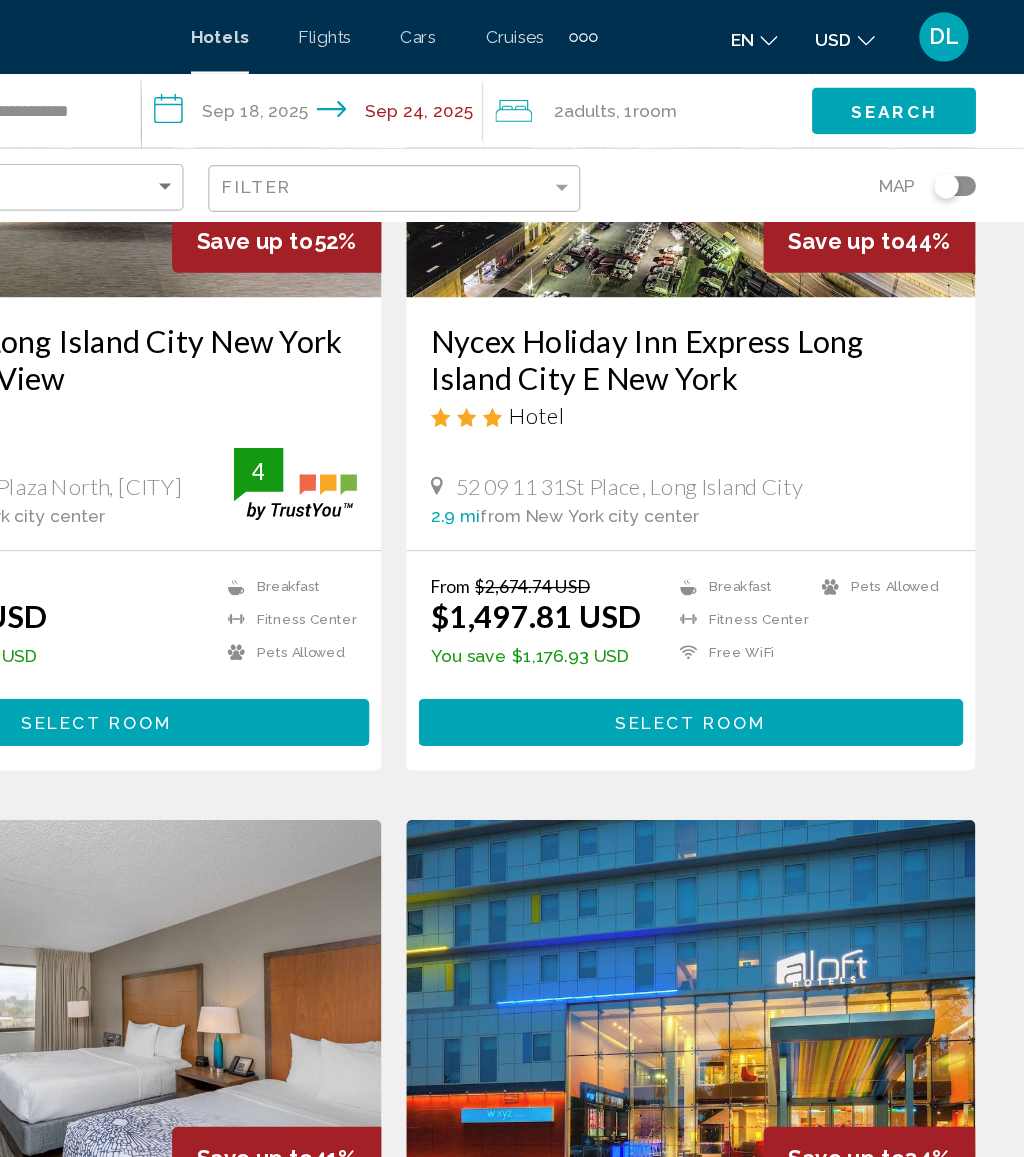 click on "Select Room" at bounding box center (752, 585) 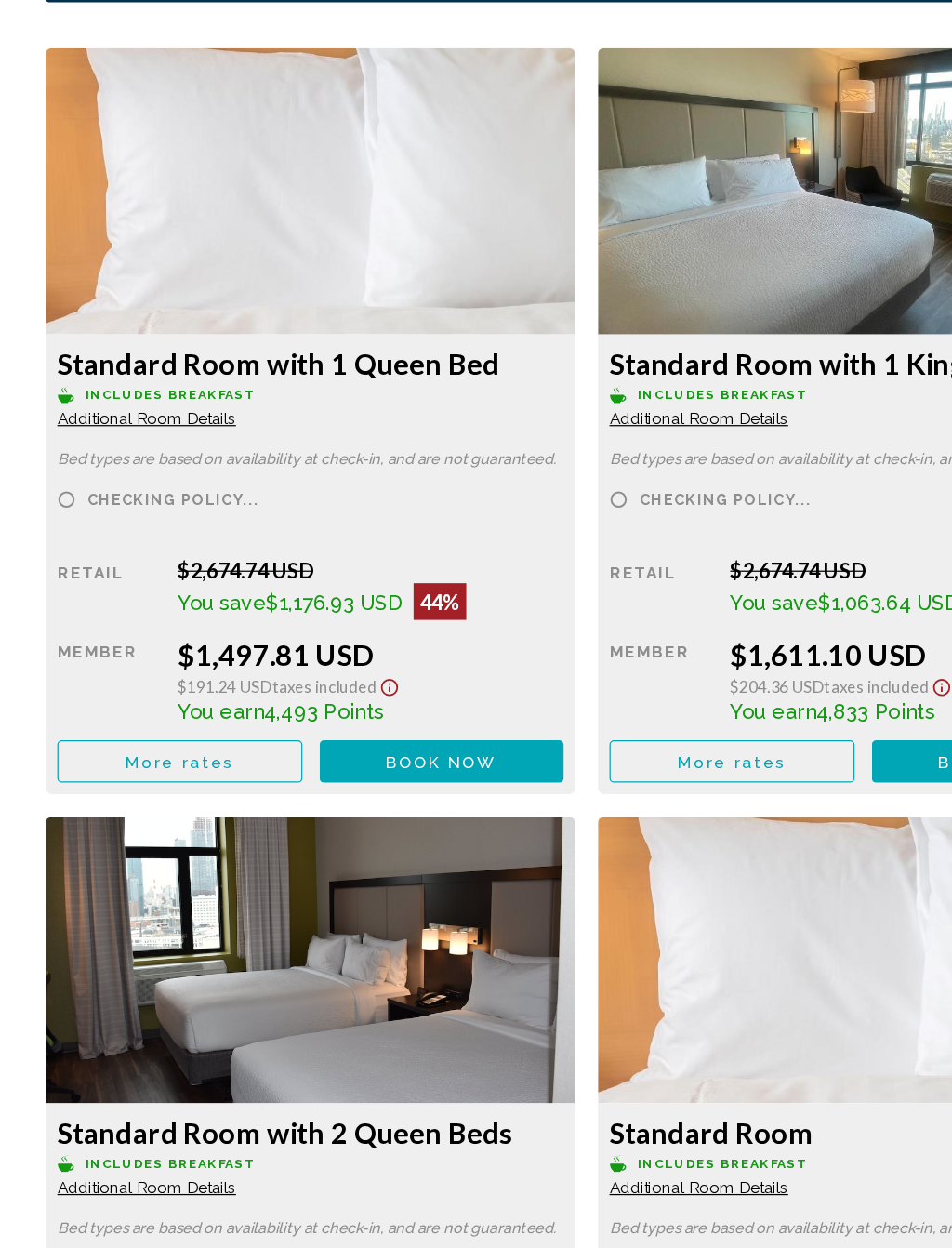 scroll, scrollTop: 2974, scrollLeft: 0, axis: vertical 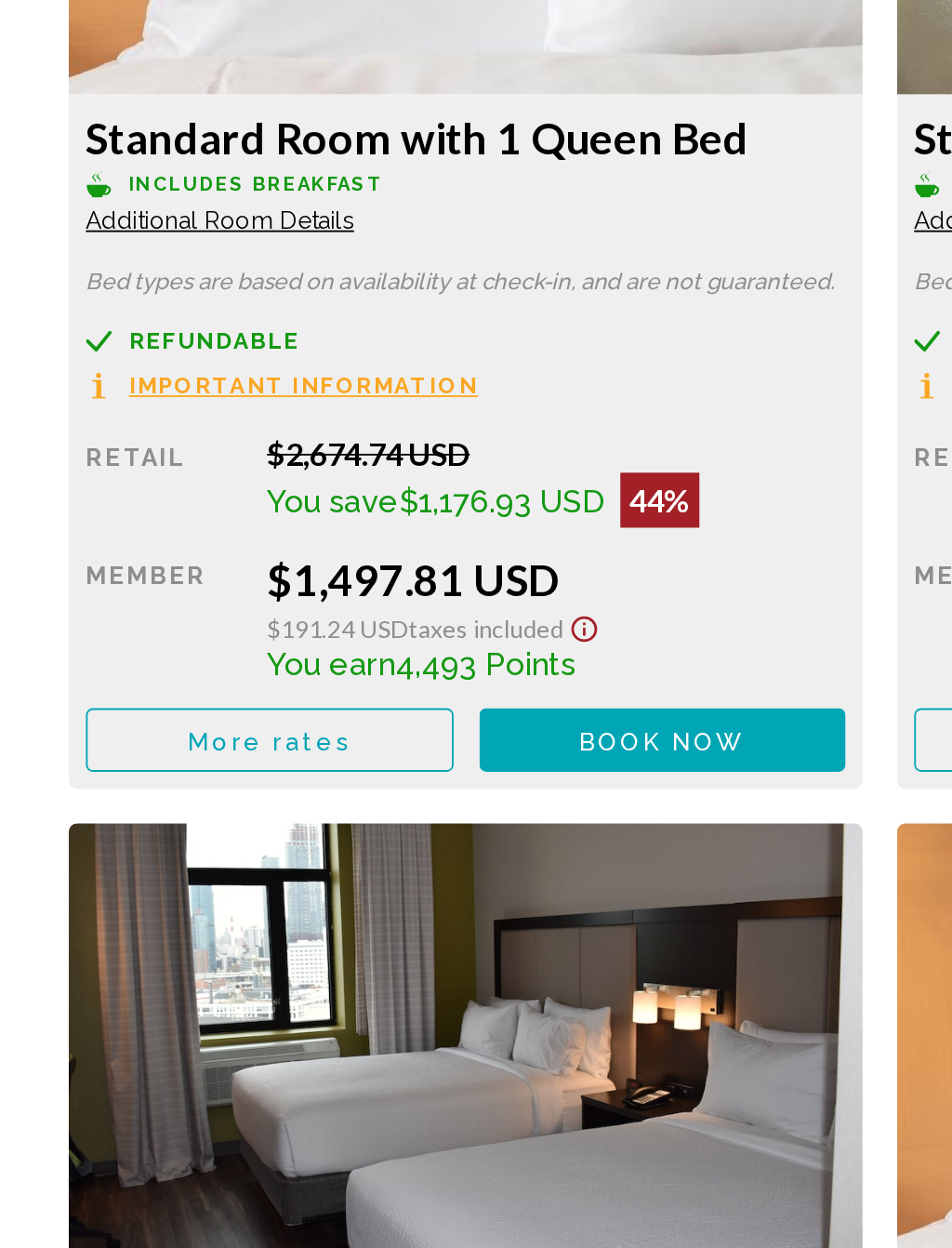 click on "Book now No longer available" at bounding box center (359, 805) 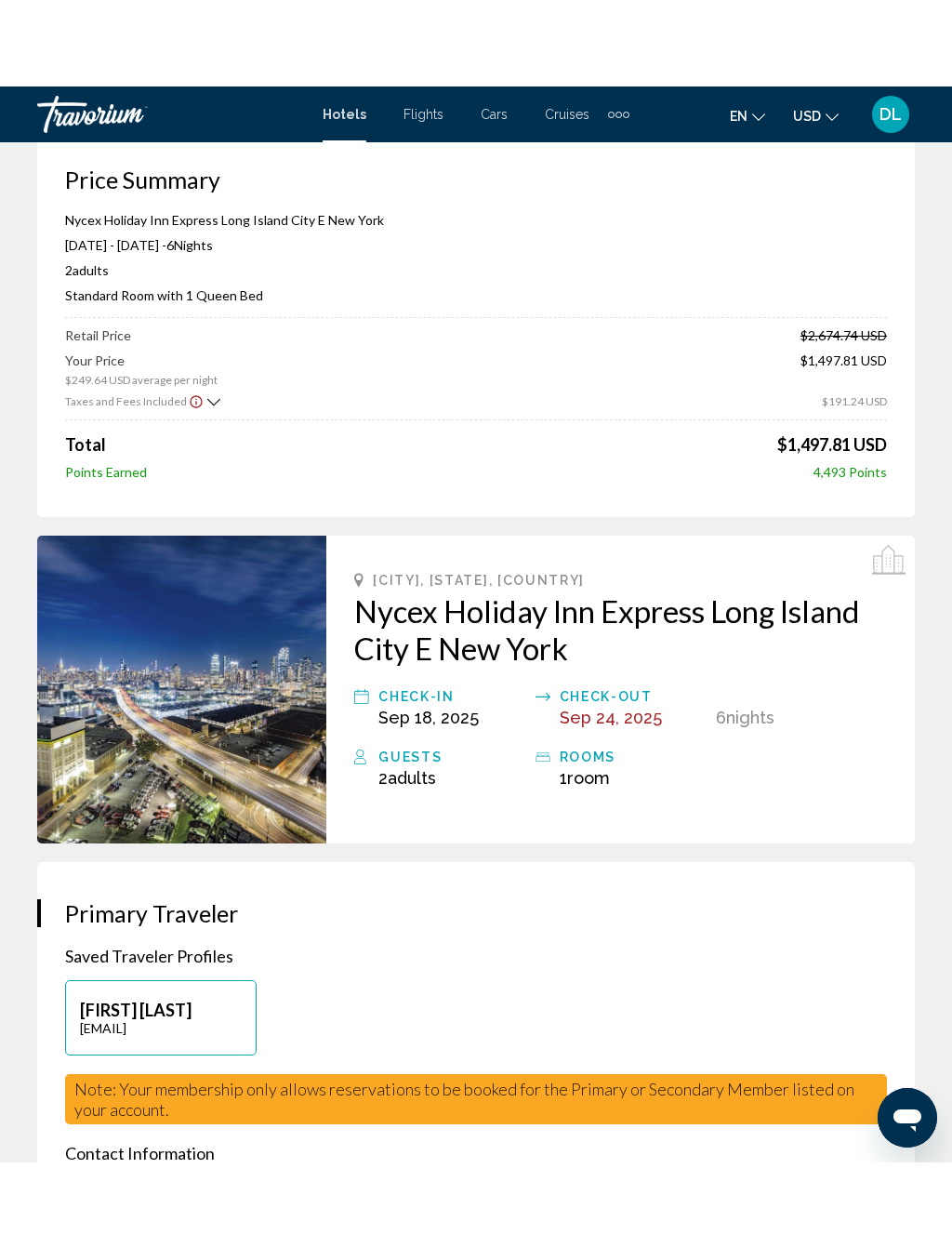 scroll, scrollTop: 0, scrollLeft: 0, axis: both 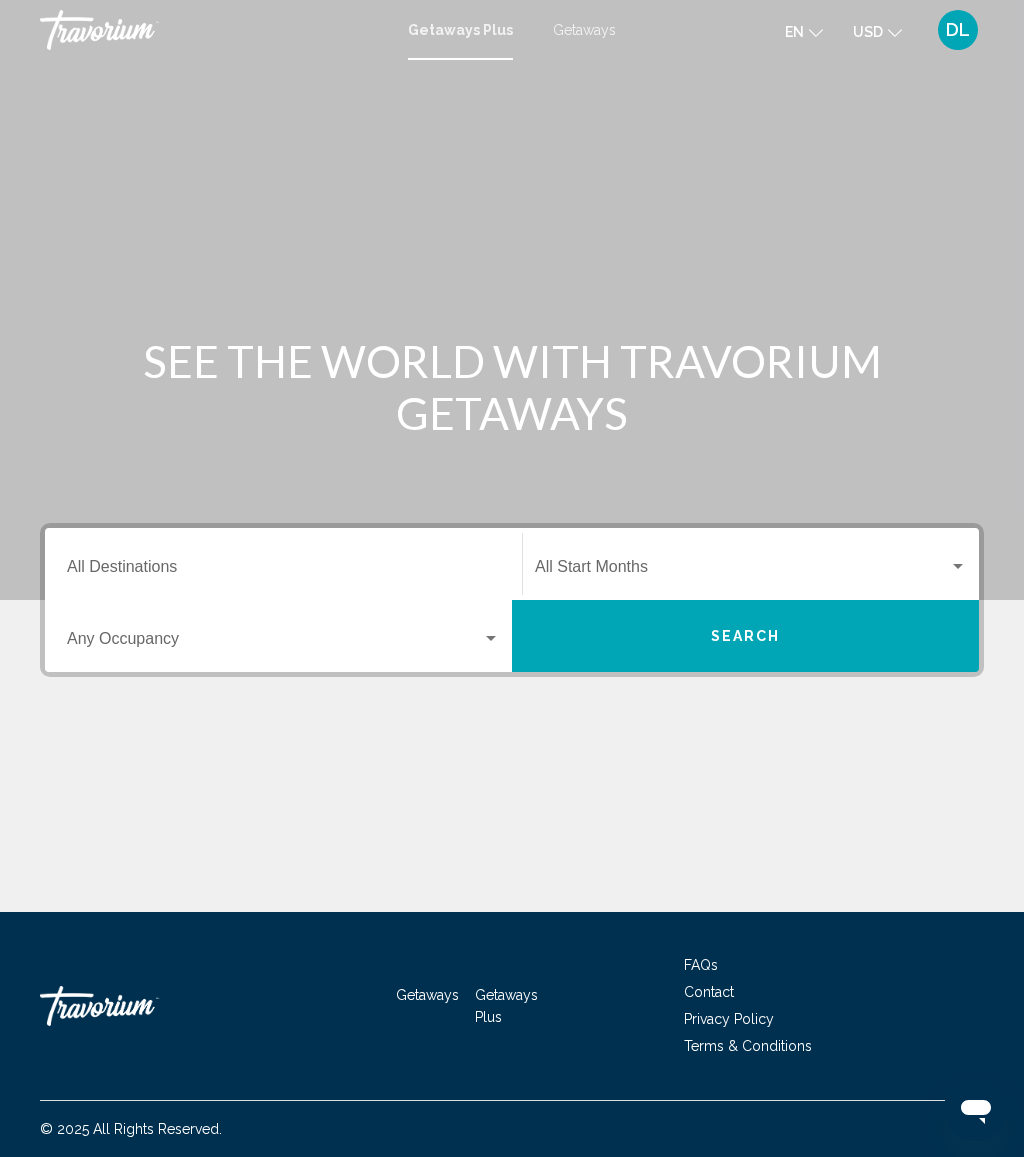 click on "Getaways" at bounding box center (584, 30) 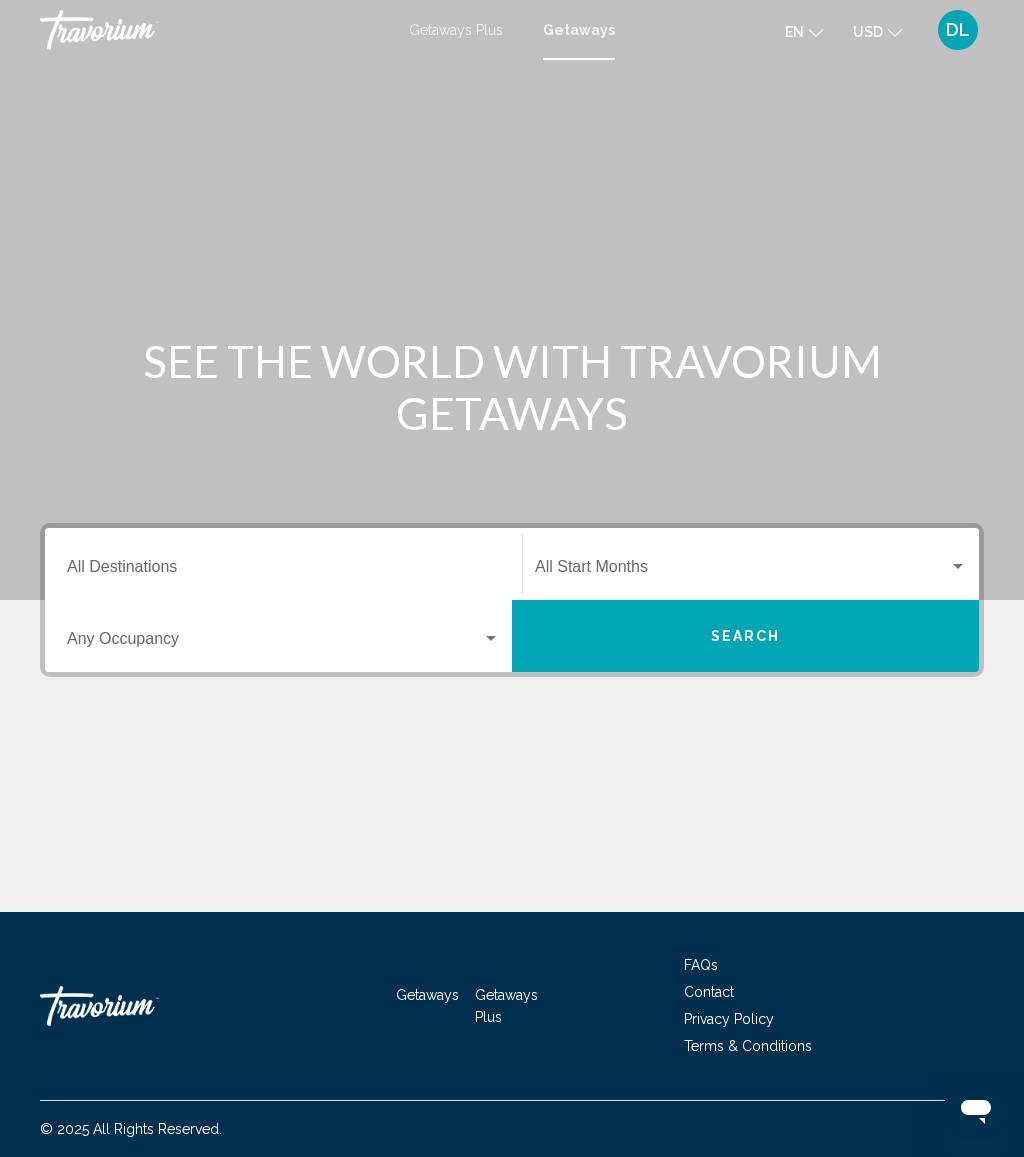 click on "Destination All Destinations" at bounding box center [283, 564] 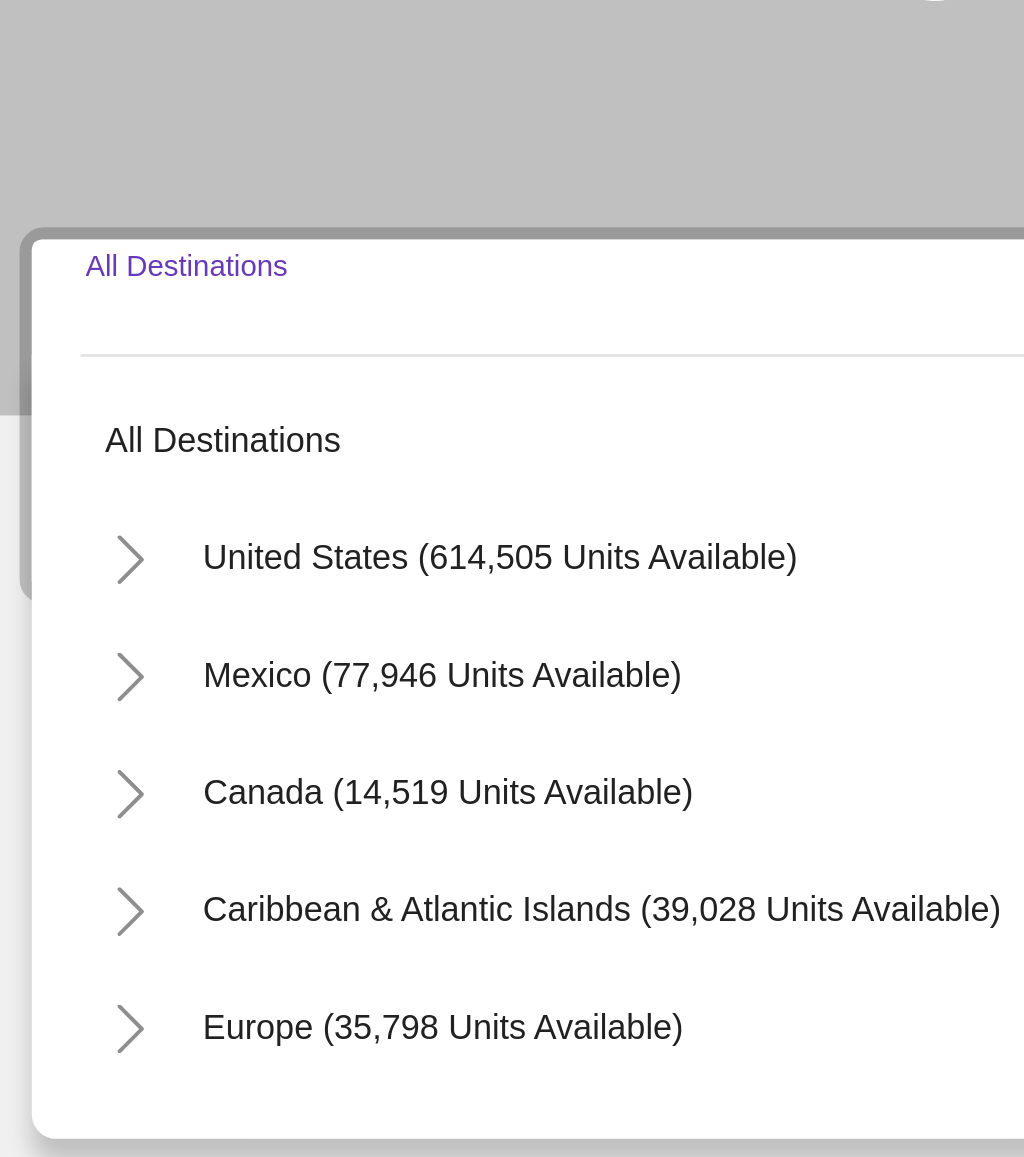 click on "United States (614,505 units available)" at bounding box center (213, 706) 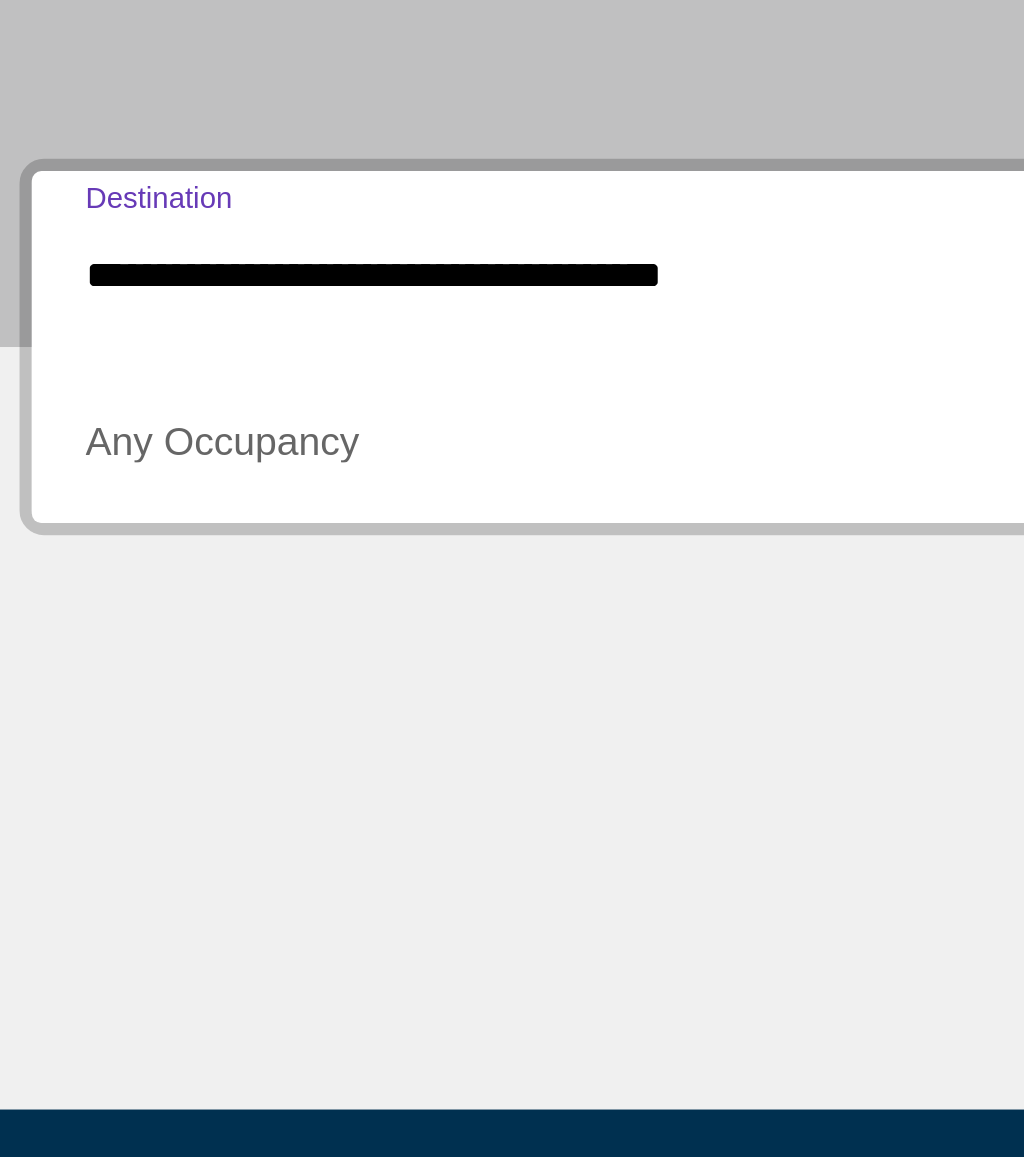 click at bounding box center (274, 643) 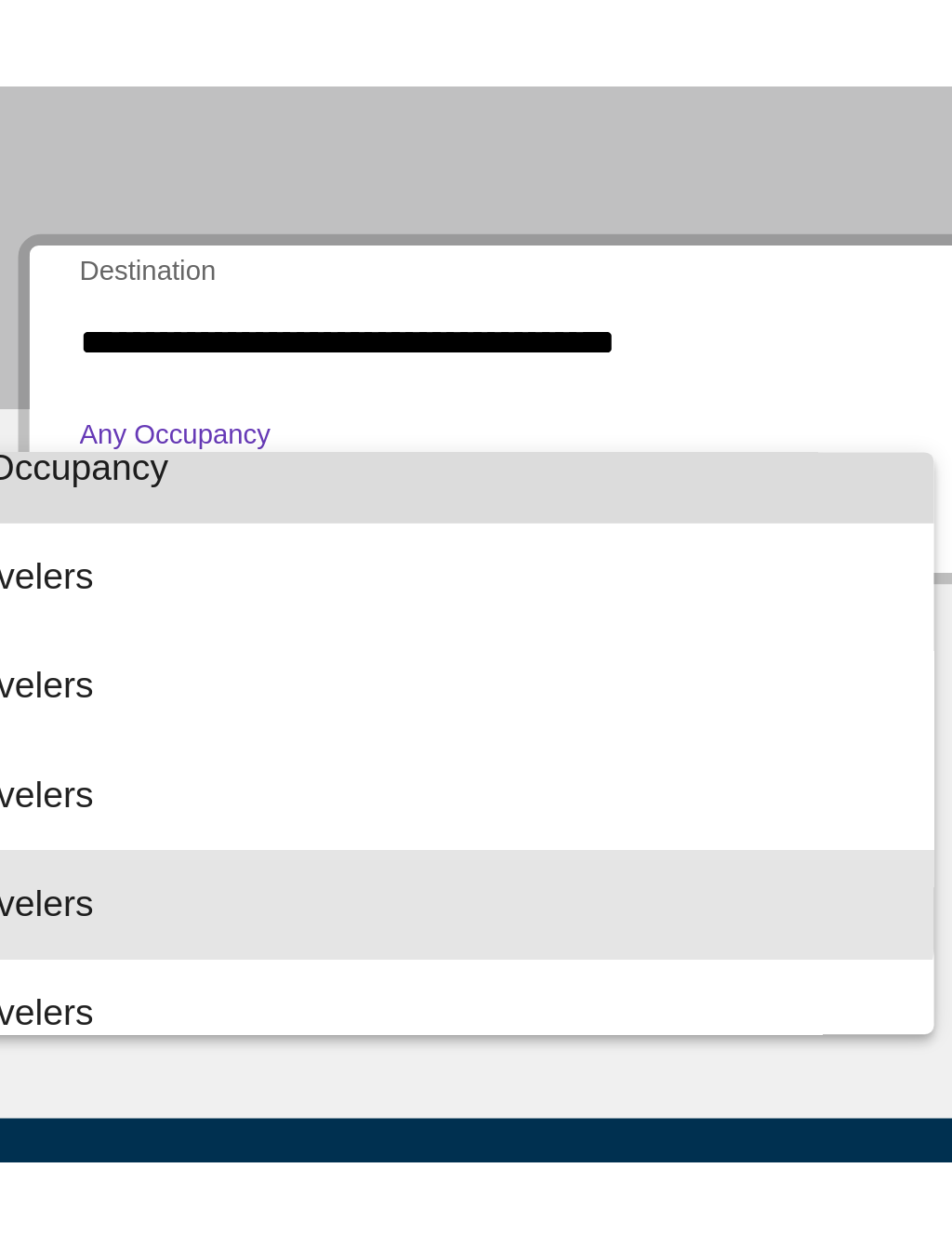 scroll, scrollTop: 18, scrollLeft: 0, axis: vertical 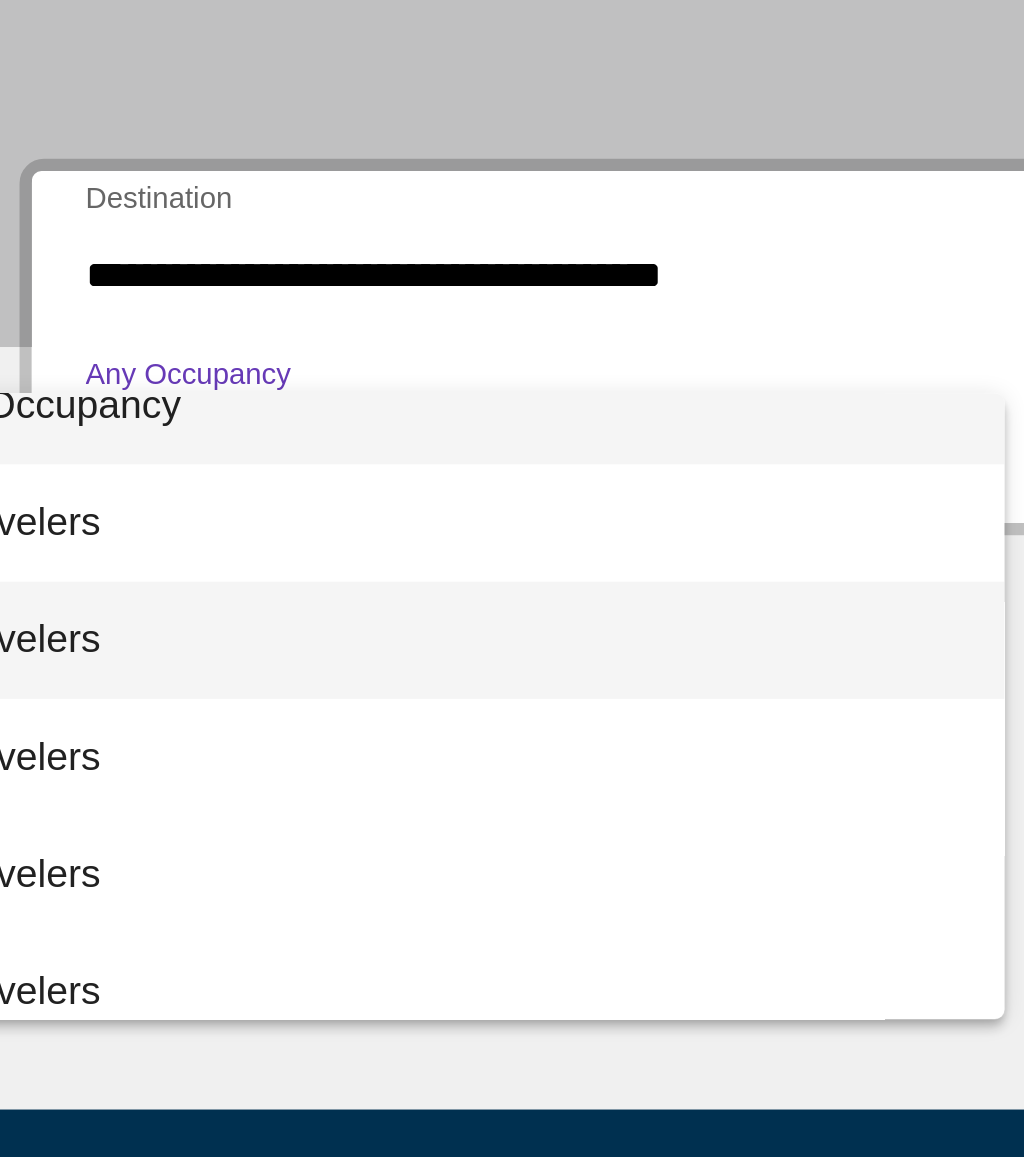 click on "3 Travelers" at bounding box center [210, 720] 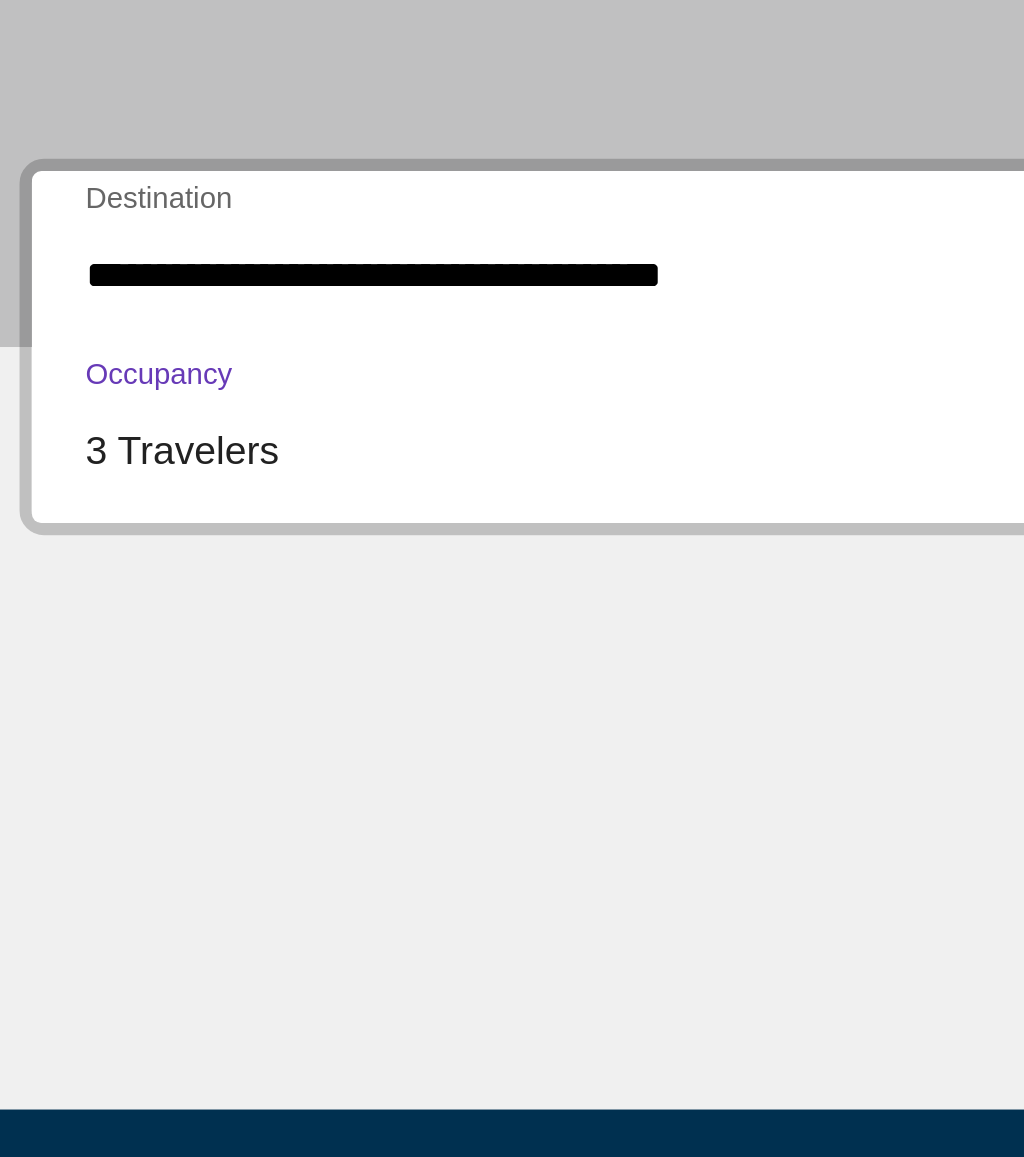 click on "3 Travelers" at bounding box center (274, 643) 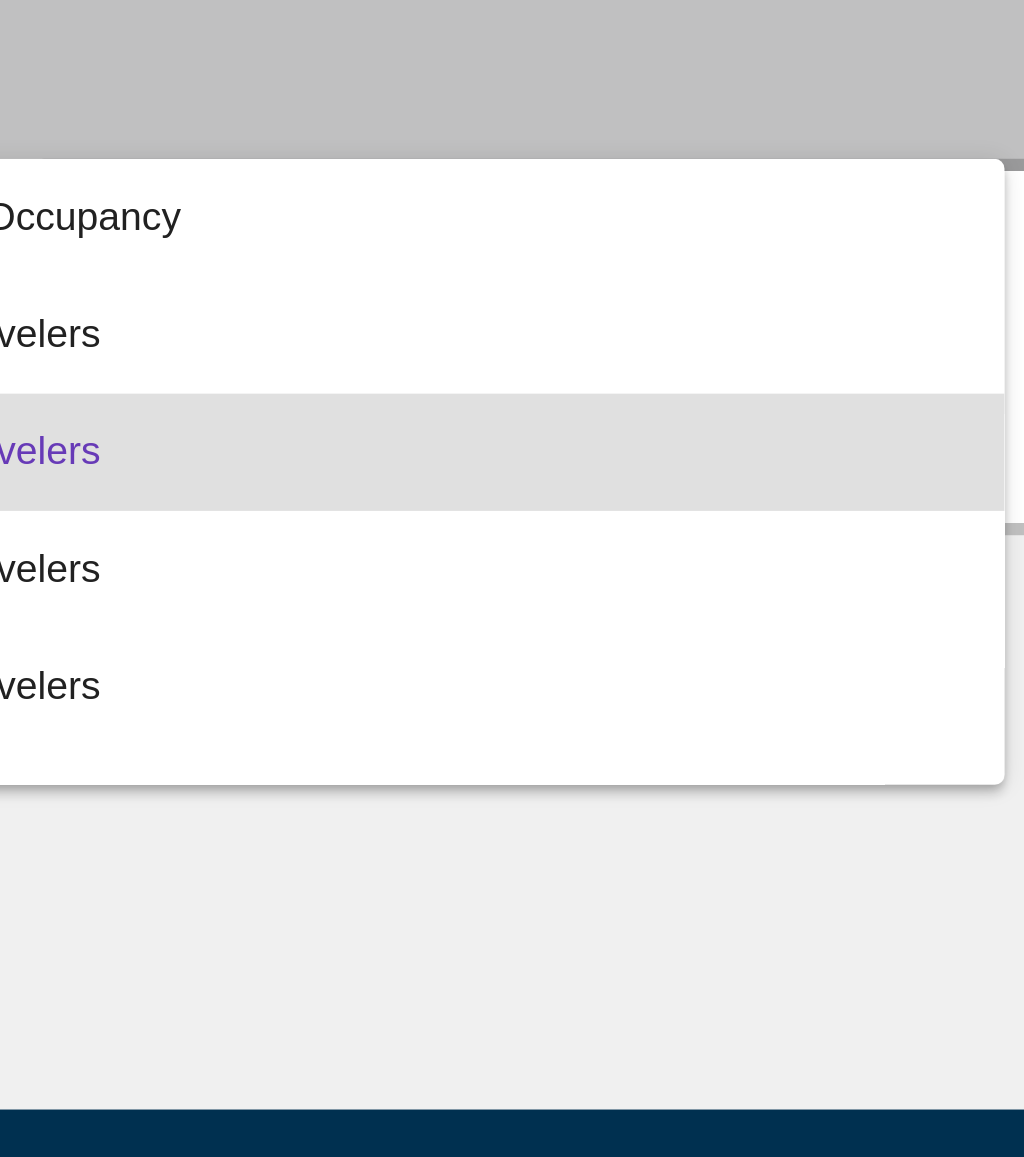 click on "2 Travelers" at bounding box center [210, 595] 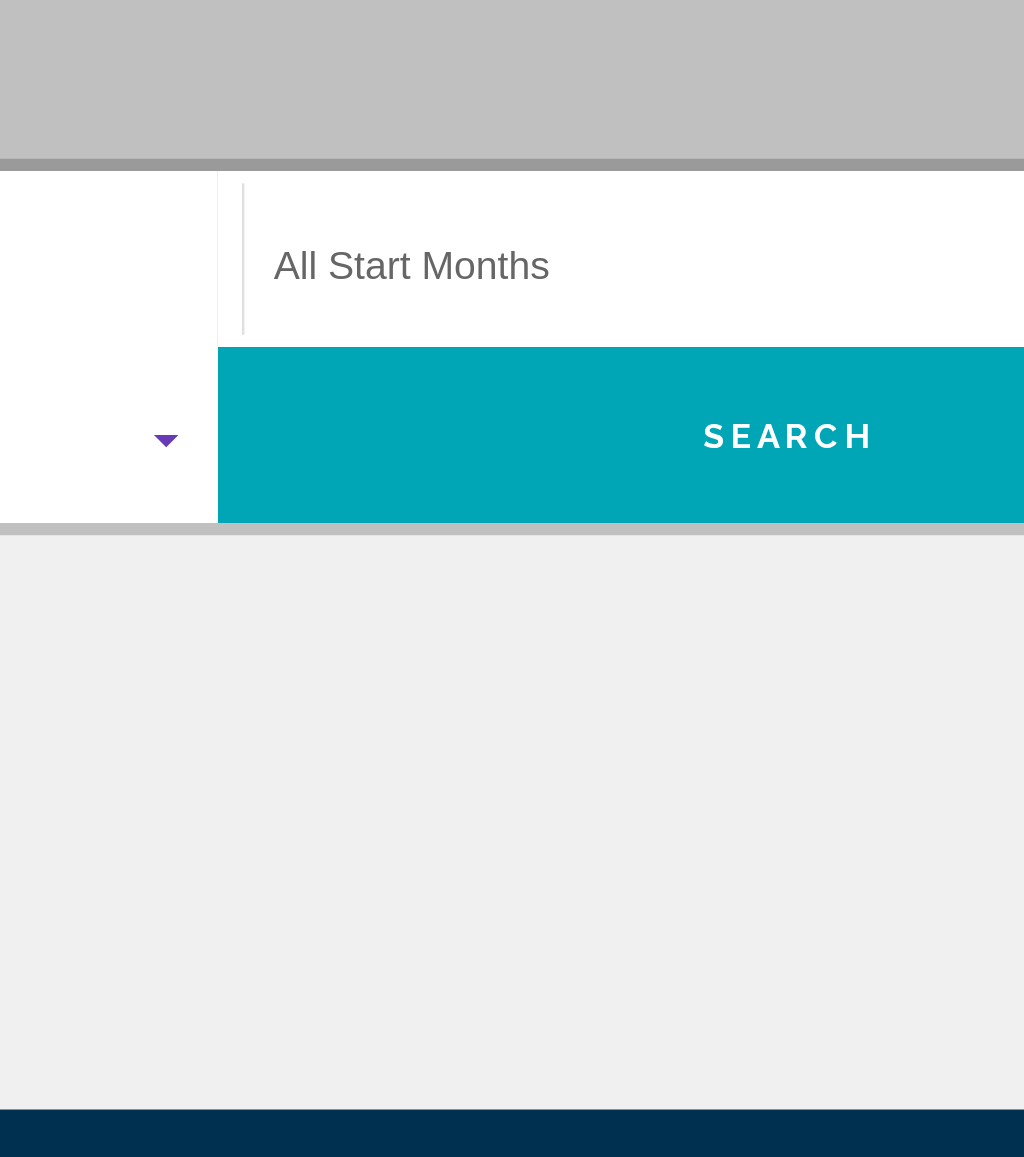 click at bounding box center [742, 571] 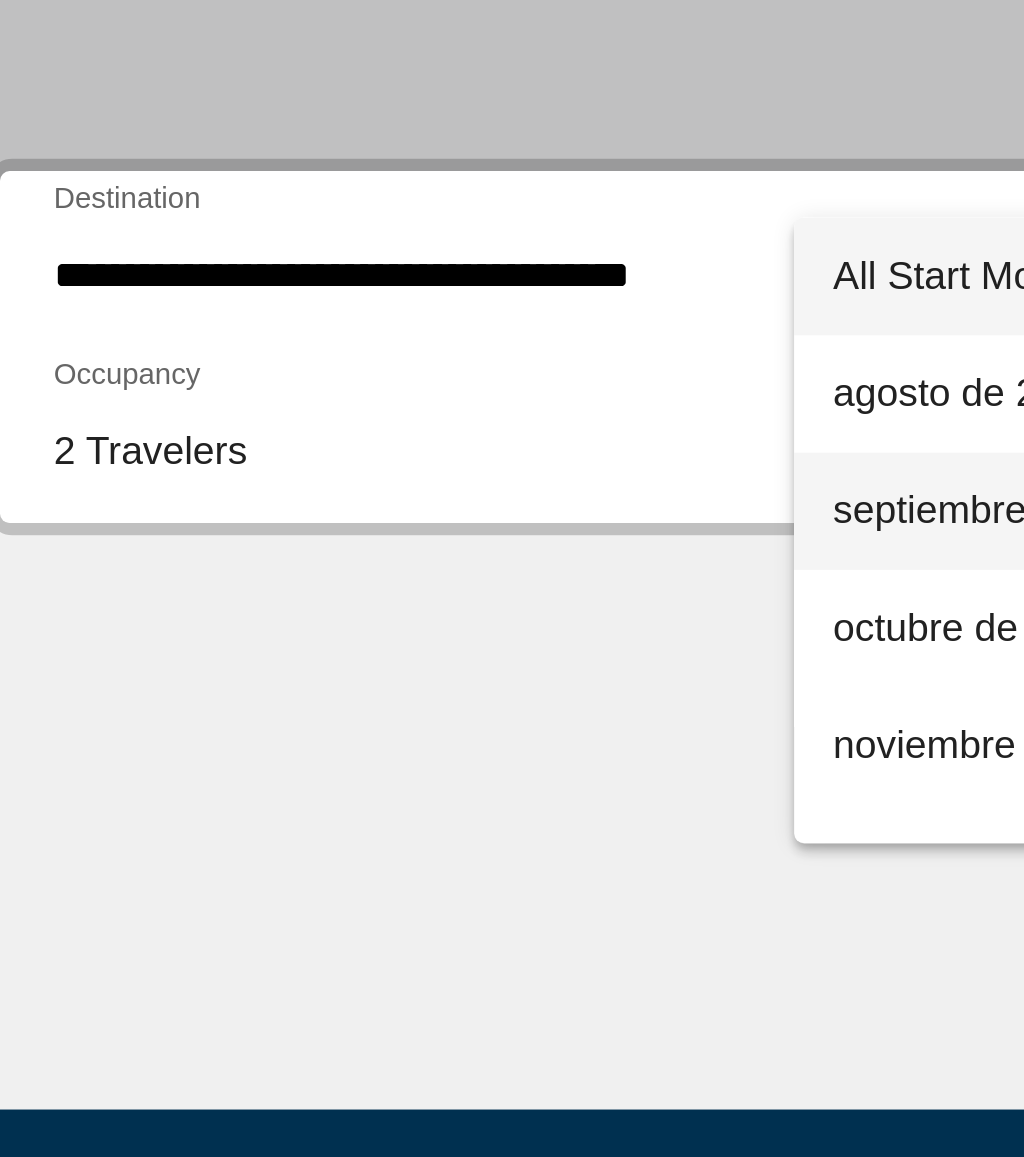 click on "septiembre de 2025" at bounding box center (602, 667) 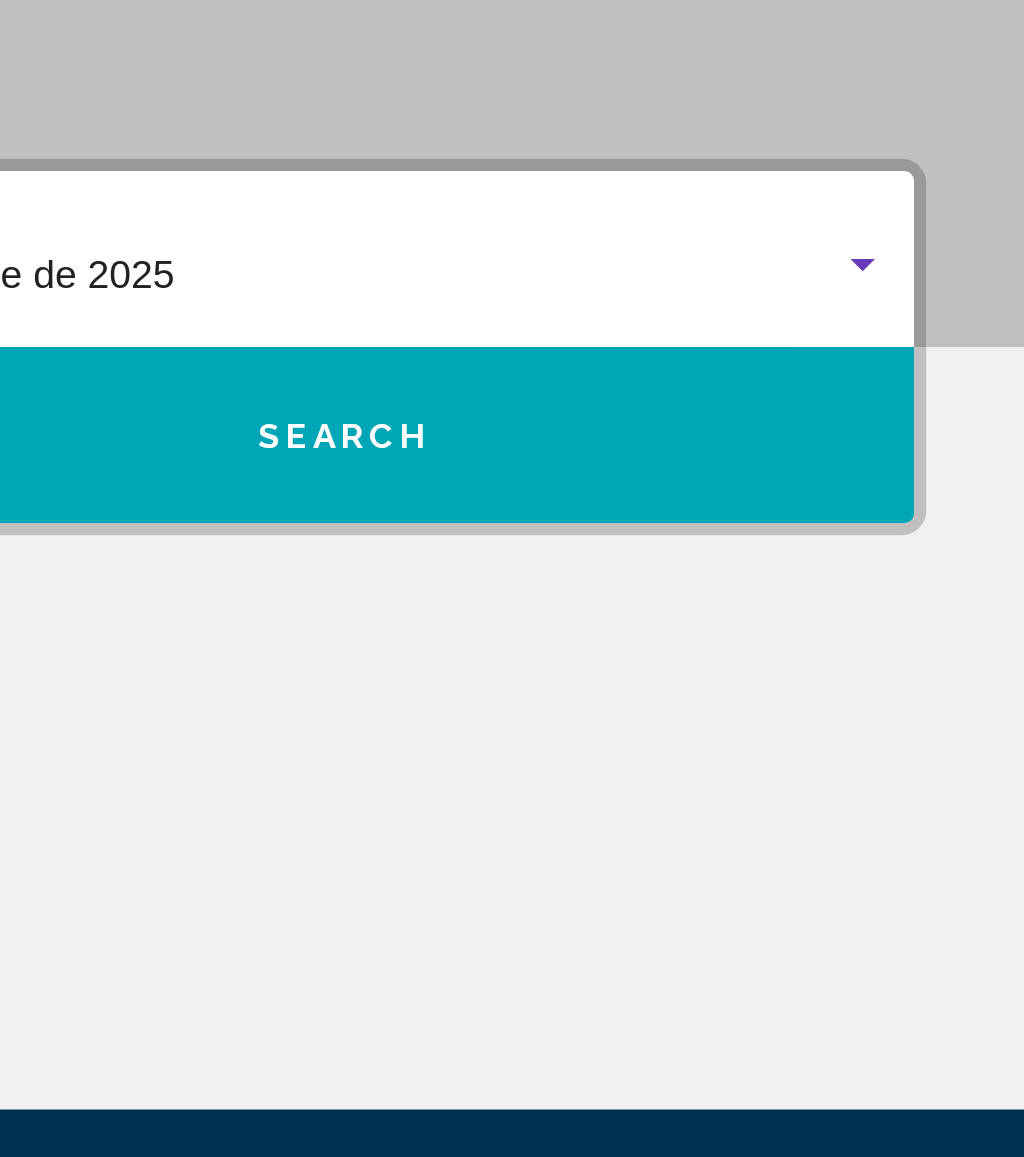 click on "Search" at bounding box center (745, 636) 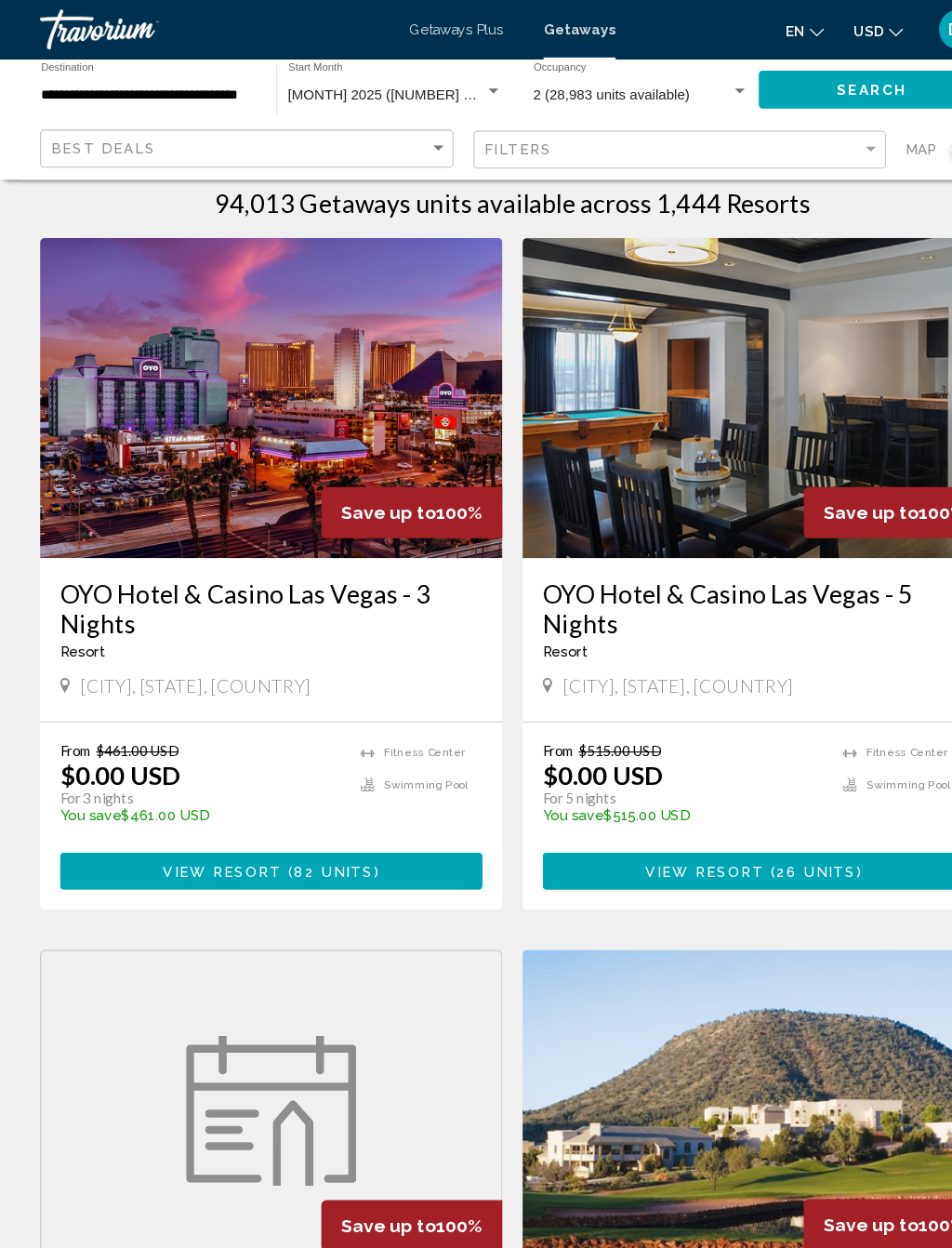 scroll, scrollTop: 0, scrollLeft: 0, axis: both 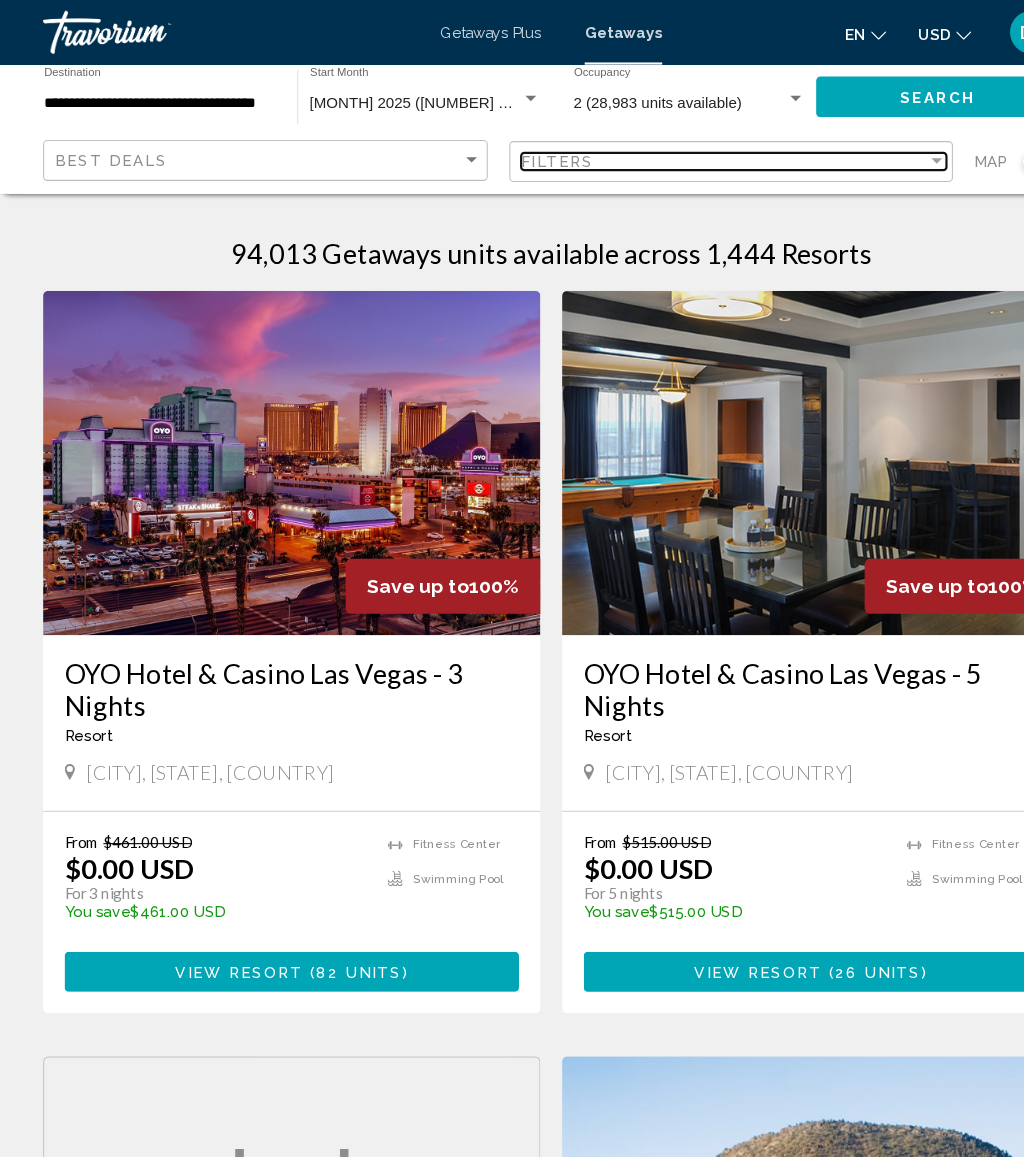 click on "Filters" at bounding box center [673, 150] 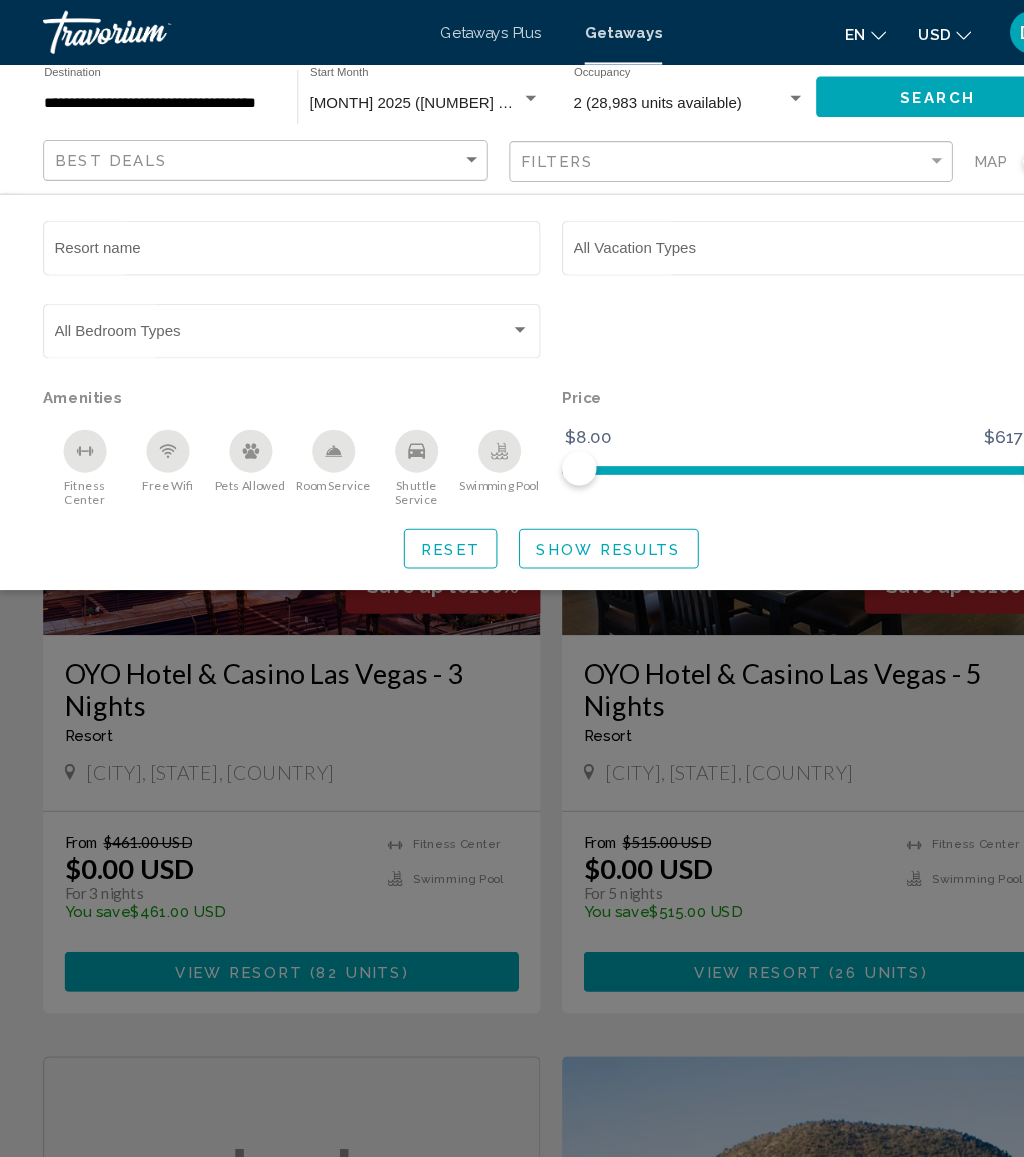 click on "Resort name" at bounding box center [271, 234] 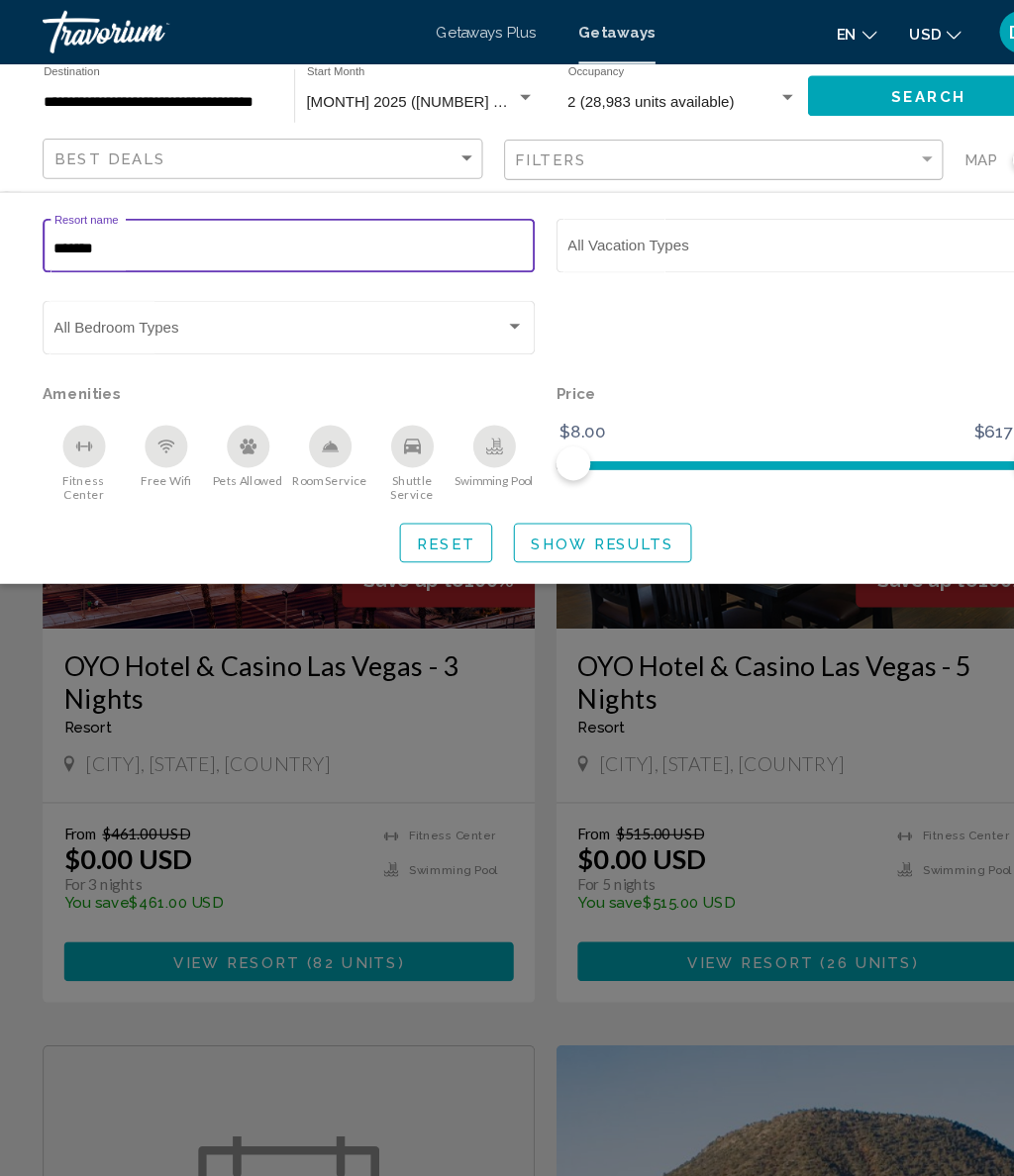 type on "********" 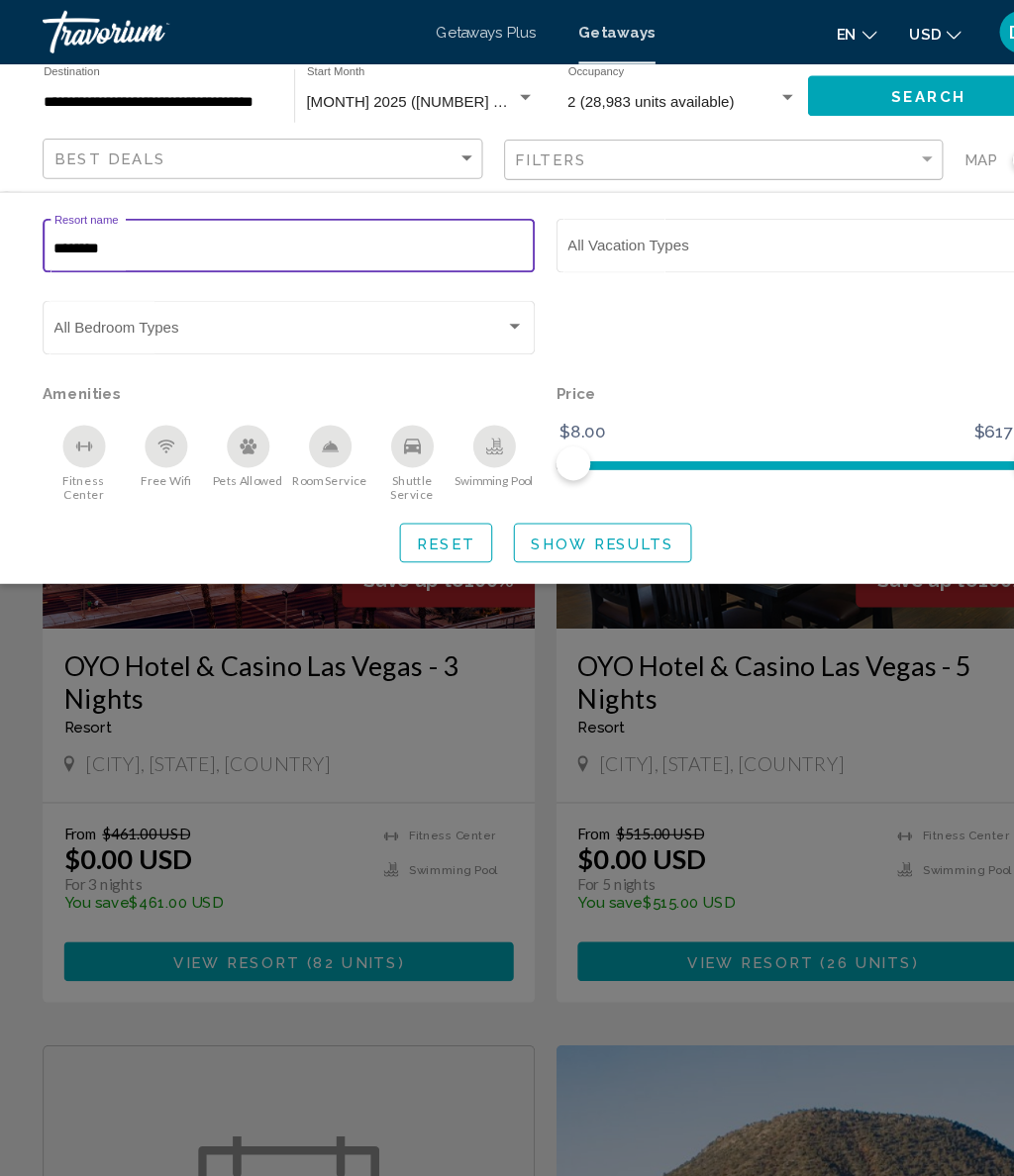 click on "Show Results" 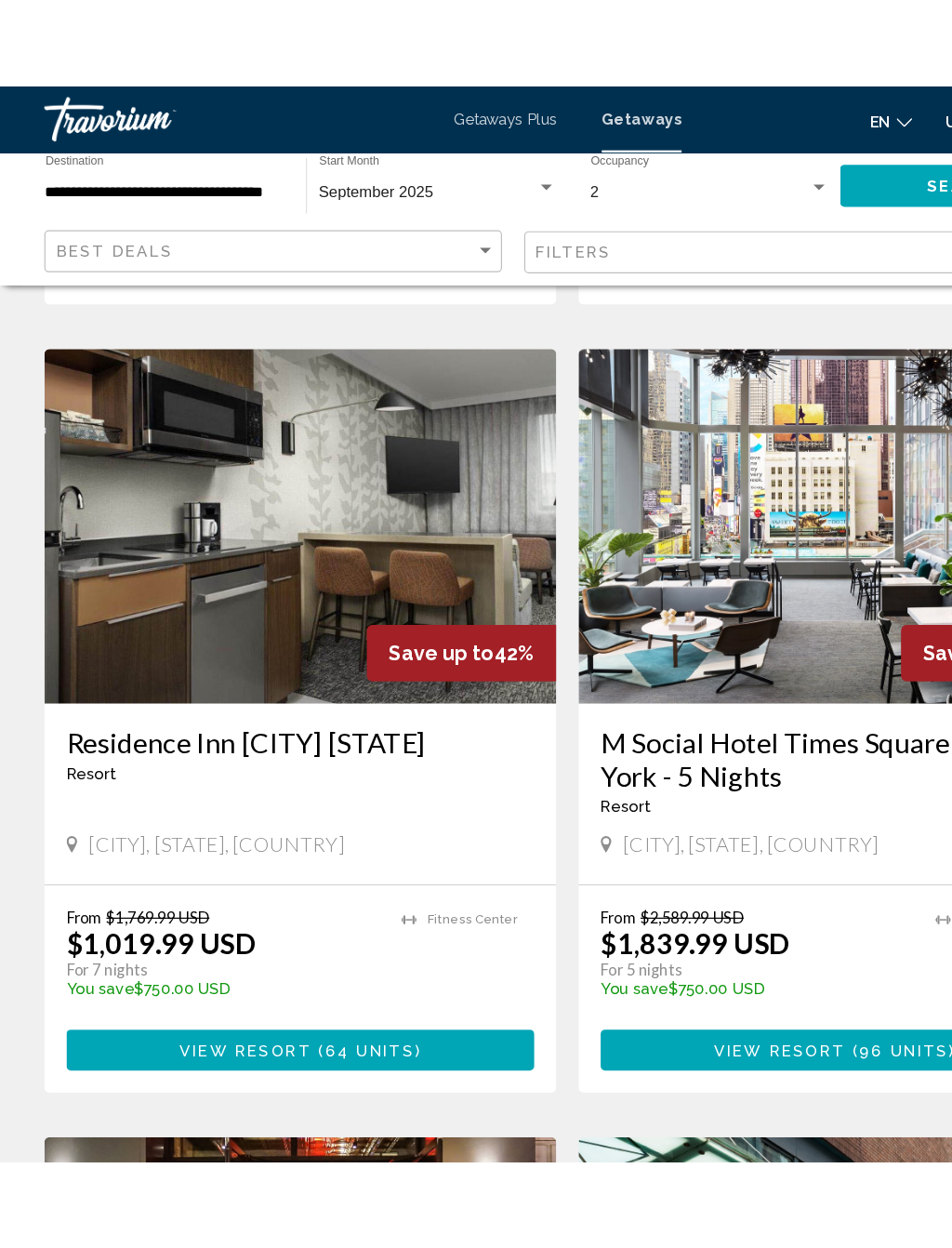 scroll, scrollTop: 1350, scrollLeft: 0, axis: vertical 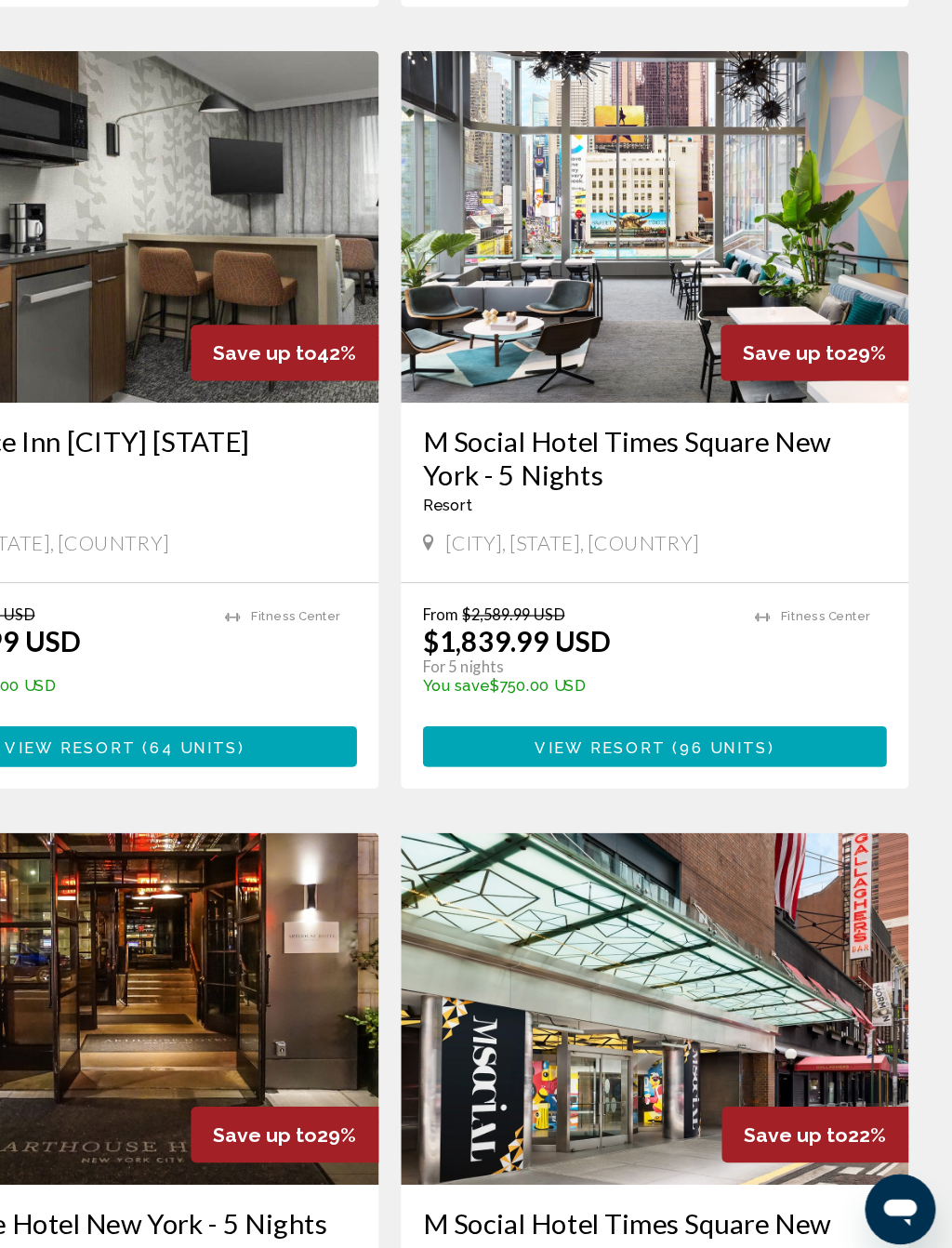 click on "View Resort    ( 96 units )" at bounding box center [700, 812] 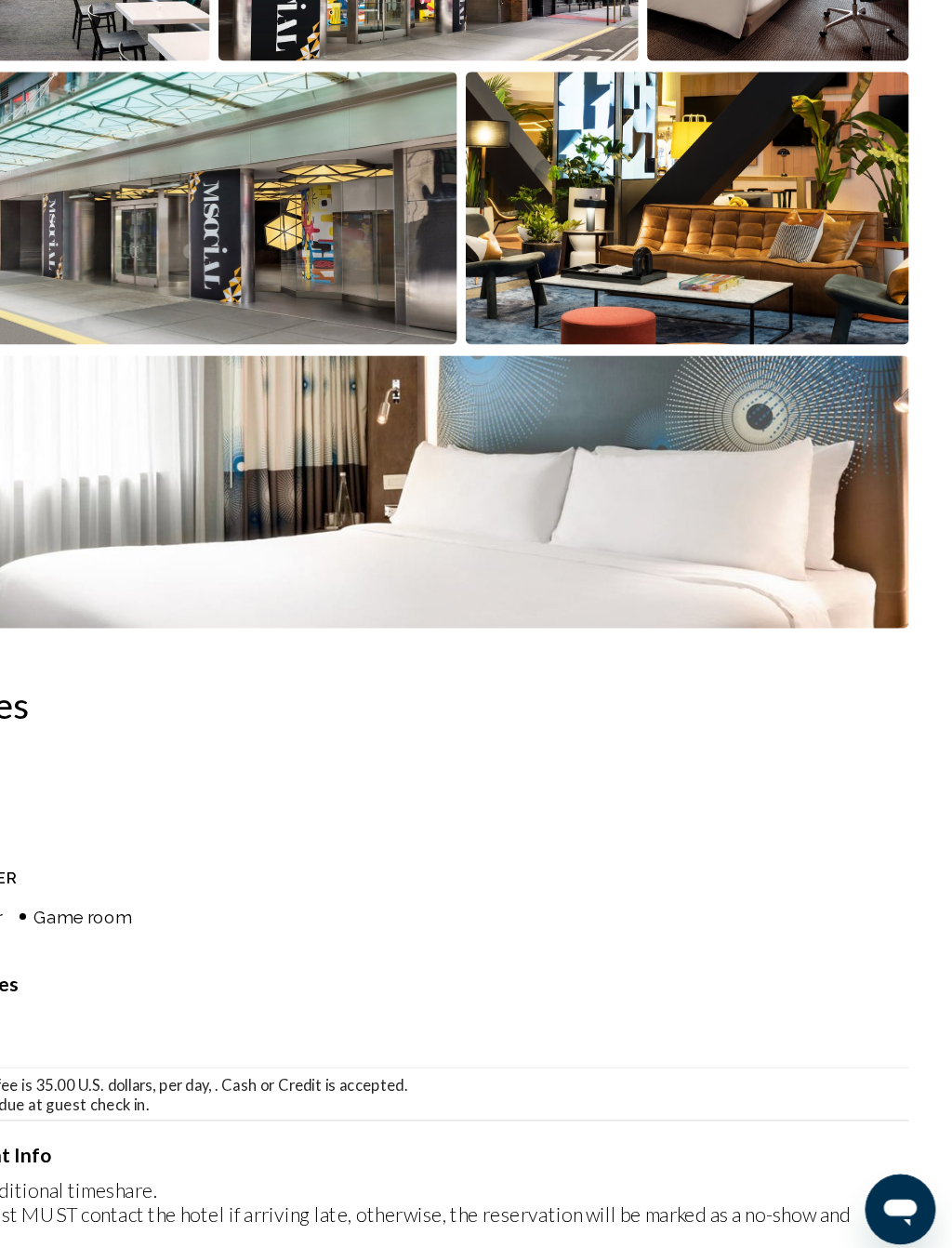 scroll, scrollTop: 0, scrollLeft: 0, axis: both 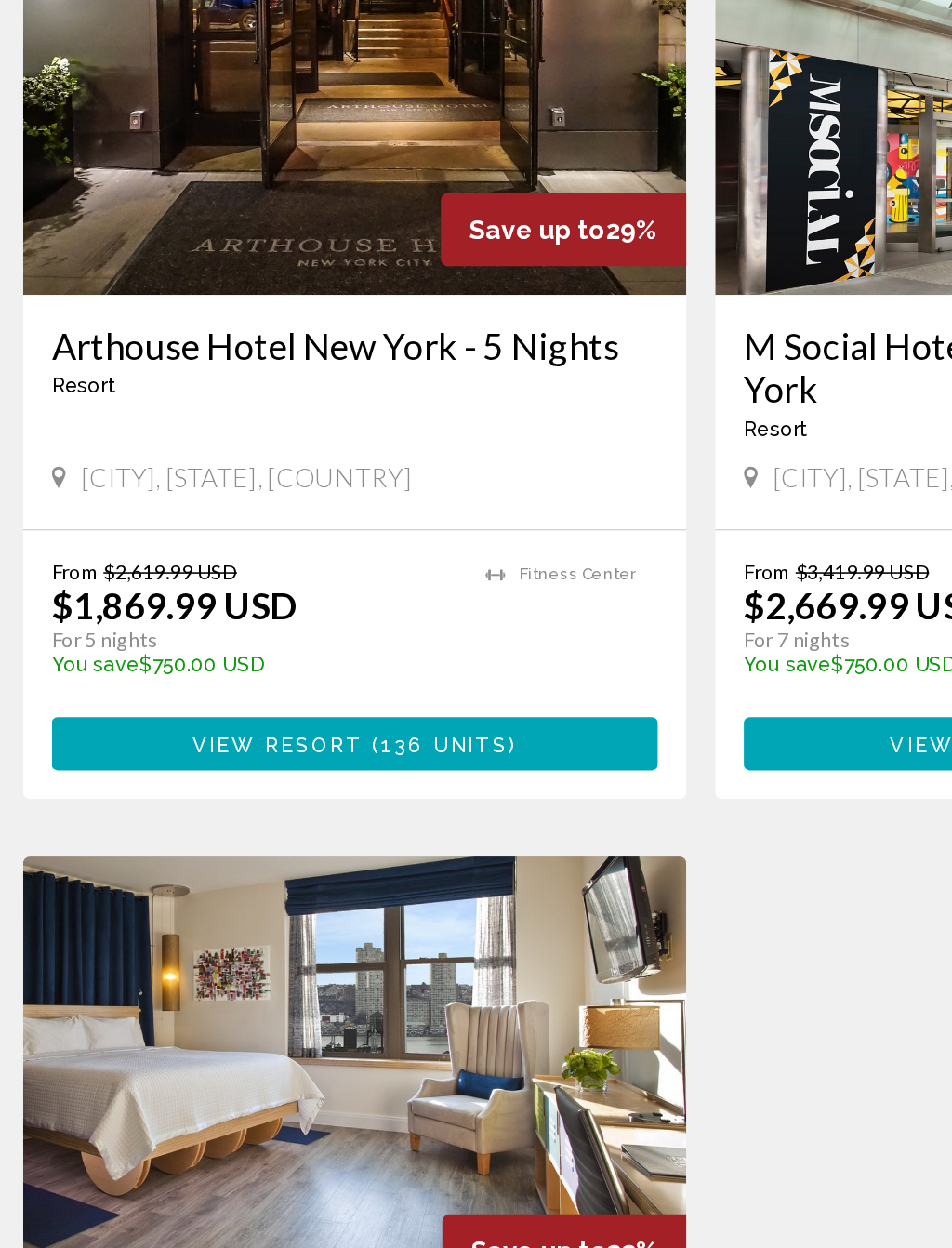 click on "136 units" at bounding box center [310, 775] 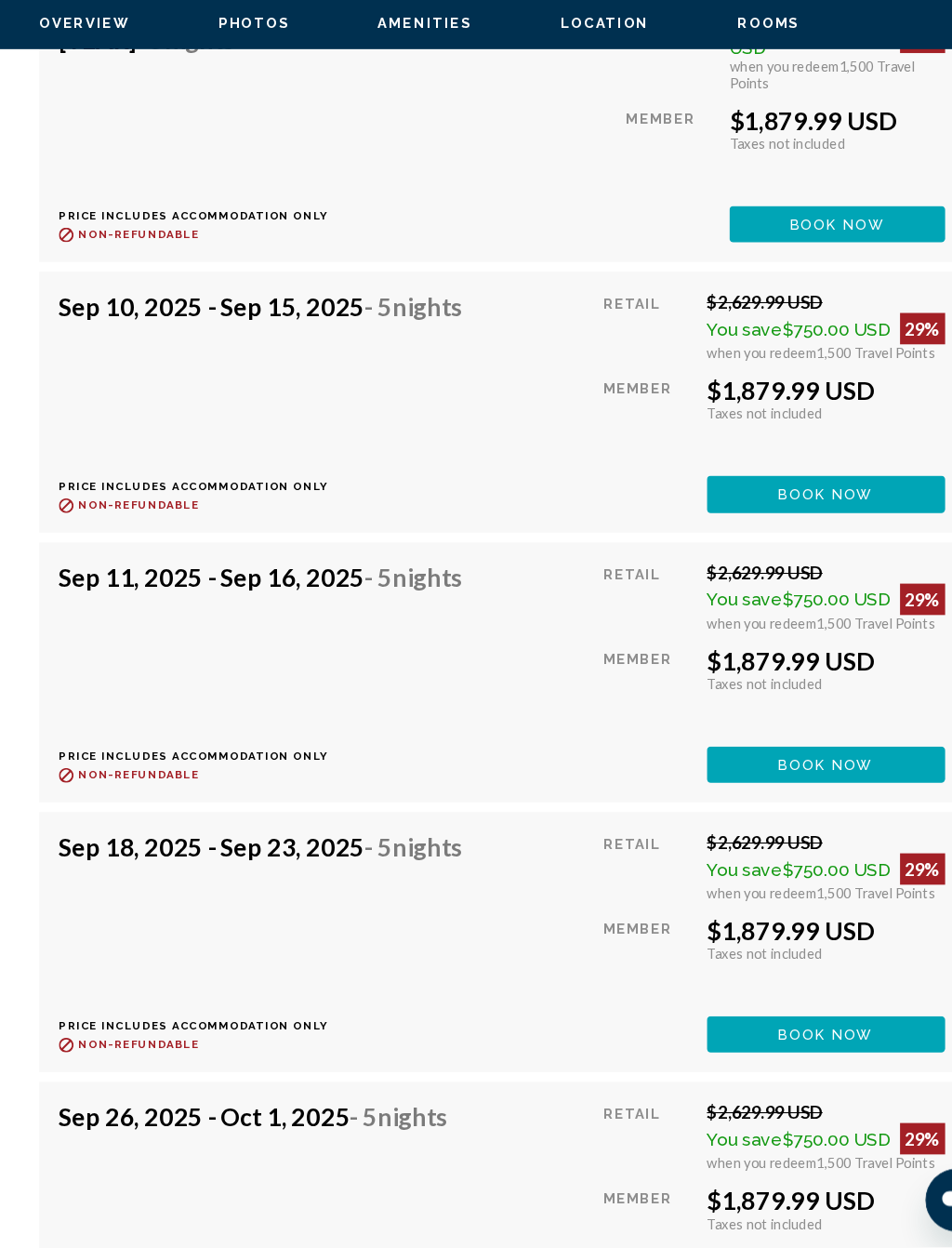 scroll, scrollTop: 5936, scrollLeft: 0, axis: vertical 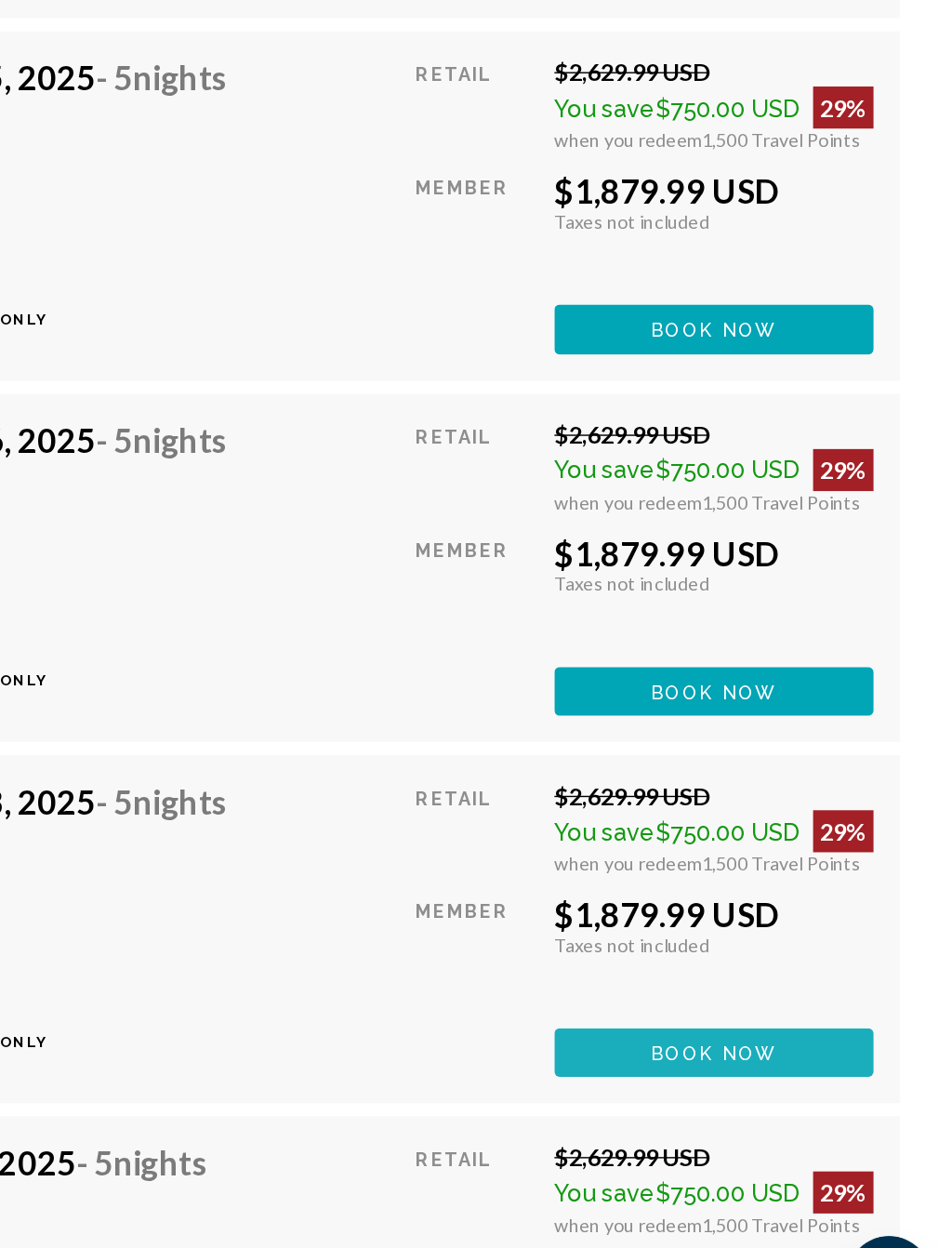 click on "Book now" at bounding box center [794, -1849] 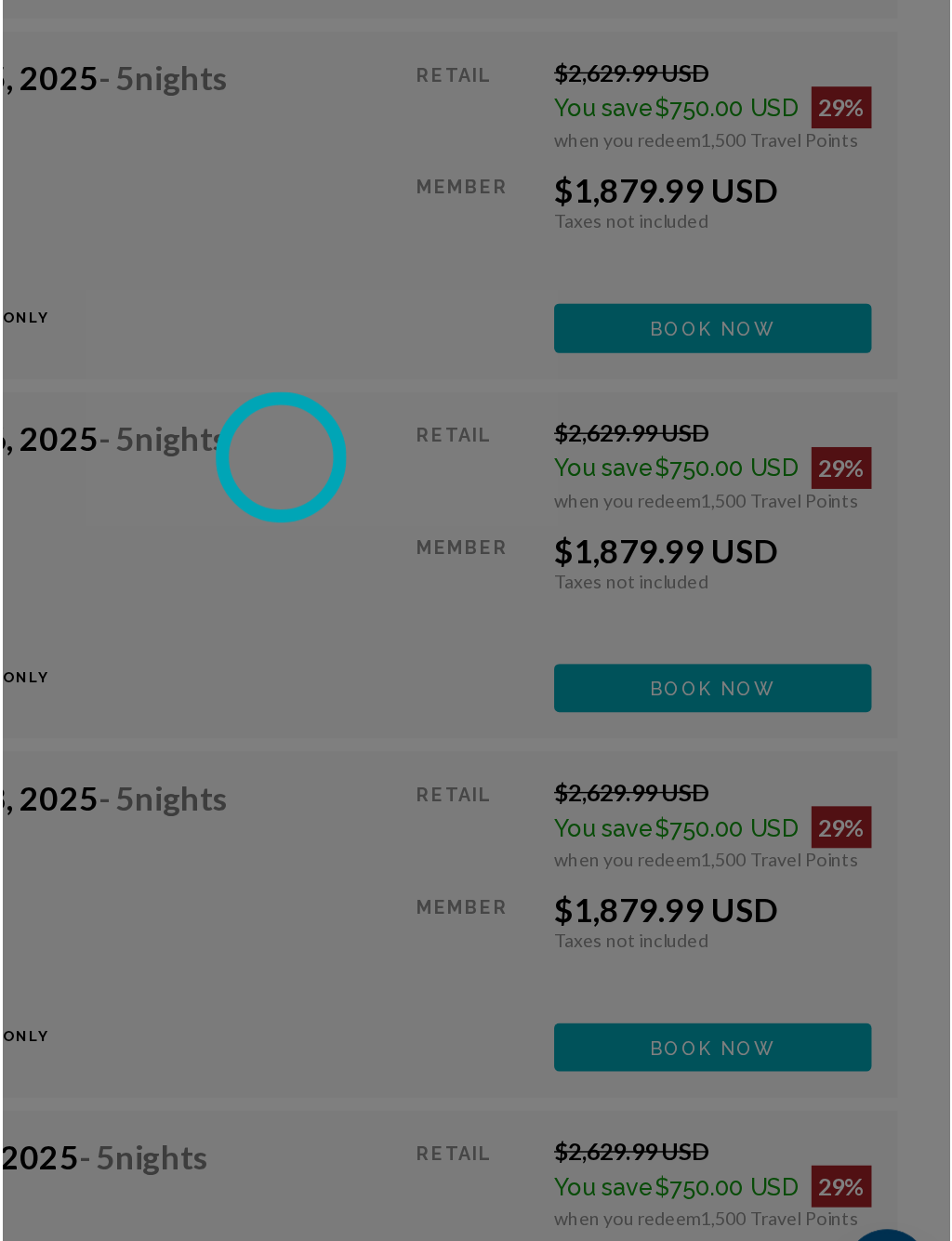 scroll, scrollTop: 0, scrollLeft: 0, axis: both 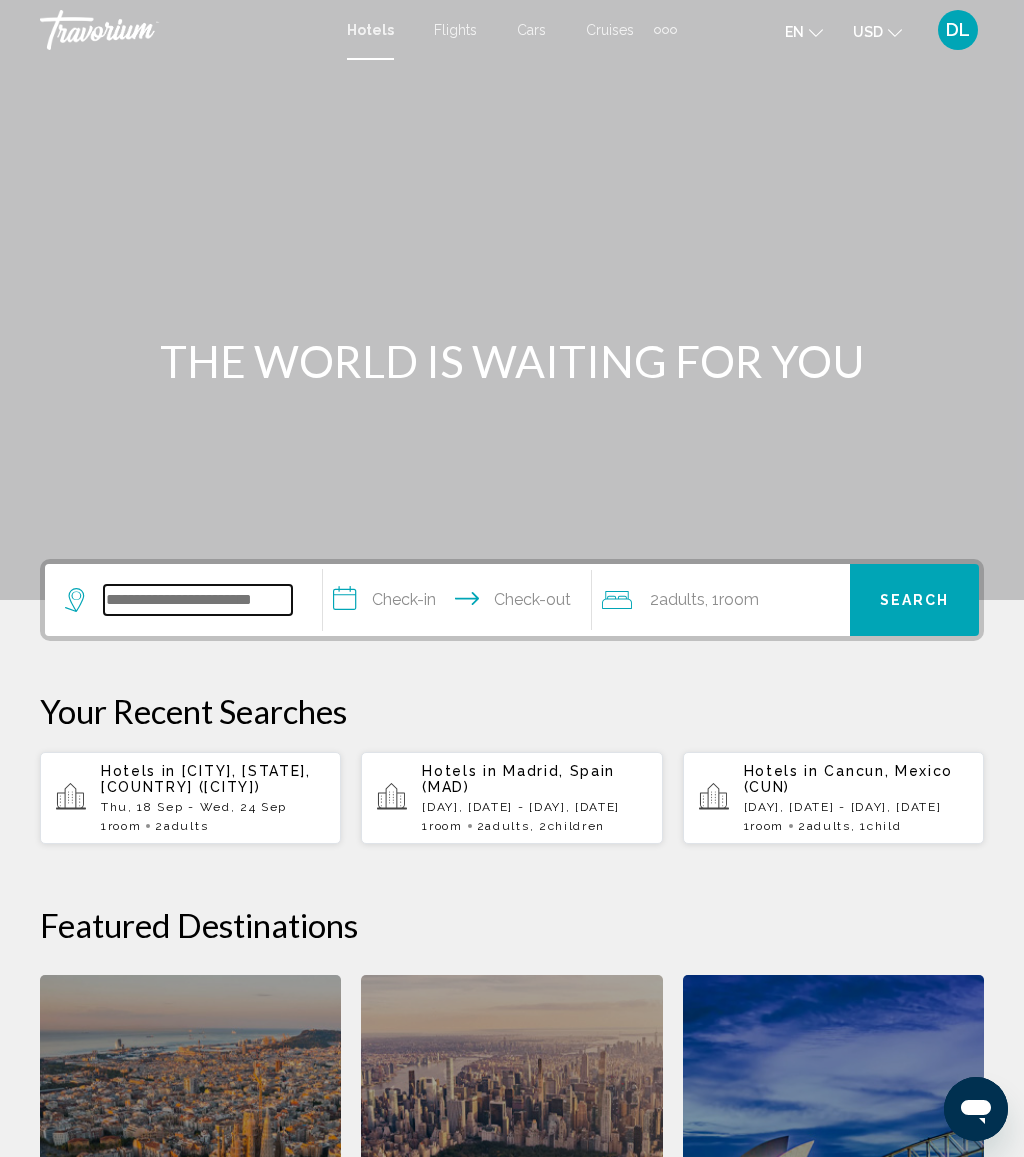 click at bounding box center [198, 600] 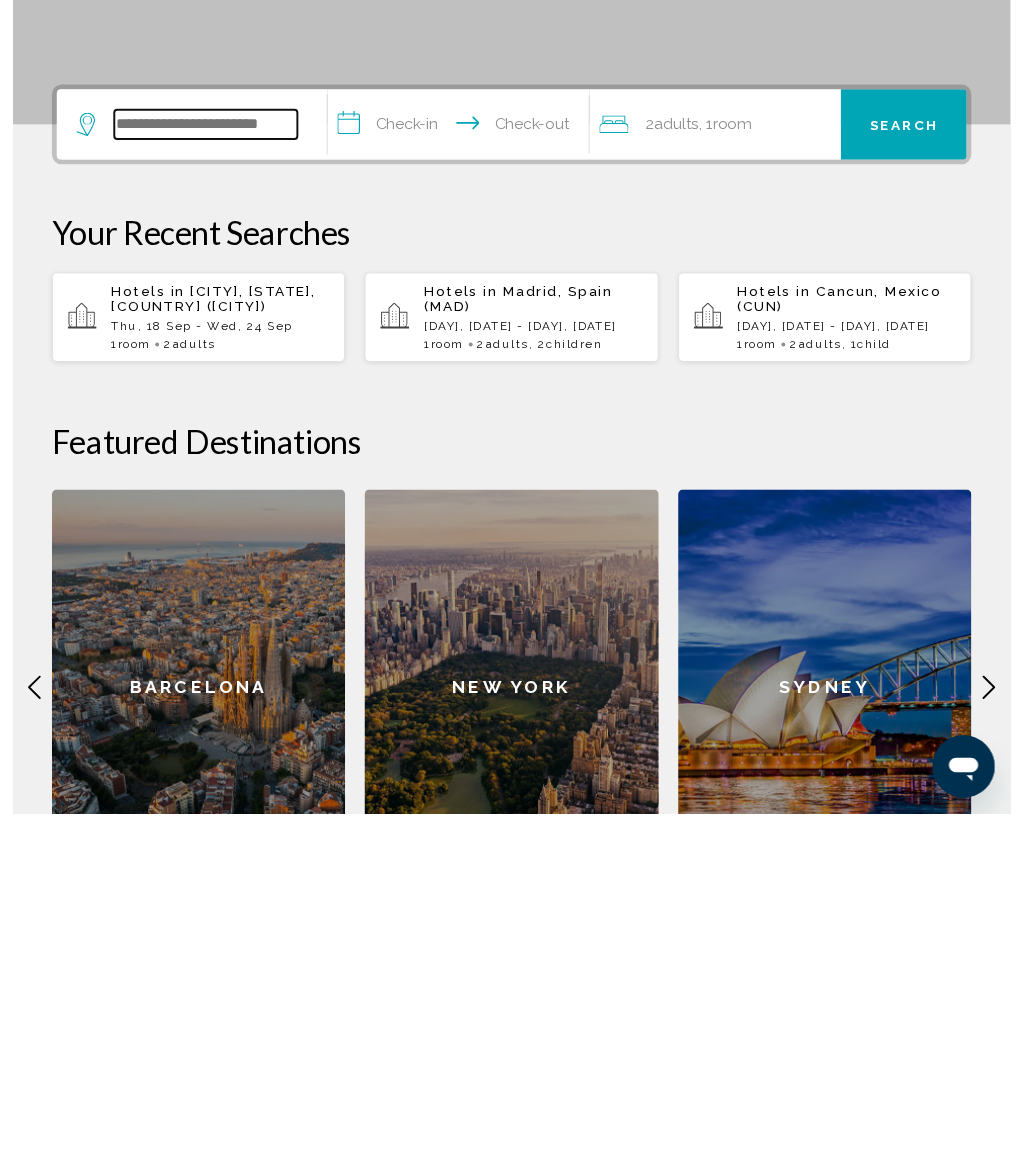 scroll, scrollTop: 141, scrollLeft: 0, axis: vertical 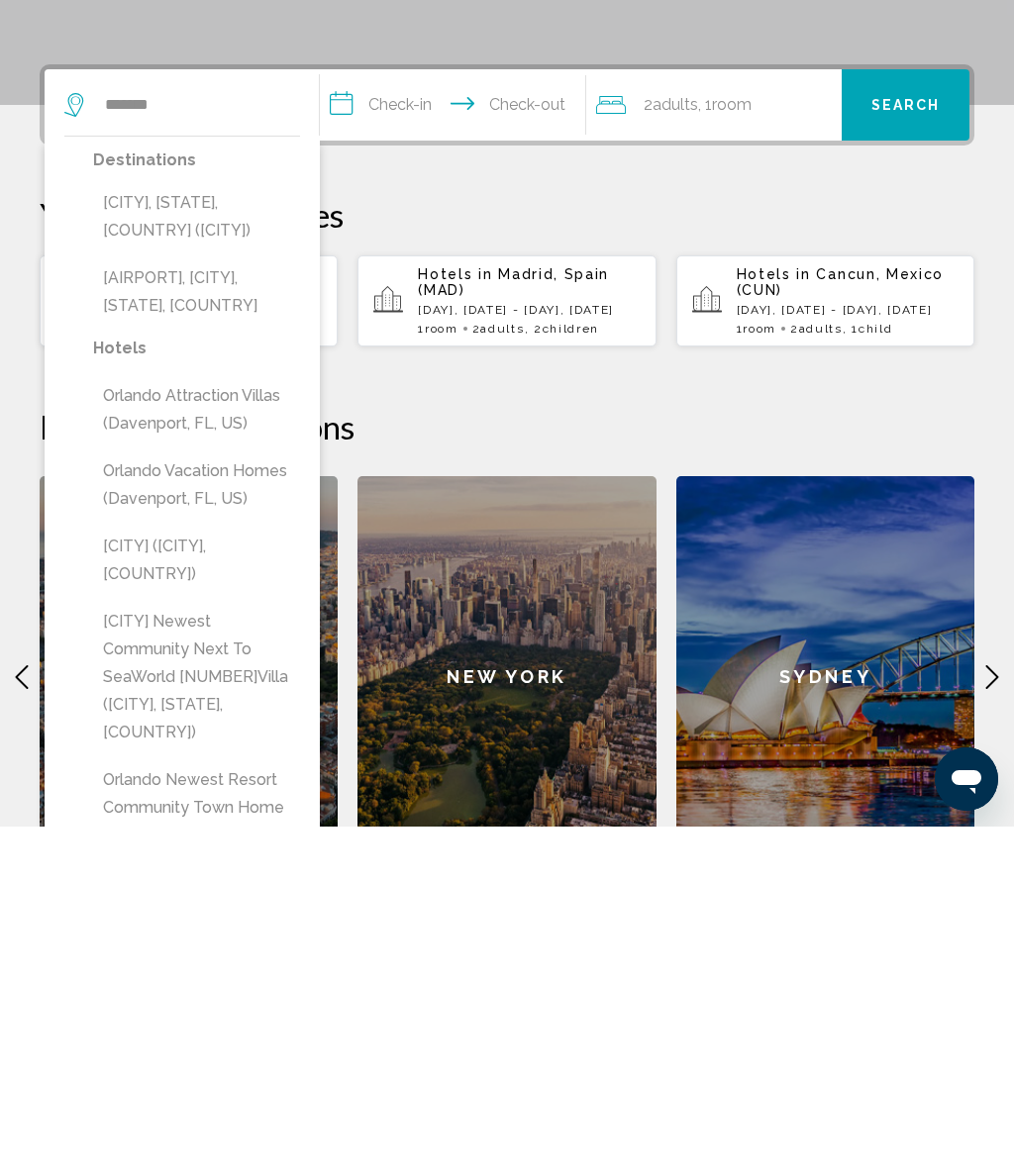 click on "[CITY], [STATE], [COUNTRY] ([CITY])" at bounding box center [196, 566] 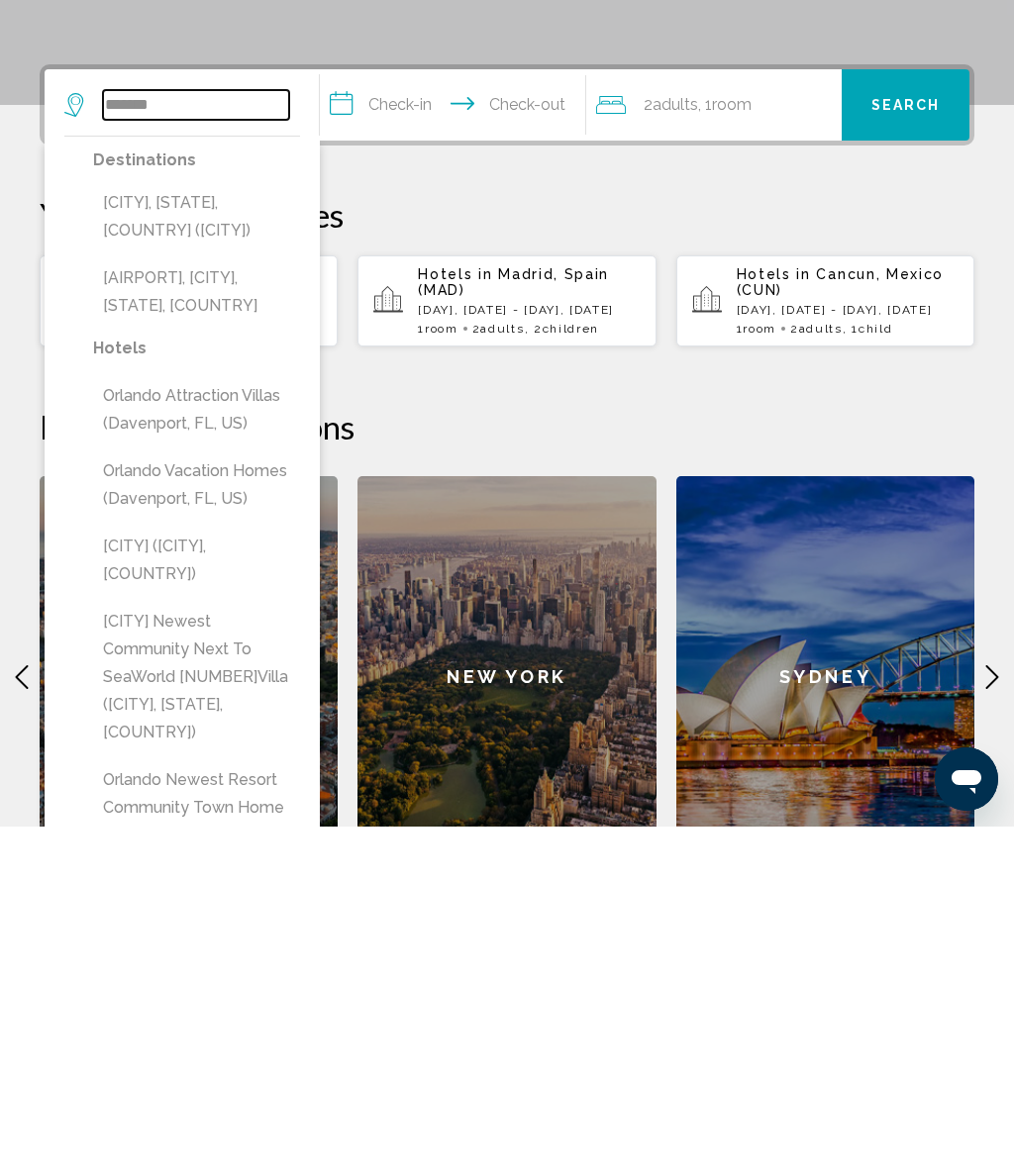 type on "**********" 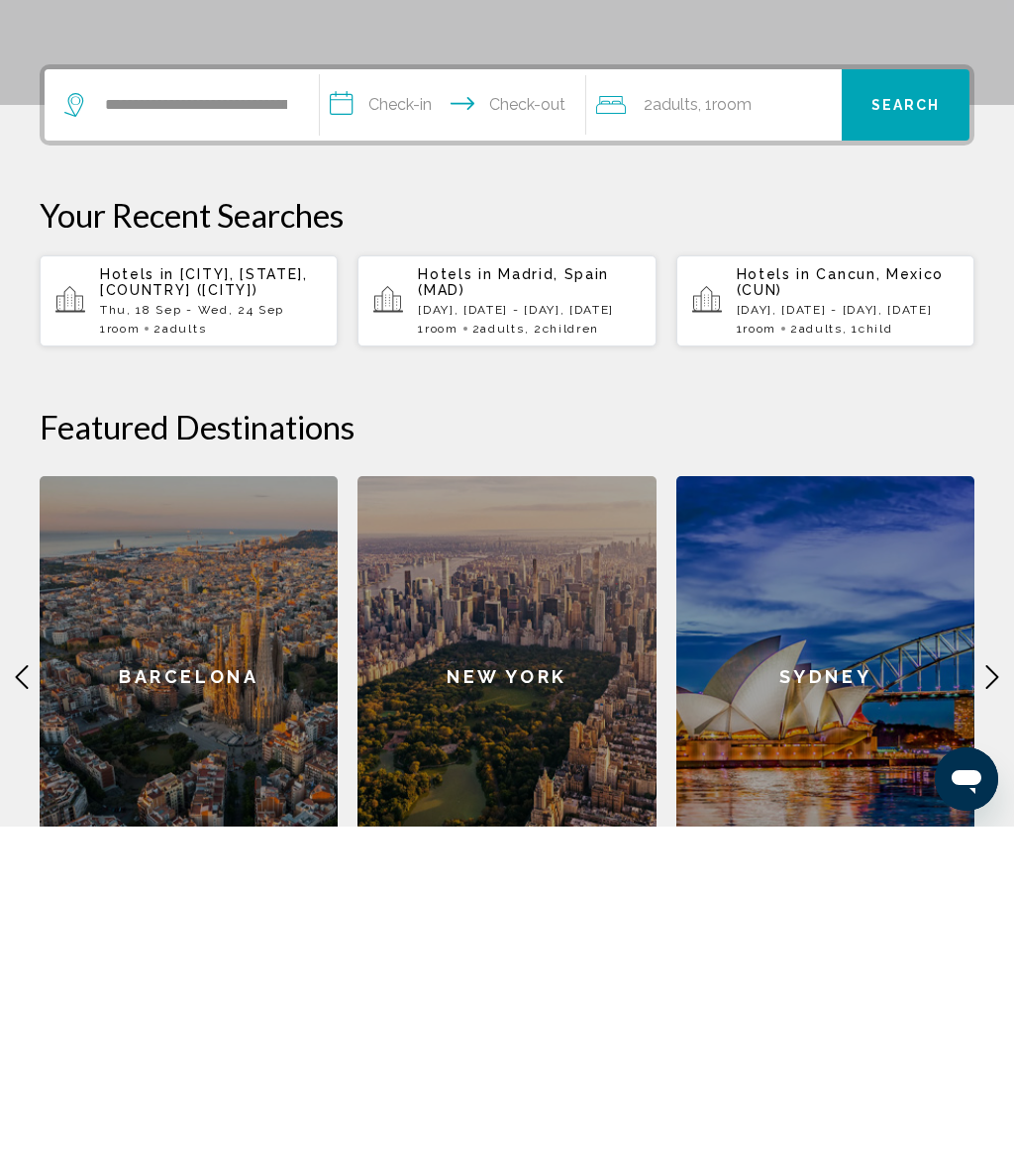 click on "**********" at bounding box center [456, 457] 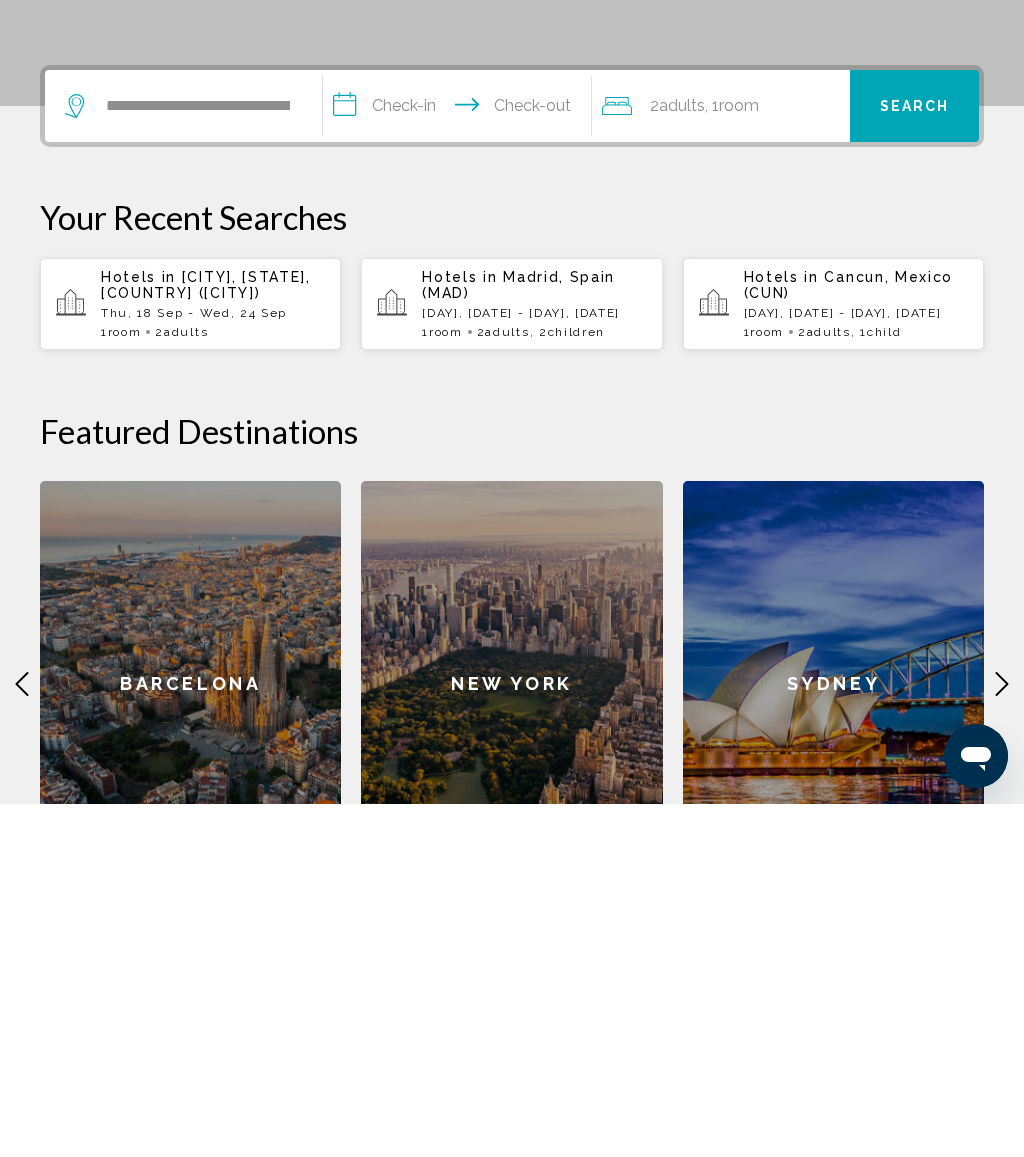 scroll, scrollTop: 494, scrollLeft: 0, axis: vertical 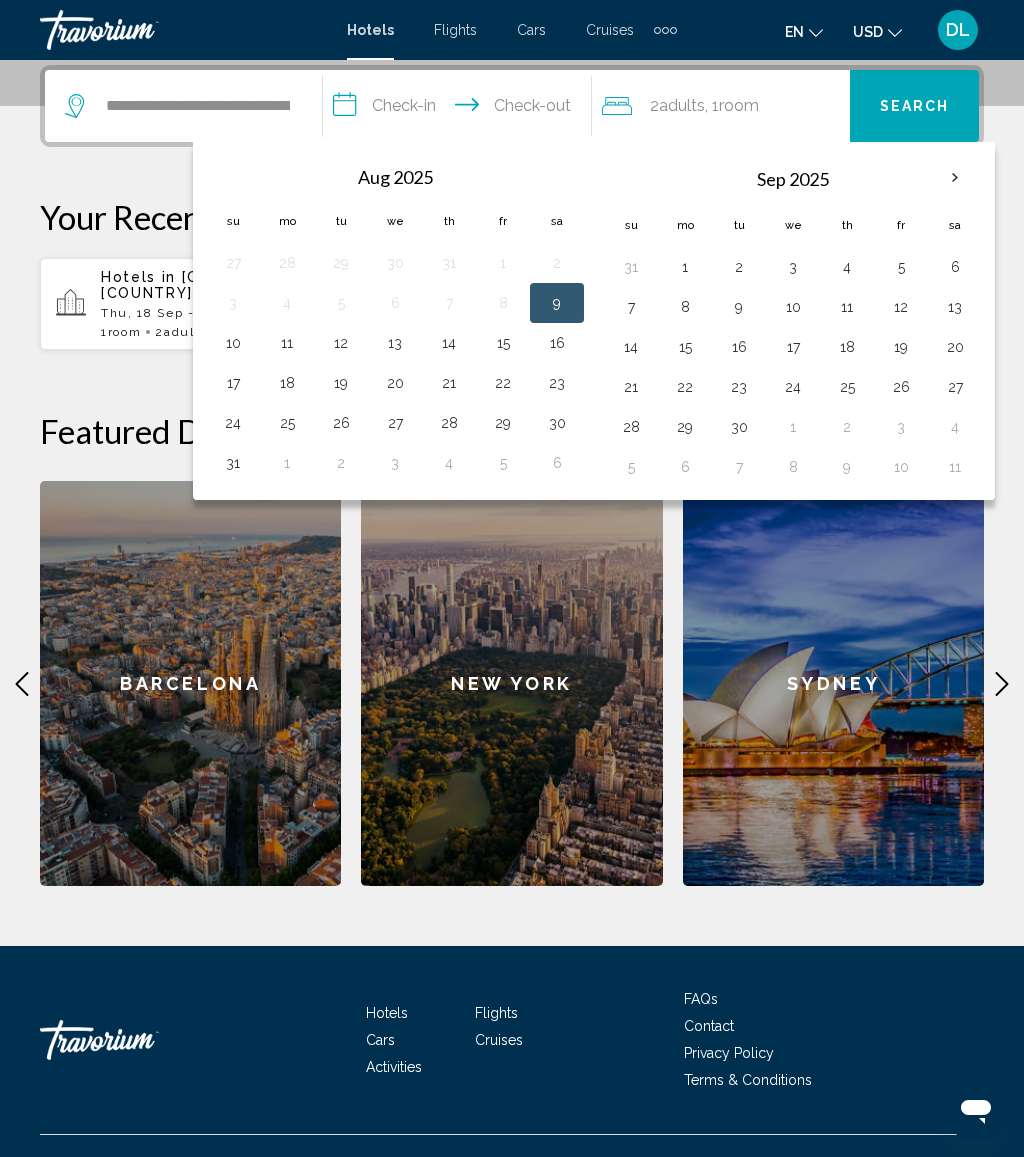 click on "28" at bounding box center [449, 423] 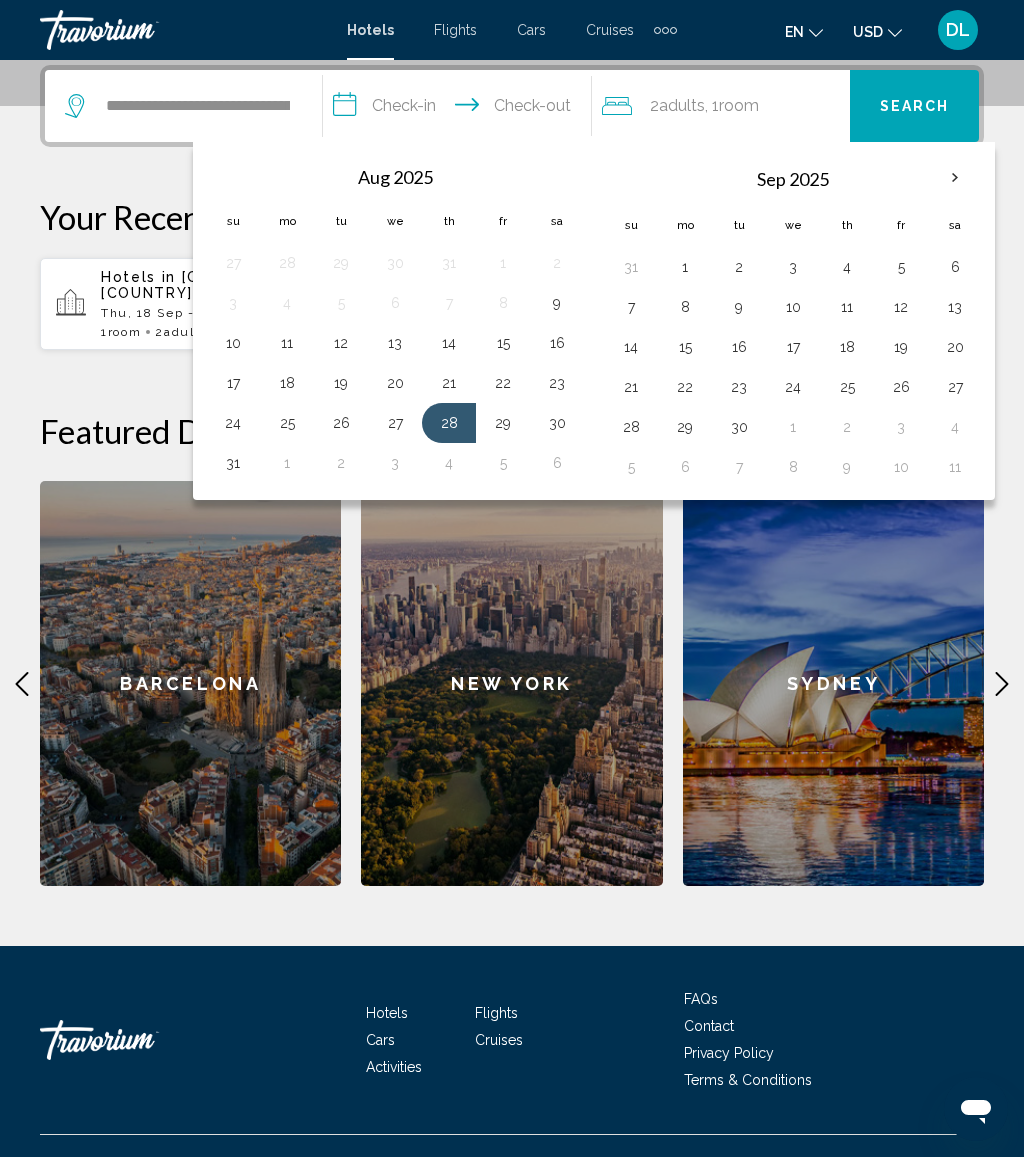 click on "31" at bounding box center (233, 463) 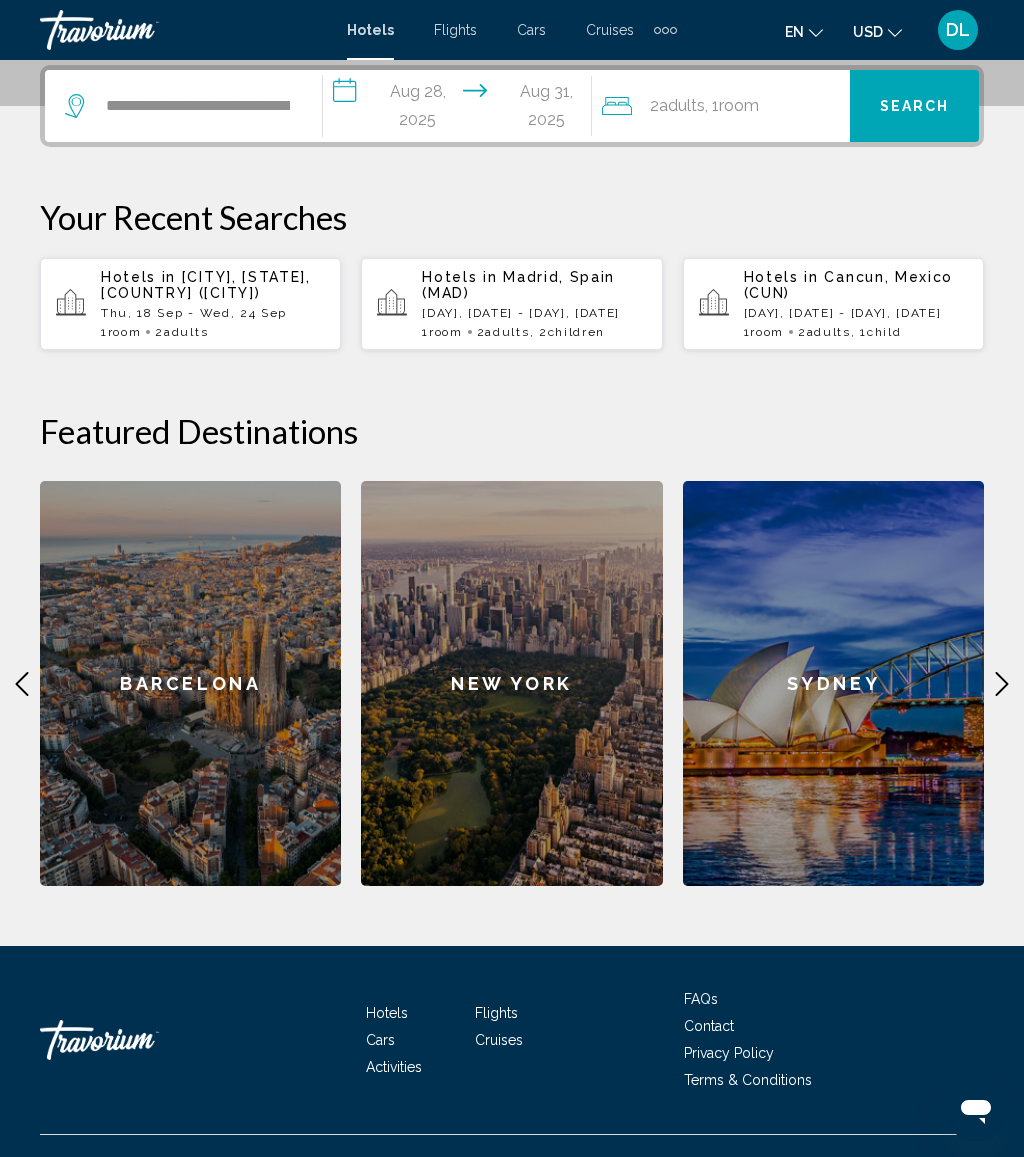 click on "2  Adult Adults , 1  Room rooms" 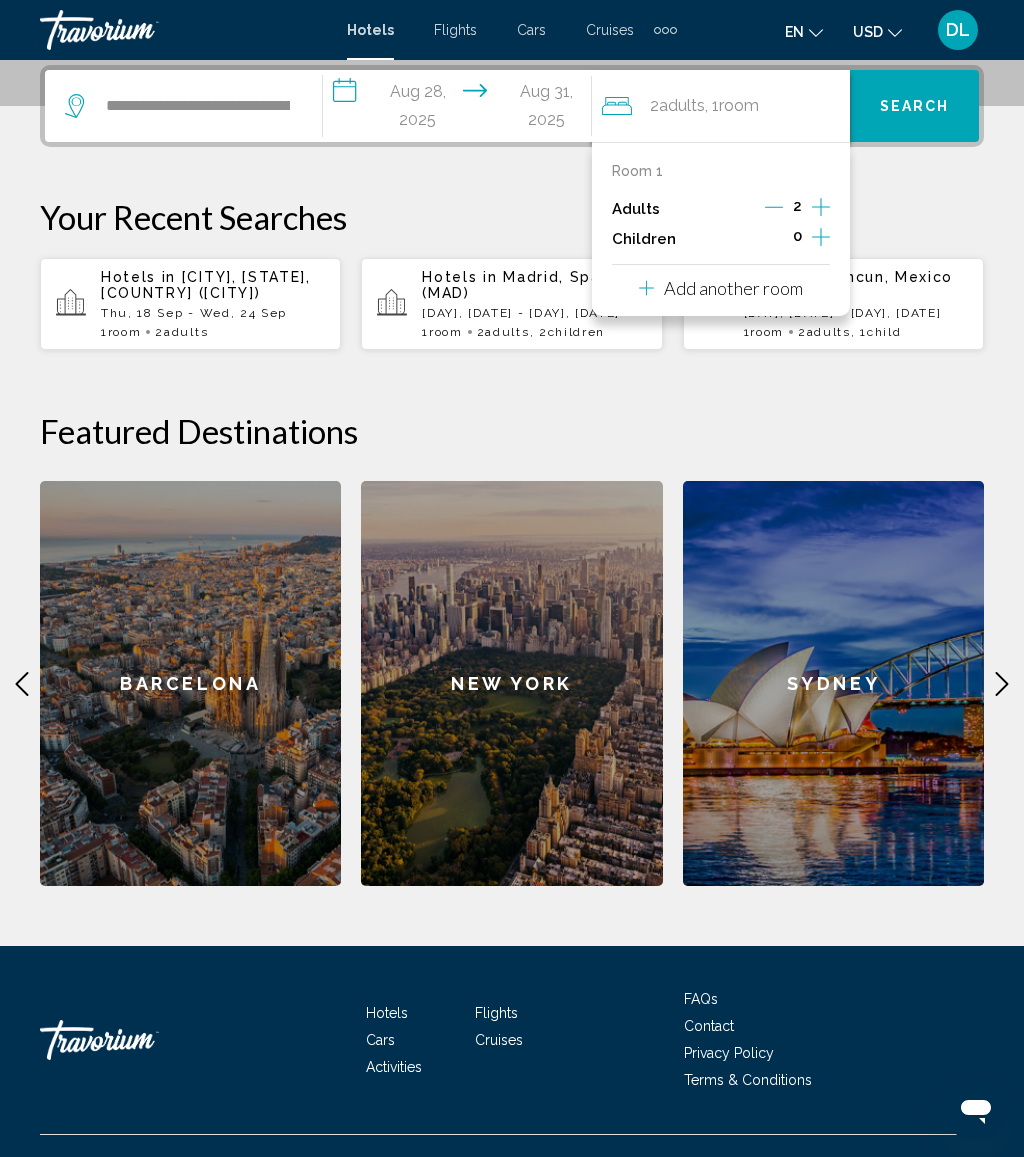 click 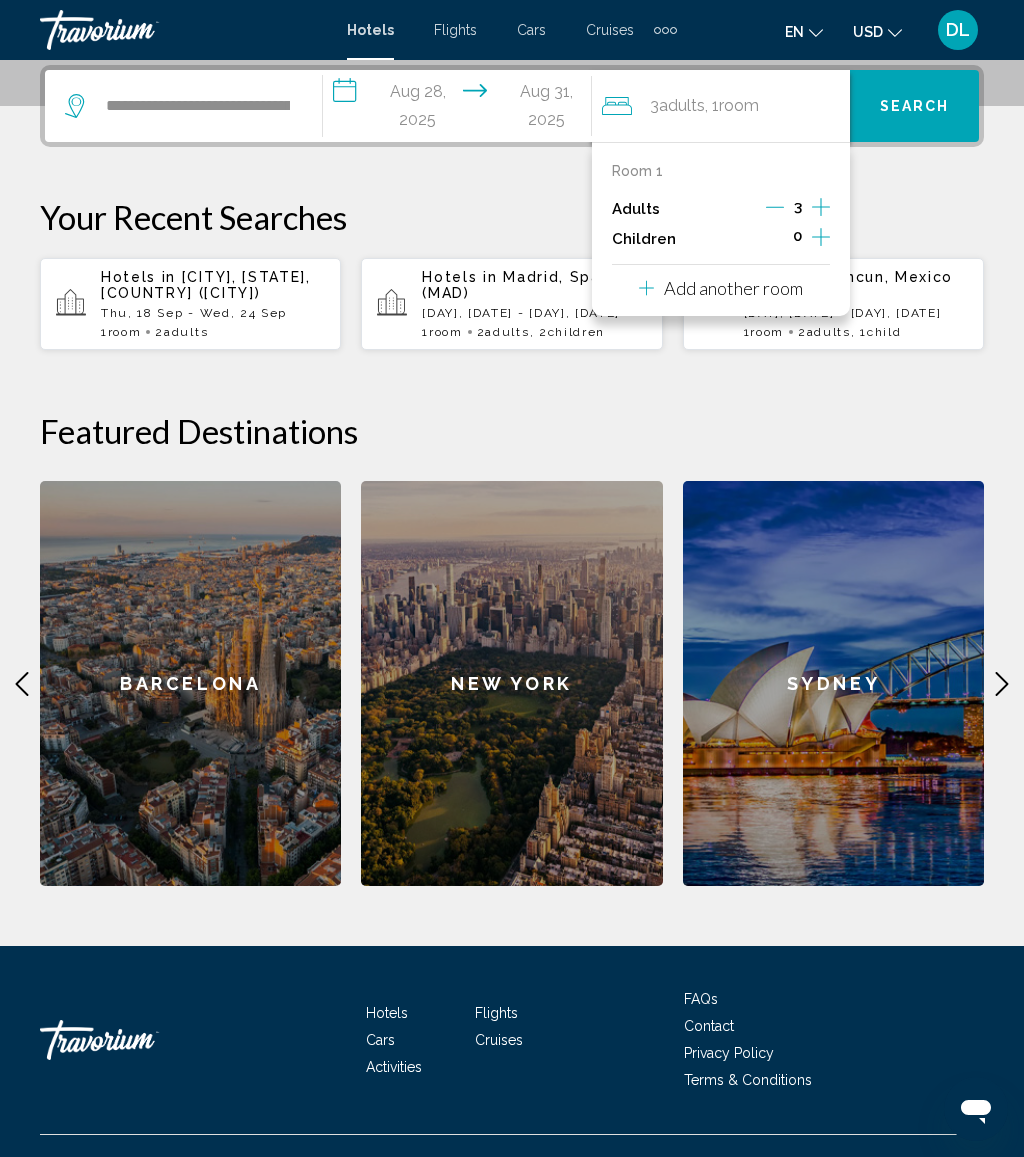 click 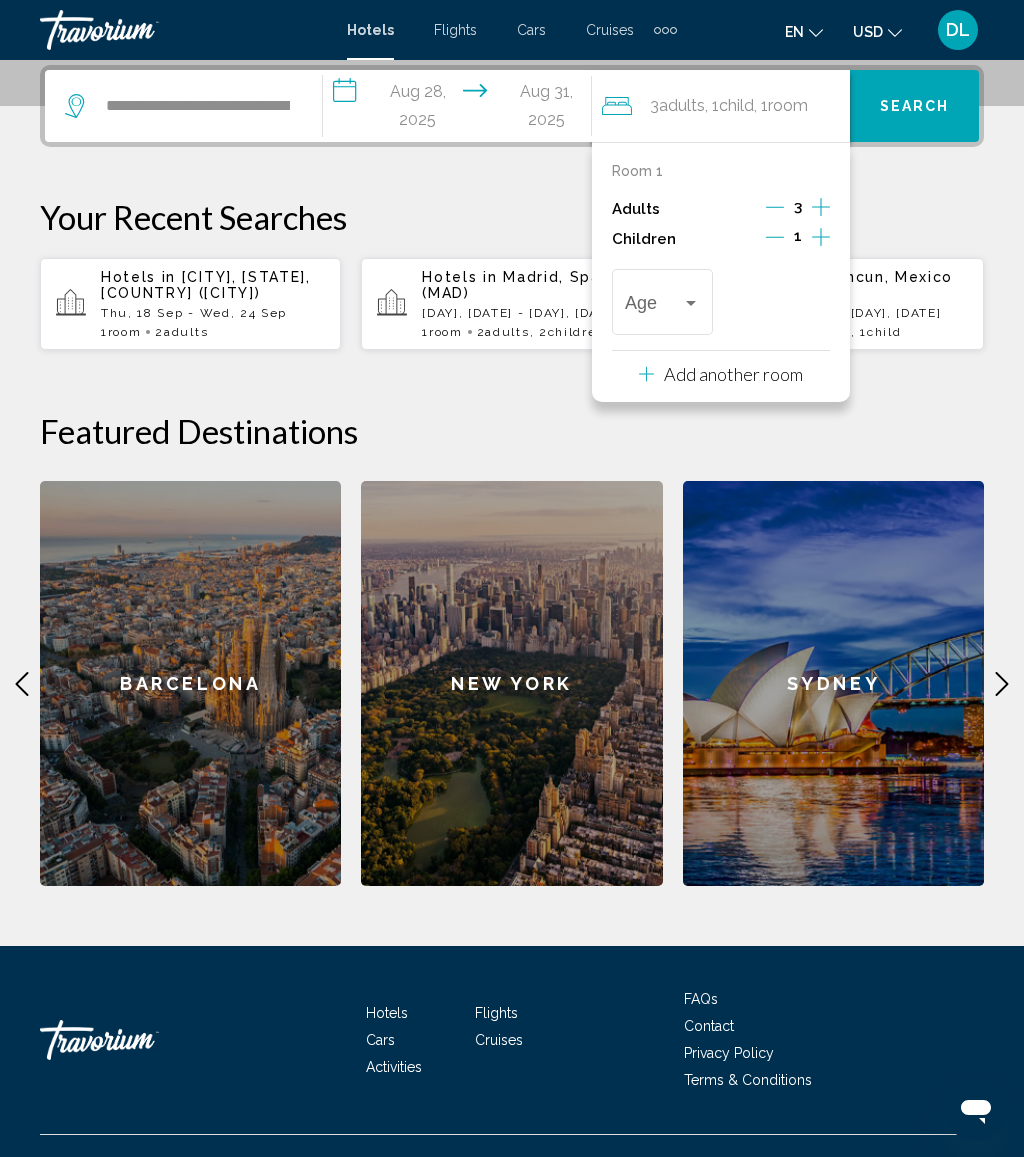 click at bounding box center [653, 307] 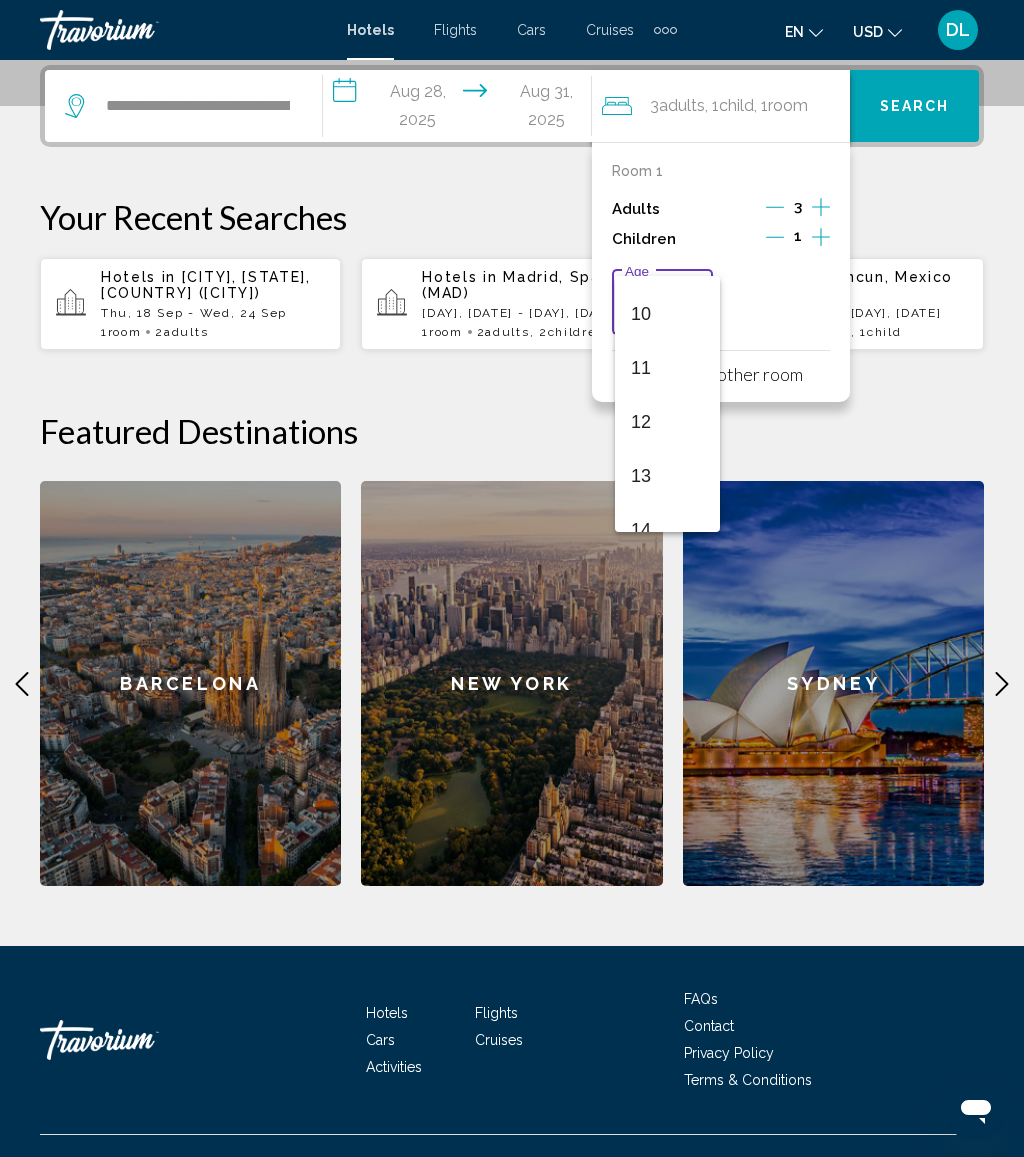 scroll, scrollTop: 546, scrollLeft: 0, axis: vertical 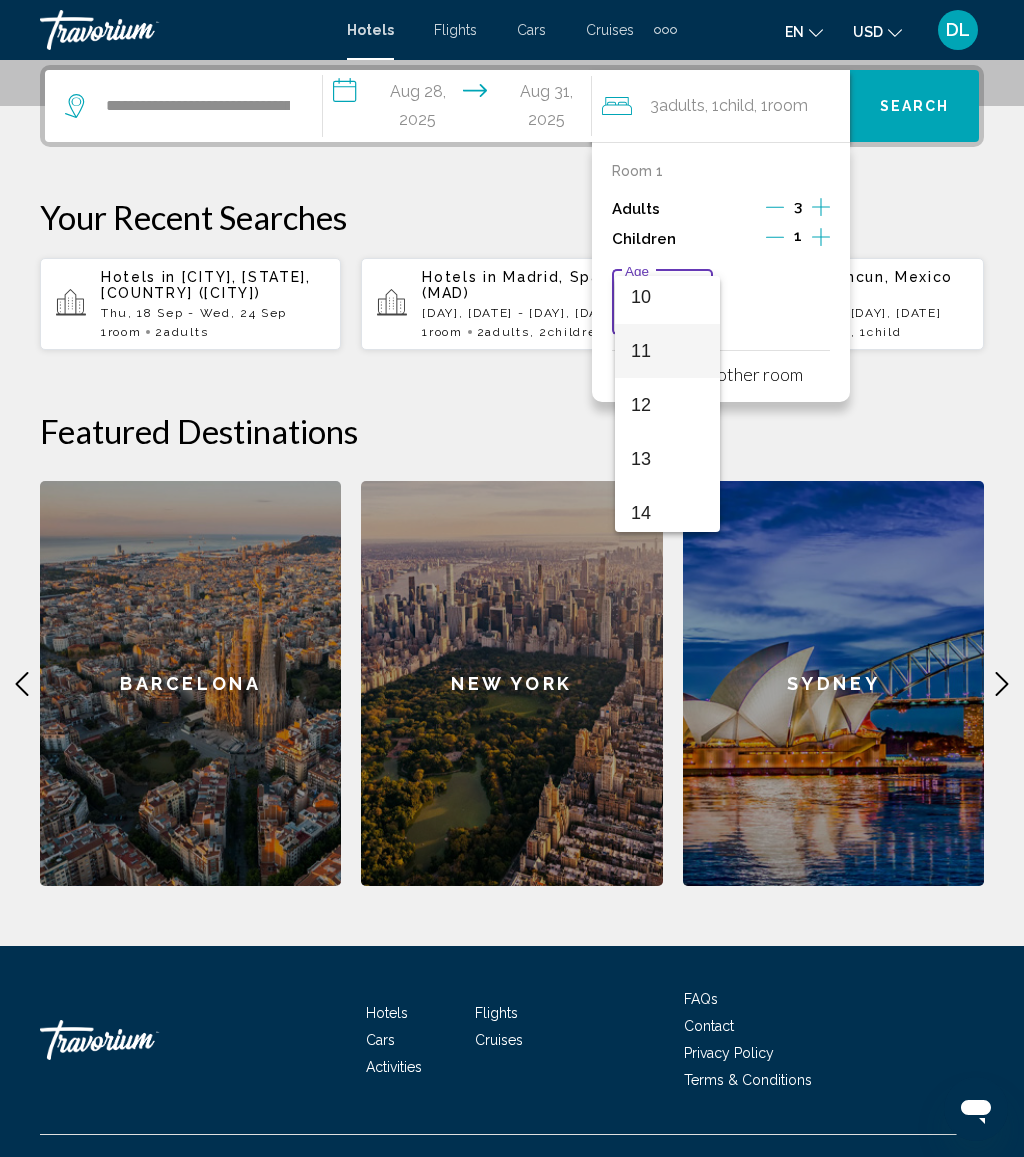 click on "11" at bounding box center [667, 351] 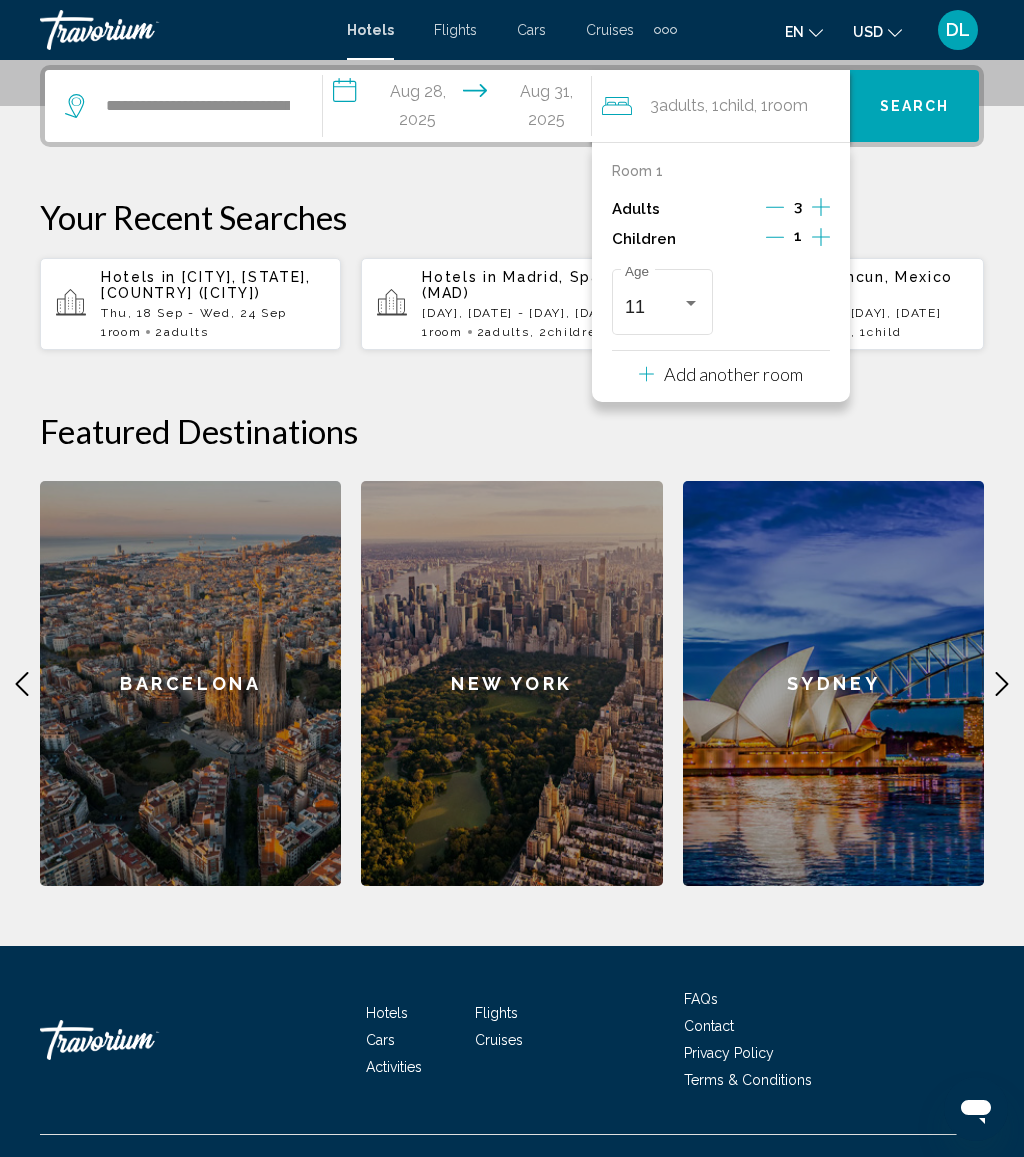 click on "Add another room" at bounding box center [733, 374] 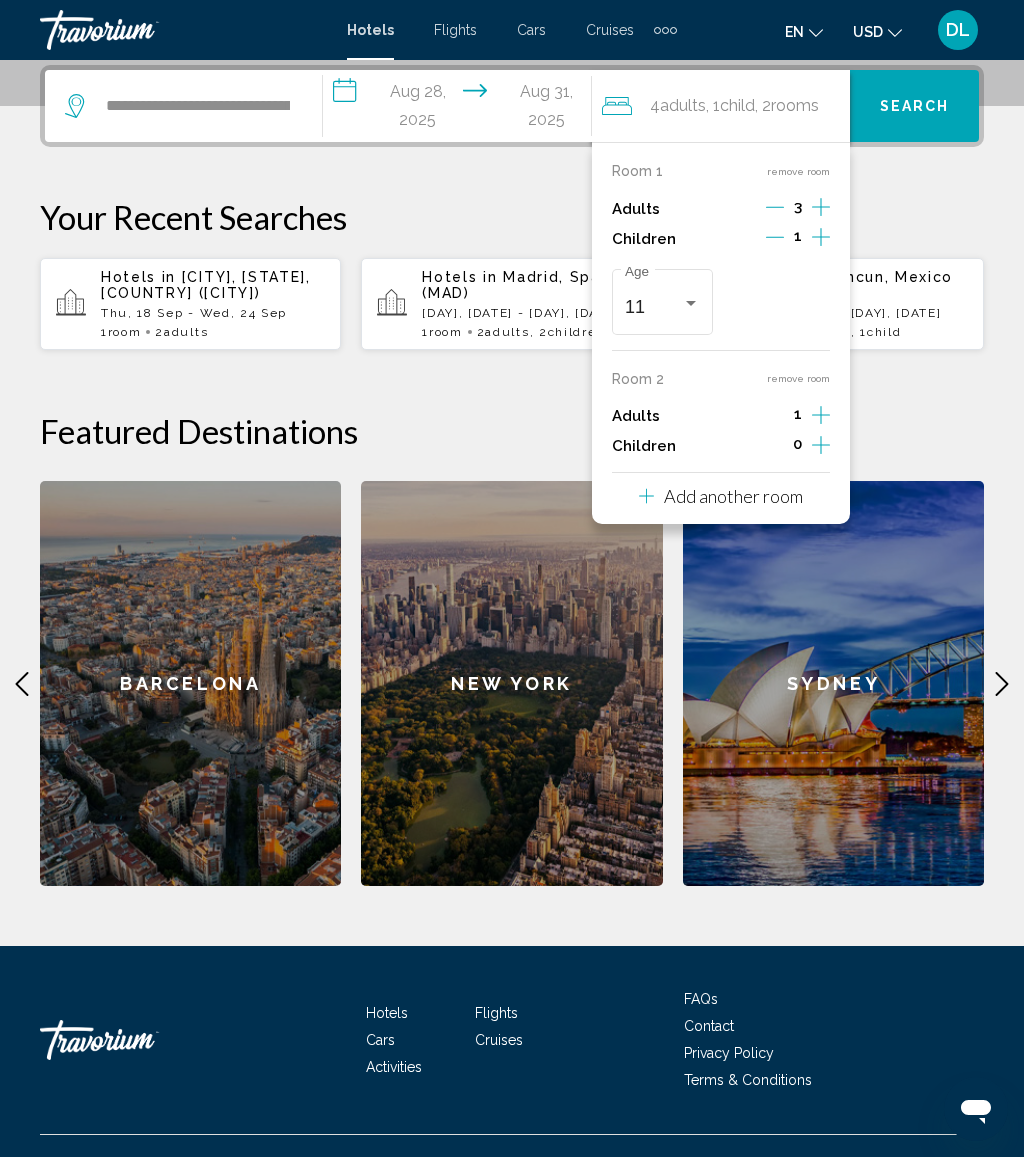 click 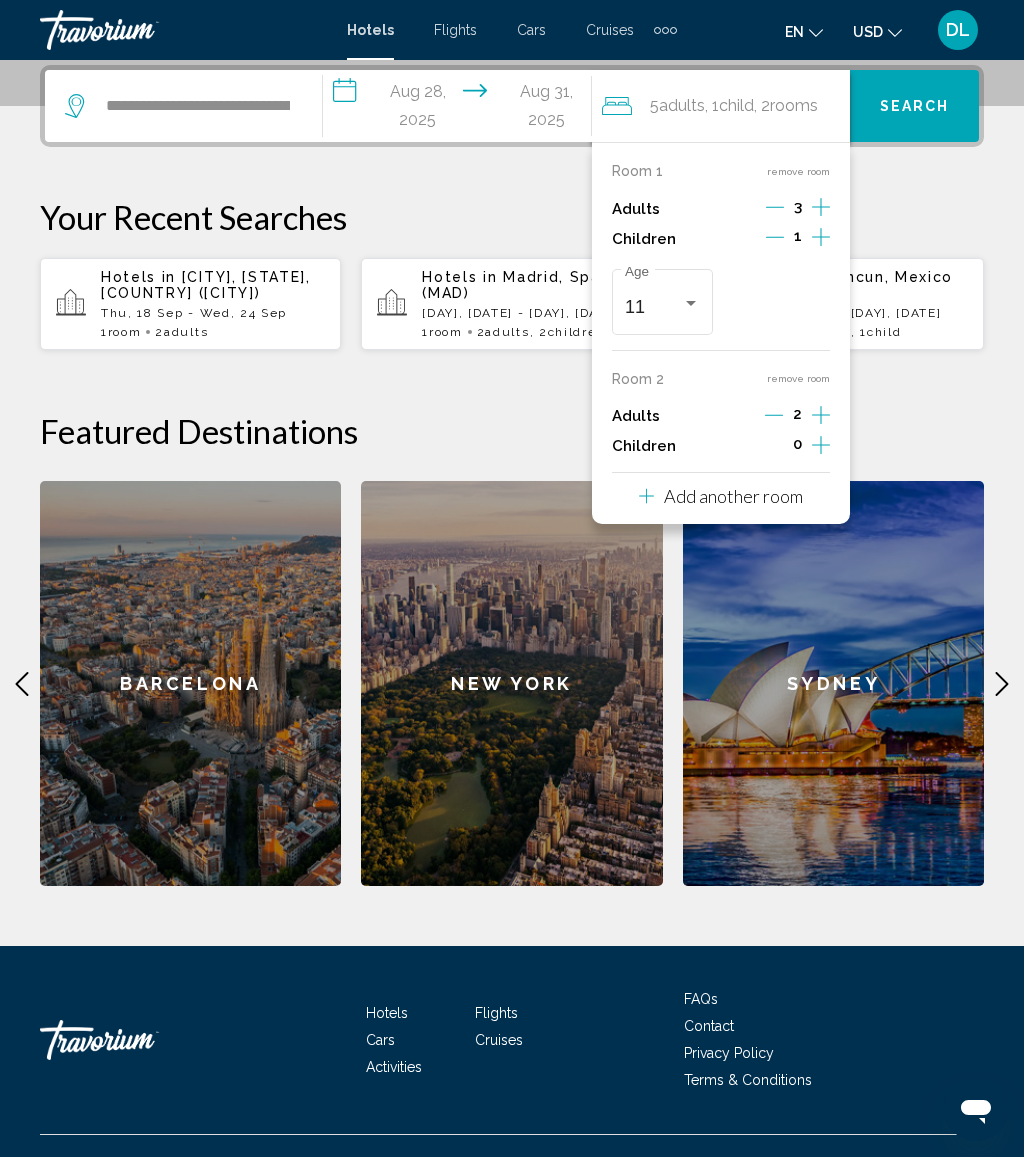 click 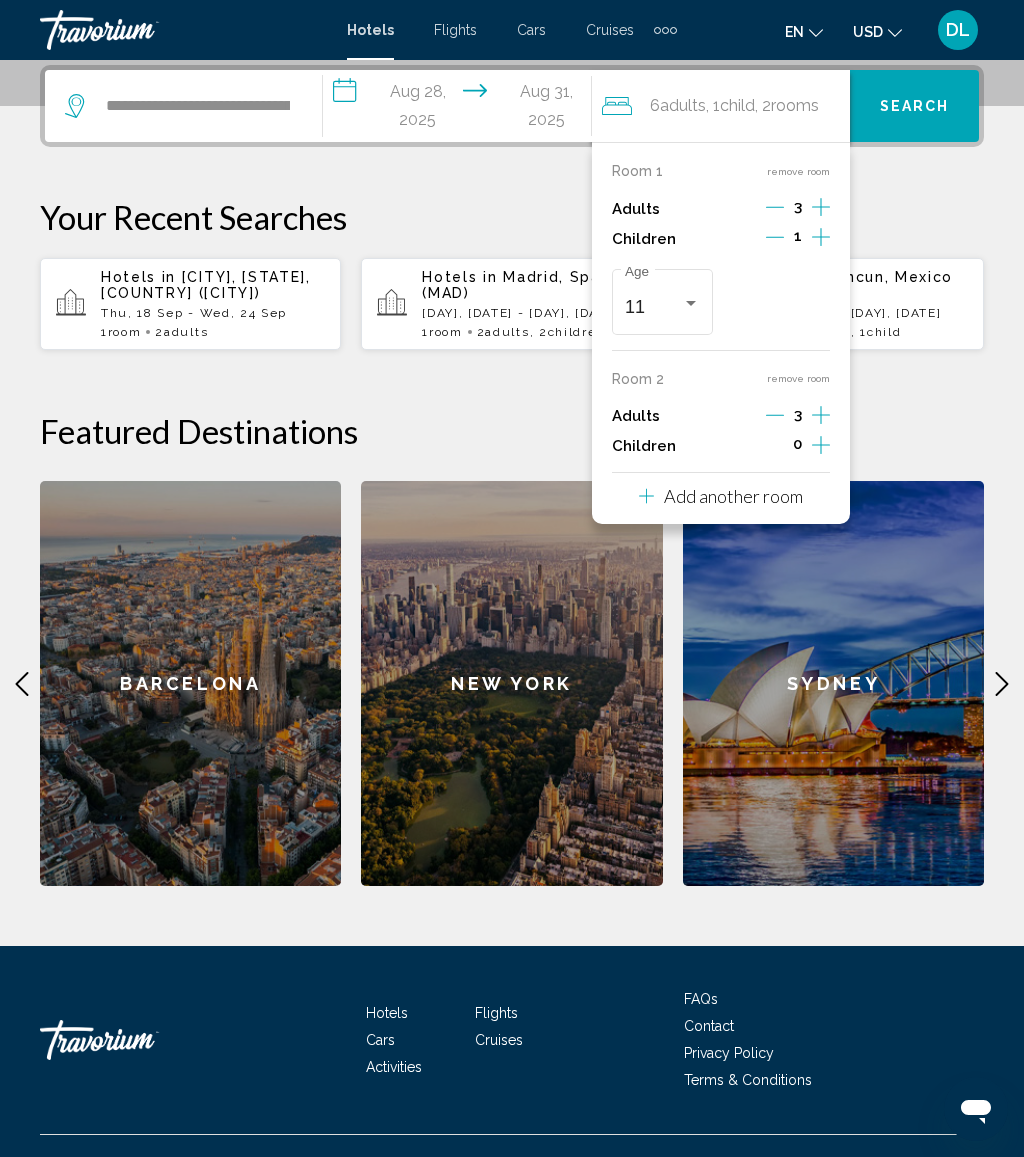 click on "0" at bounding box center [797, 447] 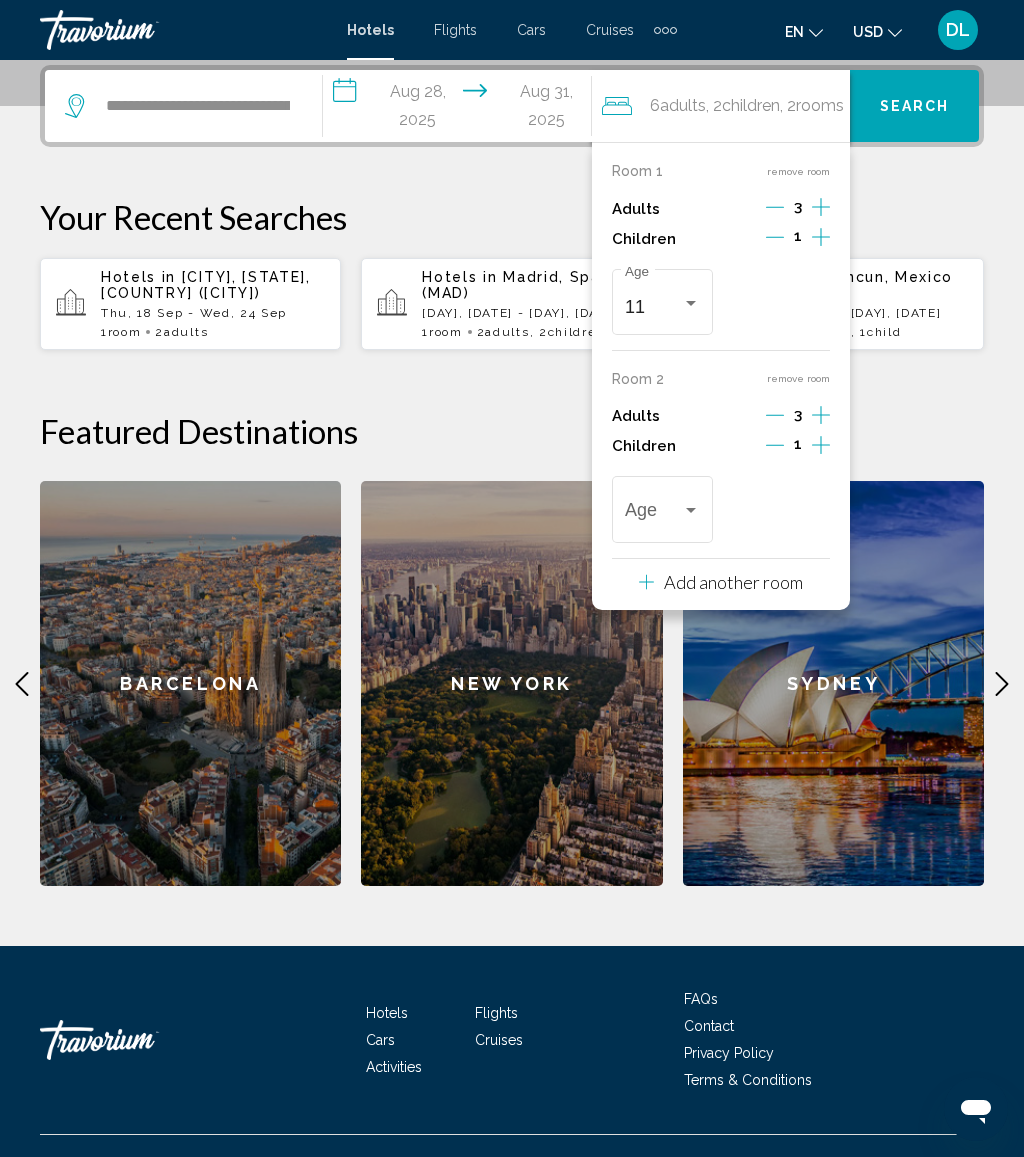 click at bounding box center [691, 511] 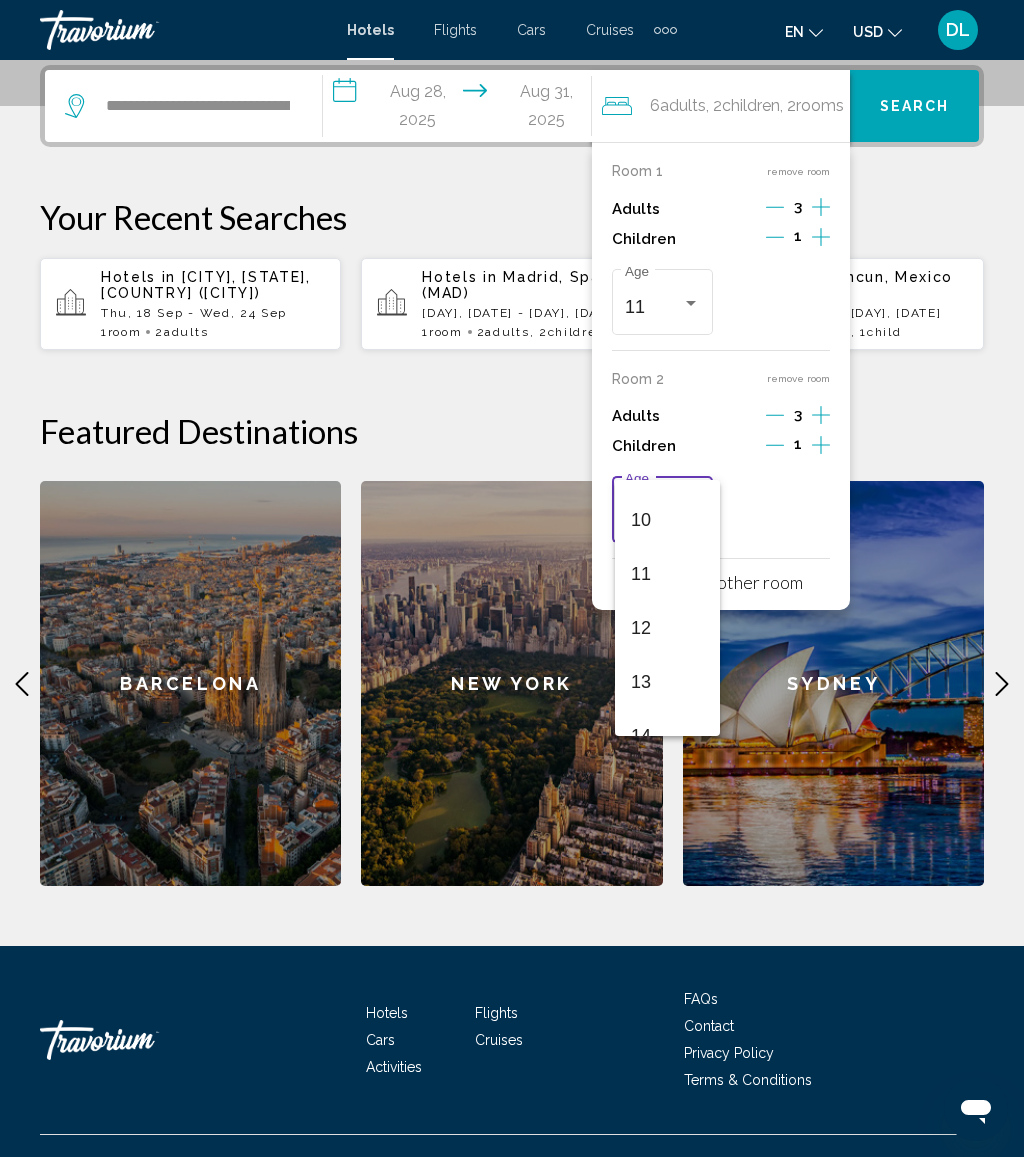 scroll, scrollTop: 574, scrollLeft: 0, axis: vertical 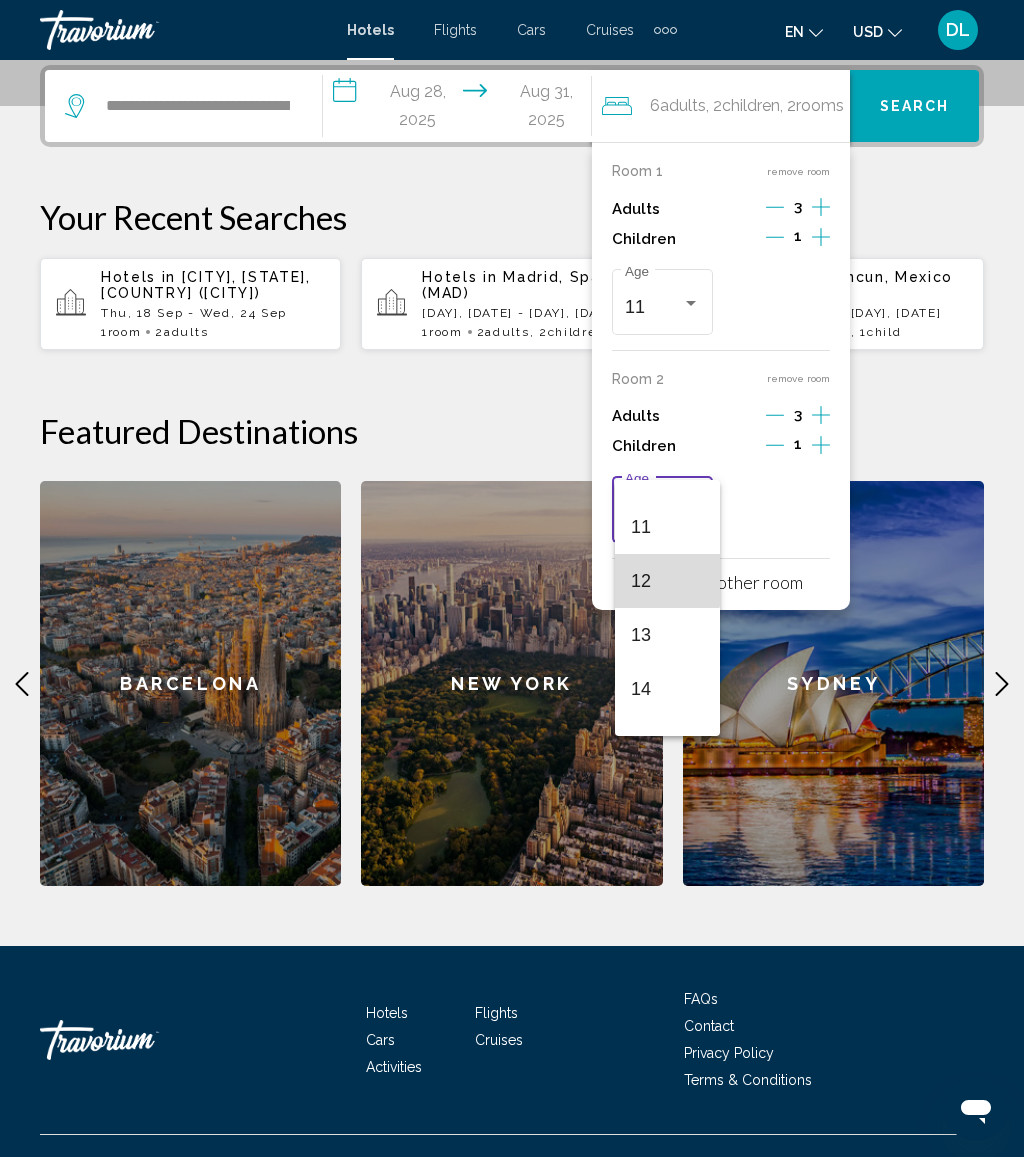 click on "12" at bounding box center (667, 581) 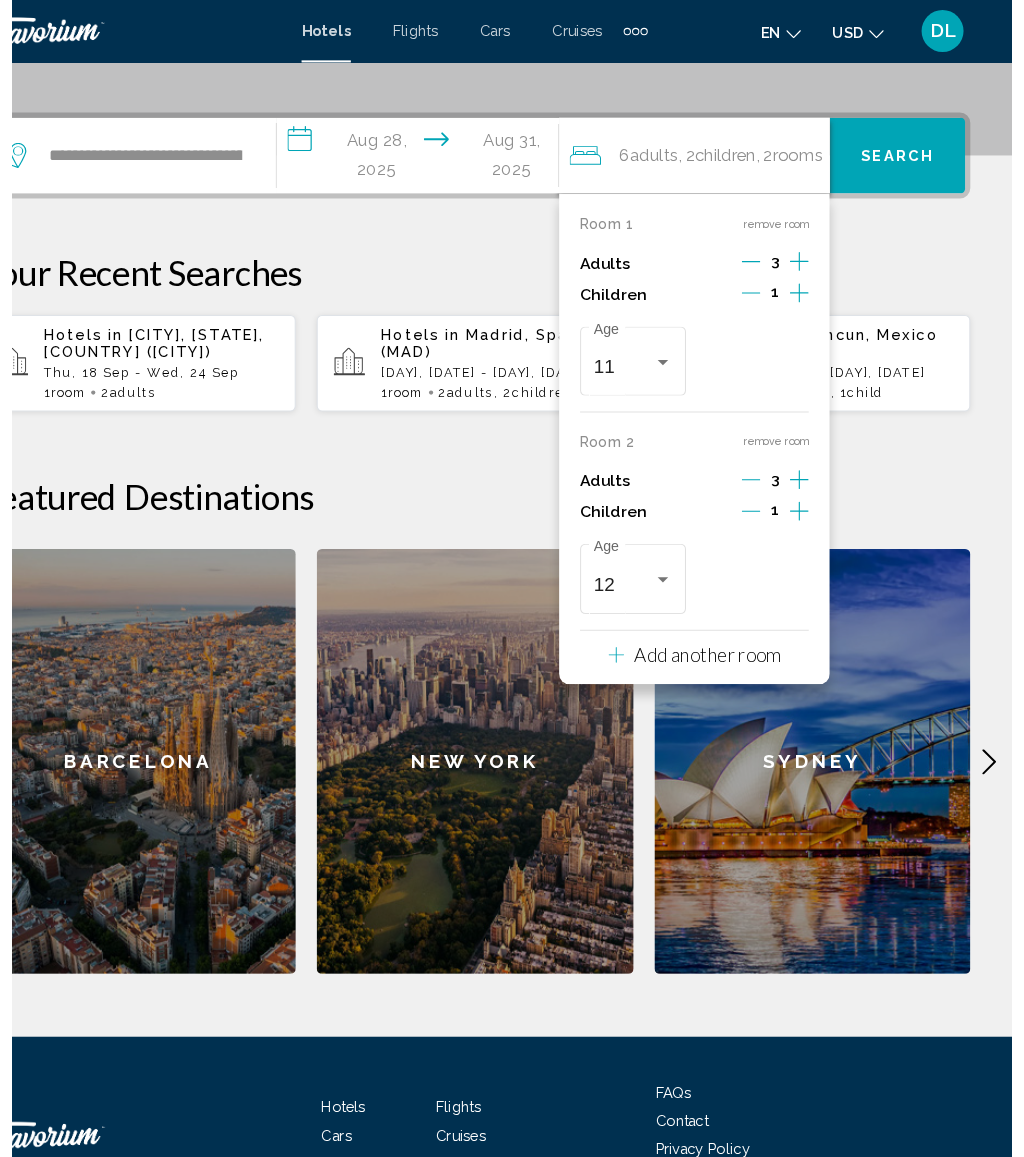 scroll, scrollTop: 450, scrollLeft: 0, axis: vertical 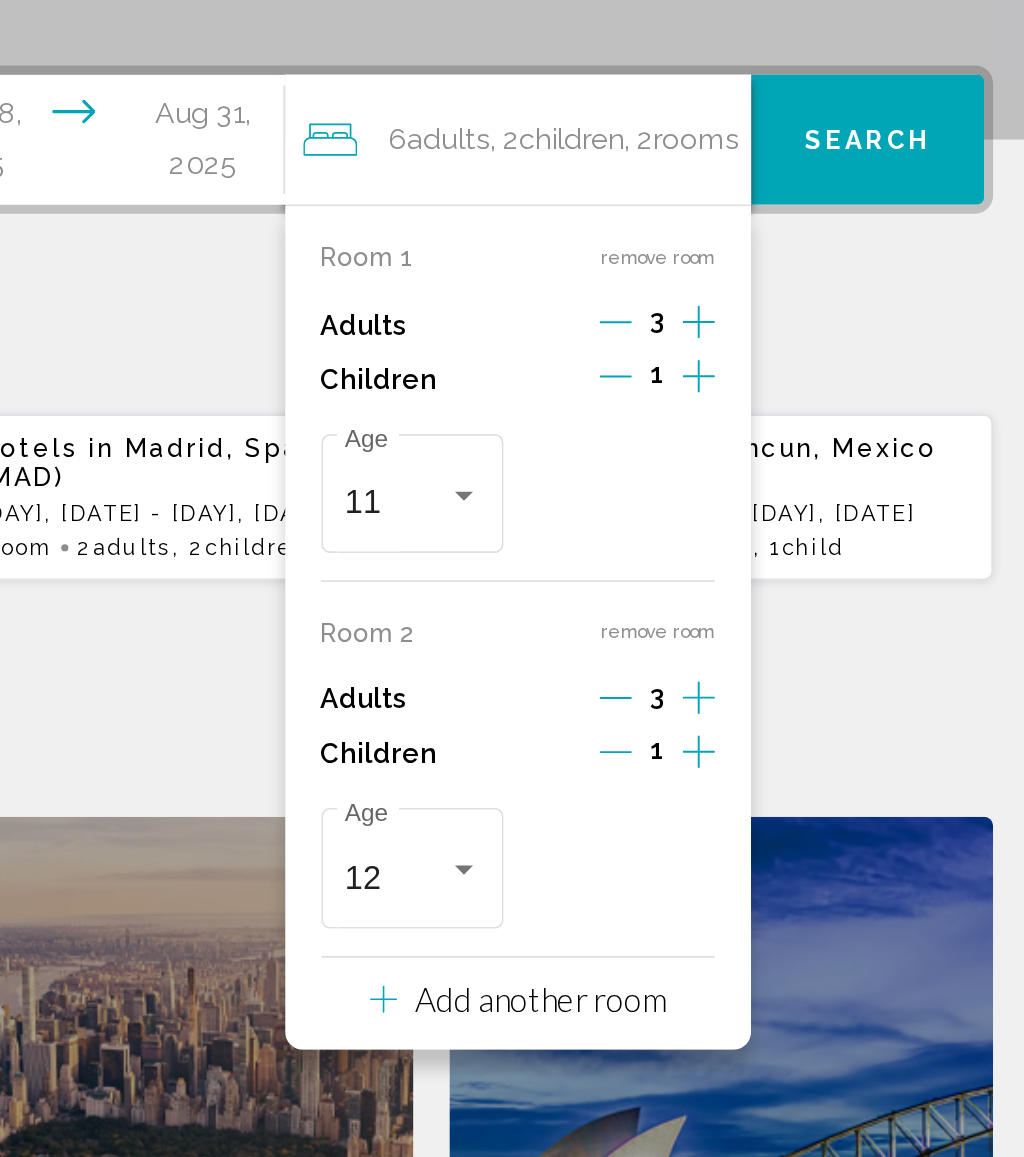 click on "Search" at bounding box center [915, 151] 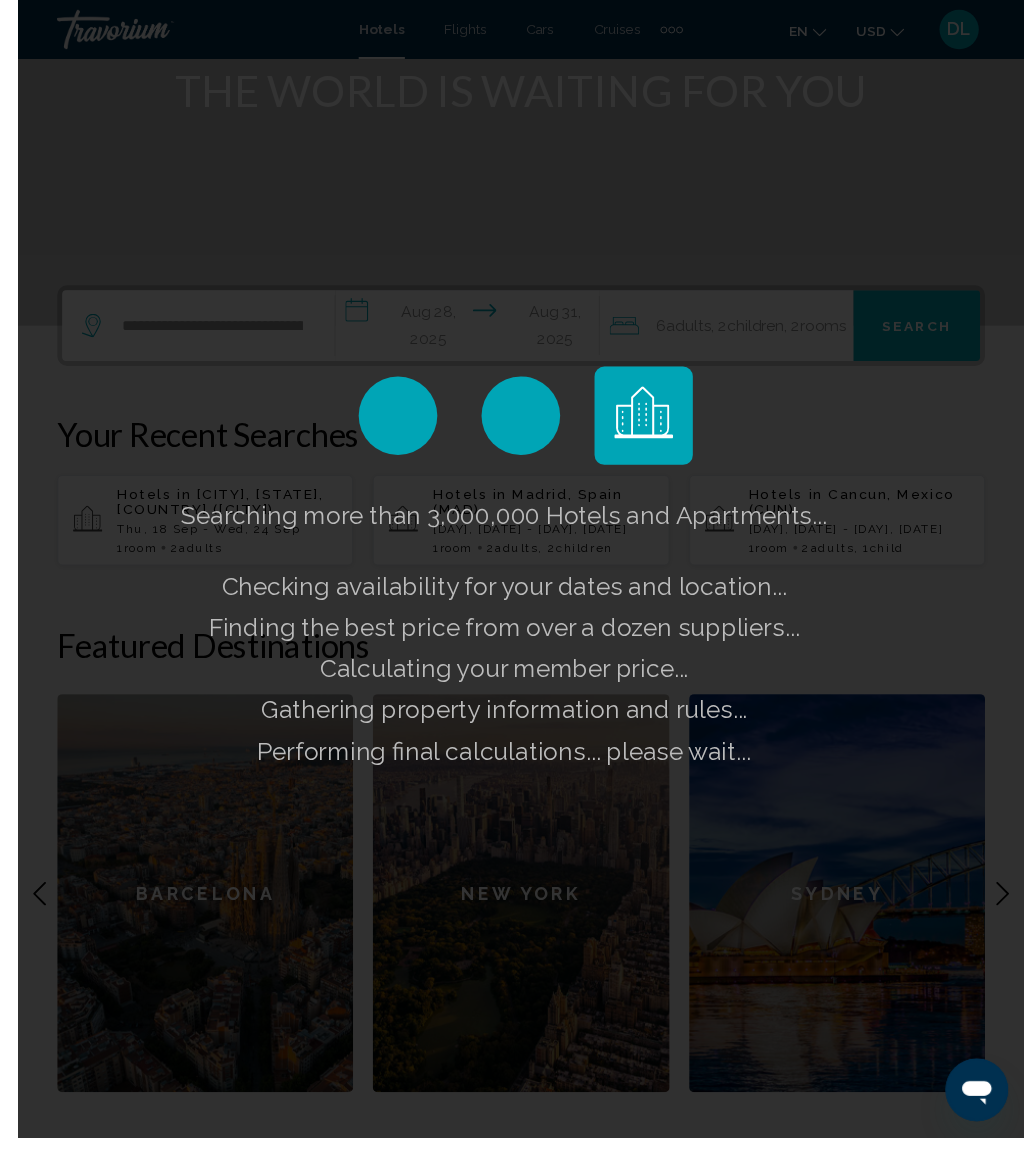 scroll, scrollTop: 297, scrollLeft: 0, axis: vertical 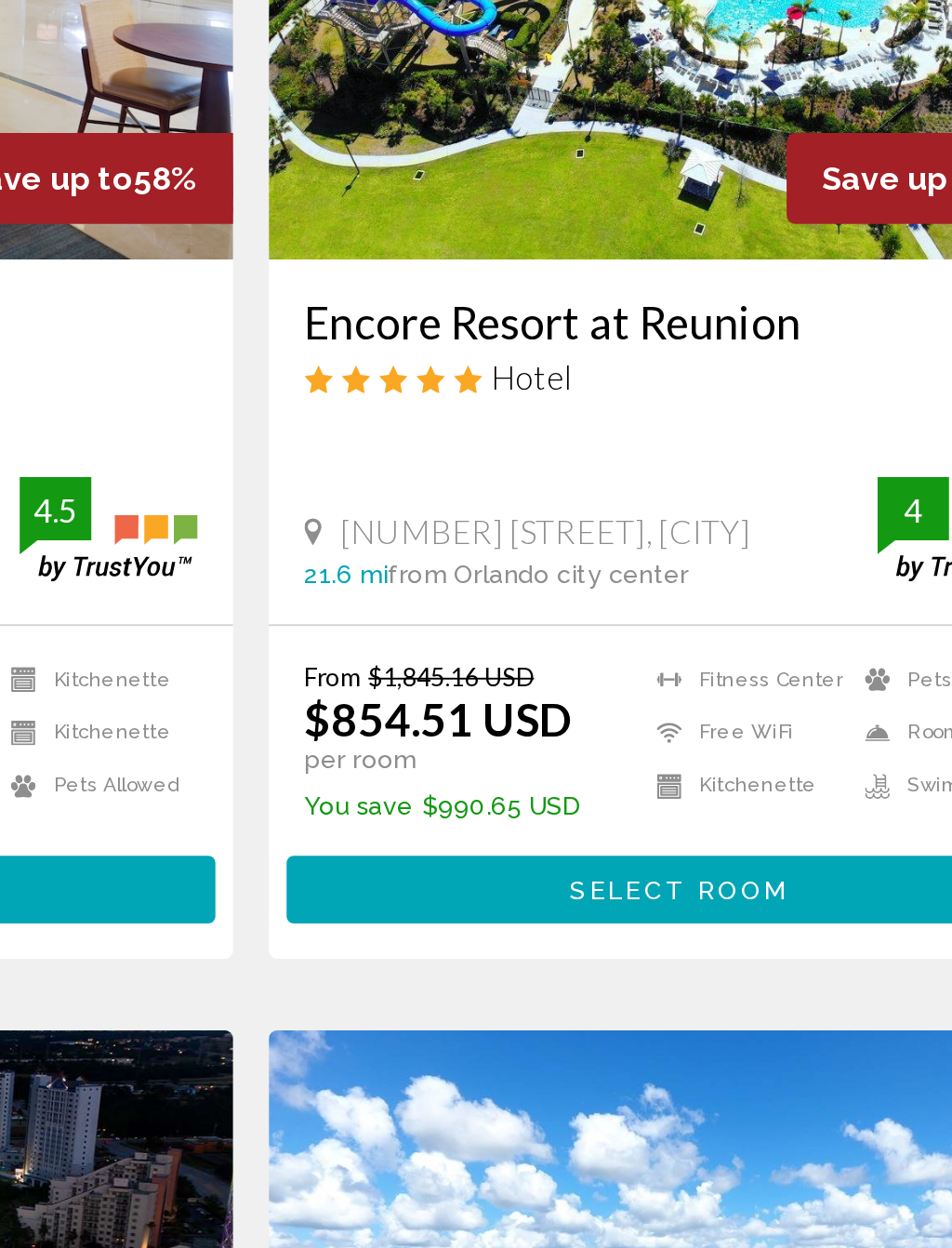 click on "Select Room" at bounding box center [700, 858] 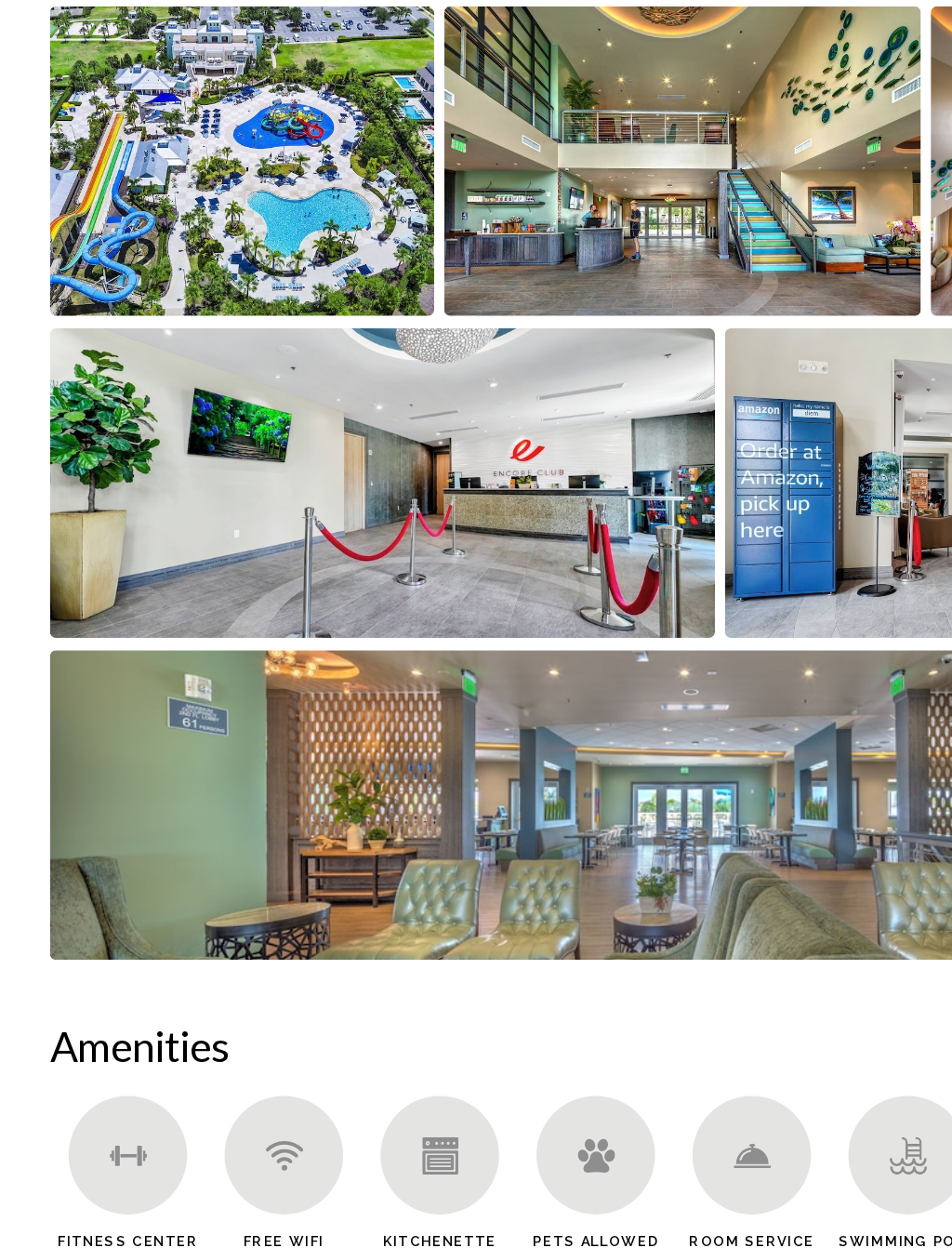scroll, scrollTop: 1081, scrollLeft: 0, axis: vertical 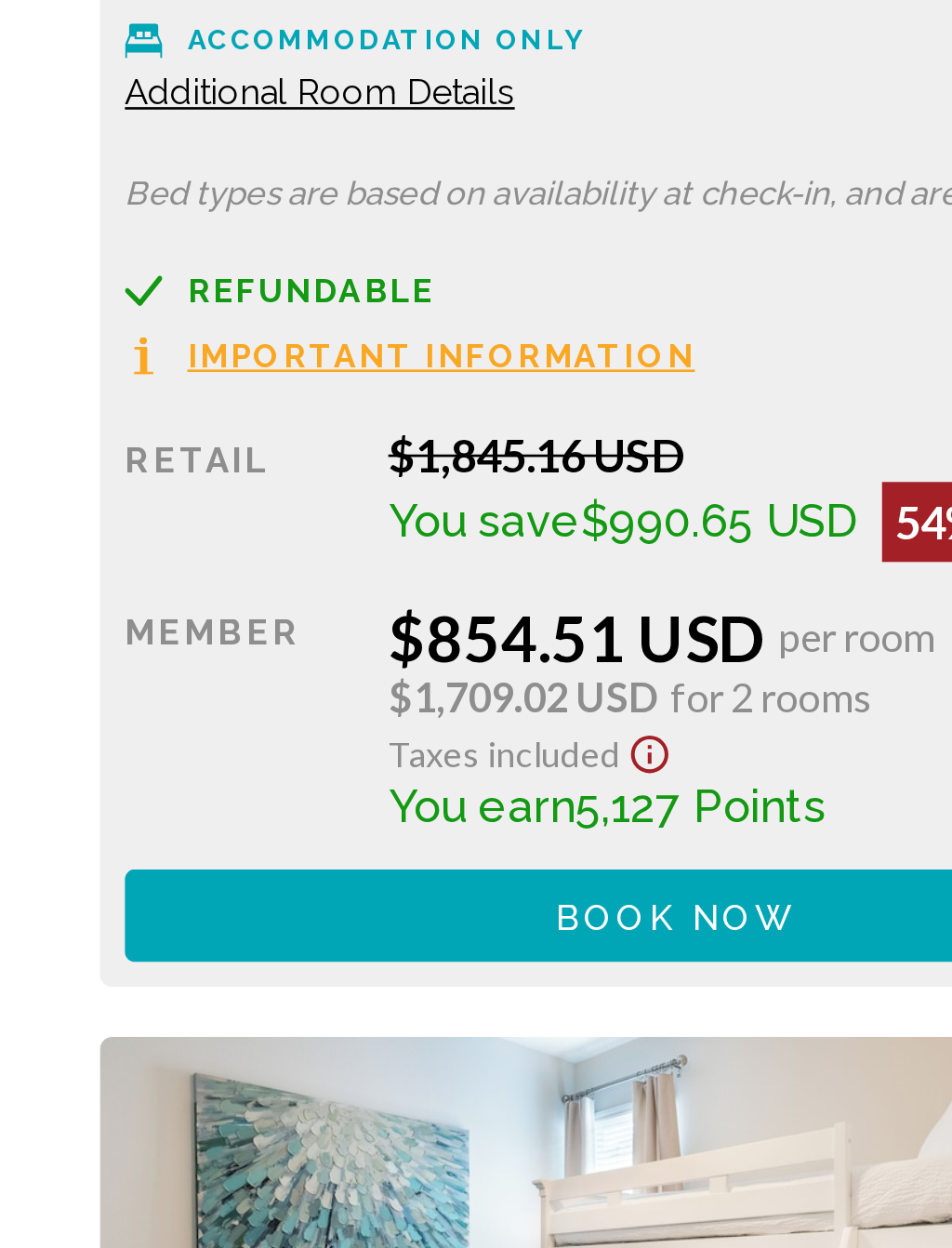 click on "Book now" at bounding box center [252, 994] 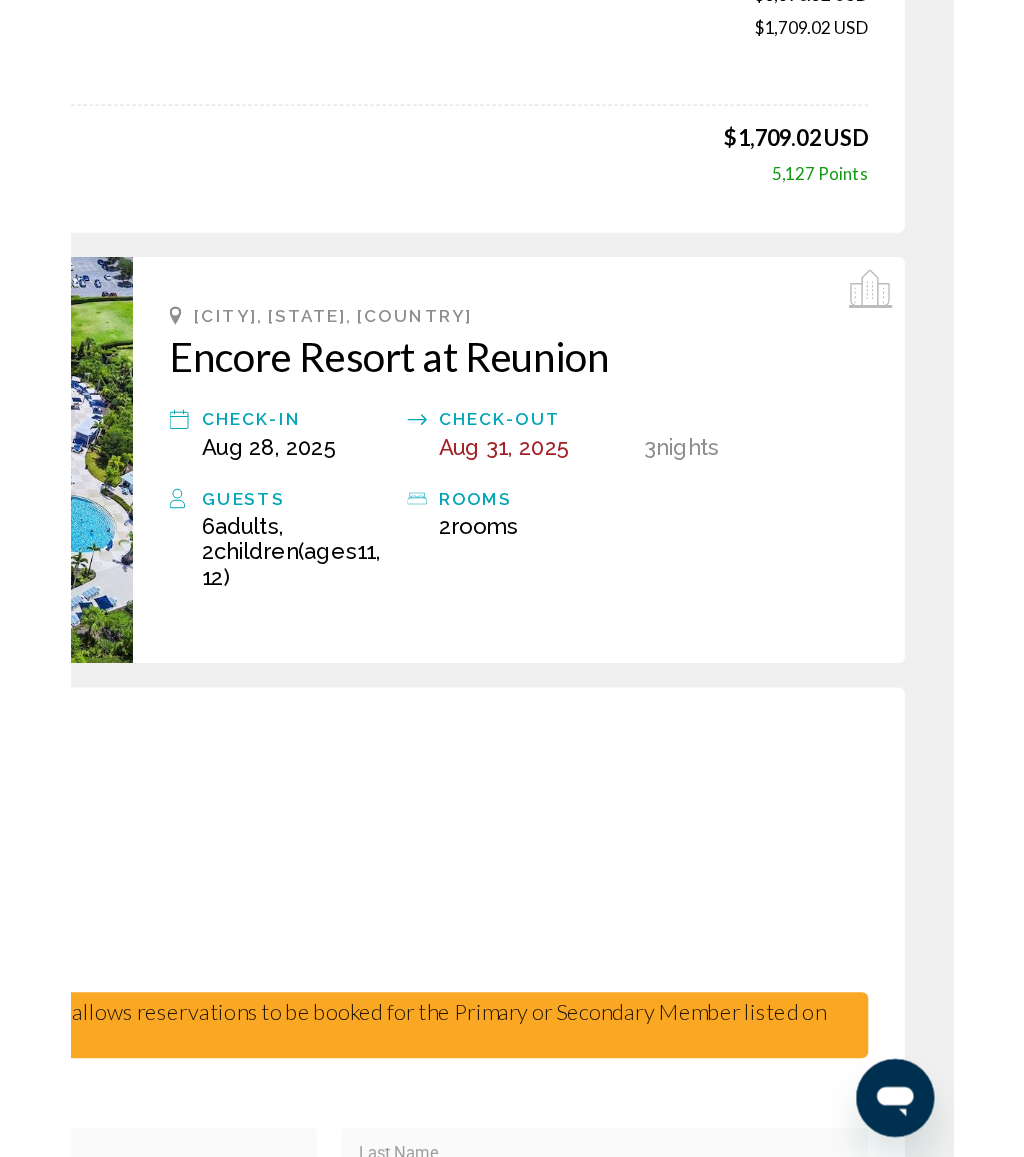 scroll, scrollTop: 17, scrollLeft: 0, axis: vertical 